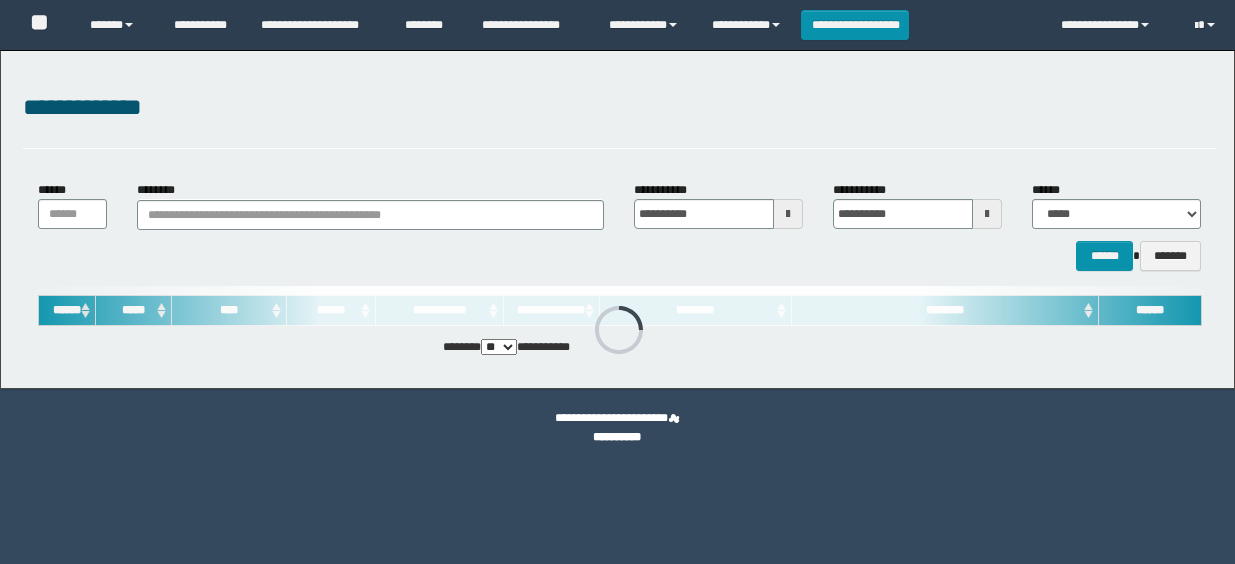 scroll, scrollTop: 0, scrollLeft: 0, axis: both 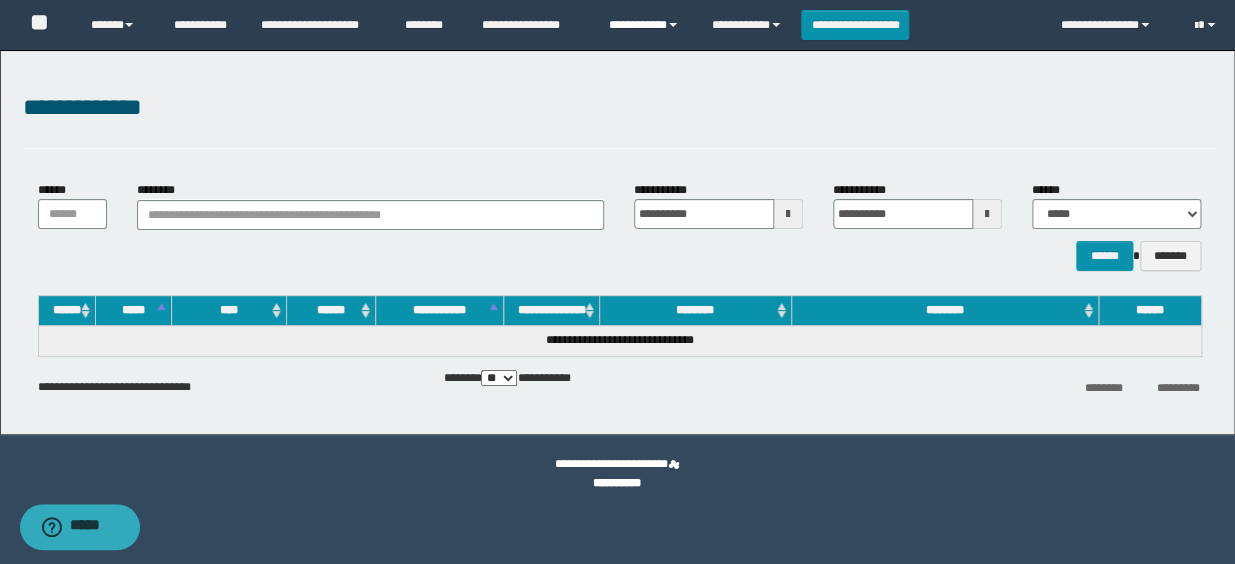 click on "**********" at bounding box center (645, 25) 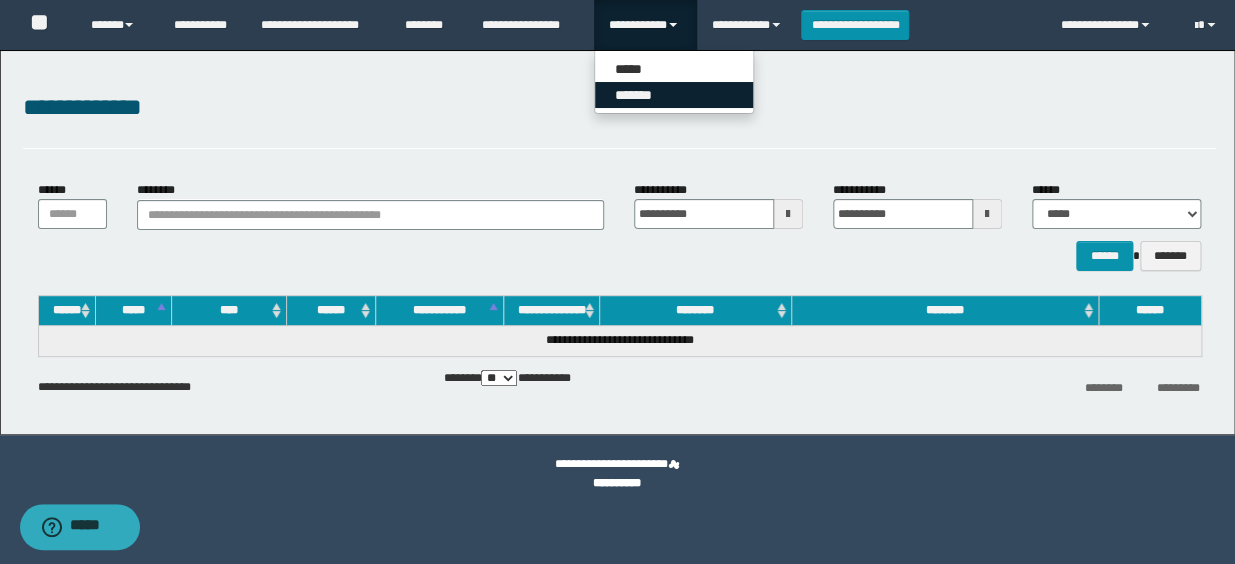 click on "*******" at bounding box center (674, 95) 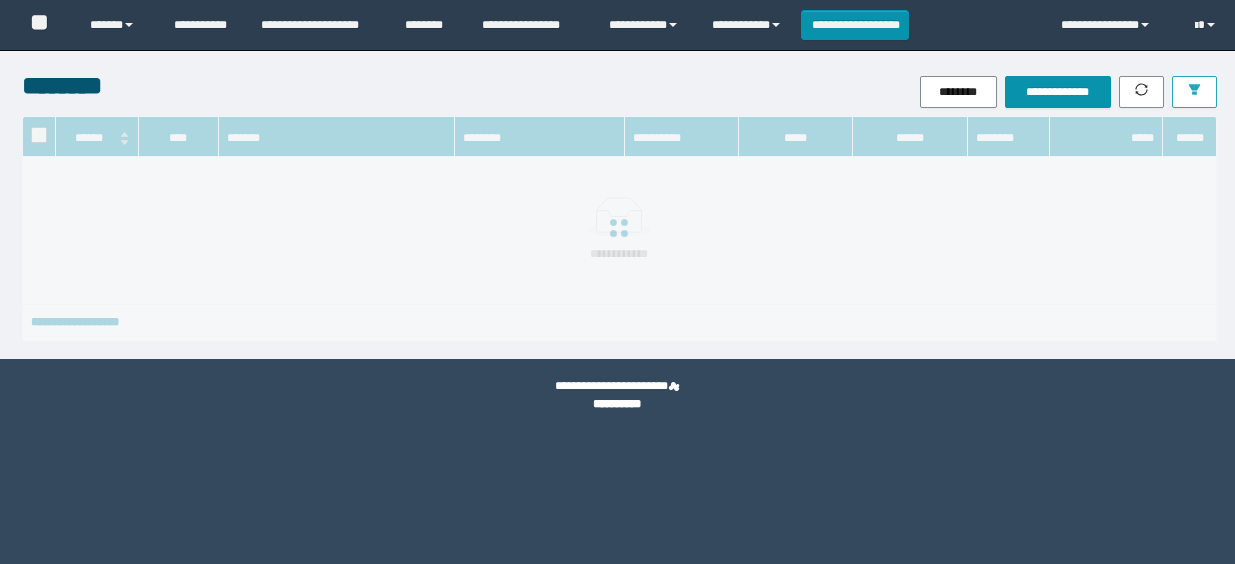 scroll, scrollTop: 0, scrollLeft: 0, axis: both 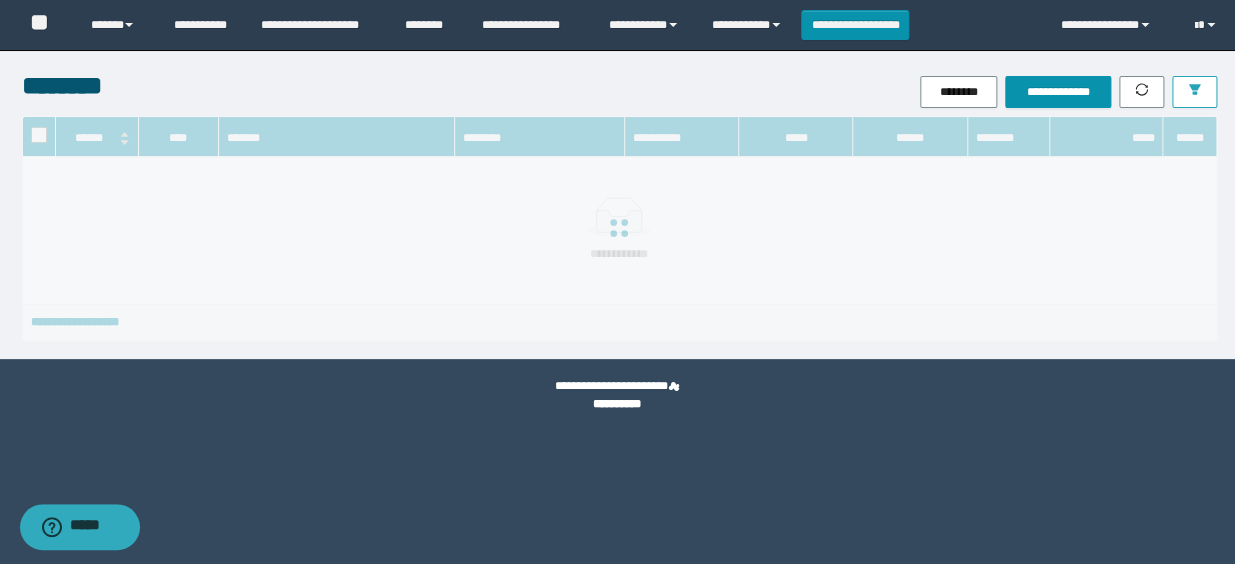 click 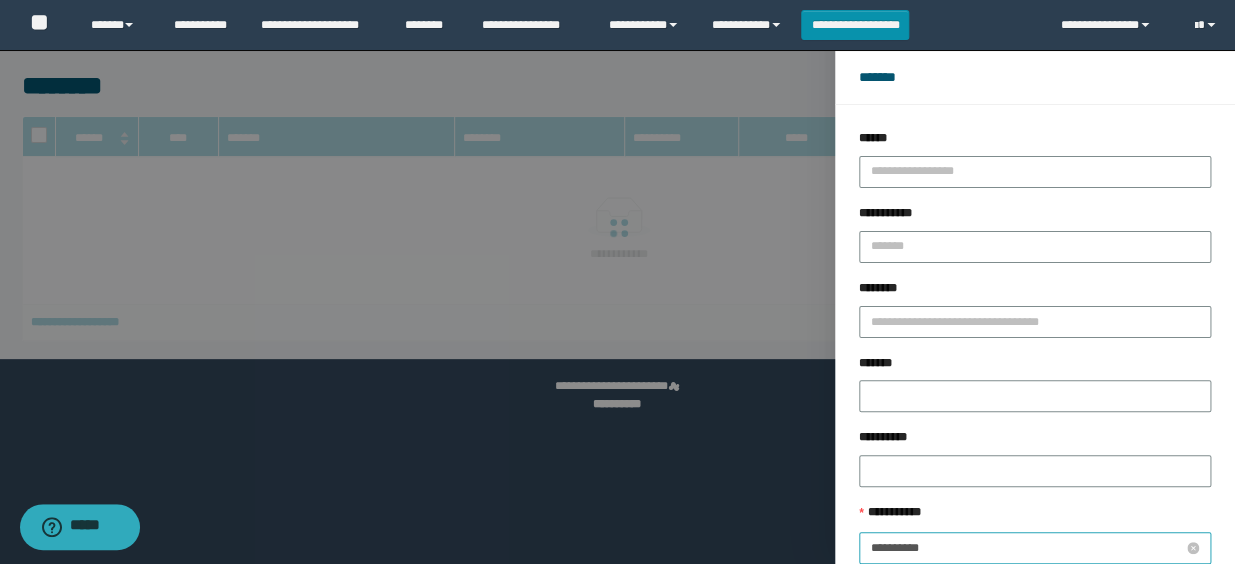 click on "**********" at bounding box center [1027, 548] 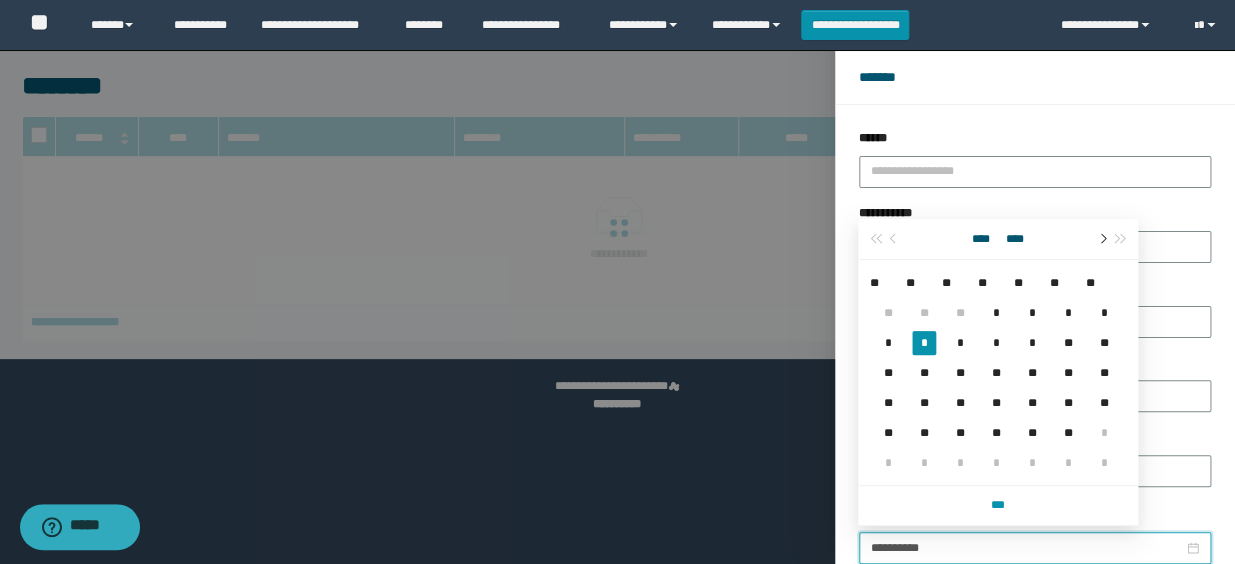 click at bounding box center [1101, 239] 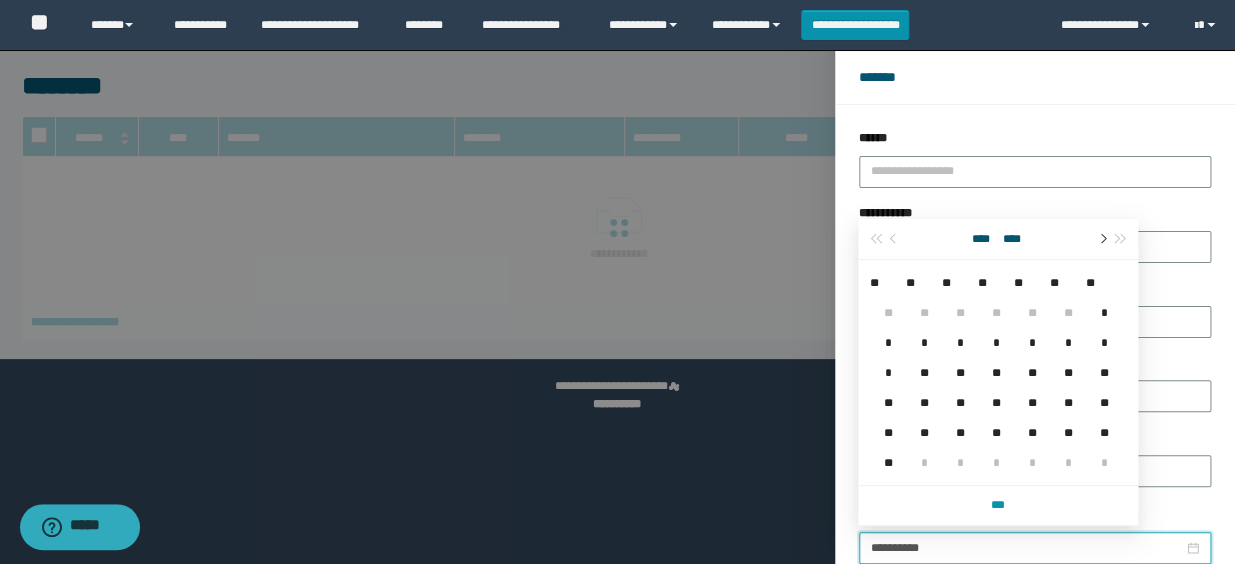 click at bounding box center (1101, 239) 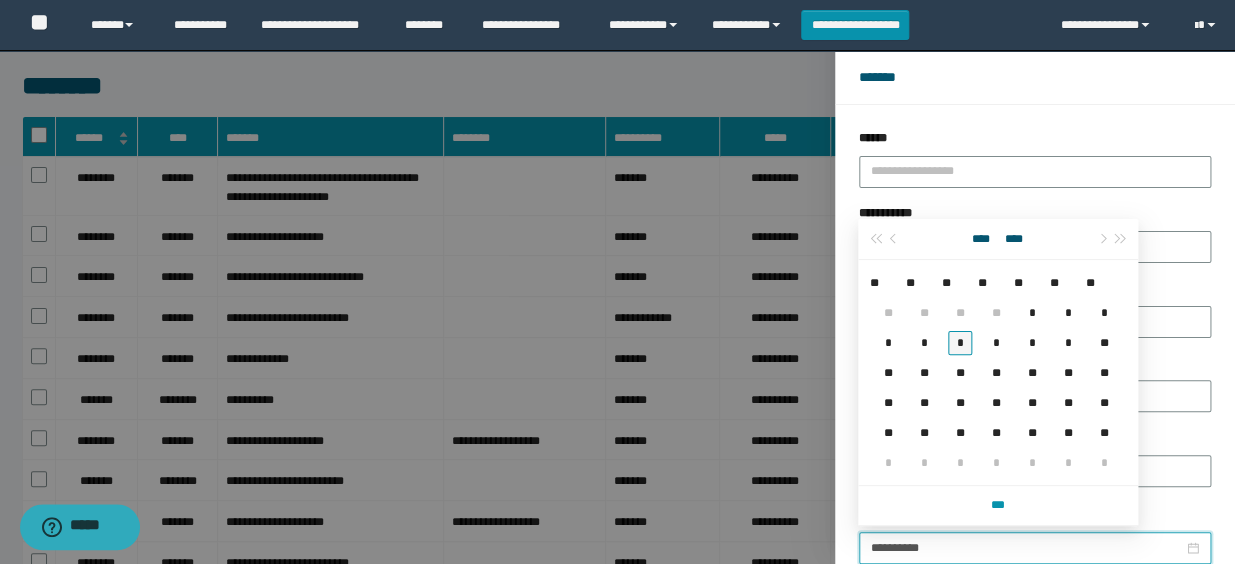 type on "**********" 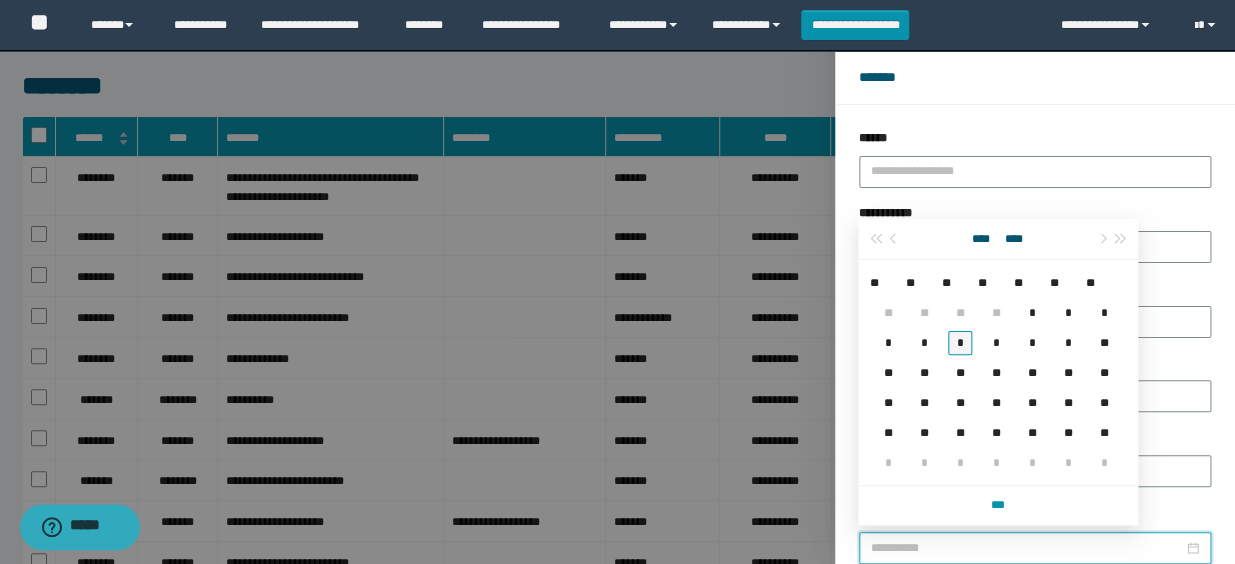 click on "*" at bounding box center [960, 343] 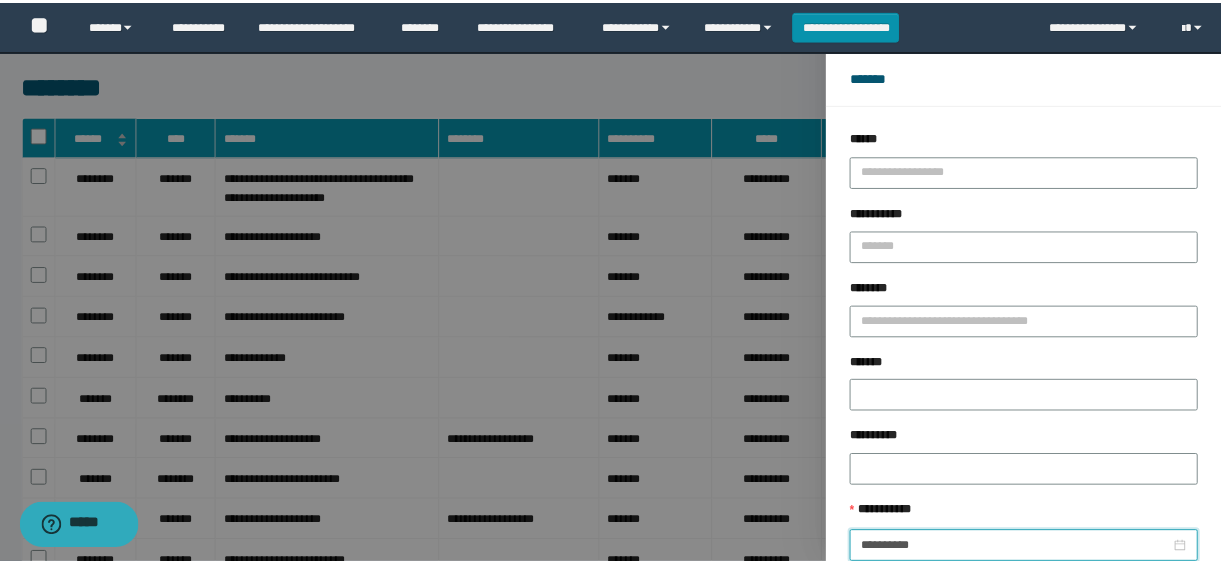 scroll, scrollTop: 112, scrollLeft: 0, axis: vertical 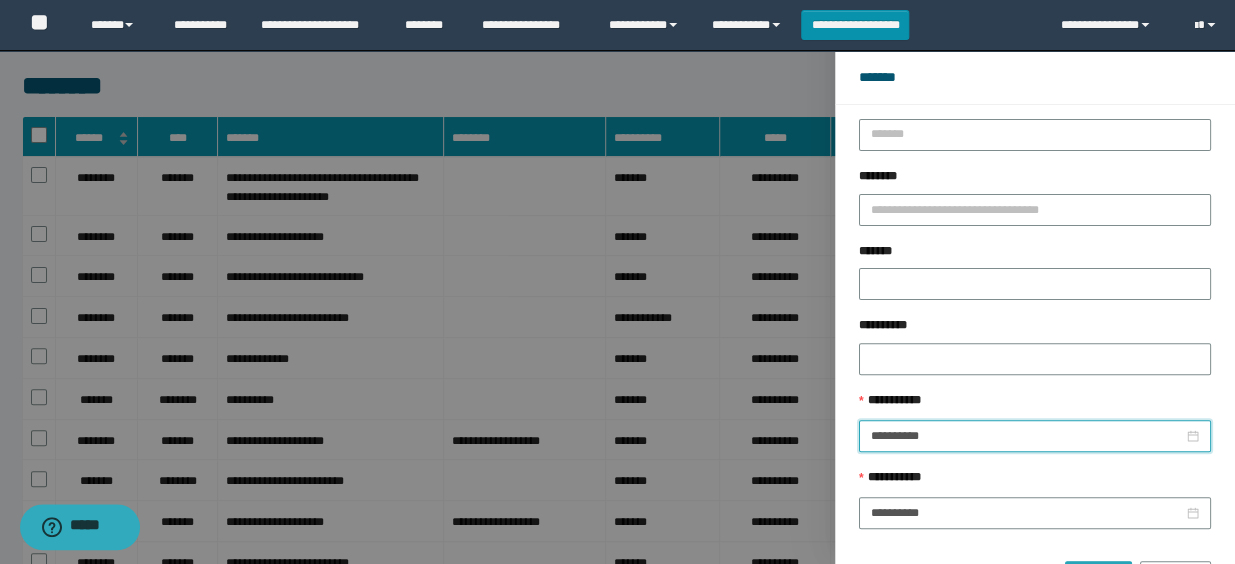 click on "******" at bounding box center (1098, 577) 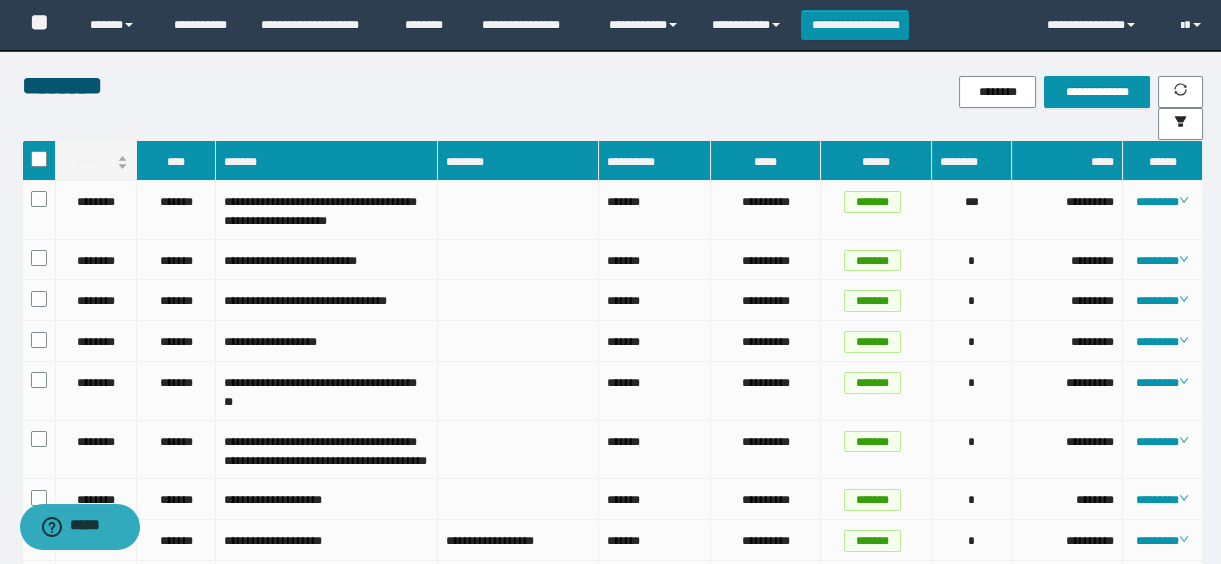 click on "******" at bounding box center [96, 162] 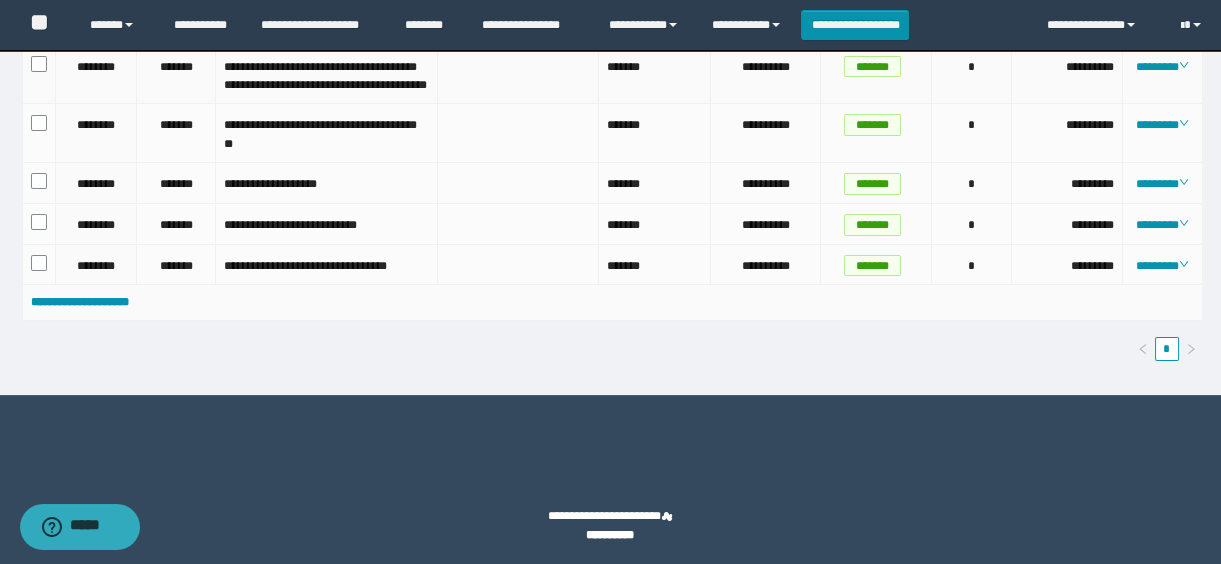scroll, scrollTop: 1182, scrollLeft: 0, axis: vertical 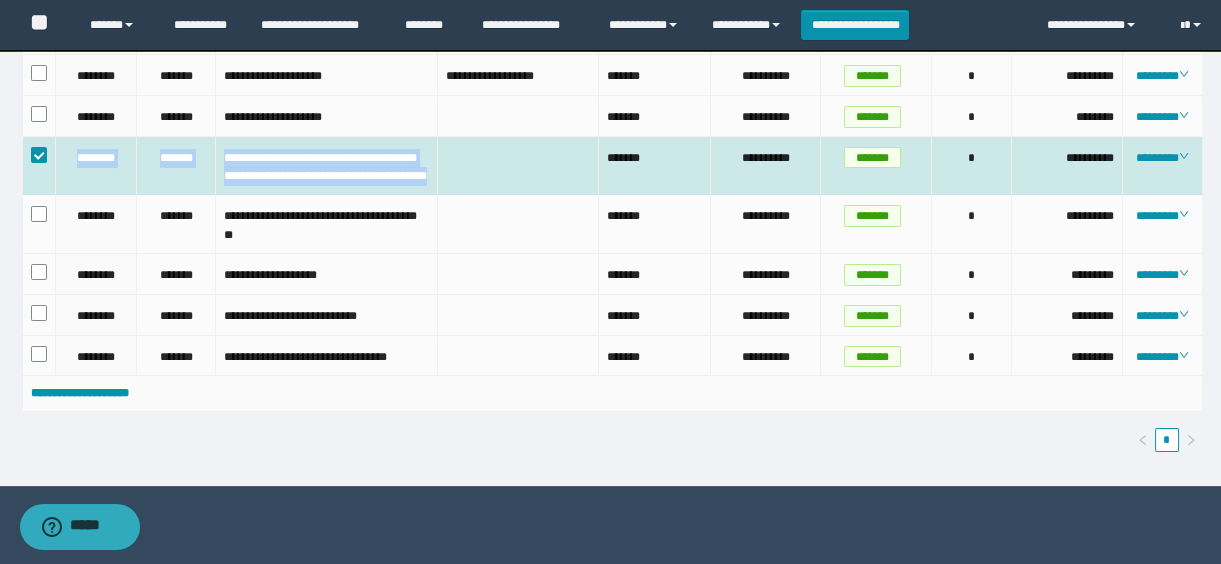 drag, startPoint x: 73, startPoint y: 190, endPoint x: 449, endPoint y: 245, distance: 380.0013 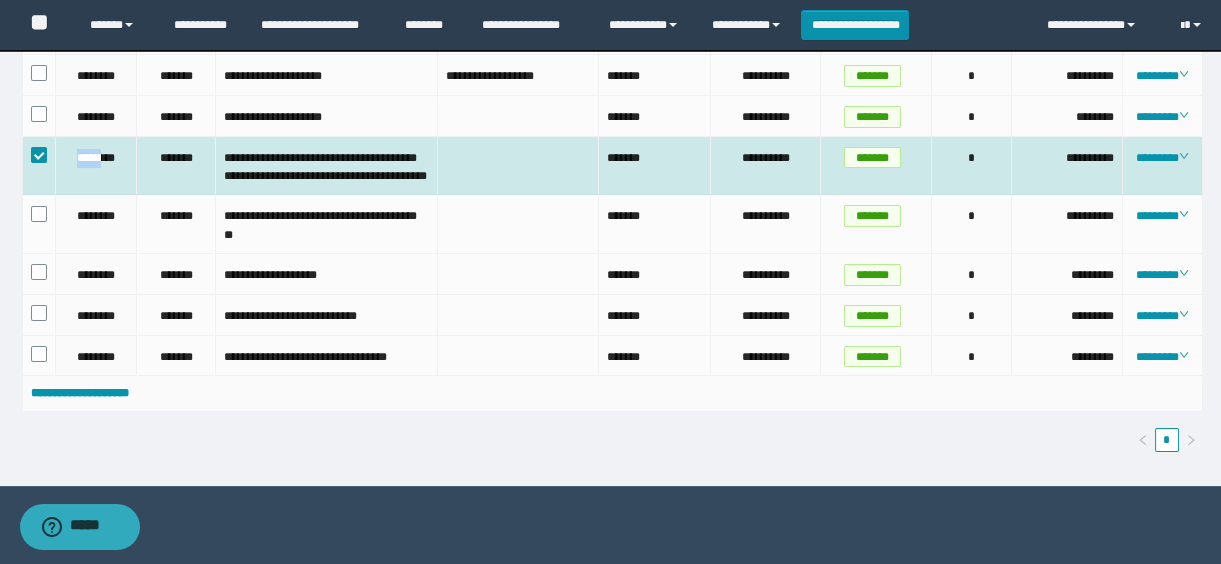 drag, startPoint x: 70, startPoint y: 203, endPoint x: 103, endPoint y: 210, distance: 33.734257 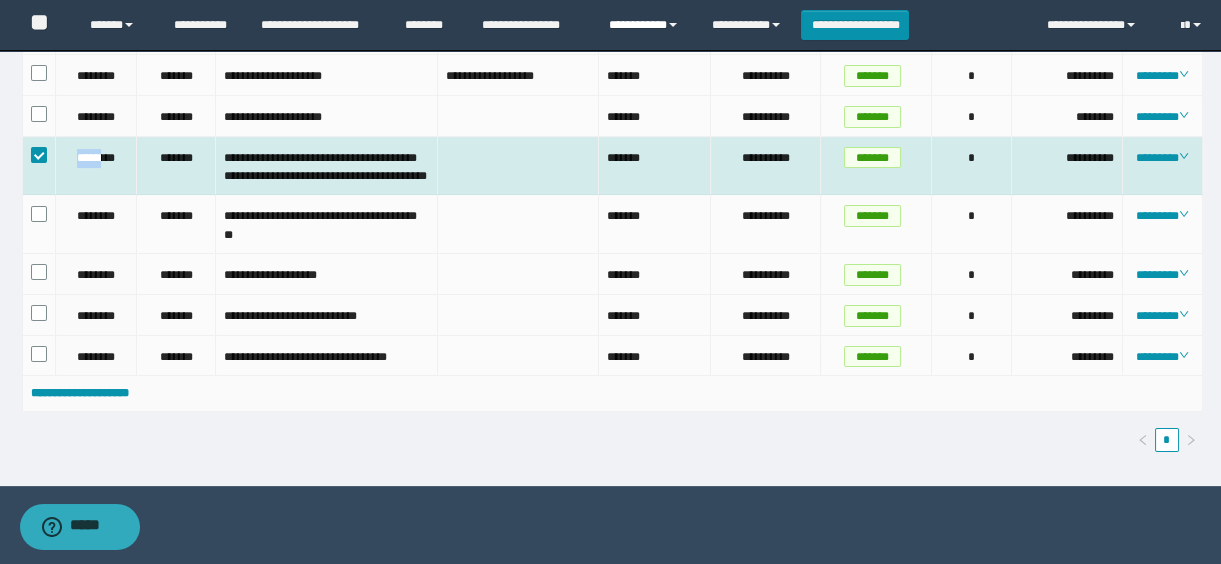 copy on "*****" 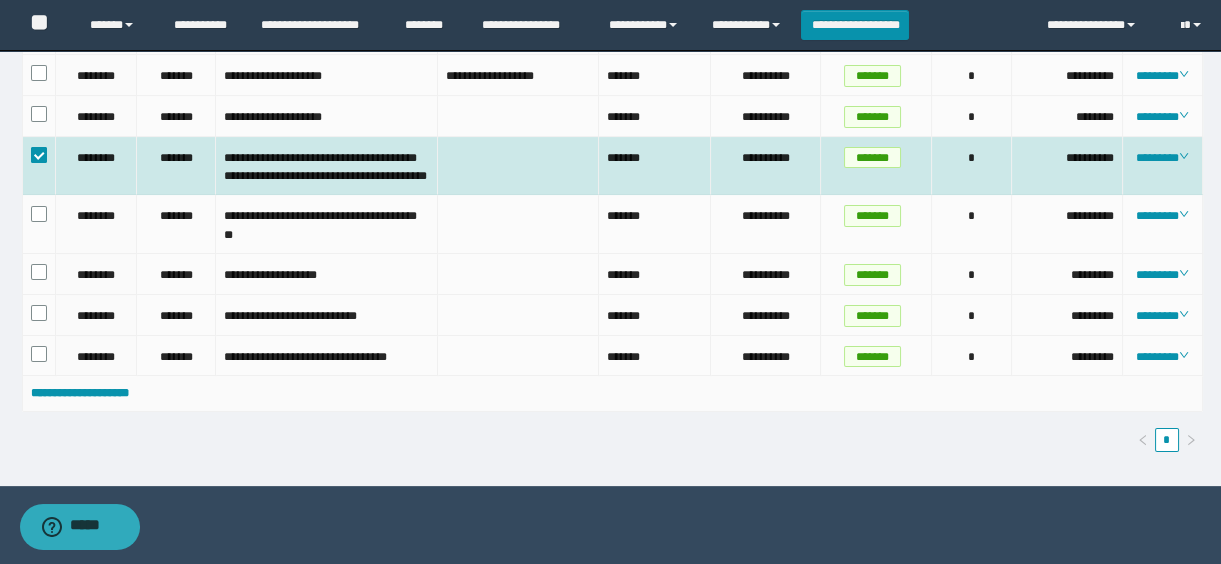 click at bounding box center (39, 155) 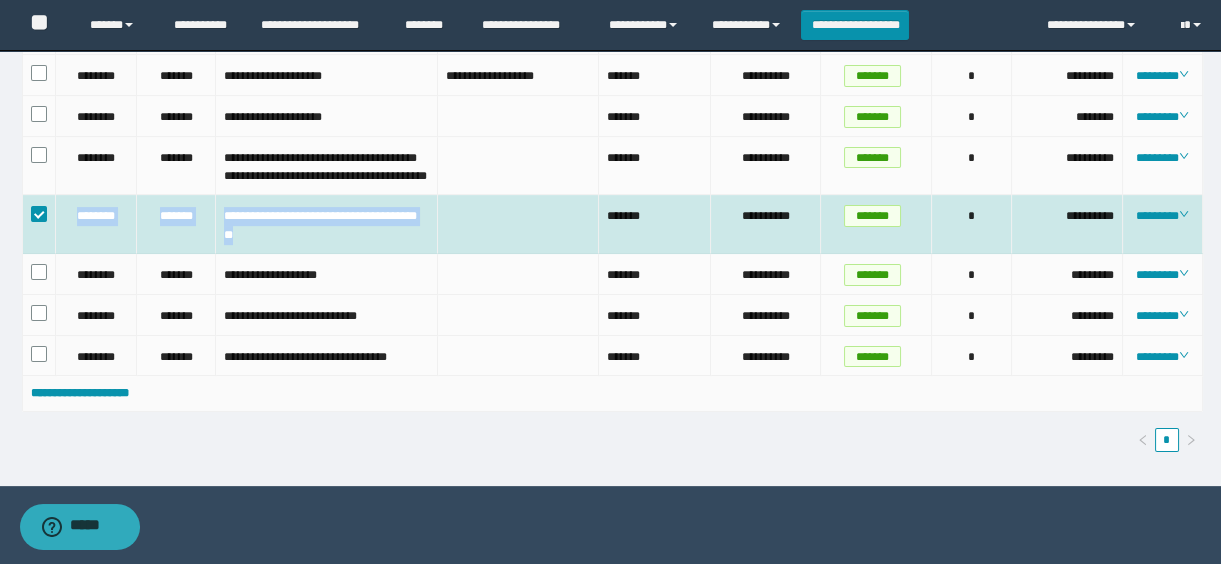 drag, startPoint x: 70, startPoint y: 292, endPoint x: 410, endPoint y: 310, distance: 340.47614 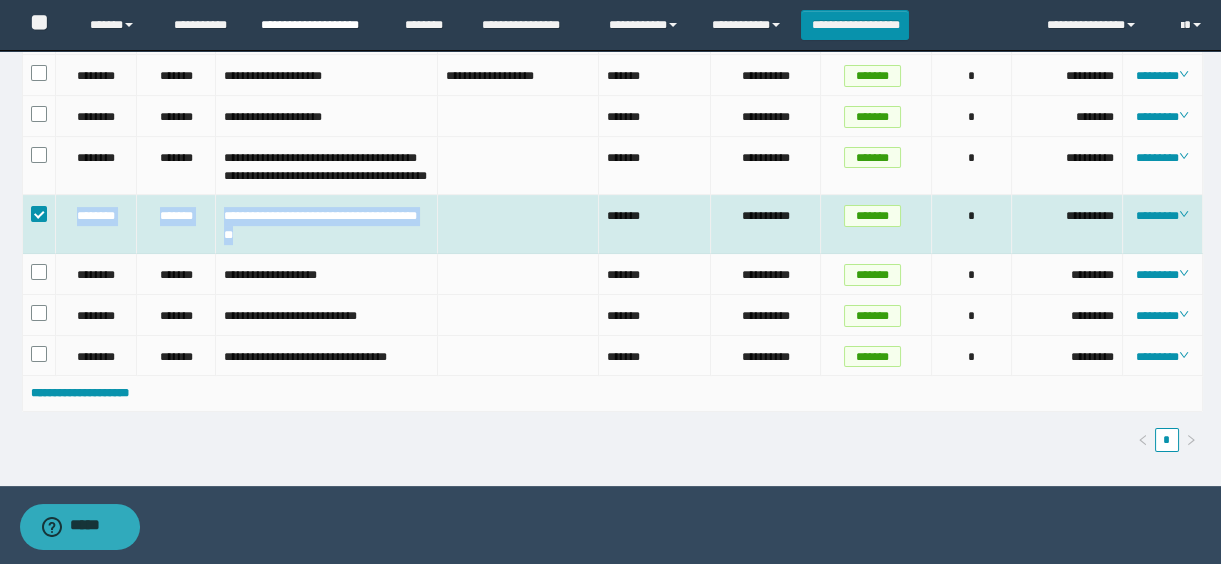 copy on "**********" 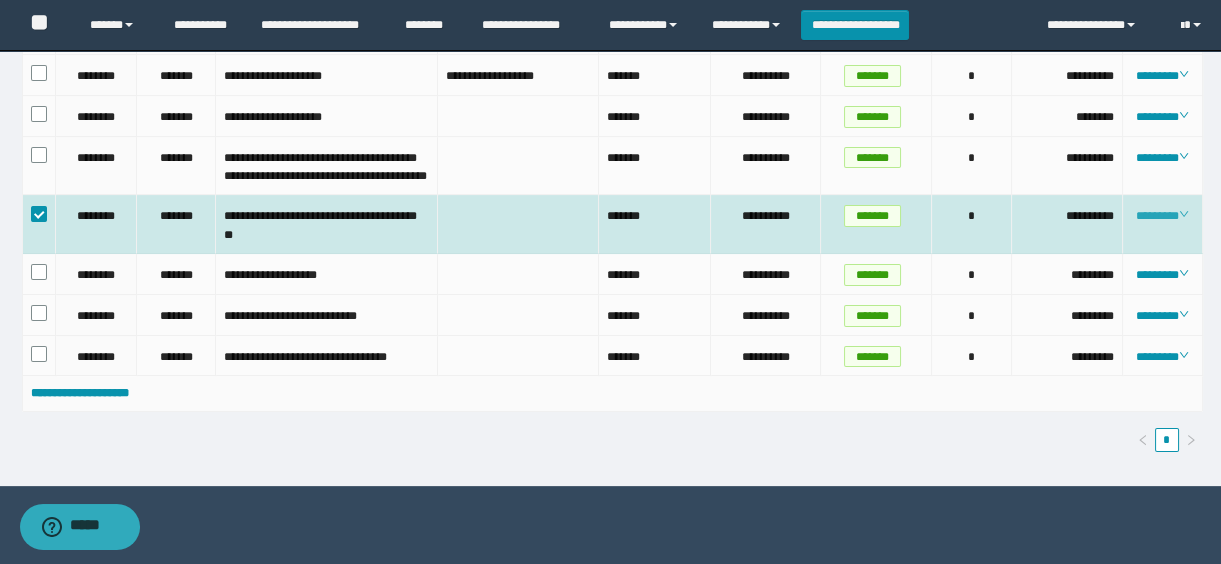 click on "********" at bounding box center (1162, 216) 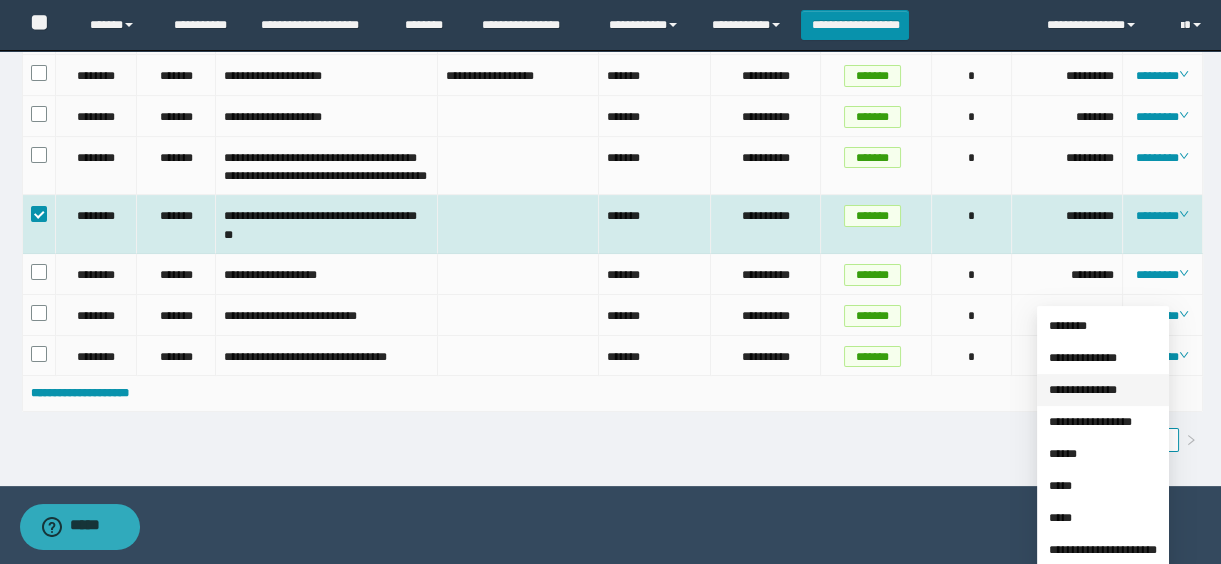 click on "**********" at bounding box center [1083, 390] 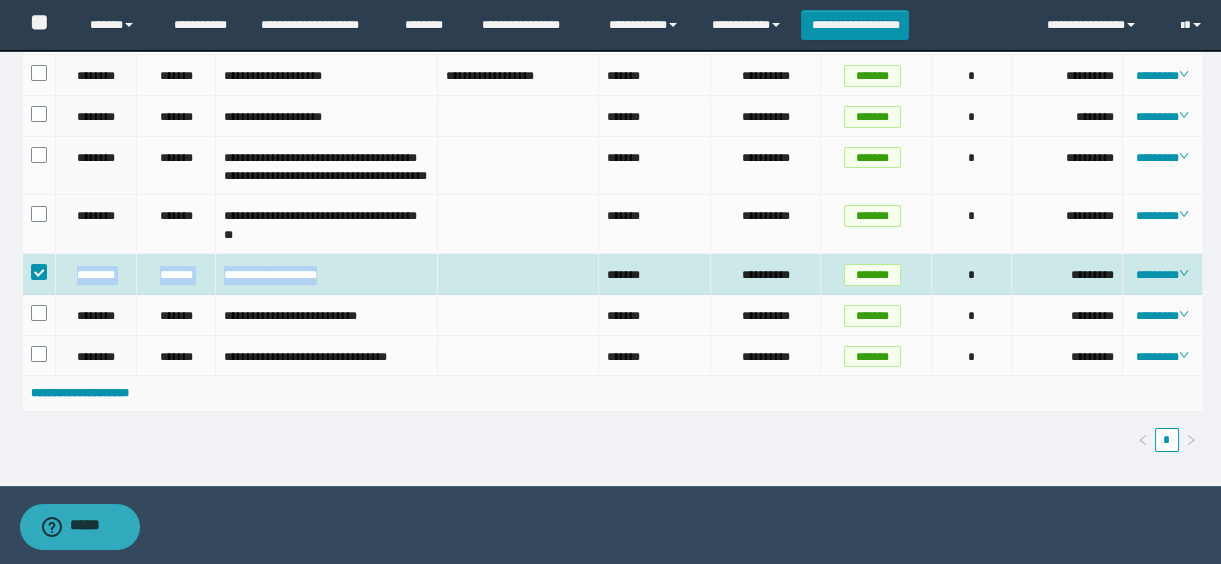 drag, startPoint x: 71, startPoint y: 352, endPoint x: 413, endPoint y: 356, distance: 342.02338 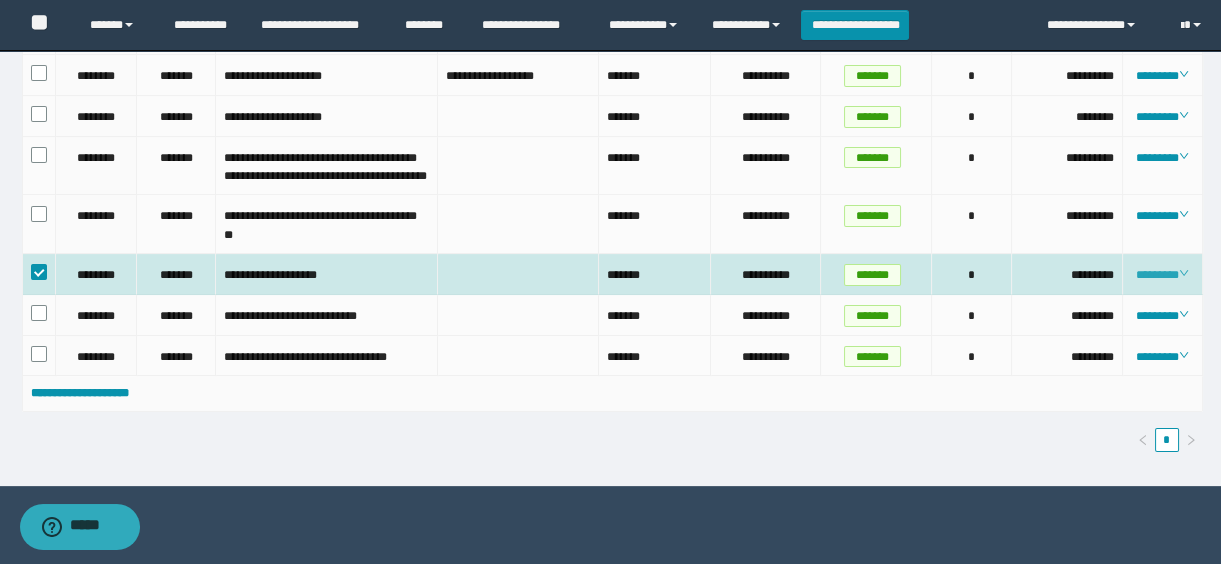 click on "********" at bounding box center [1162, 275] 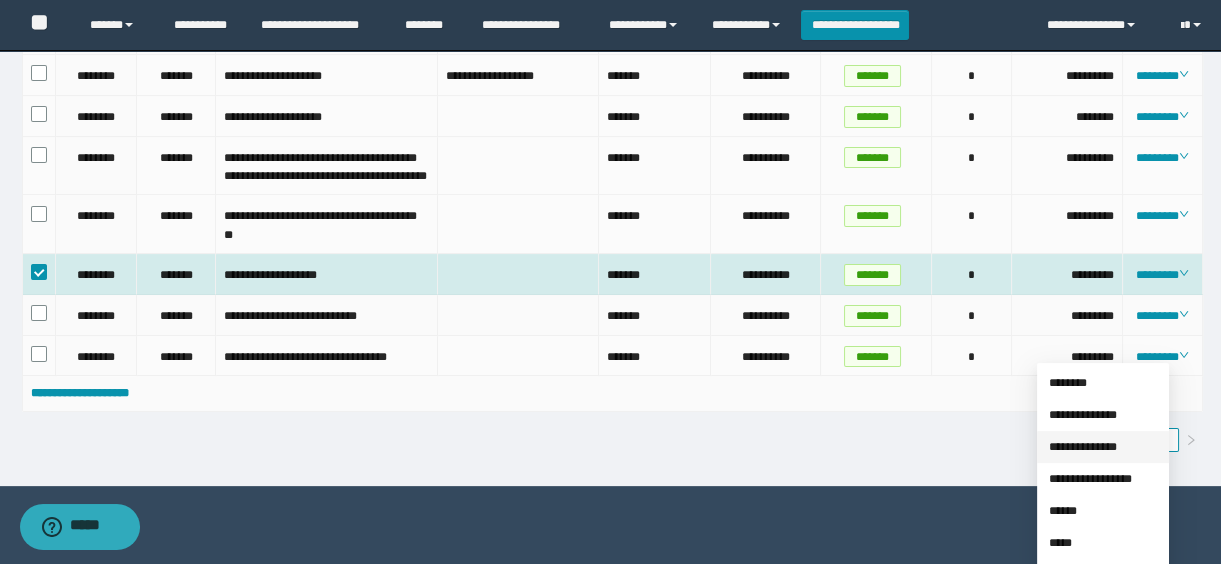 drag, startPoint x: 1100, startPoint y: 439, endPoint x: 1051, endPoint y: 401, distance: 62.008064 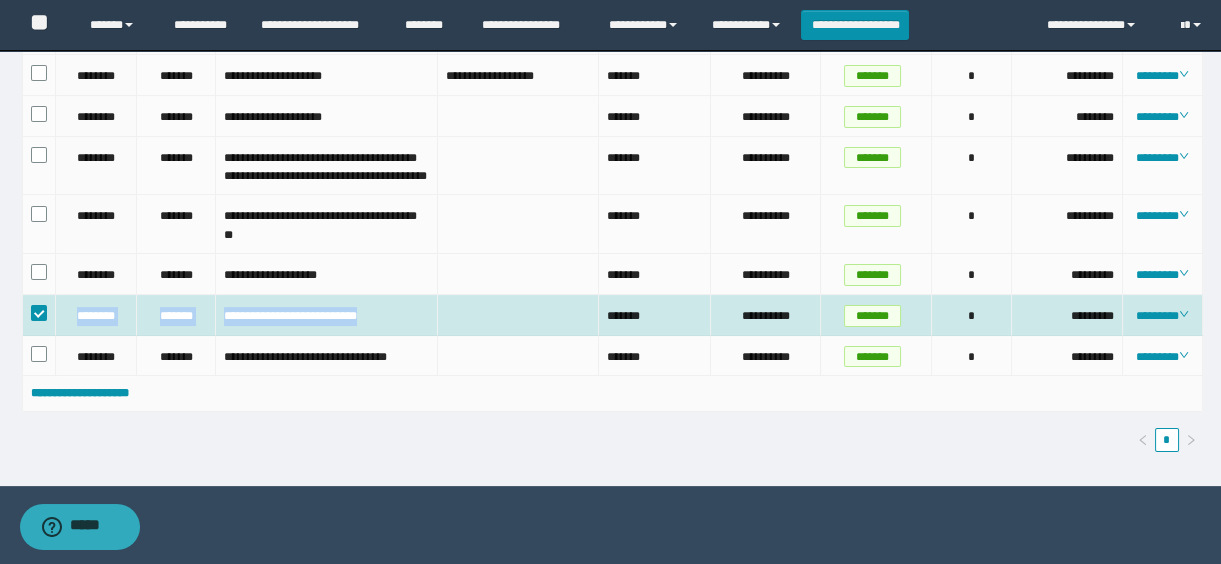 drag, startPoint x: 69, startPoint y: 390, endPoint x: 439, endPoint y: 385, distance: 370.03378 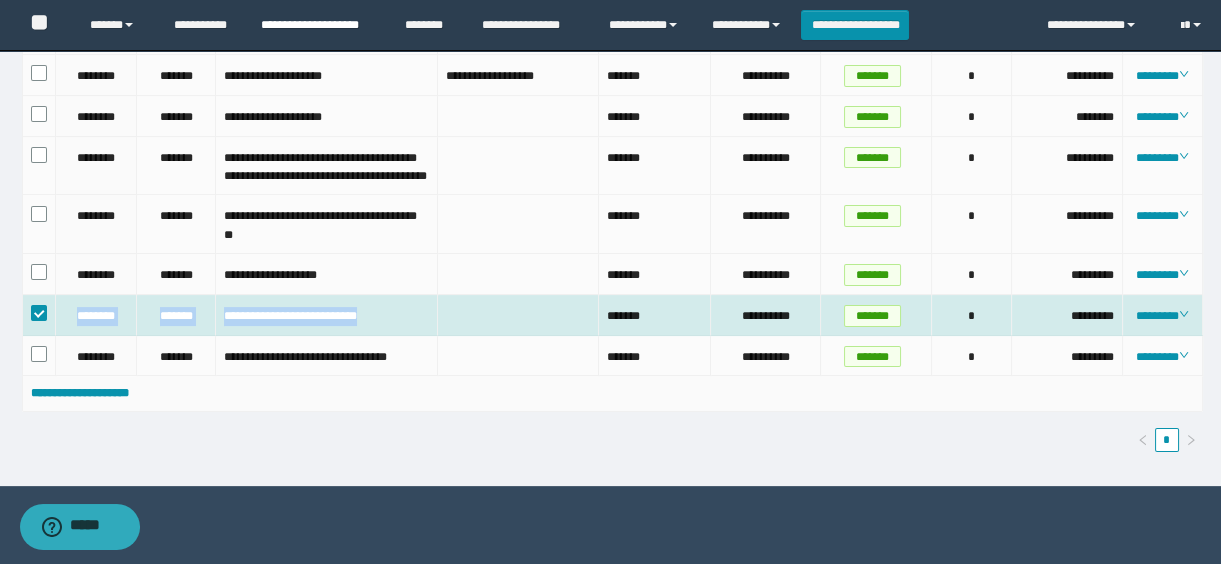 copy on "**********" 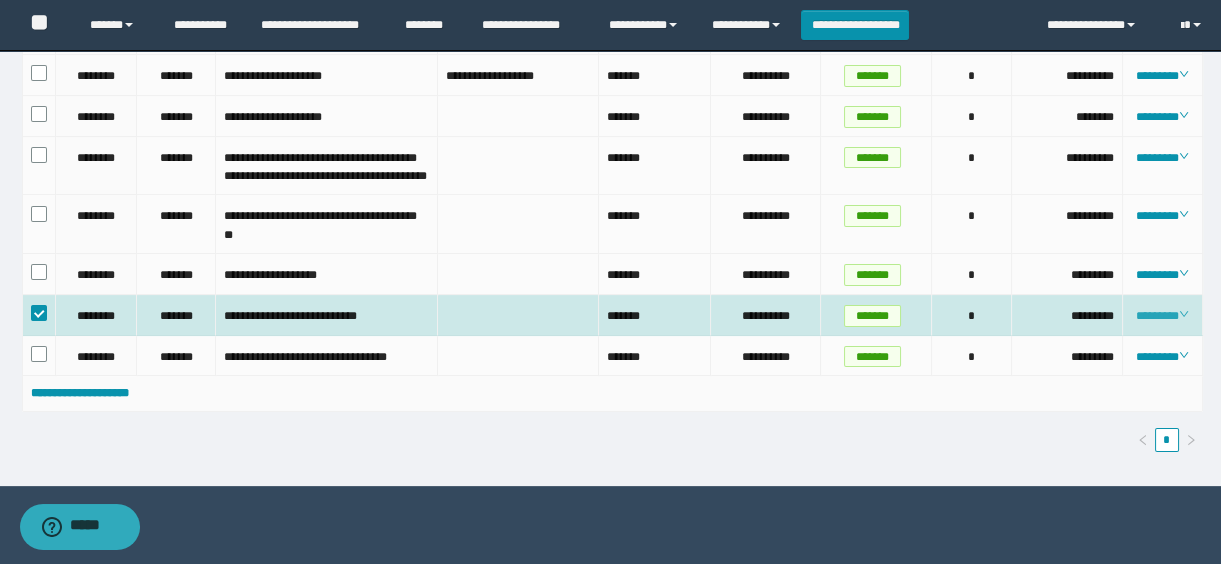 click on "********" at bounding box center (1162, 316) 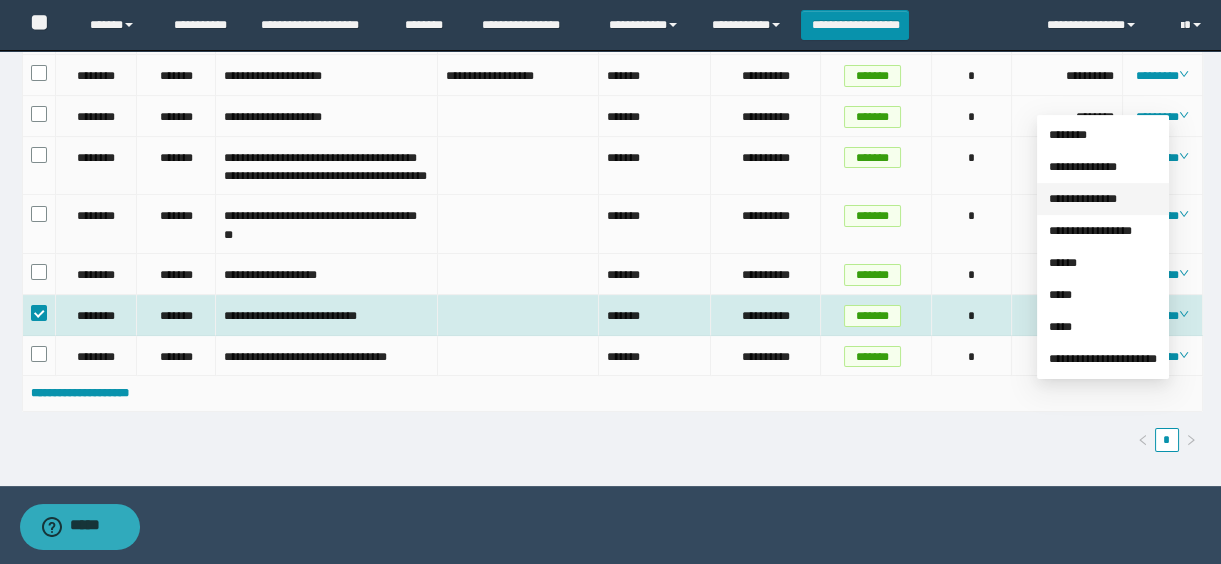 click on "**********" at bounding box center (1083, 199) 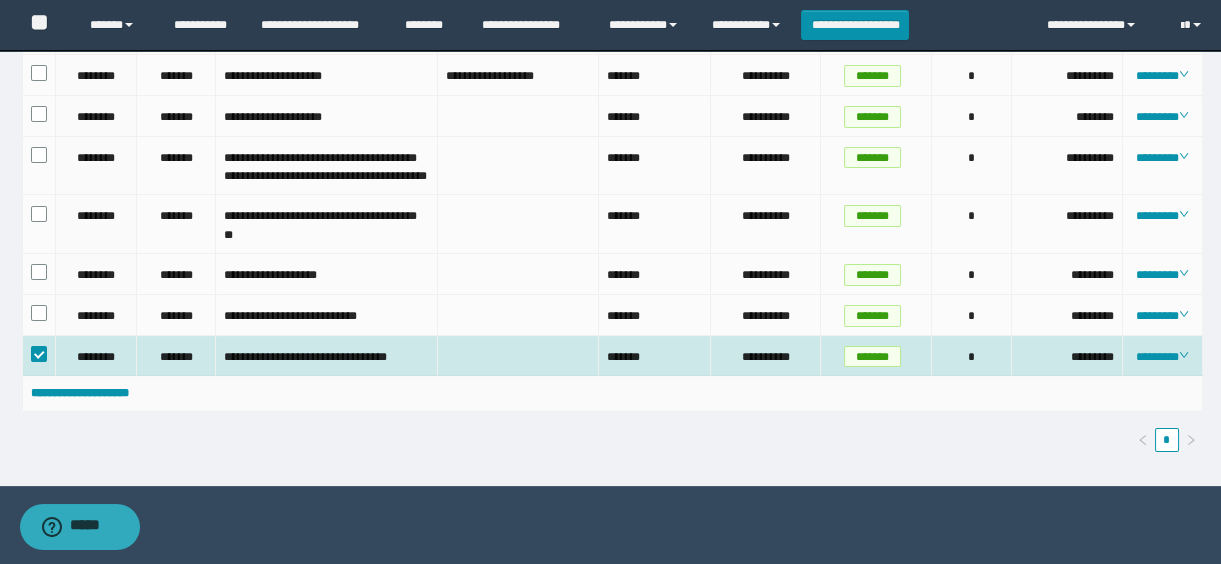 scroll, scrollTop: 1273, scrollLeft: 0, axis: vertical 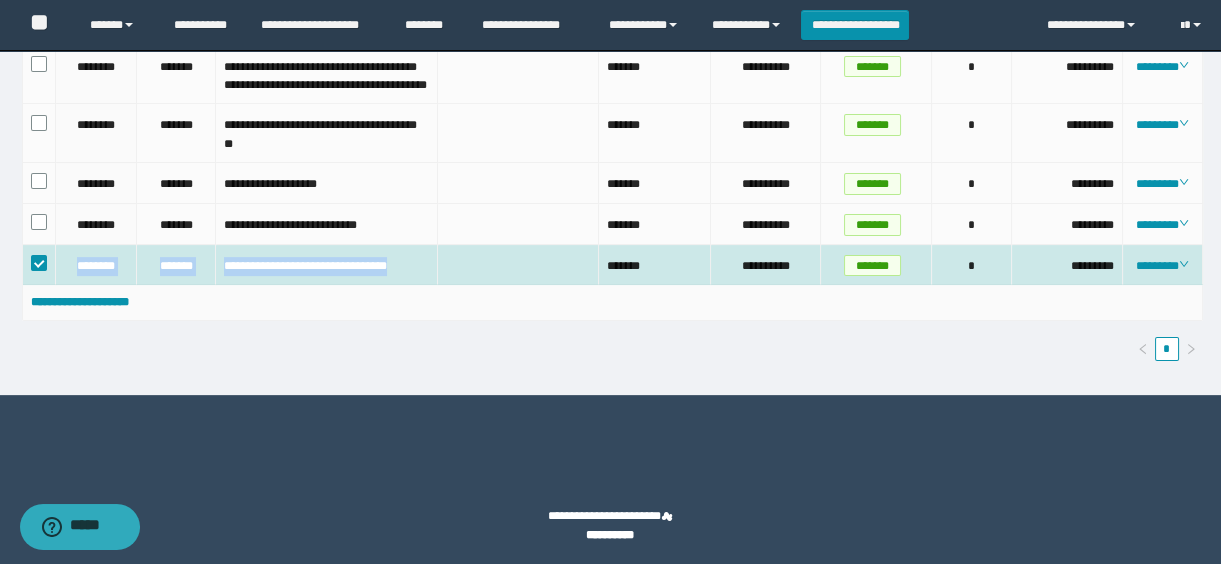 drag, startPoint x: 68, startPoint y: 339, endPoint x: 256, endPoint y: 372, distance: 190.8743 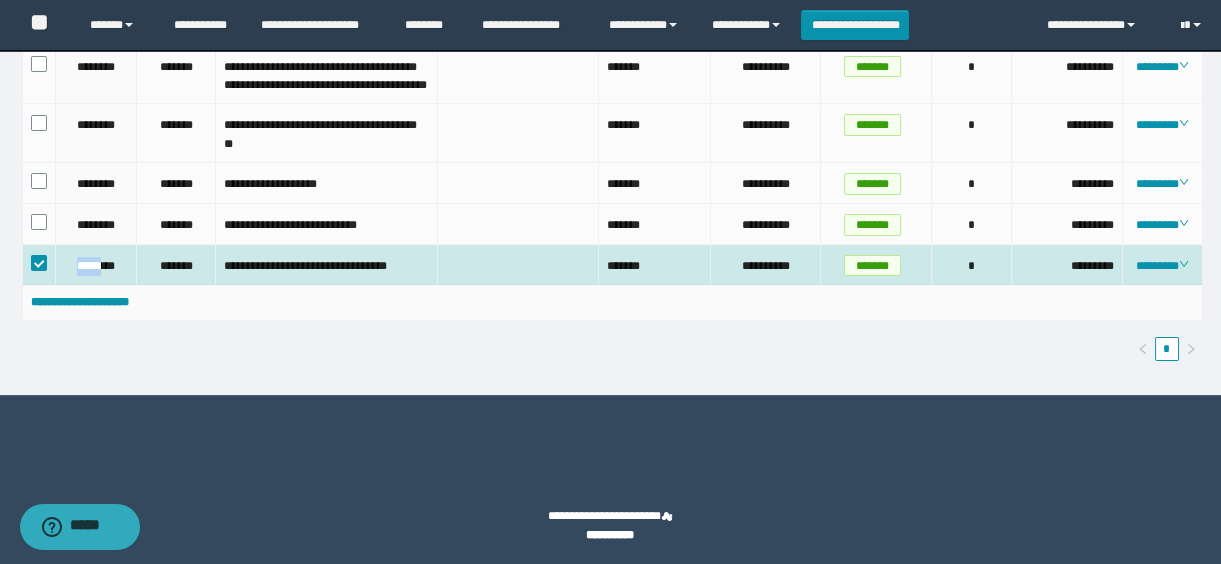 drag, startPoint x: 69, startPoint y: 339, endPoint x: 103, endPoint y: 349, distance: 35.44009 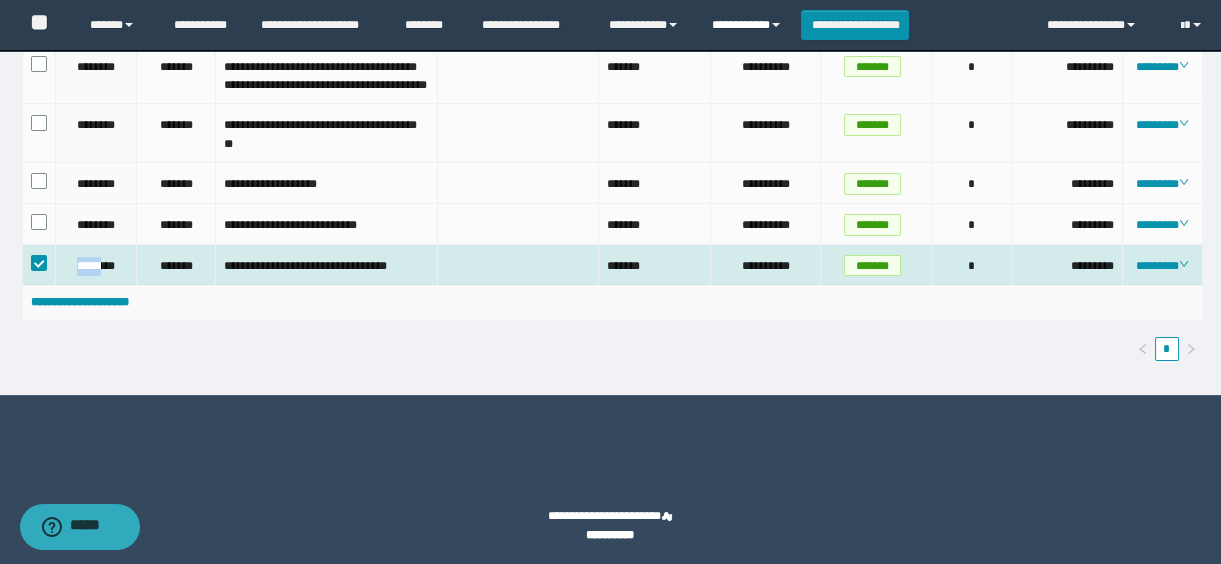 copy on "*****" 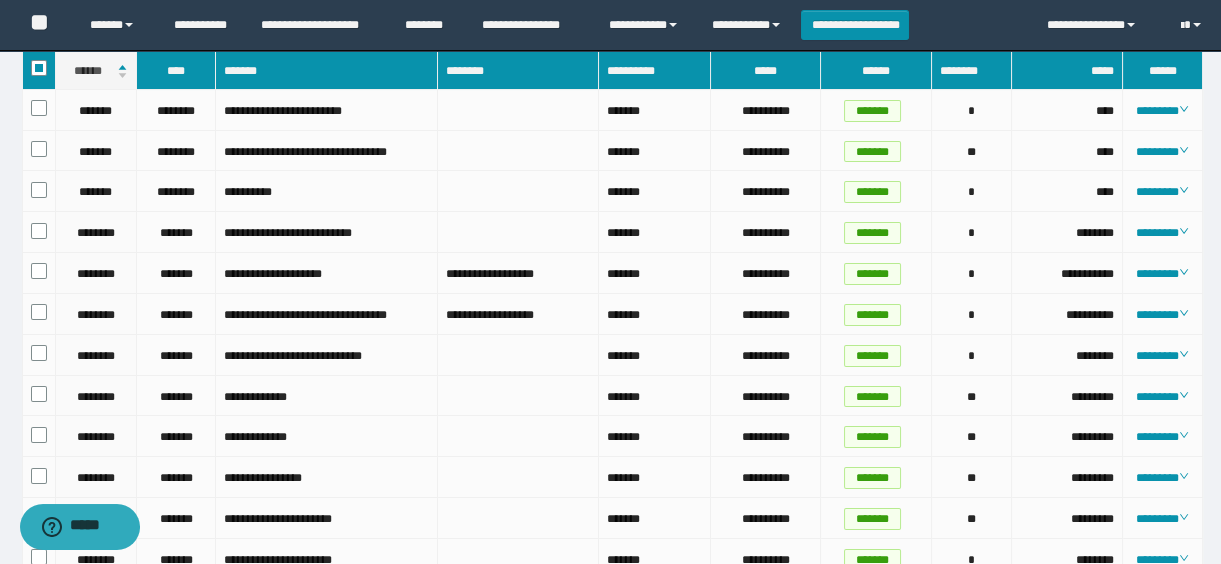 scroll, scrollTop: 0, scrollLeft: 0, axis: both 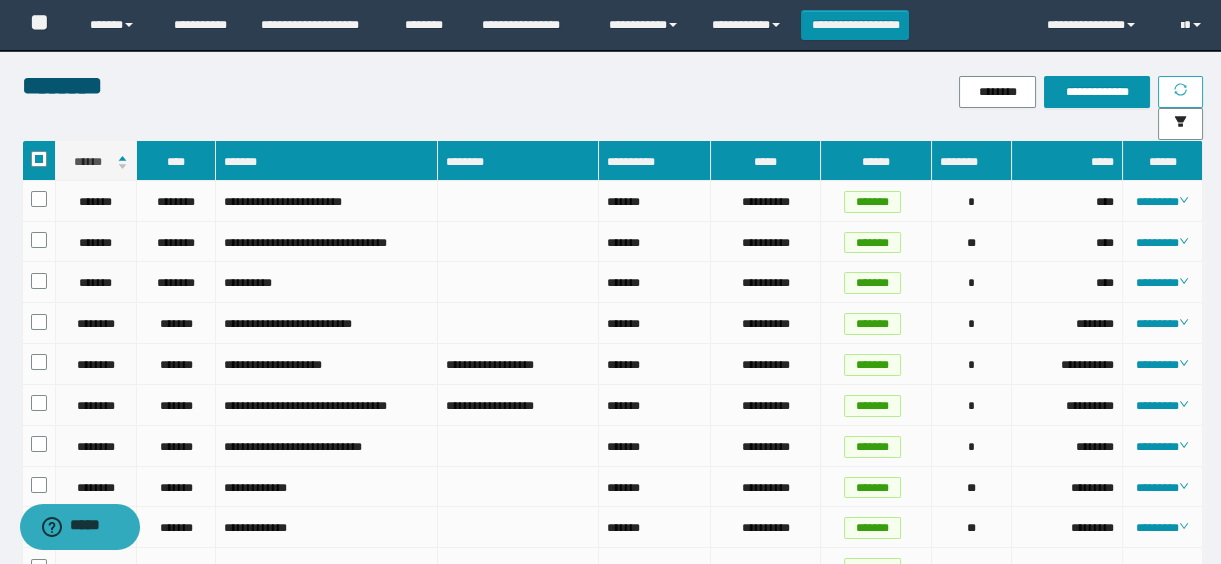 click 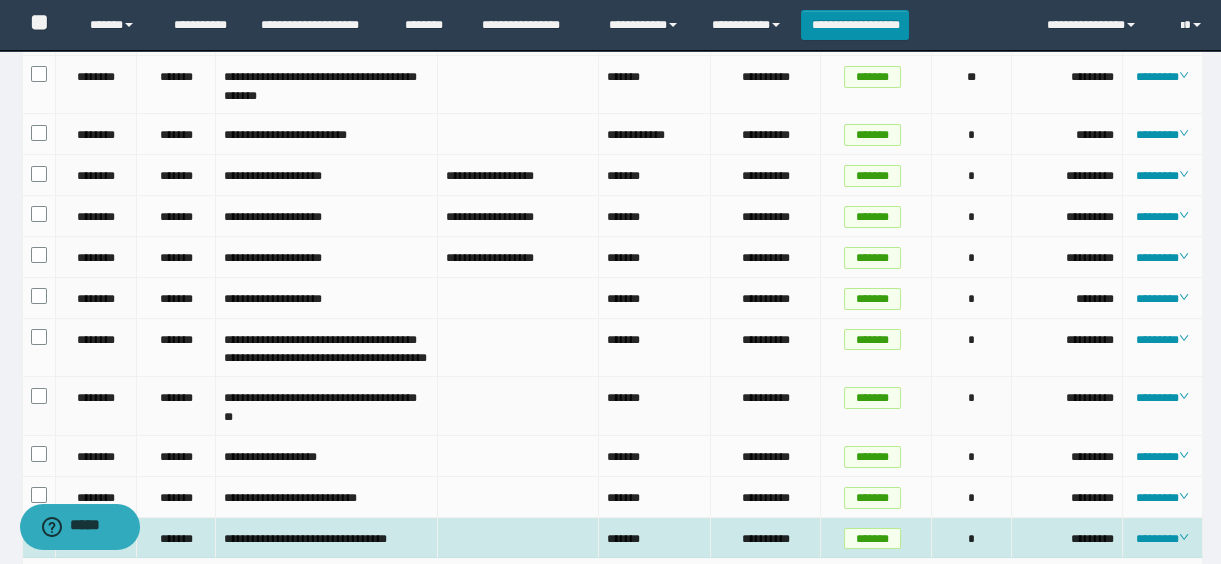 scroll, scrollTop: 1272, scrollLeft: 0, axis: vertical 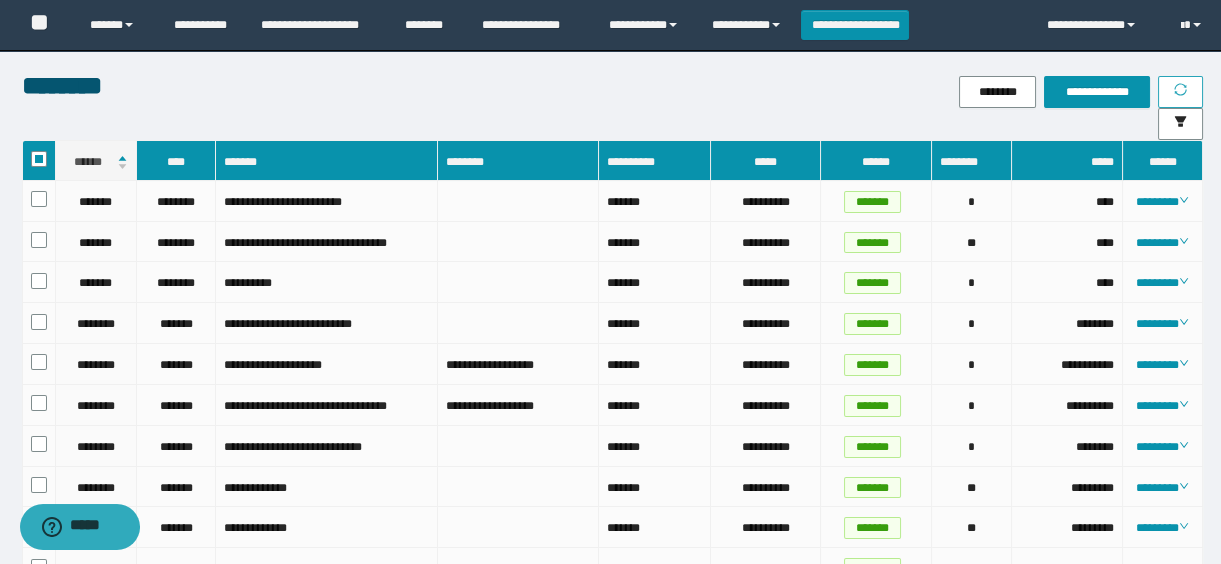 click 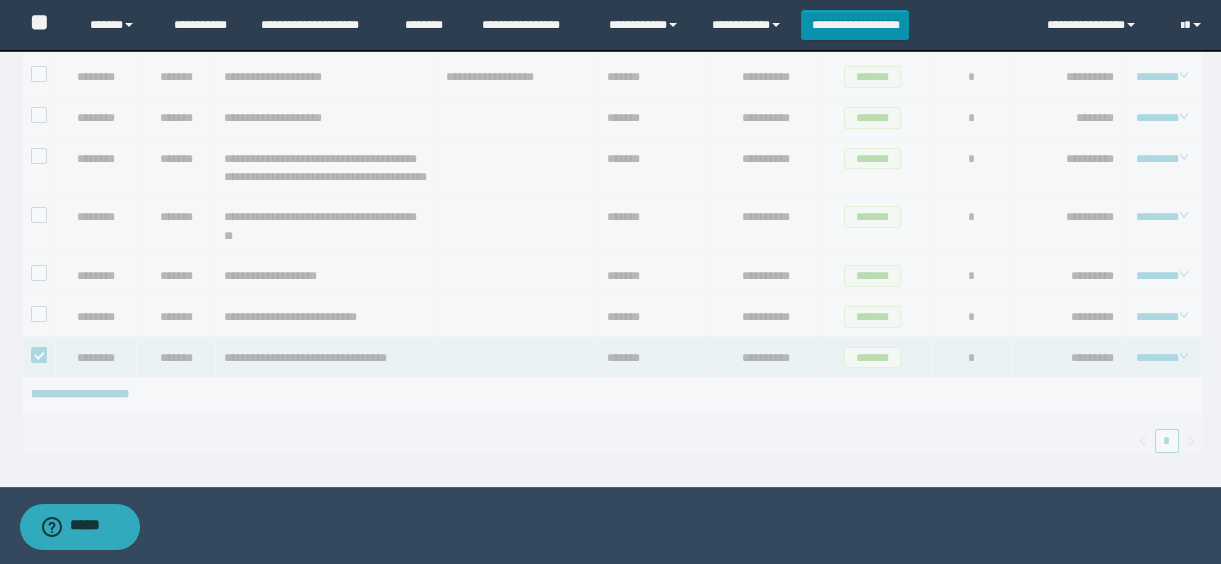 scroll, scrollTop: 1273, scrollLeft: 0, axis: vertical 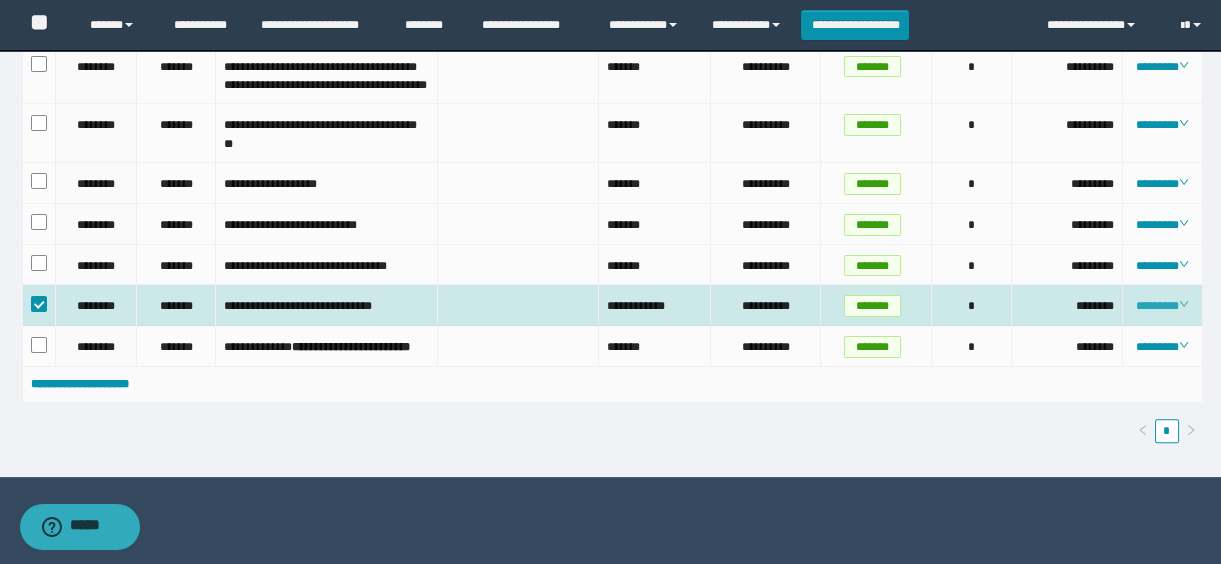 click on "********" at bounding box center (1162, 306) 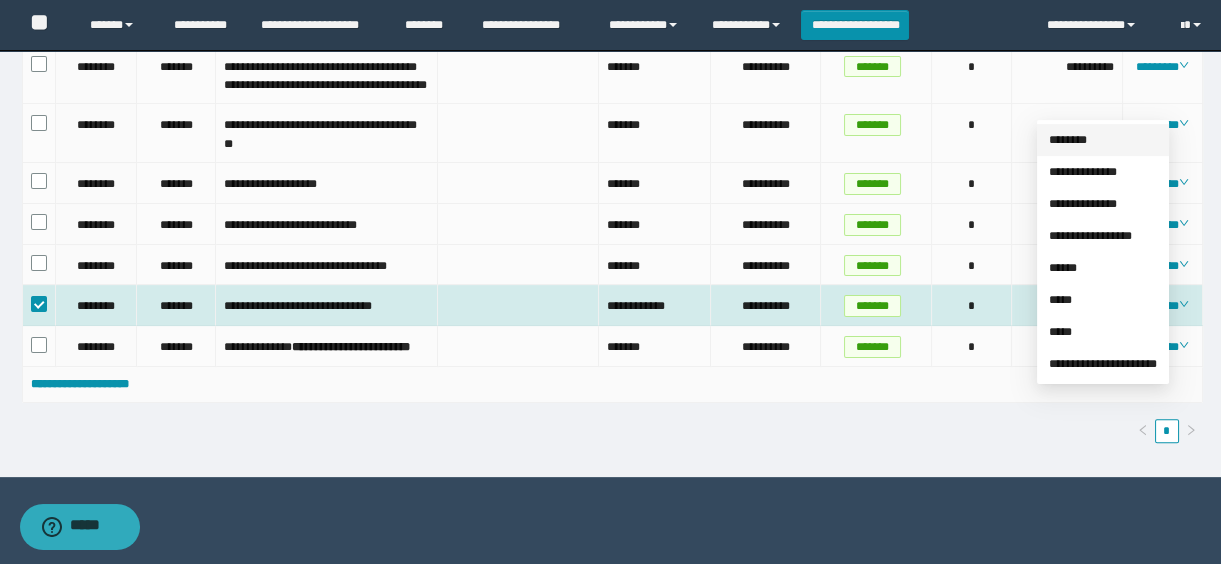click on "********" at bounding box center (1068, 140) 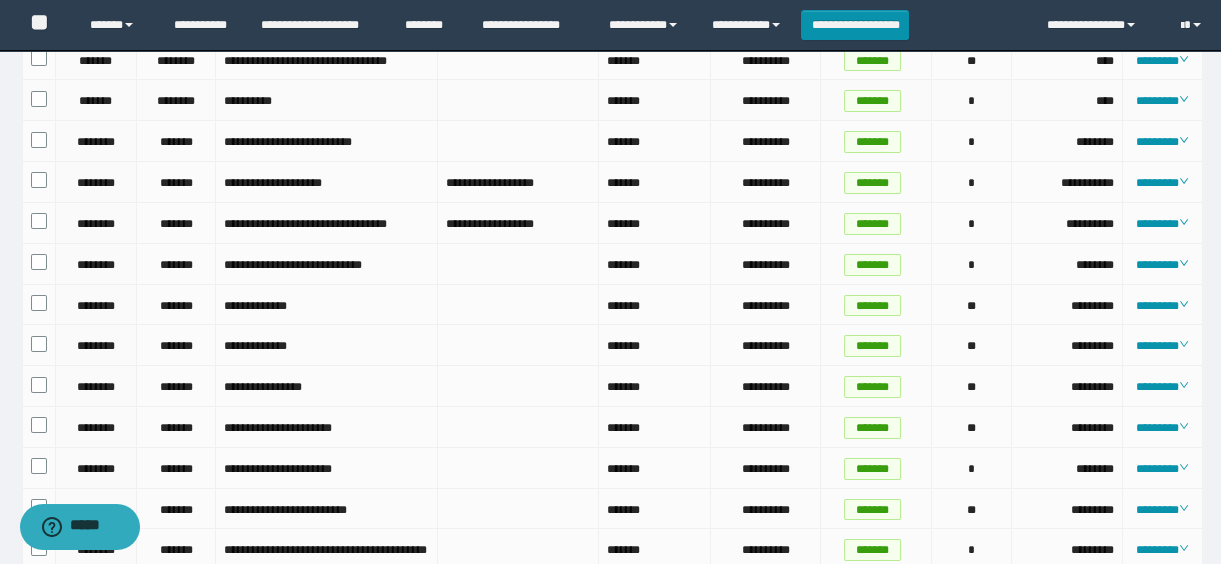 scroll, scrollTop: 0, scrollLeft: 0, axis: both 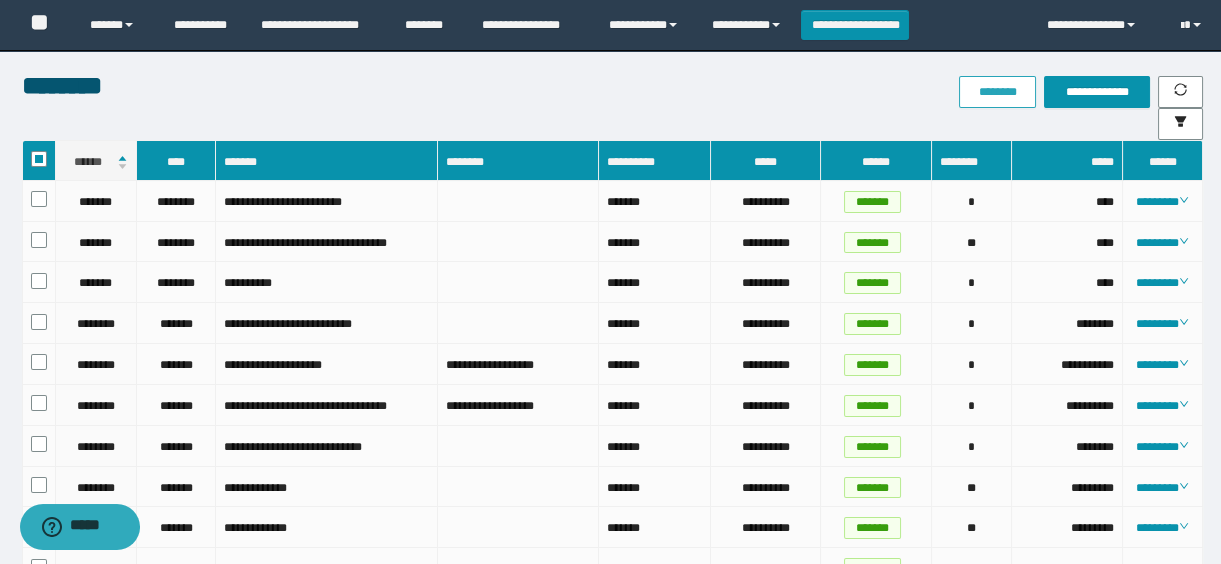 click on "********" at bounding box center [997, 92] 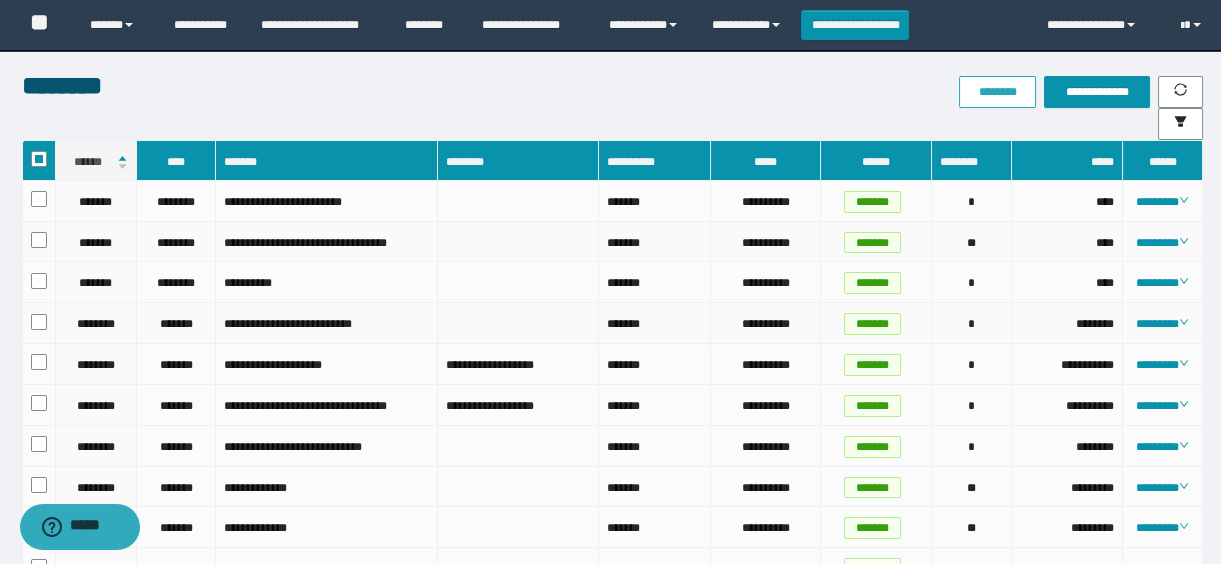 scroll, scrollTop: 181, scrollLeft: 0, axis: vertical 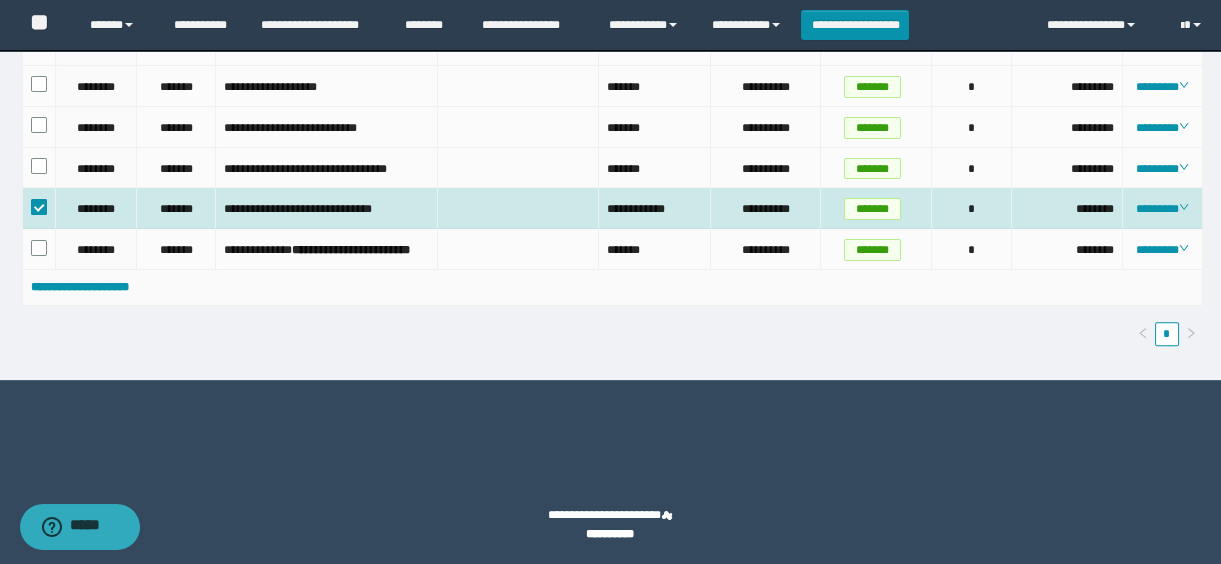 click at bounding box center (39, 207) 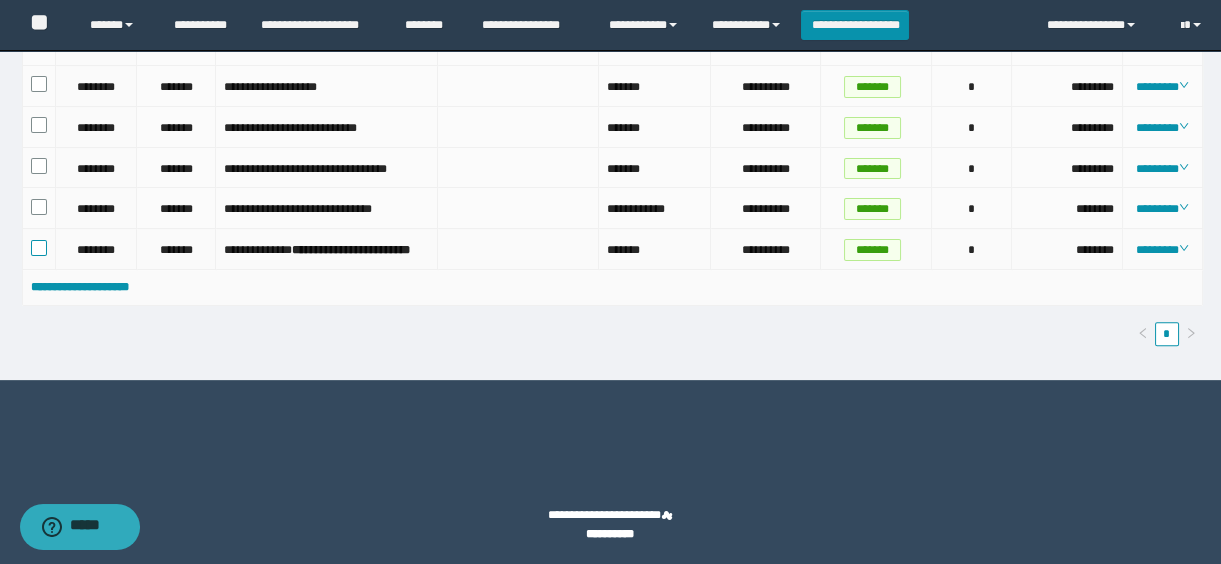click at bounding box center (39, 248) 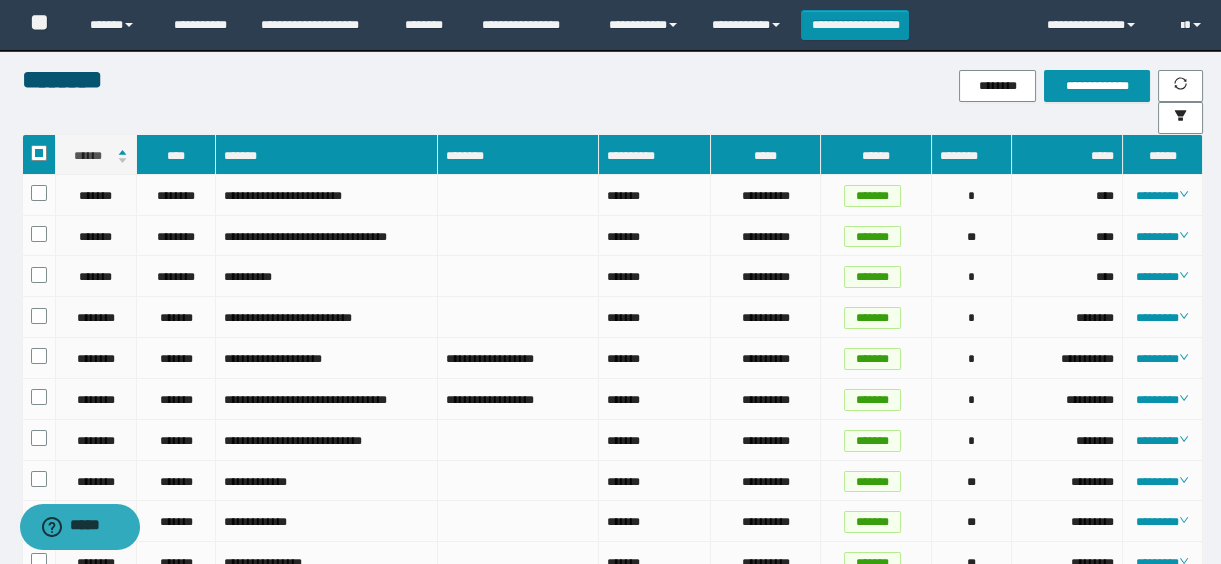 scroll, scrollTop: 0, scrollLeft: 0, axis: both 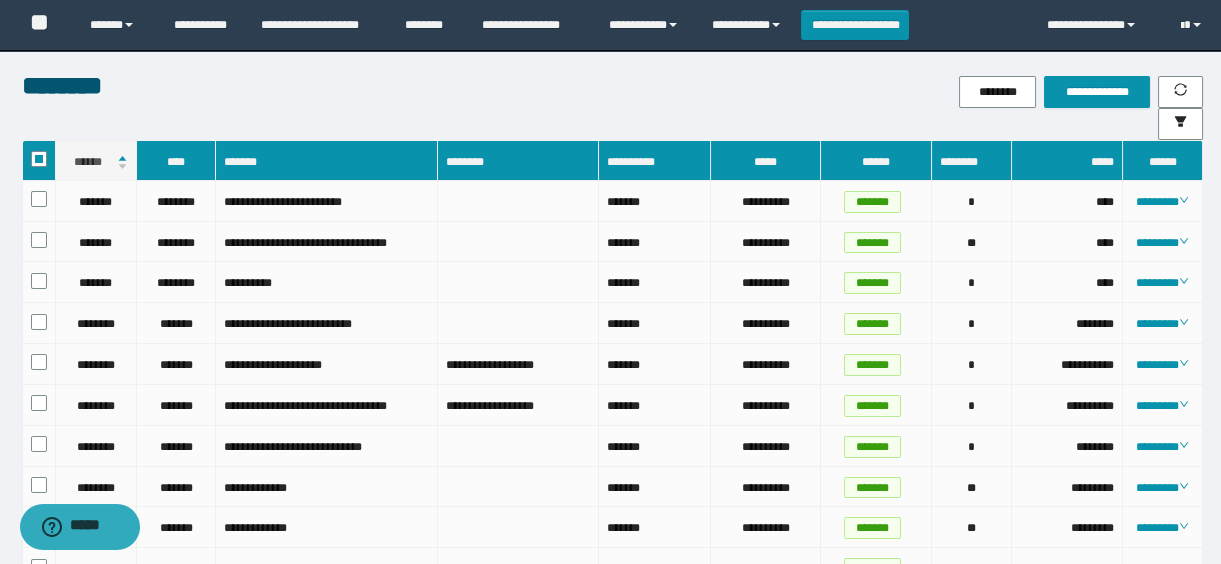 click on "**********" at bounding box center (1055, 104) 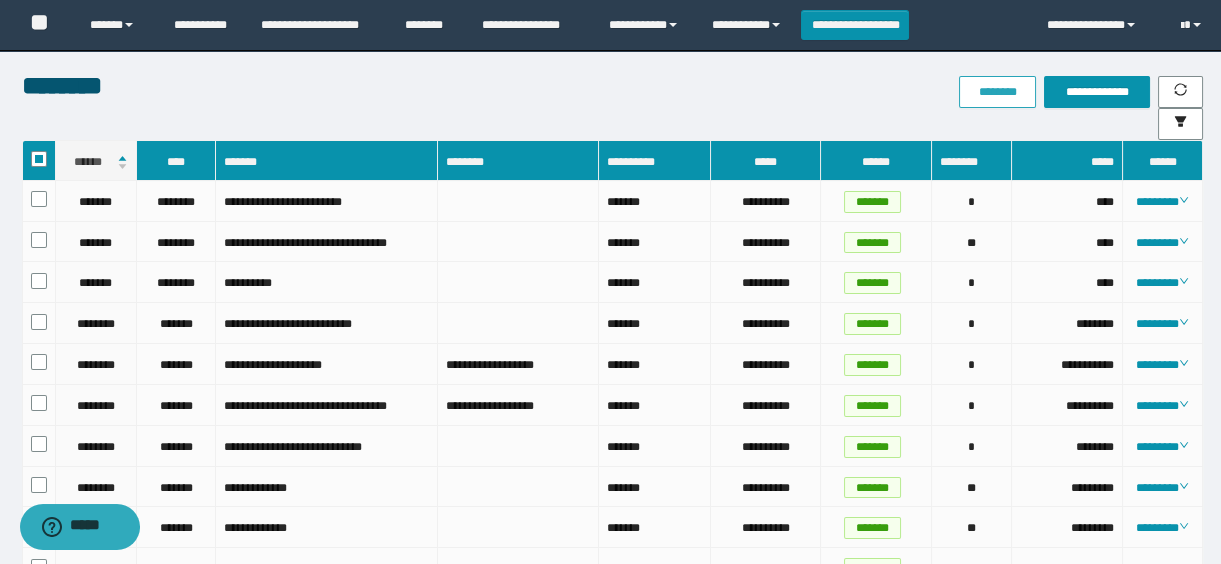 click on "********" at bounding box center (997, 92) 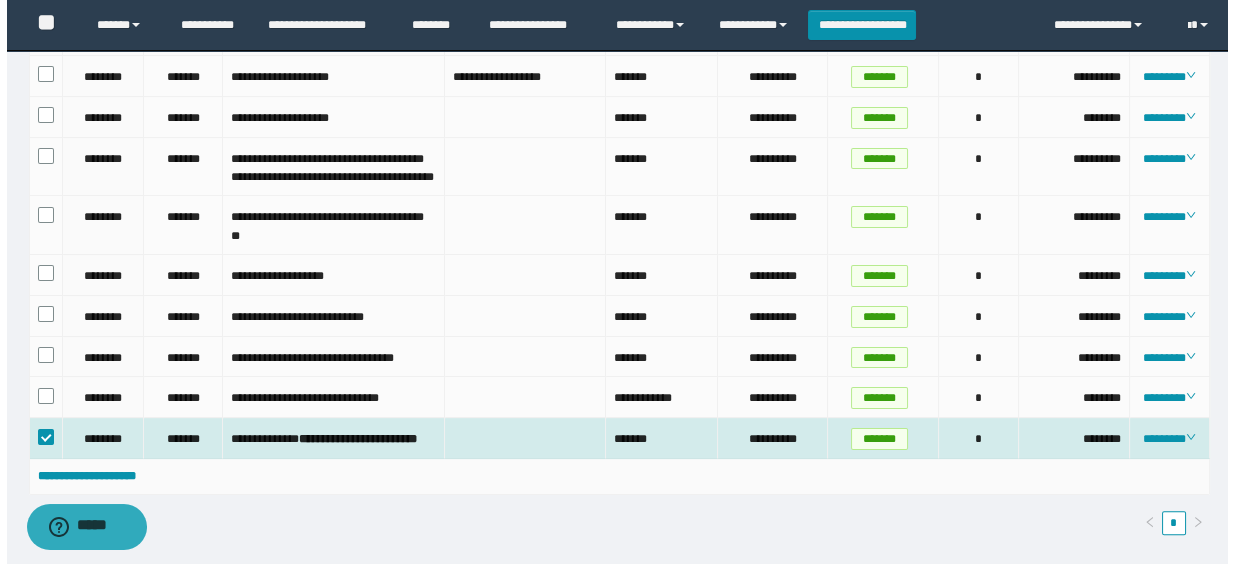 scroll, scrollTop: 1370, scrollLeft: 0, axis: vertical 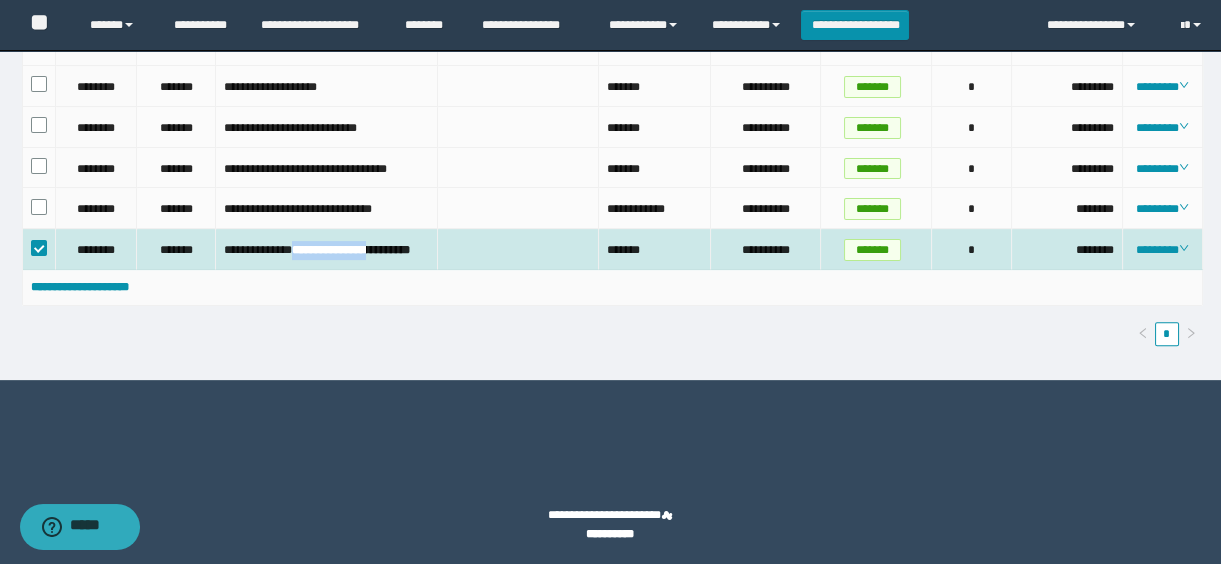 drag, startPoint x: 310, startPoint y: 340, endPoint x: 404, endPoint y: 339, distance: 94.00532 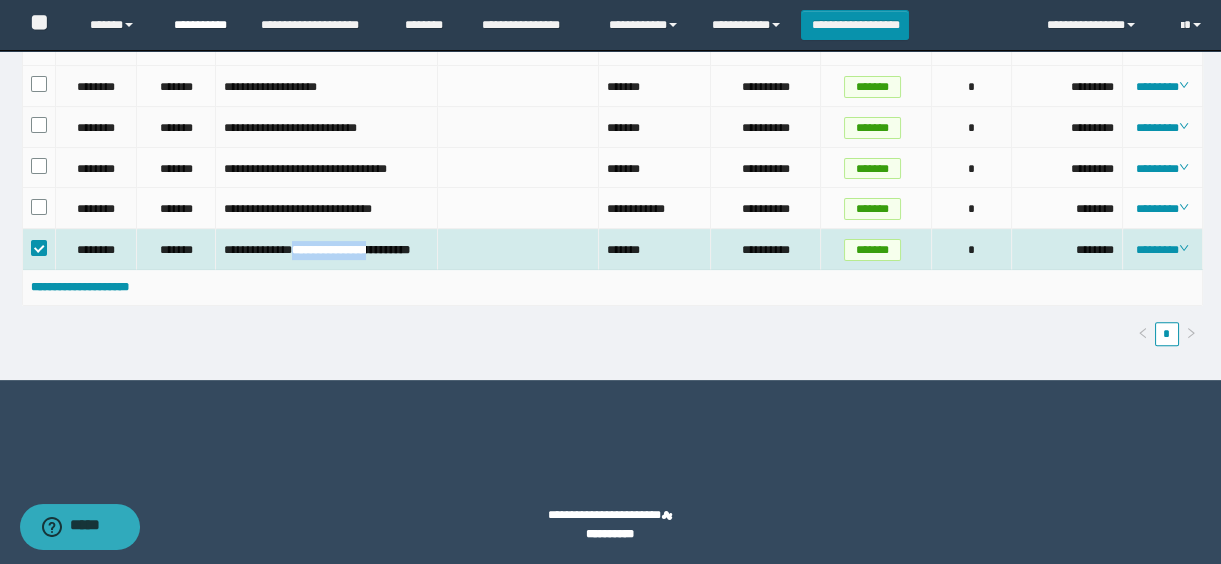 copy on "**********" 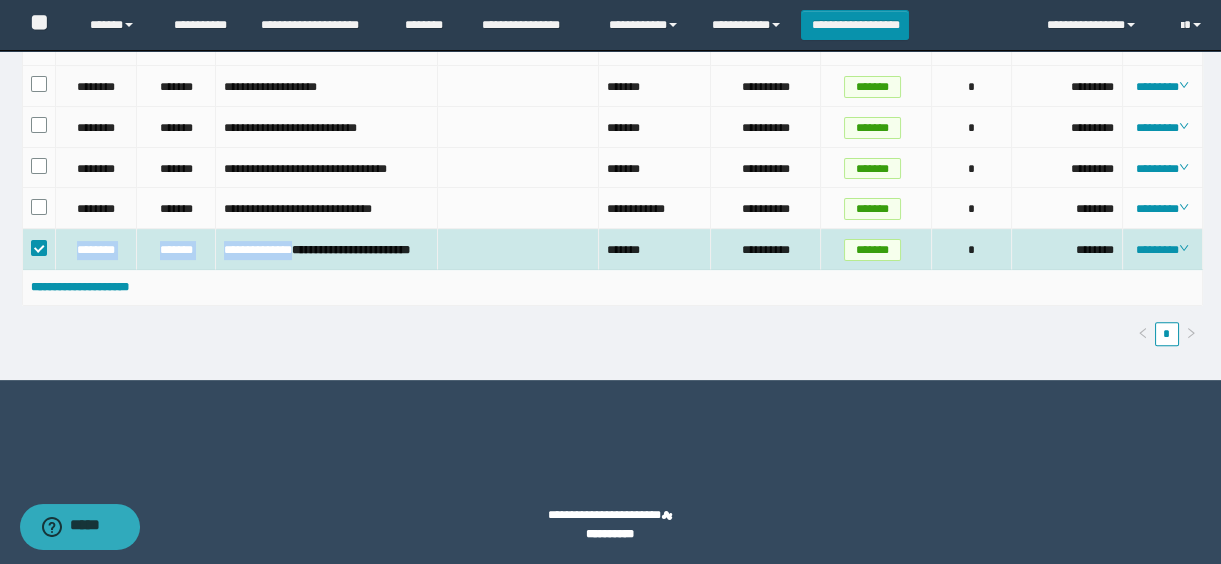 drag, startPoint x: 59, startPoint y: 340, endPoint x: 313, endPoint y: 340, distance: 254 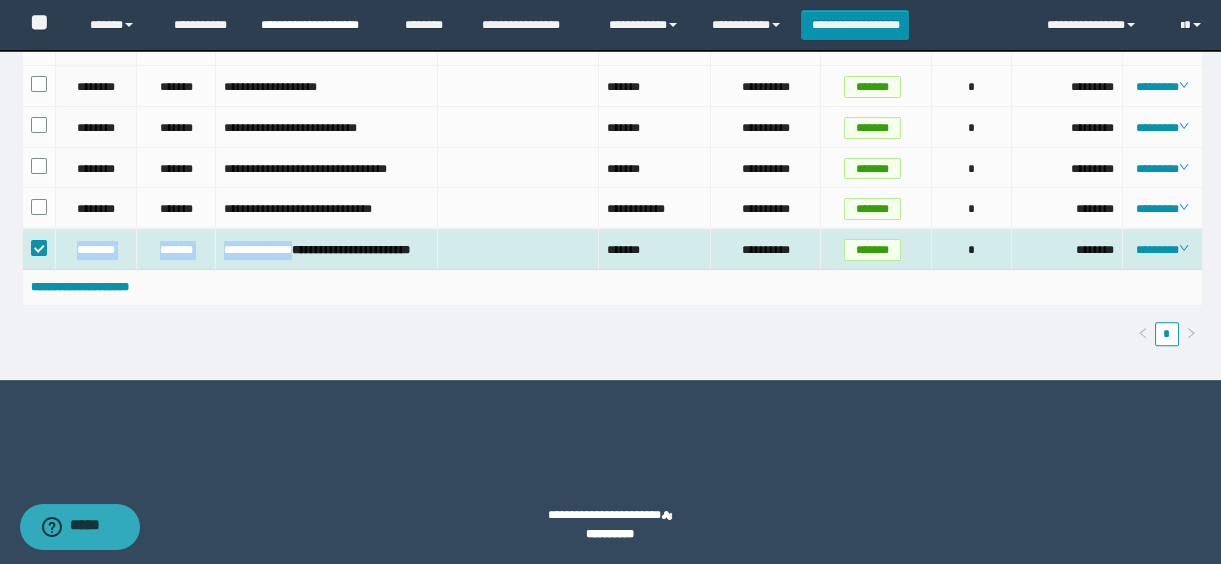 copy on "**********" 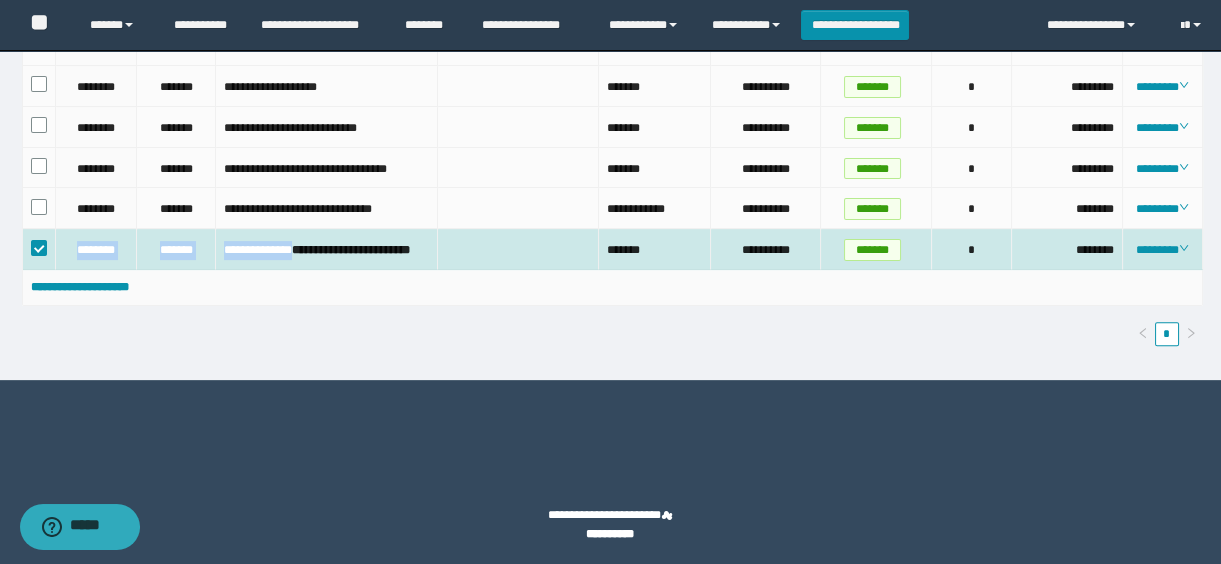 click on "*******" at bounding box center [176, 249] 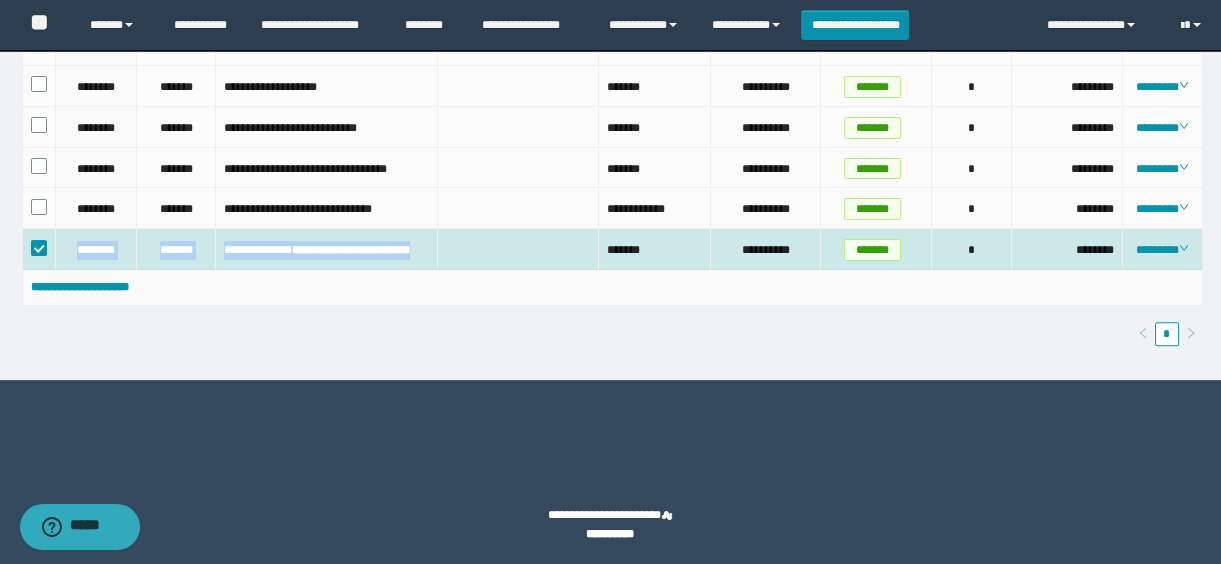 drag, startPoint x: 72, startPoint y: 336, endPoint x: 315, endPoint y: 359, distance: 244.08604 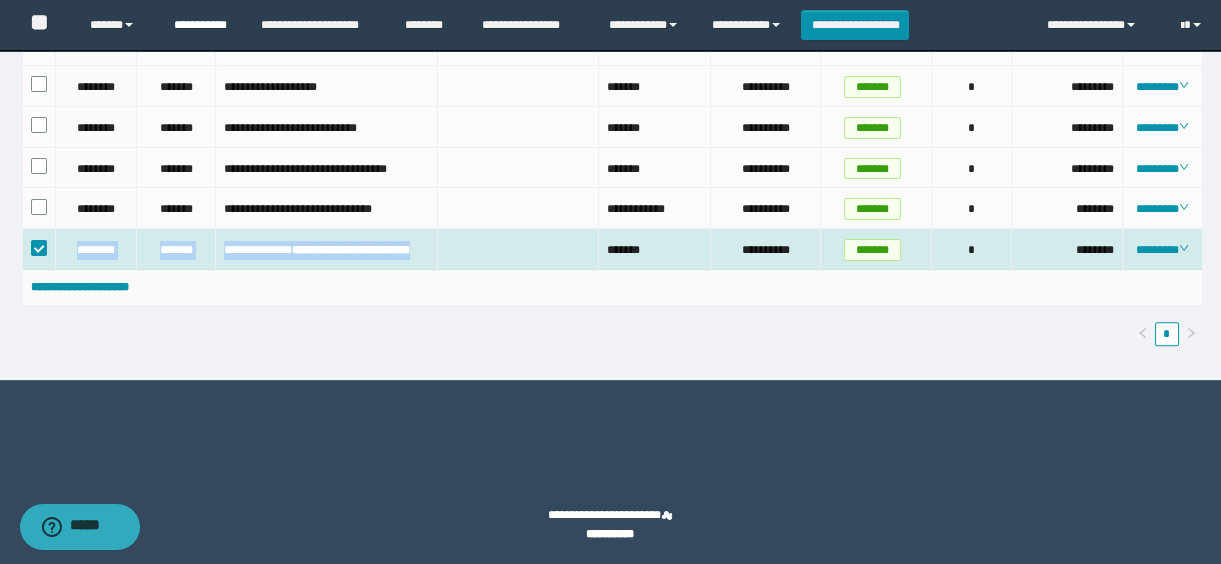 copy on "**********" 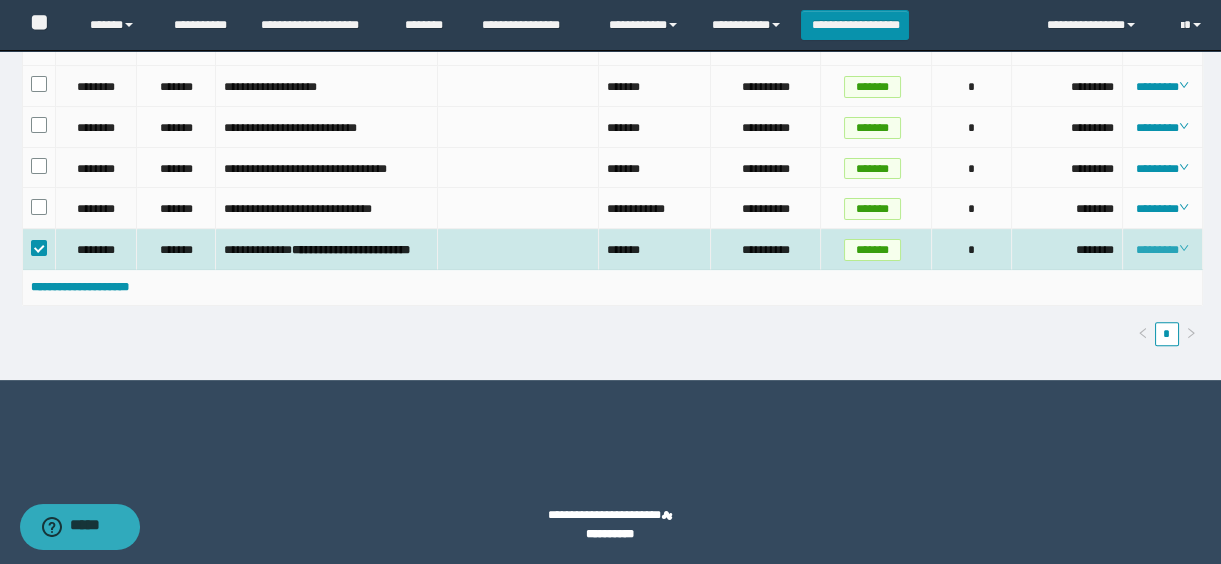click on "********" at bounding box center [1162, 250] 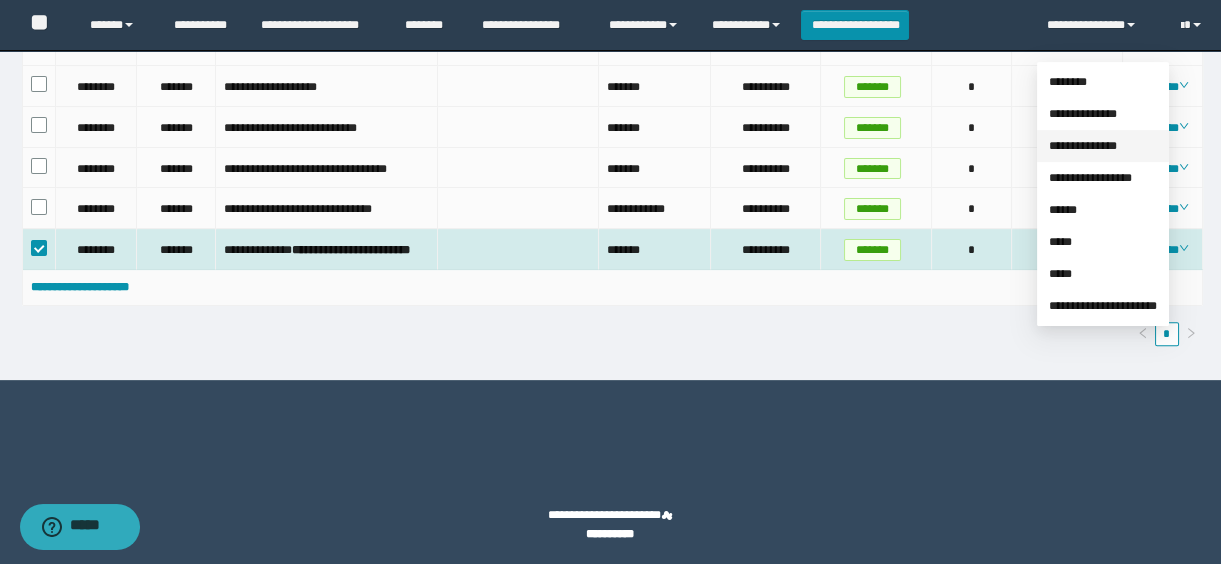 click on "**********" at bounding box center (1083, 146) 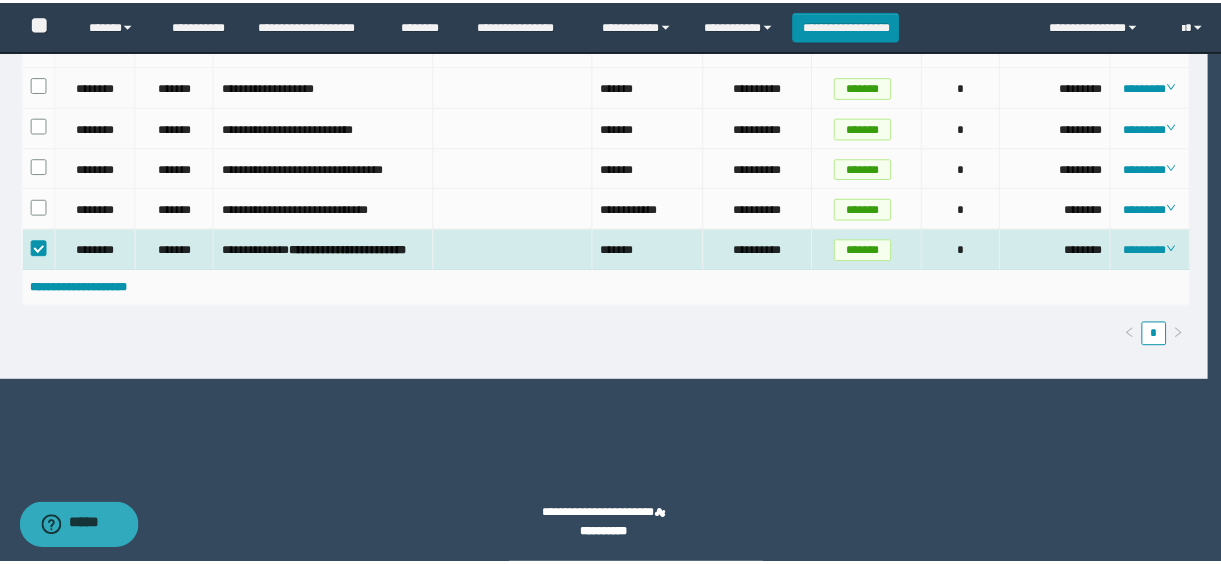 scroll, scrollTop: 1291, scrollLeft: 0, axis: vertical 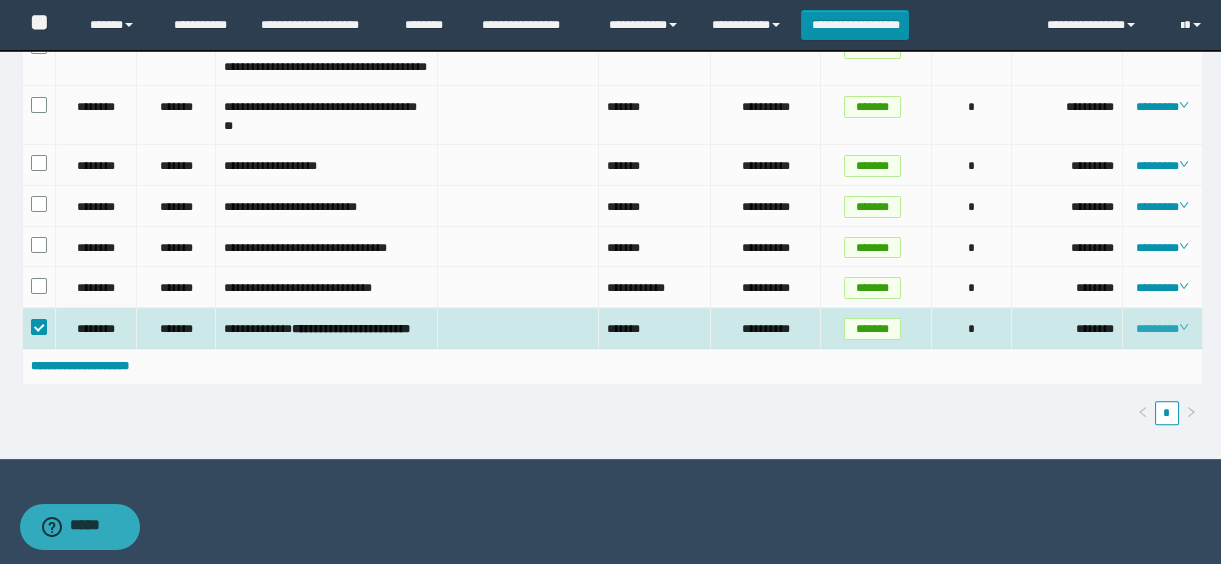click on "********" at bounding box center [1162, 329] 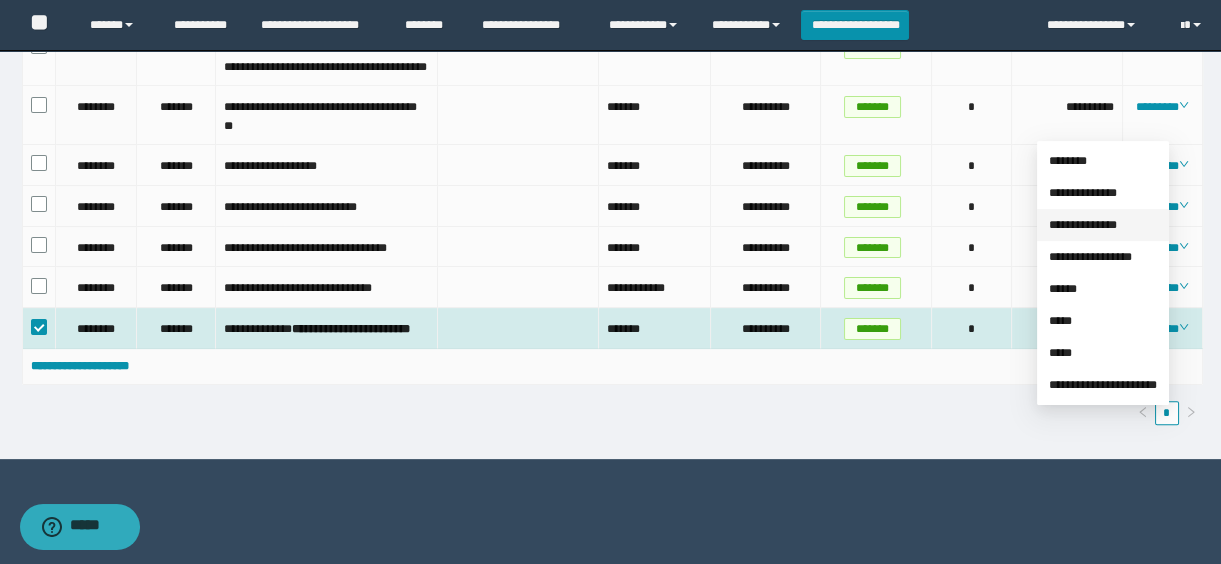 click on "**********" at bounding box center (1083, 225) 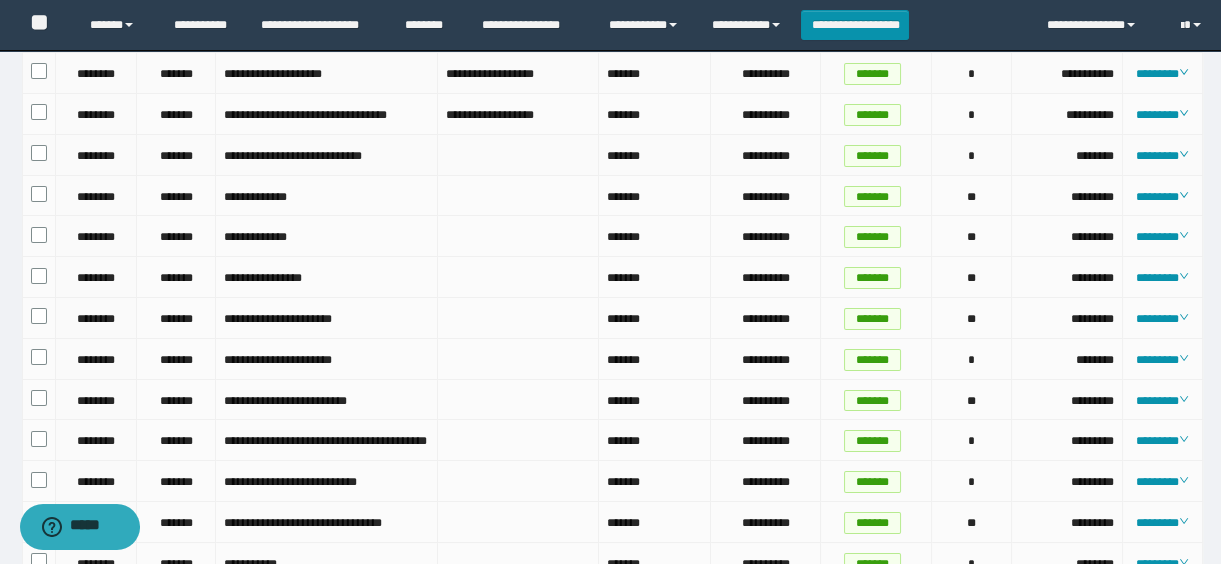 scroll, scrollTop: 0, scrollLeft: 0, axis: both 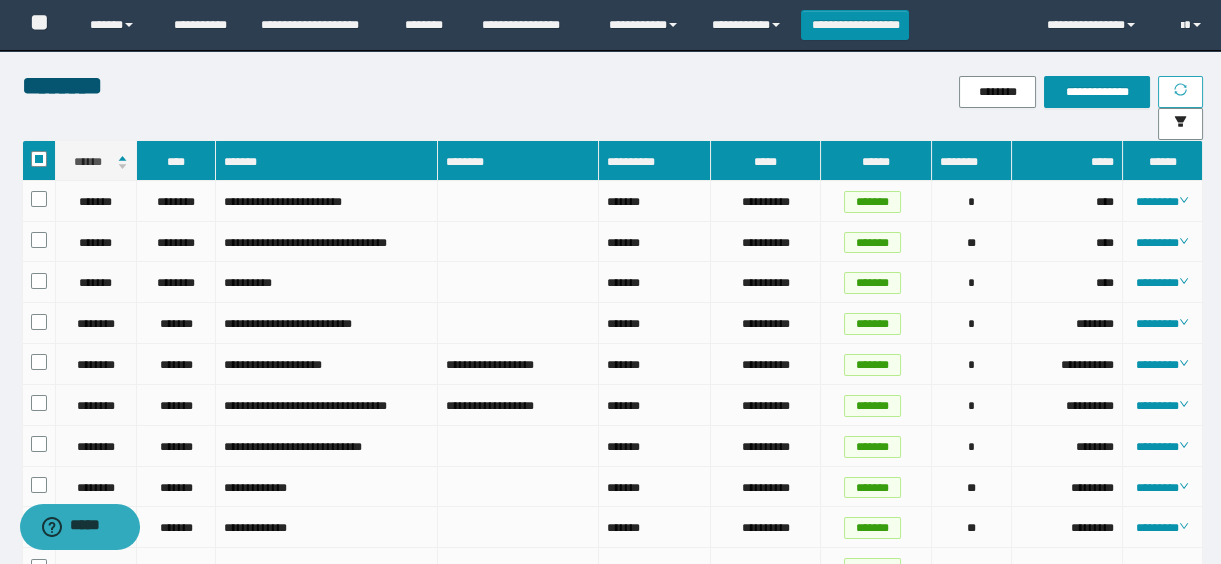 click 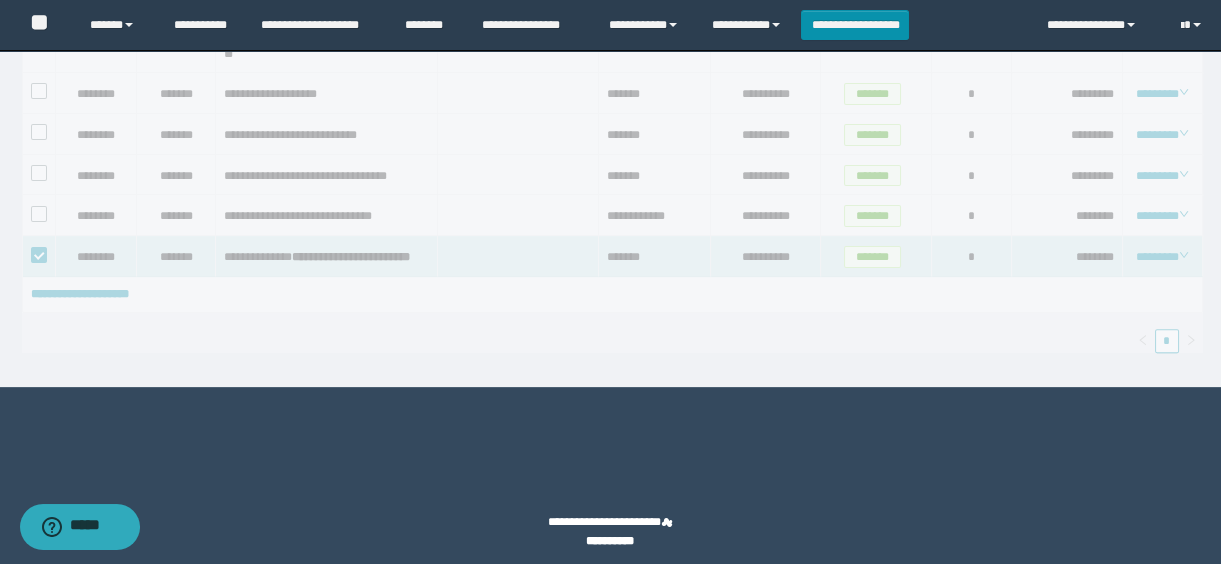 scroll, scrollTop: 1370, scrollLeft: 0, axis: vertical 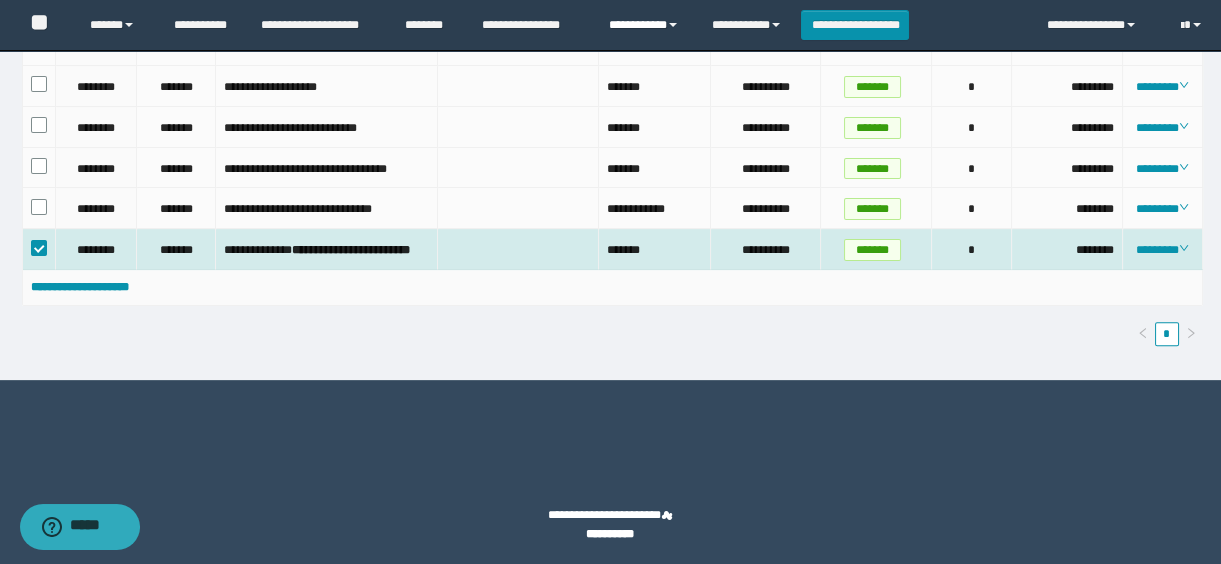type 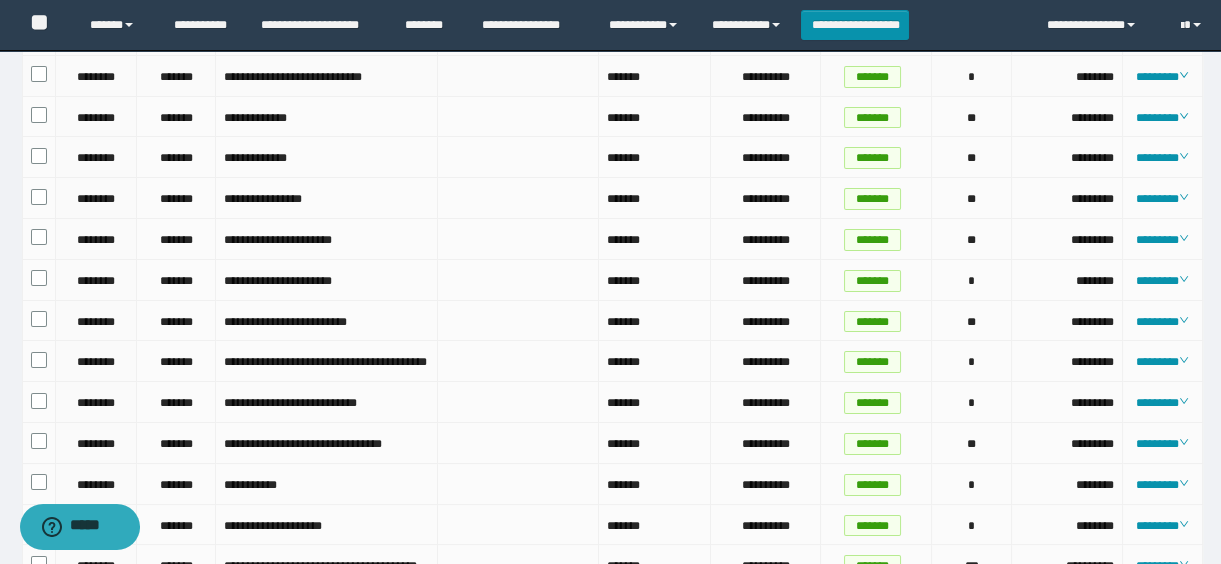scroll, scrollTop: 0, scrollLeft: 0, axis: both 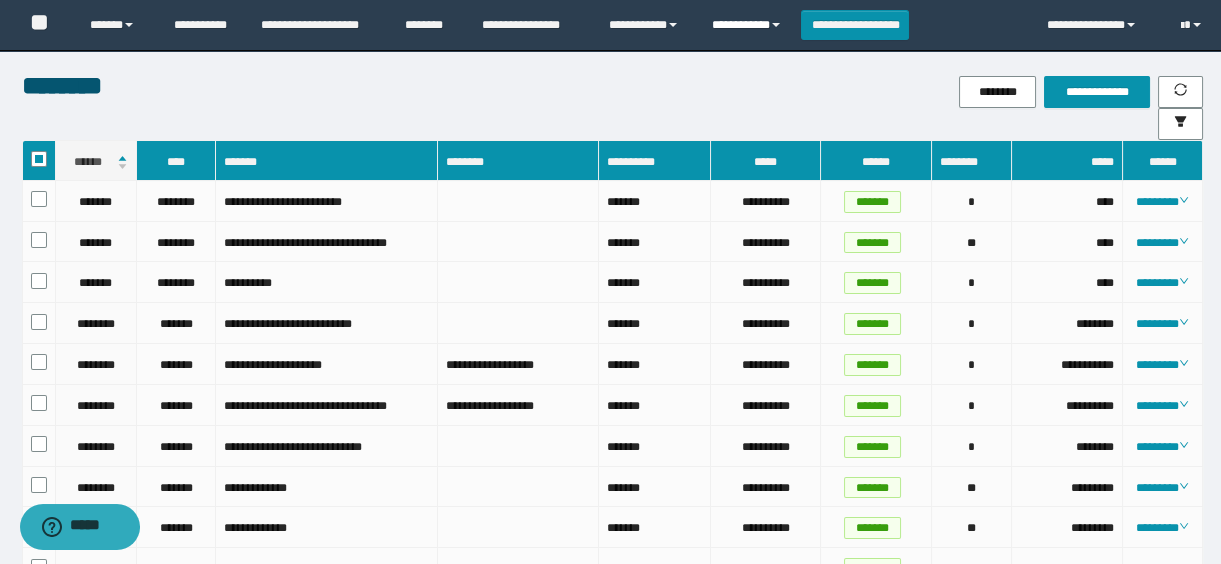 drag, startPoint x: 747, startPoint y: 23, endPoint x: 750, endPoint y: 47, distance: 24.186773 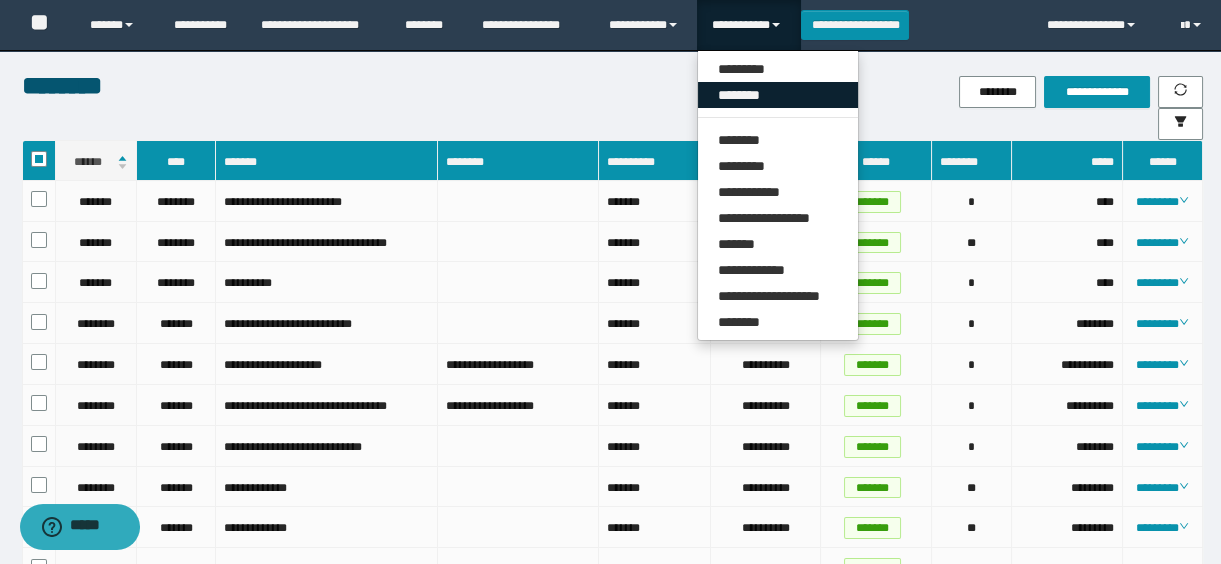 click on "********" at bounding box center [778, 95] 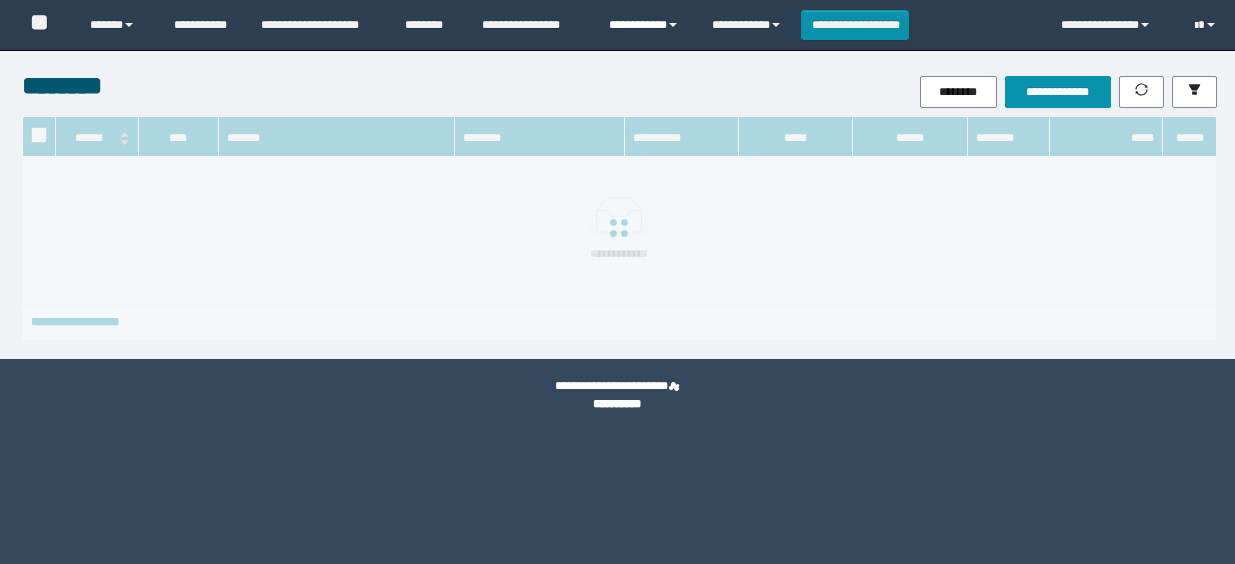 scroll, scrollTop: 0, scrollLeft: 0, axis: both 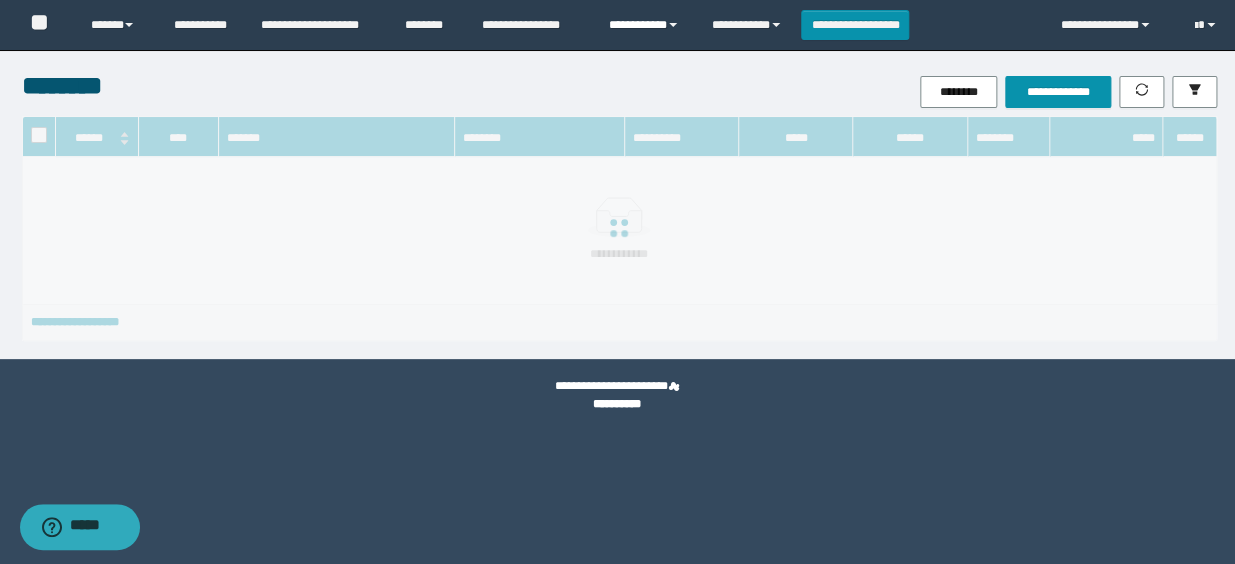 click on "**********" at bounding box center [645, 25] 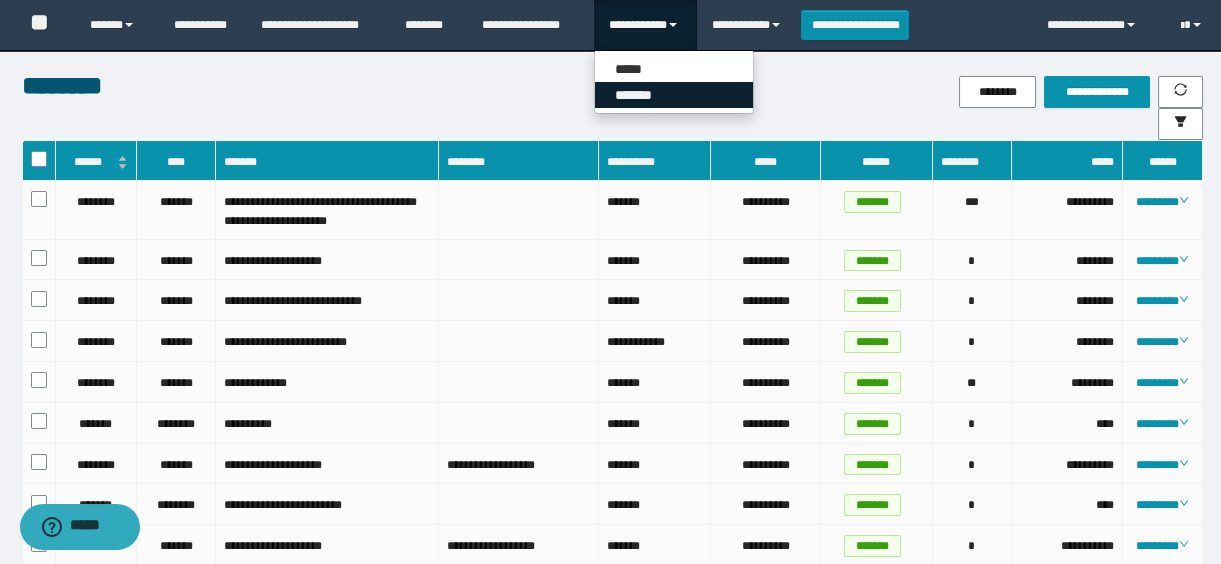 click on "*******" at bounding box center (674, 95) 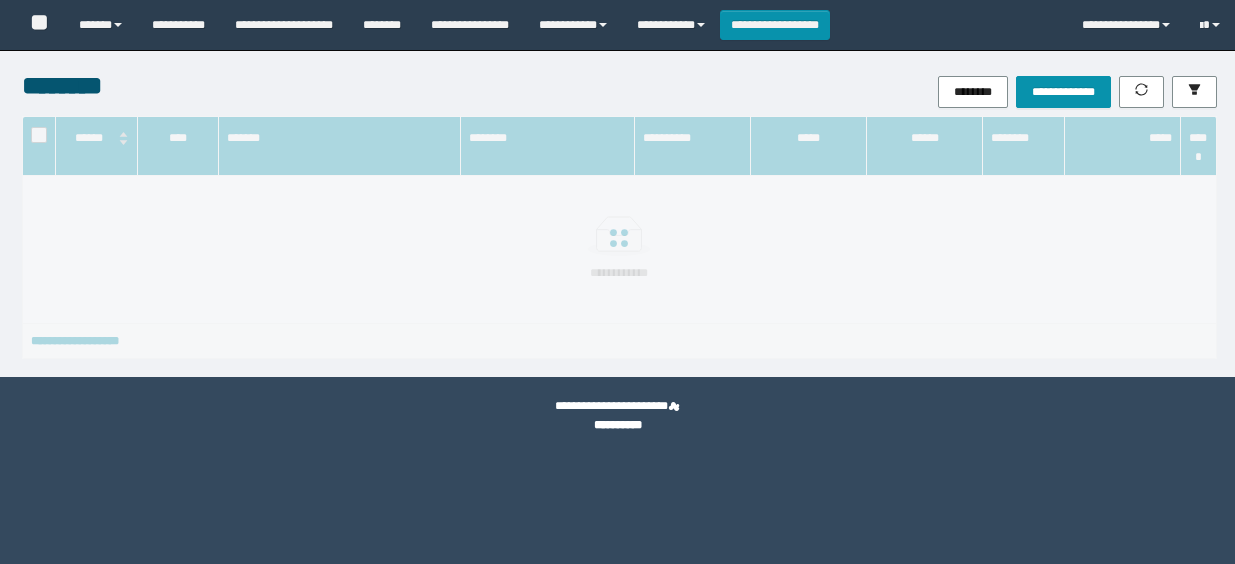 click at bounding box center (619, 237) 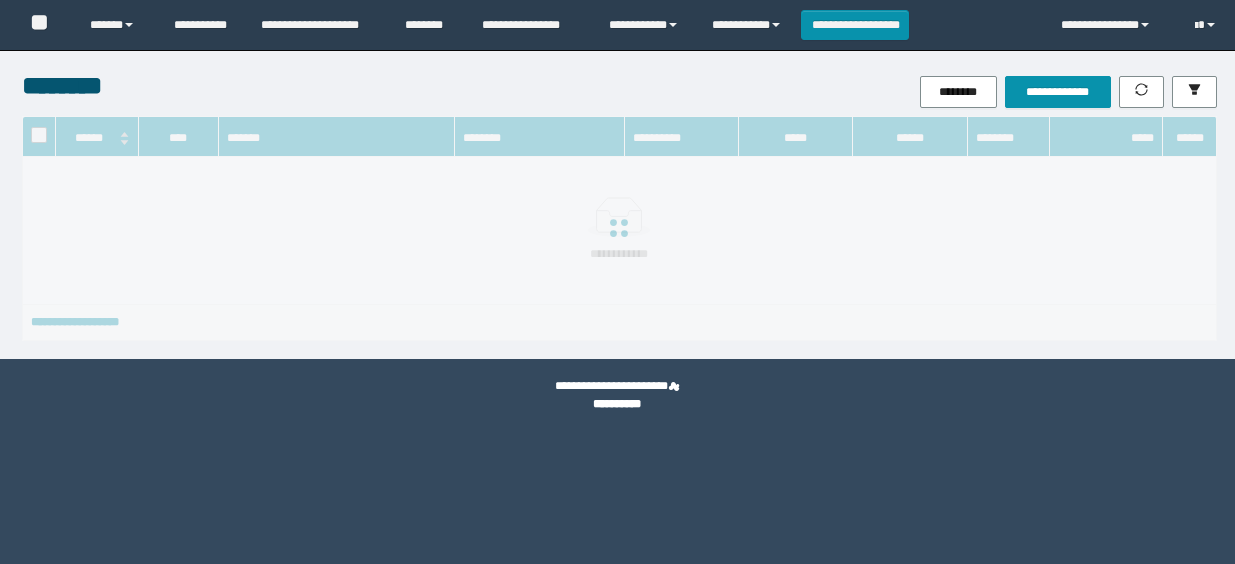 scroll, scrollTop: 0, scrollLeft: 0, axis: both 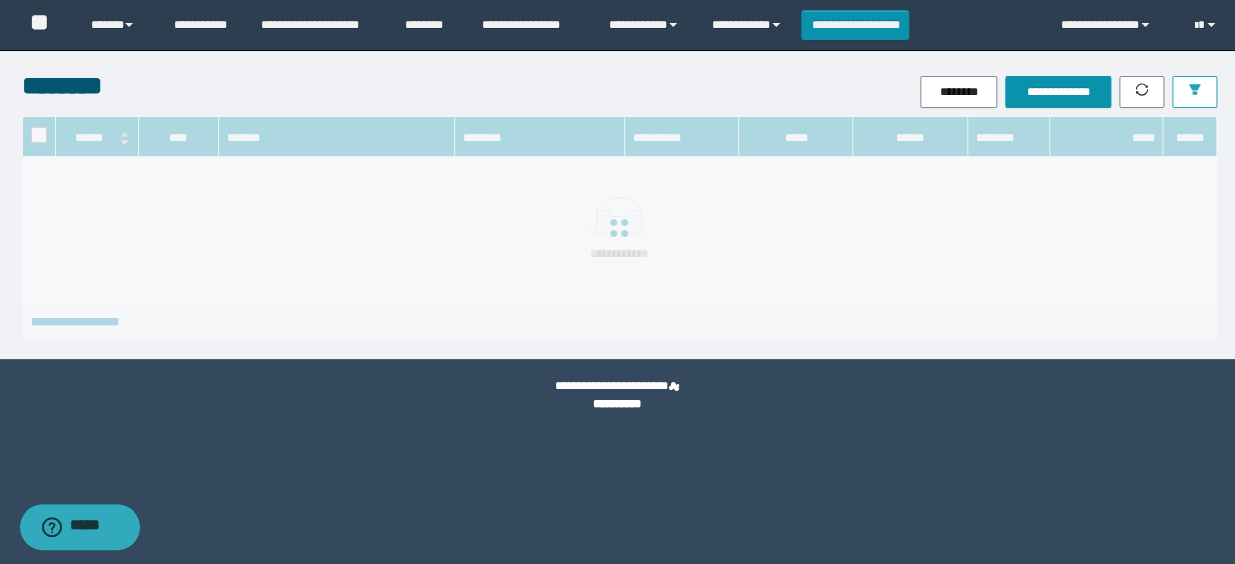 click at bounding box center [1194, 92] 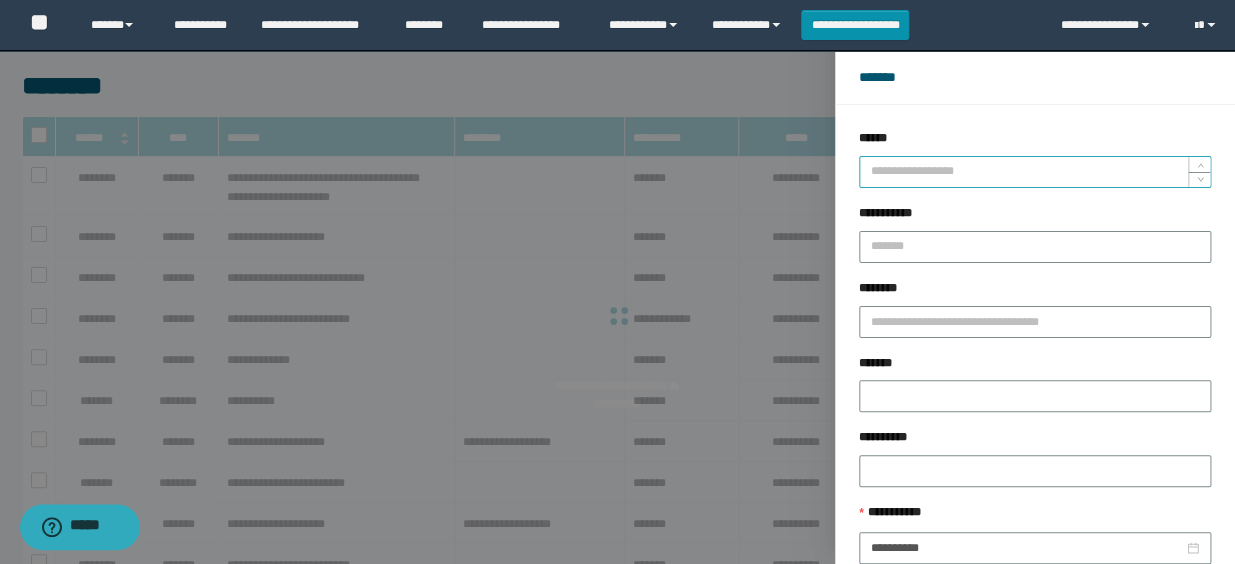 click on "******" at bounding box center (1035, 172) 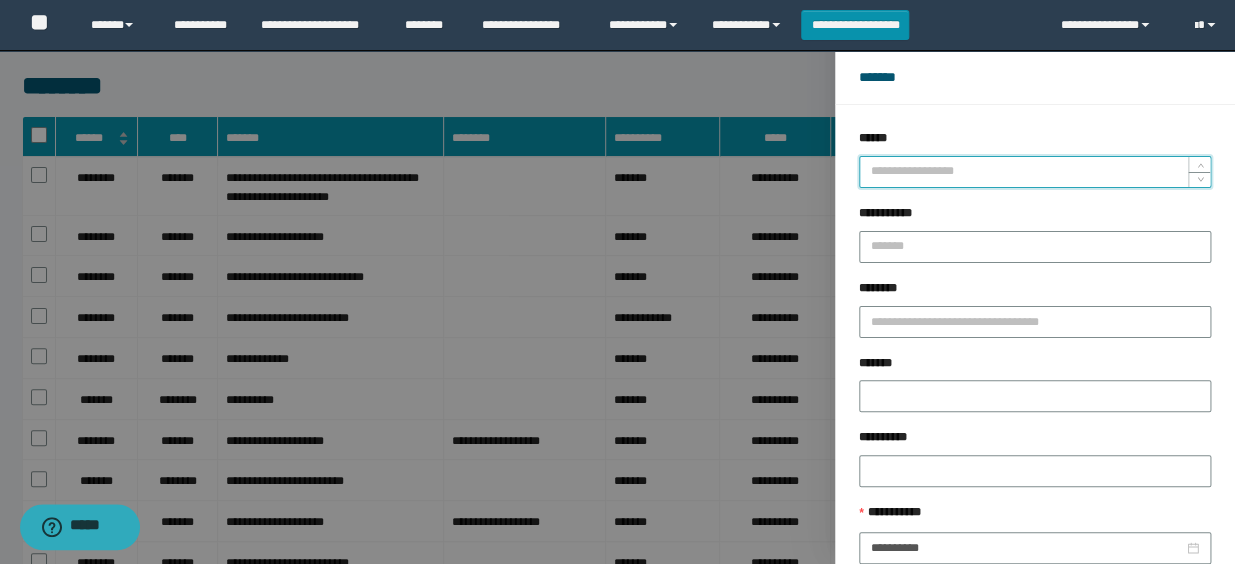 paste on "*****" 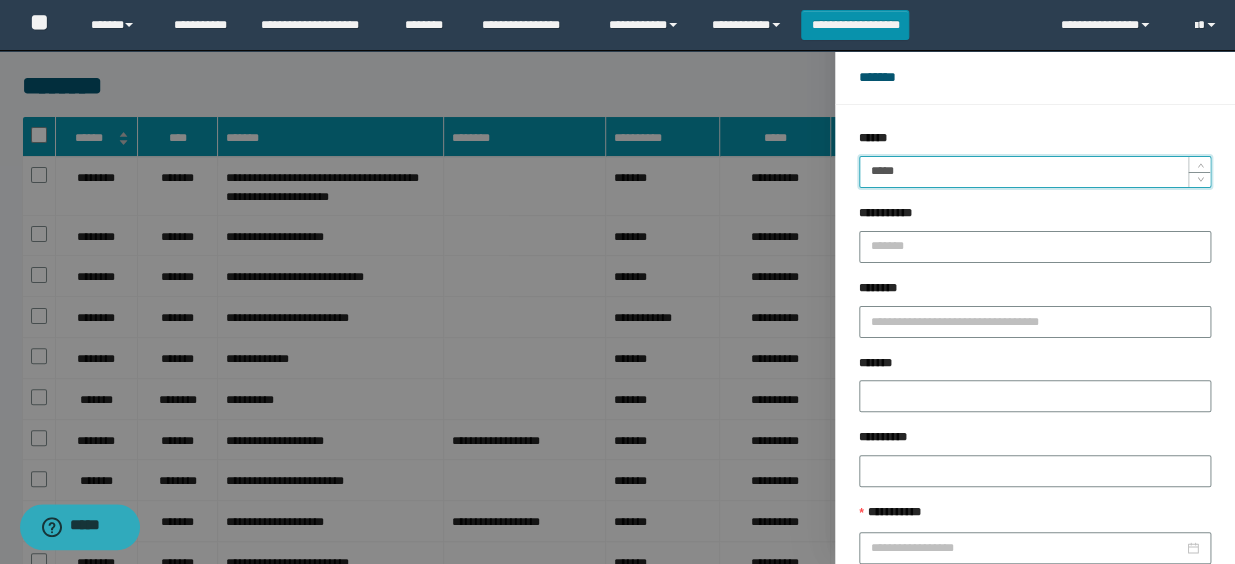 type on "*****" 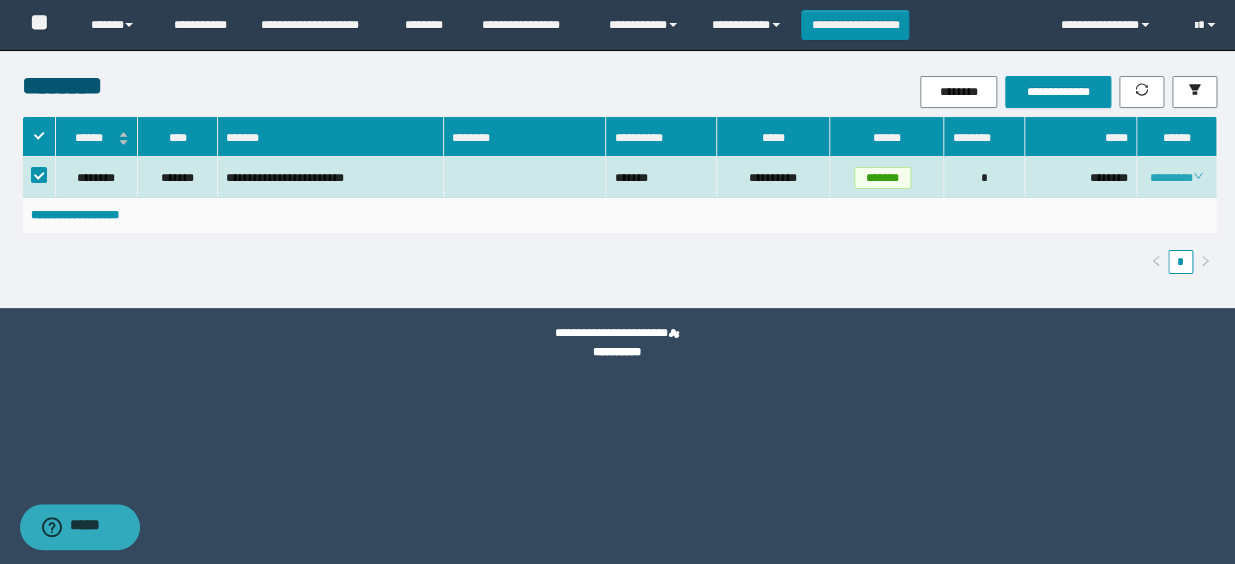 click on "********" at bounding box center (1176, 178) 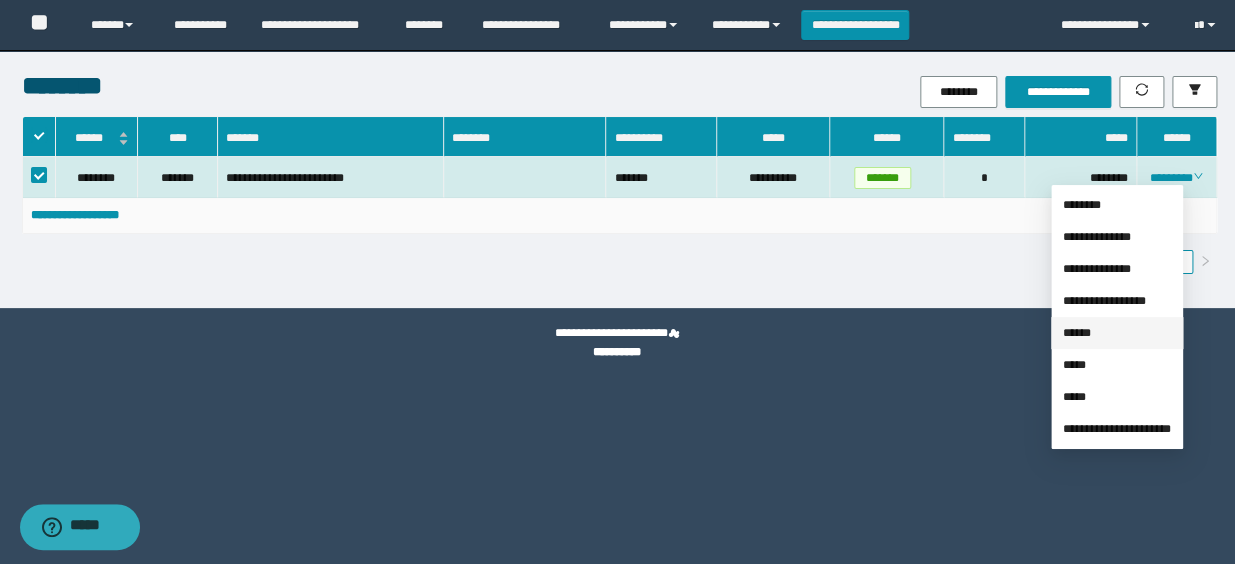 click on "******" at bounding box center [1077, 333] 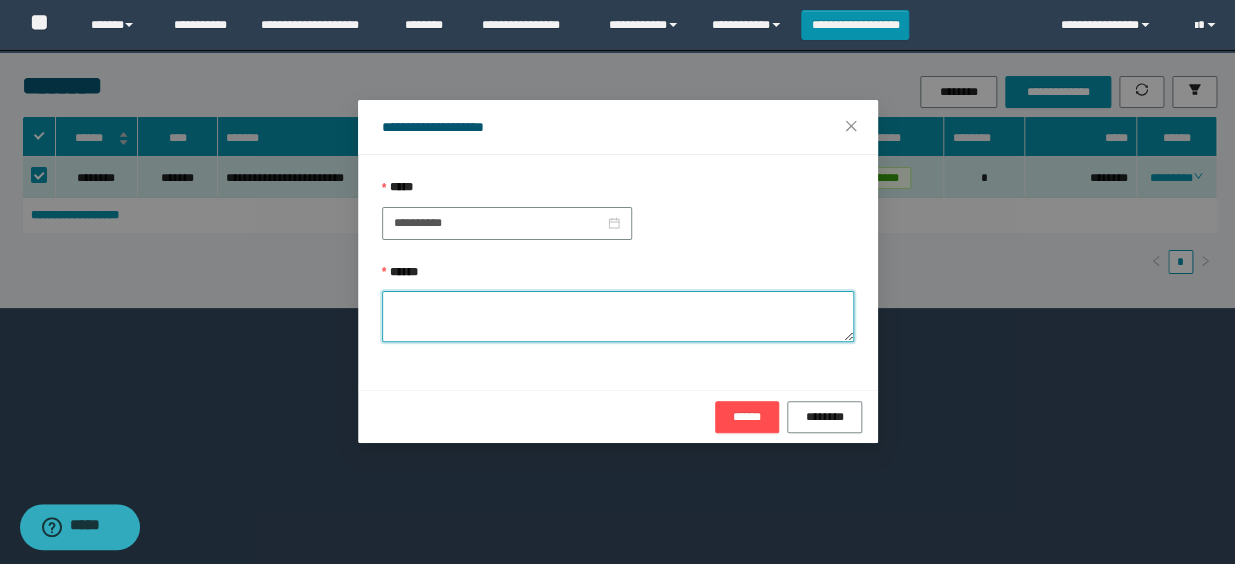 click on "******" at bounding box center (618, 316) 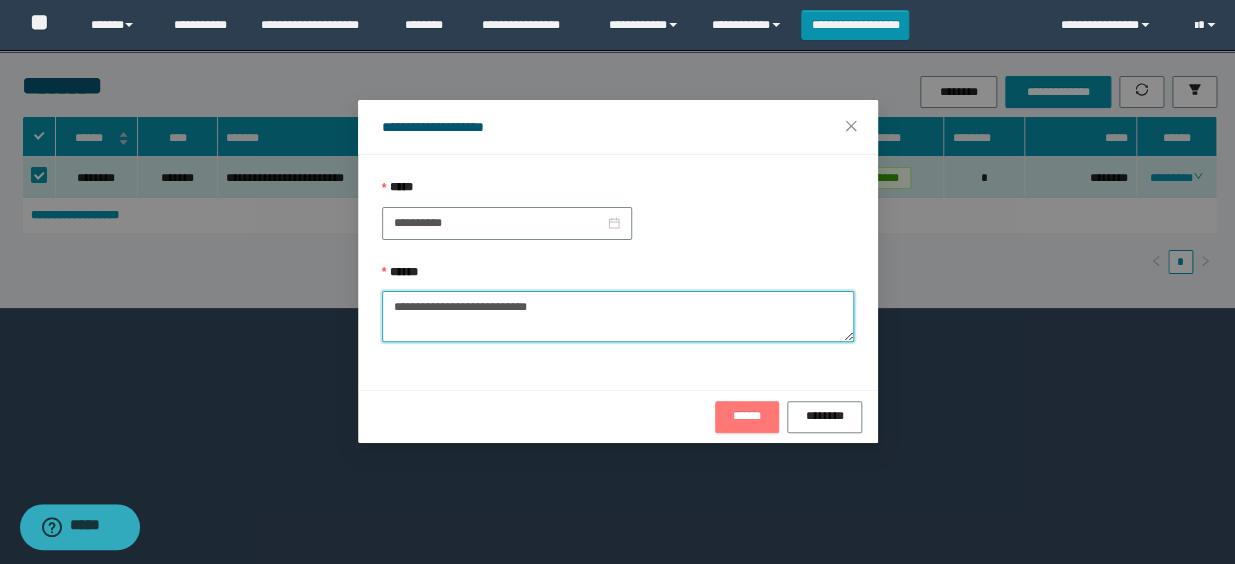 type on "**********" 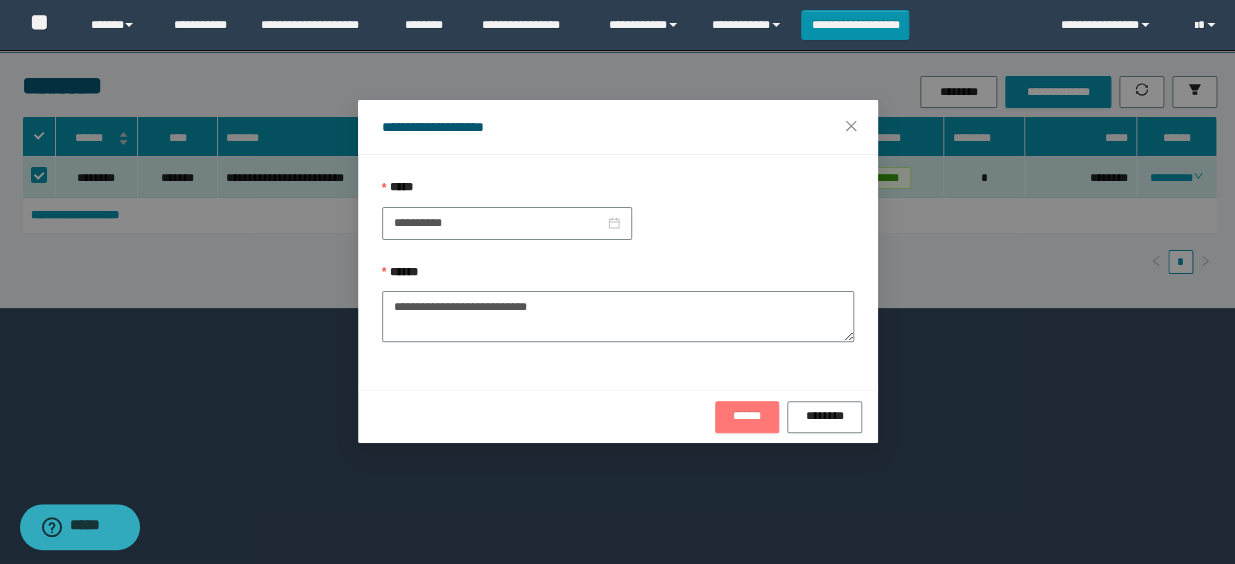 click on "******" at bounding box center [747, 417] 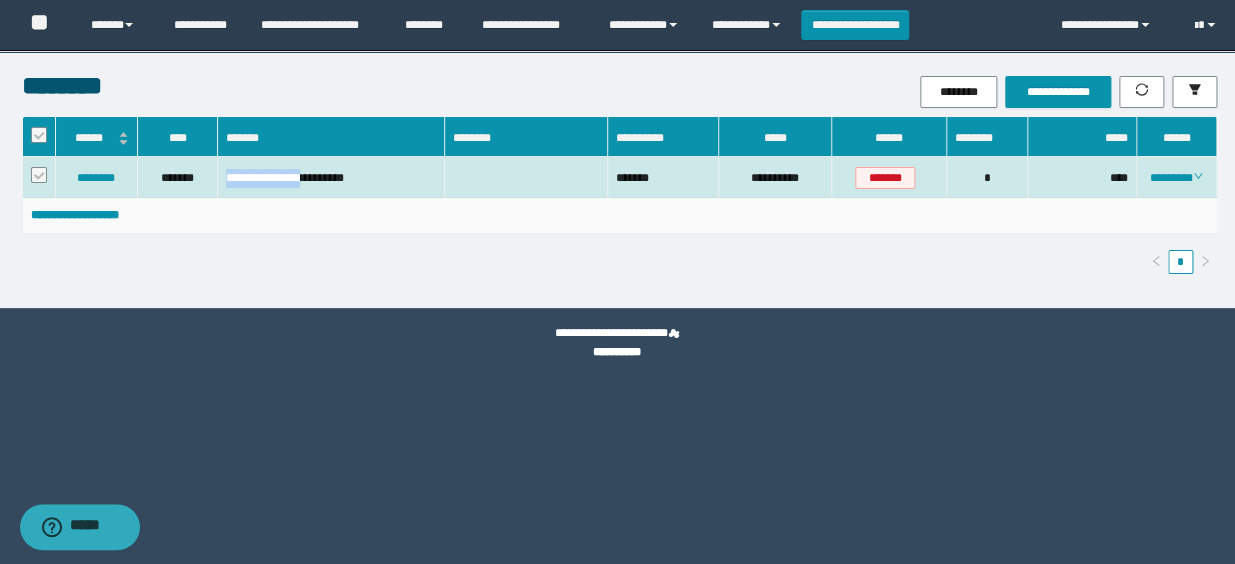 drag, startPoint x: 226, startPoint y: 174, endPoint x: 316, endPoint y: 180, distance: 90.199776 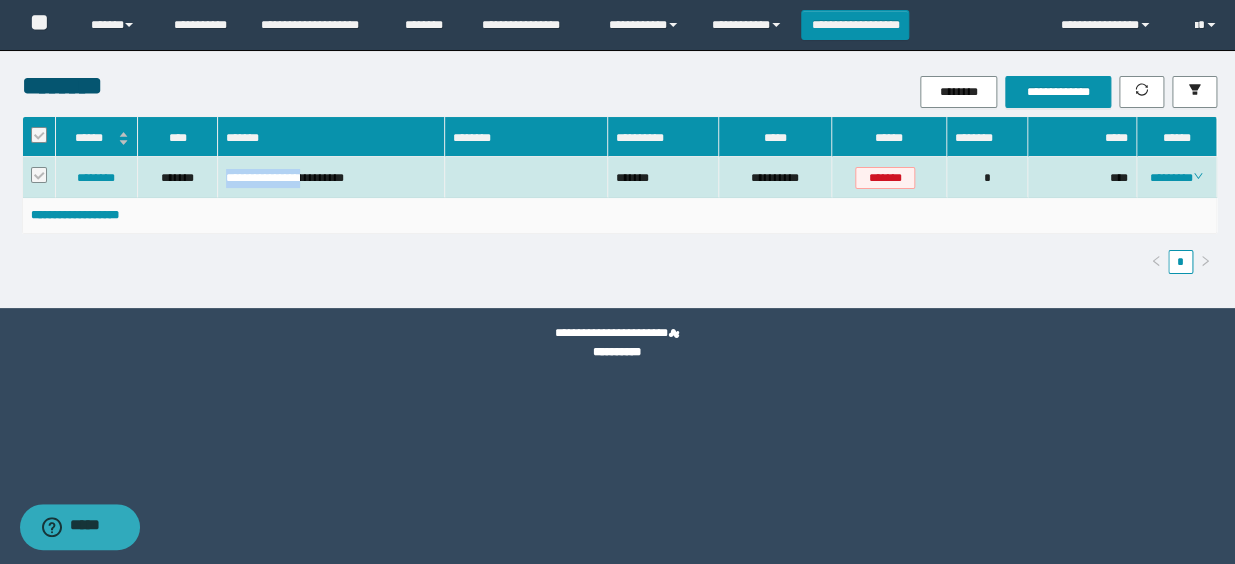 click on "**********" at bounding box center (331, 177) 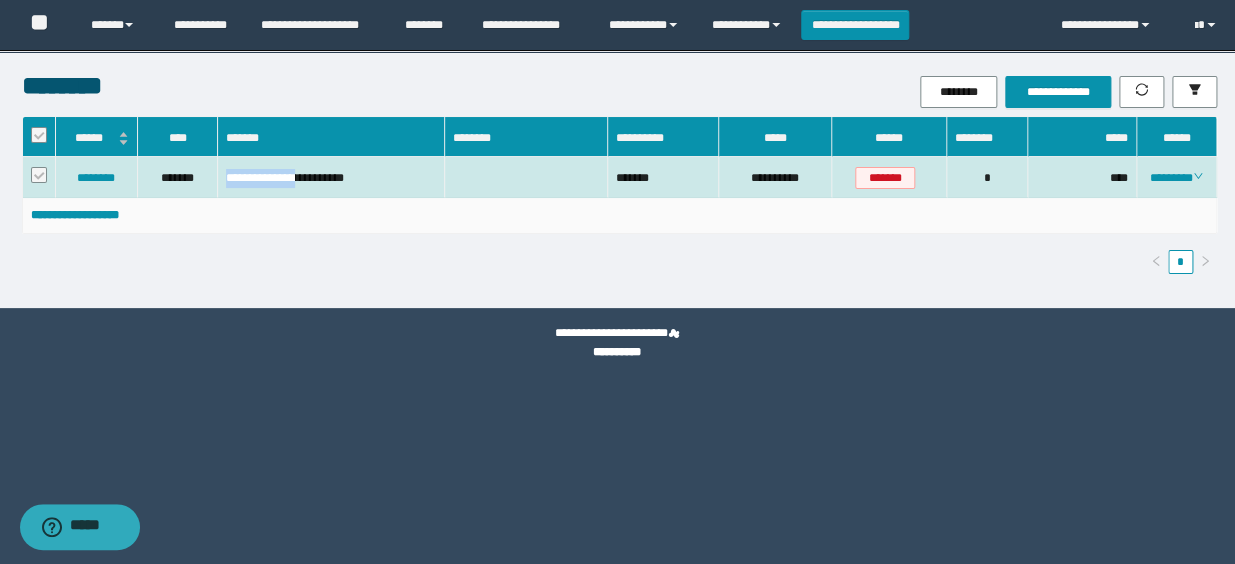 drag, startPoint x: 224, startPoint y: 173, endPoint x: 307, endPoint y: 185, distance: 83.86298 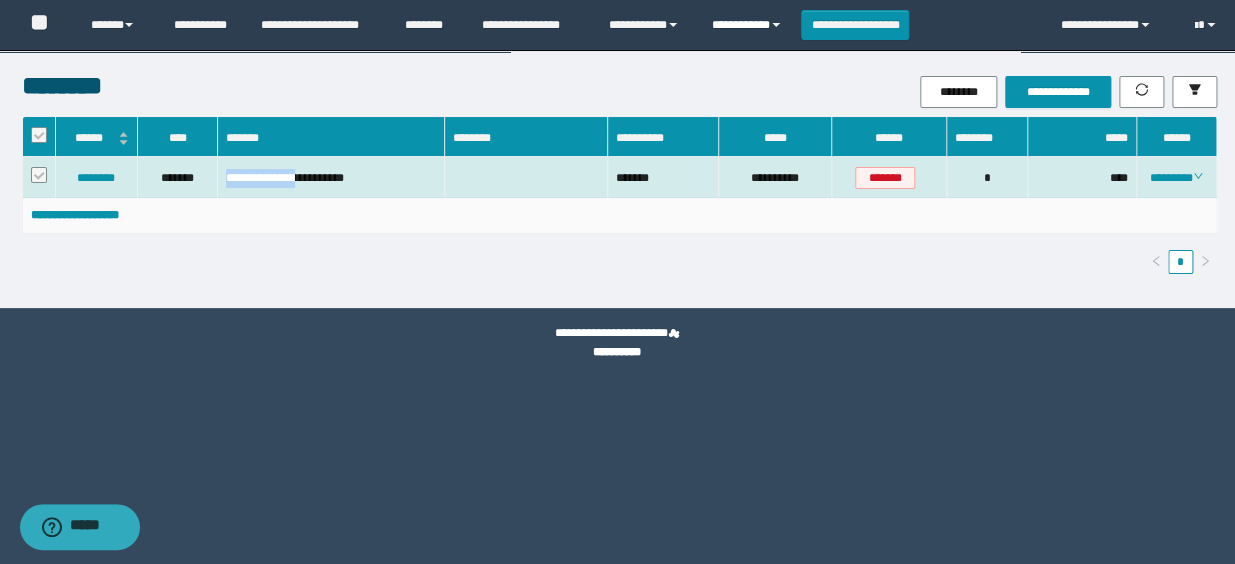 copy on "**********" 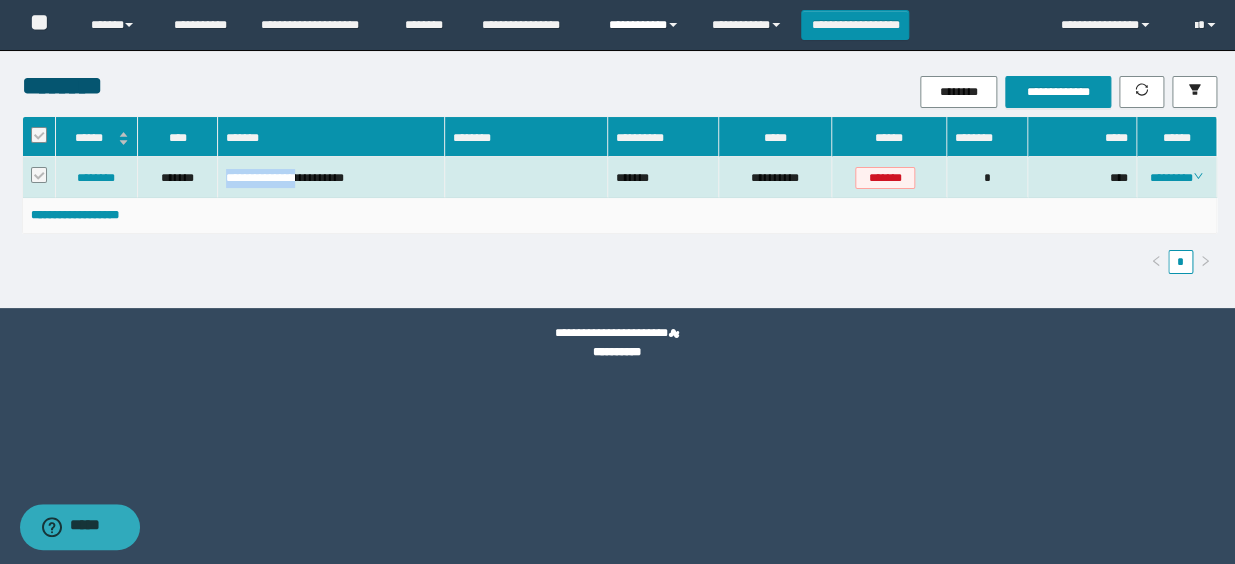 drag, startPoint x: 634, startPoint y: 24, endPoint x: 639, endPoint y: 76, distance: 52.23983 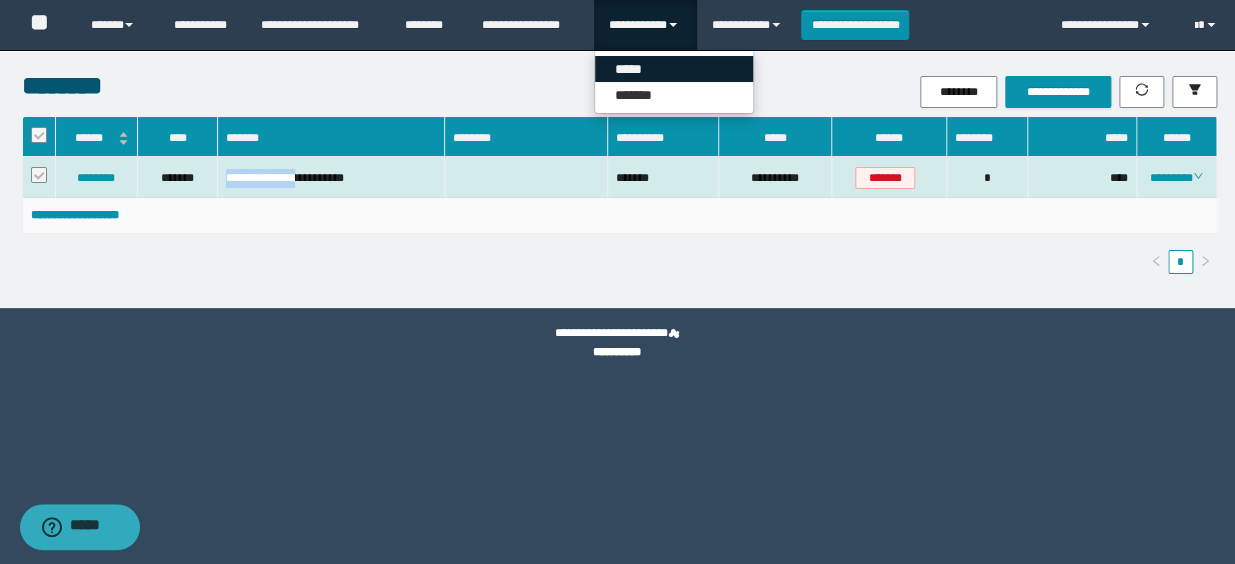 click on "*****" at bounding box center (674, 69) 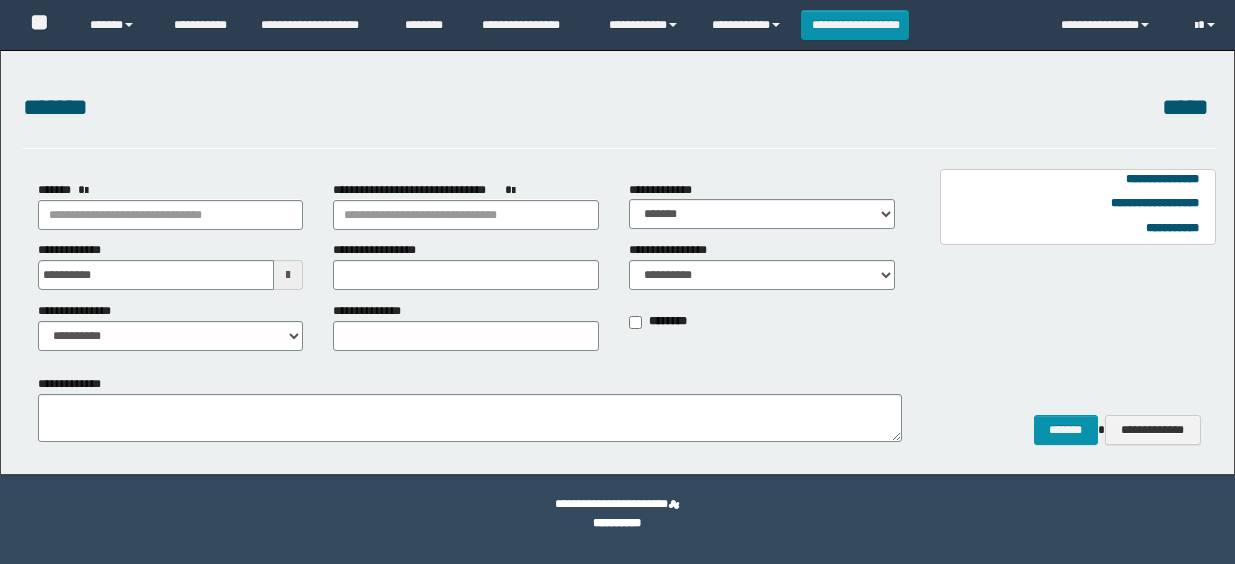 scroll, scrollTop: 0, scrollLeft: 0, axis: both 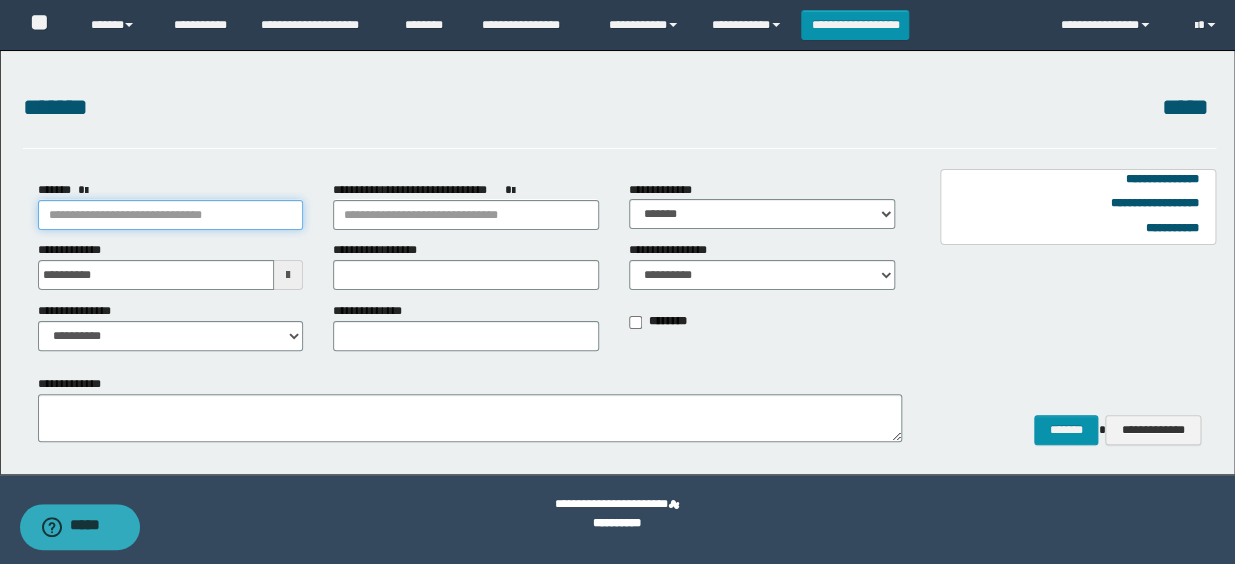 click on "*******" at bounding box center (171, 215) 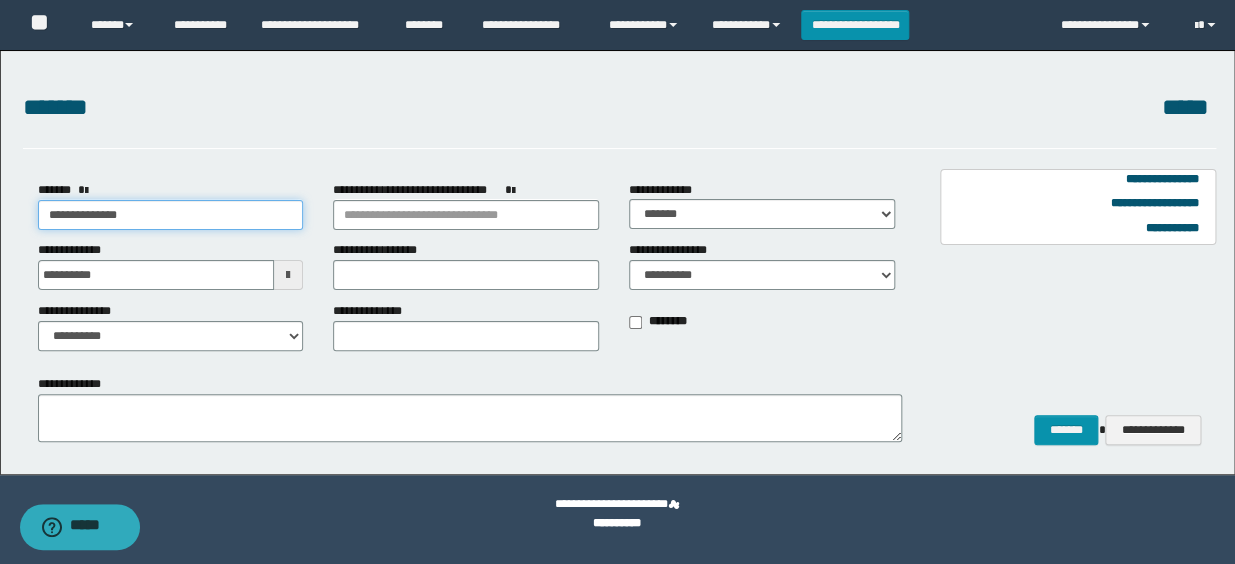 type on "**********" 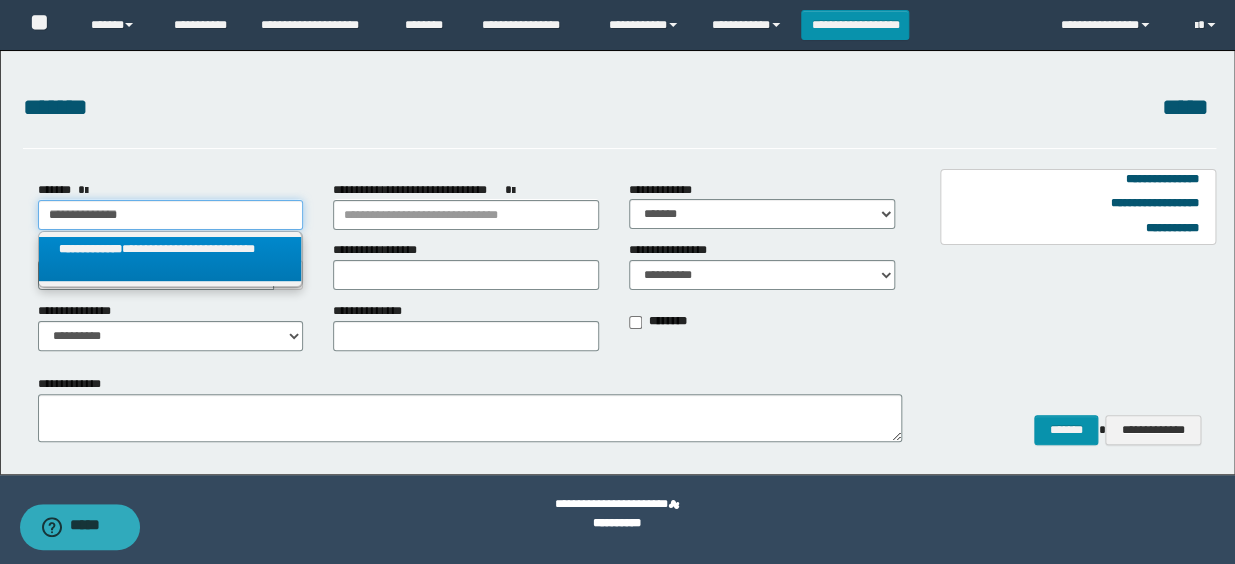 type on "**********" 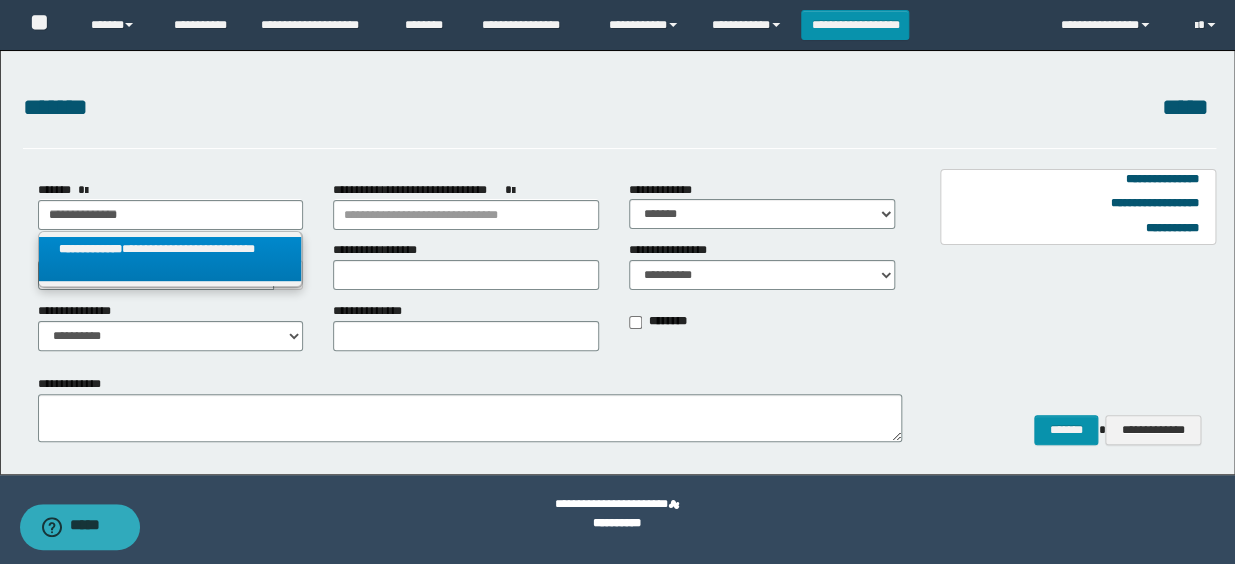 click on "**********" at bounding box center [170, 259] 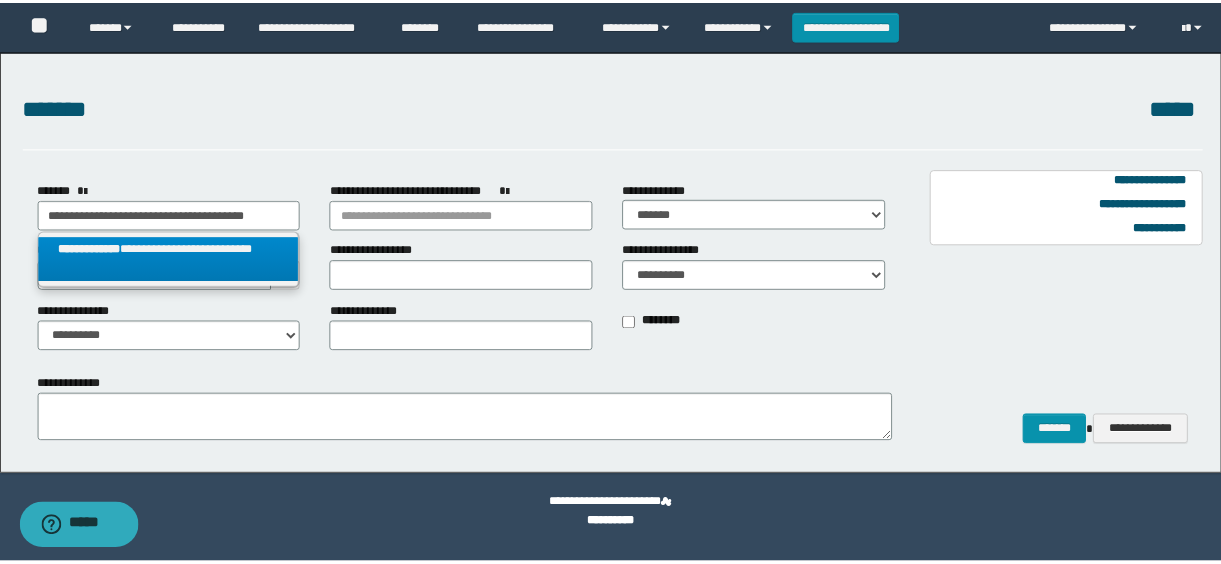 scroll, scrollTop: 0, scrollLeft: 0, axis: both 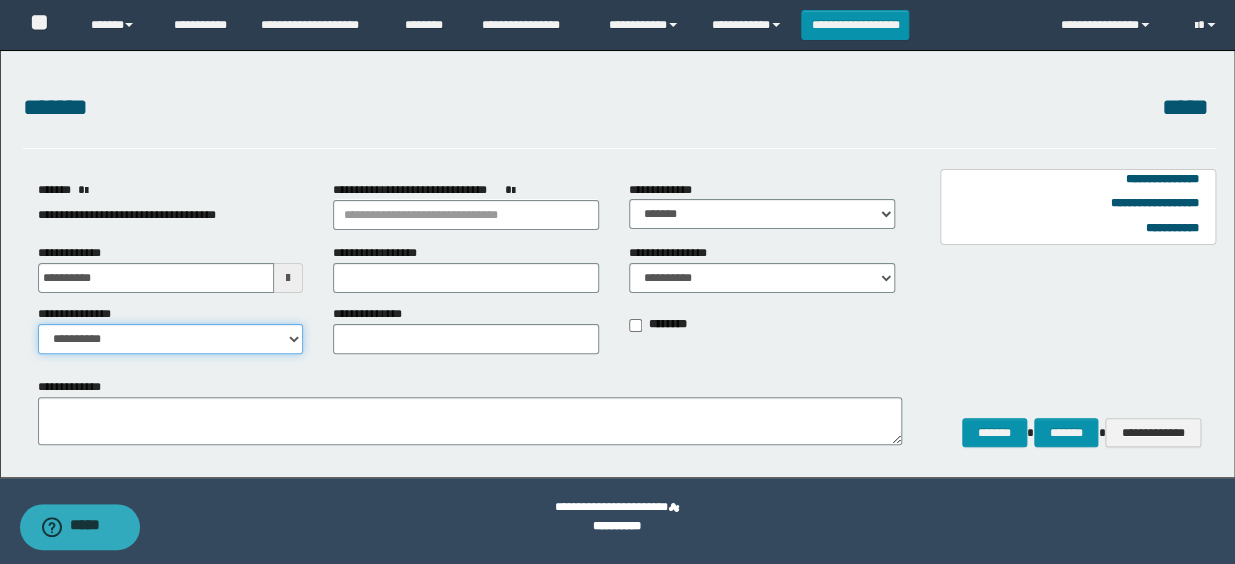 click on "**********" at bounding box center (171, 339) 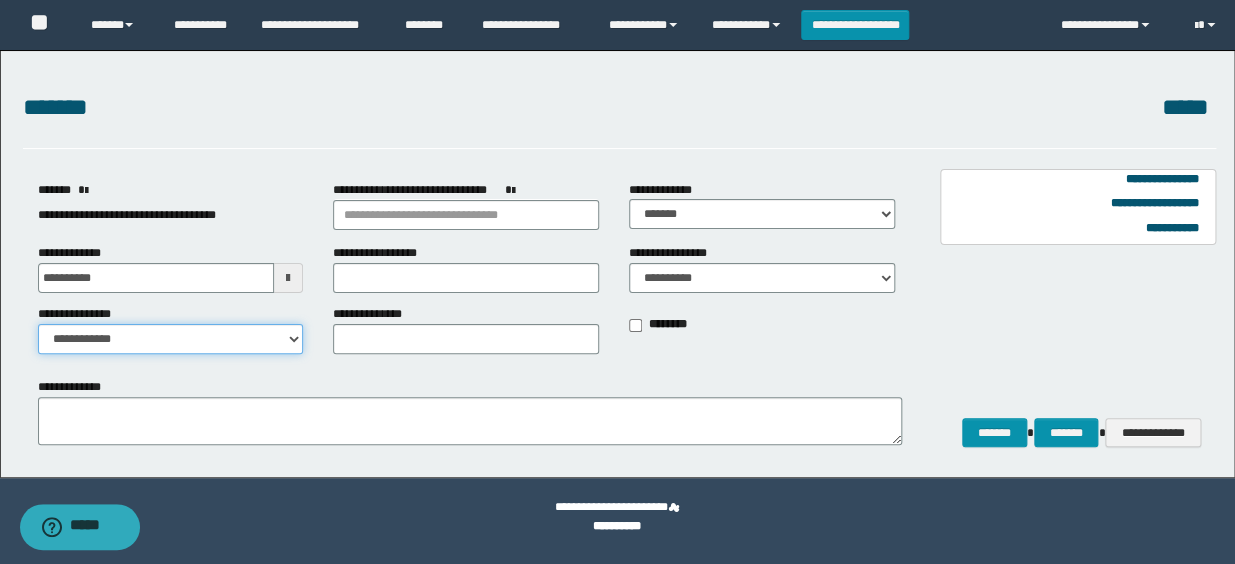 click on "**********" at bounding box center [171, 339] 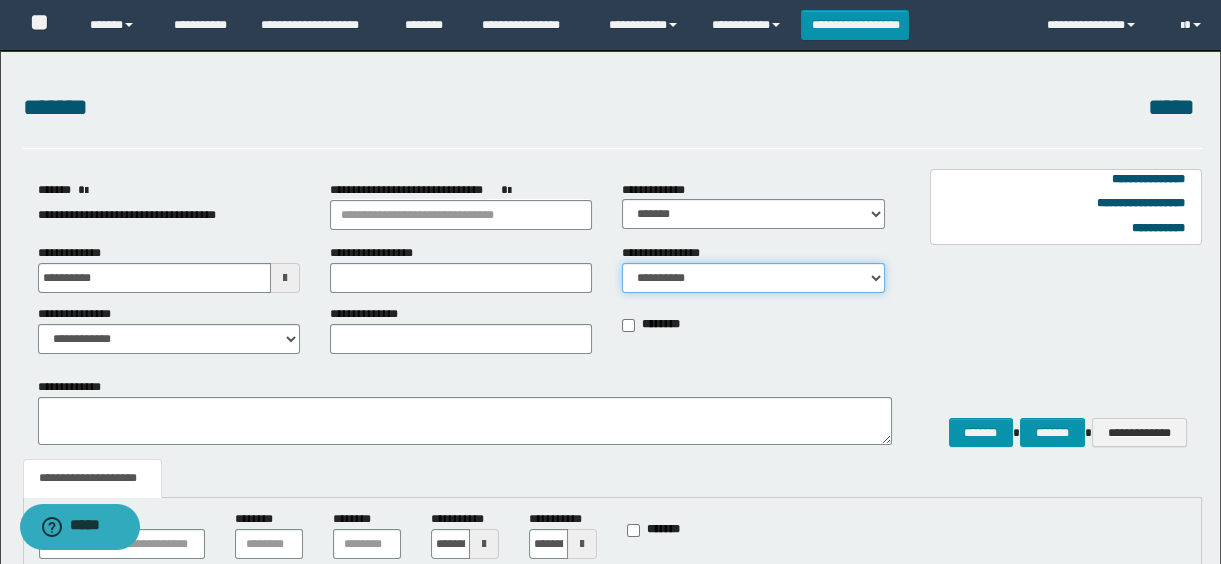 click on "**********" at bounding box center [753, 278] 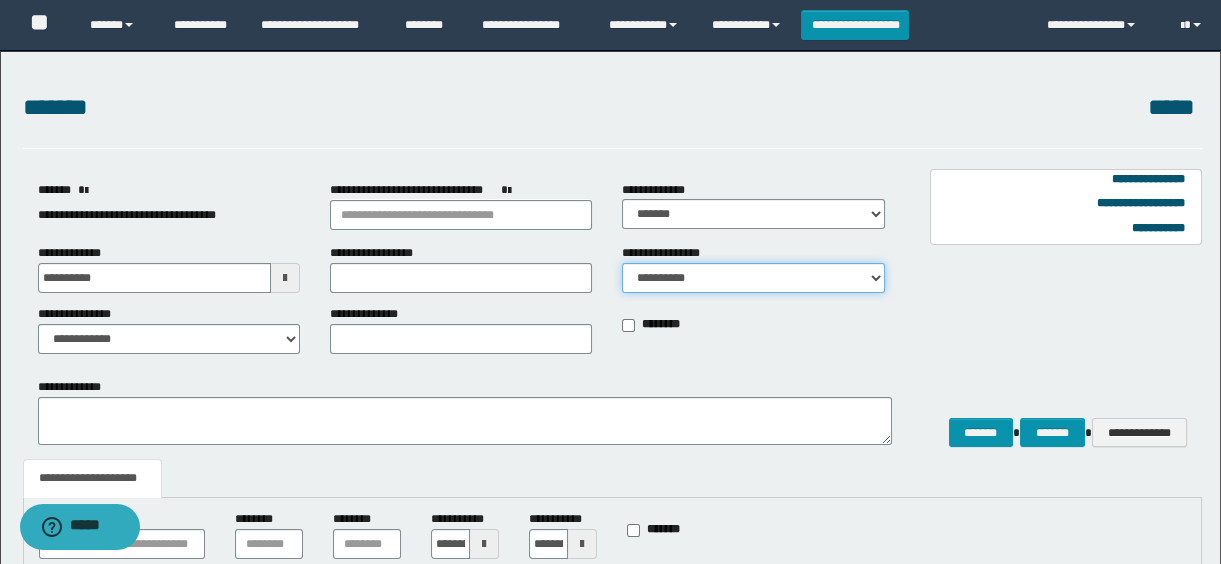 select on "*" 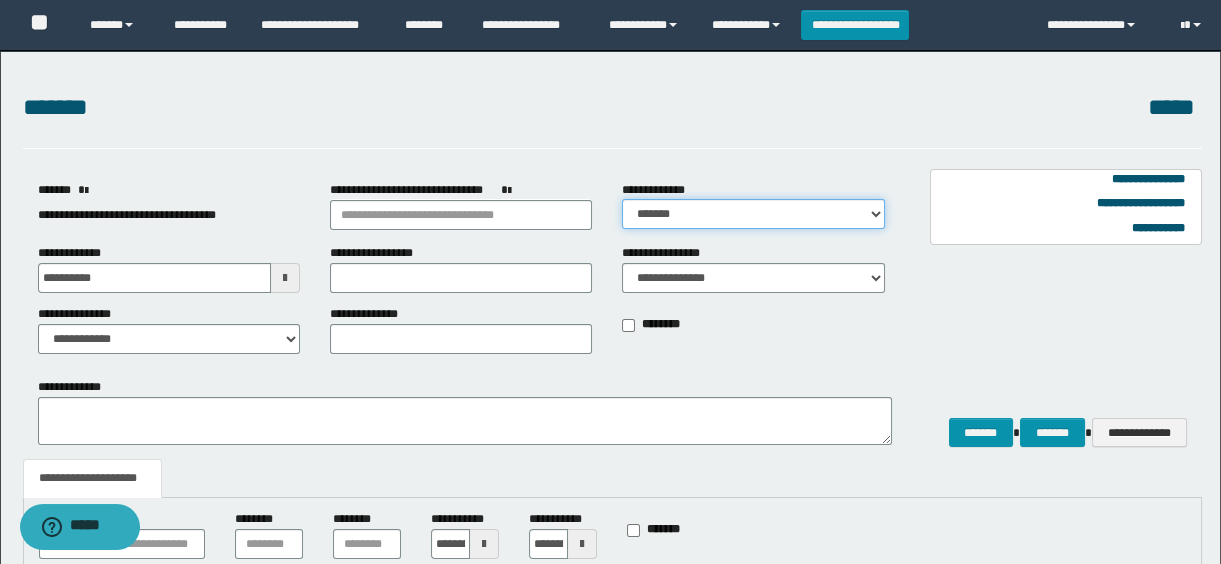 drag, startPoint x: 660, startPoint y: 212, endPoint x: 671, endPoint y: 229, distance: 20.248457 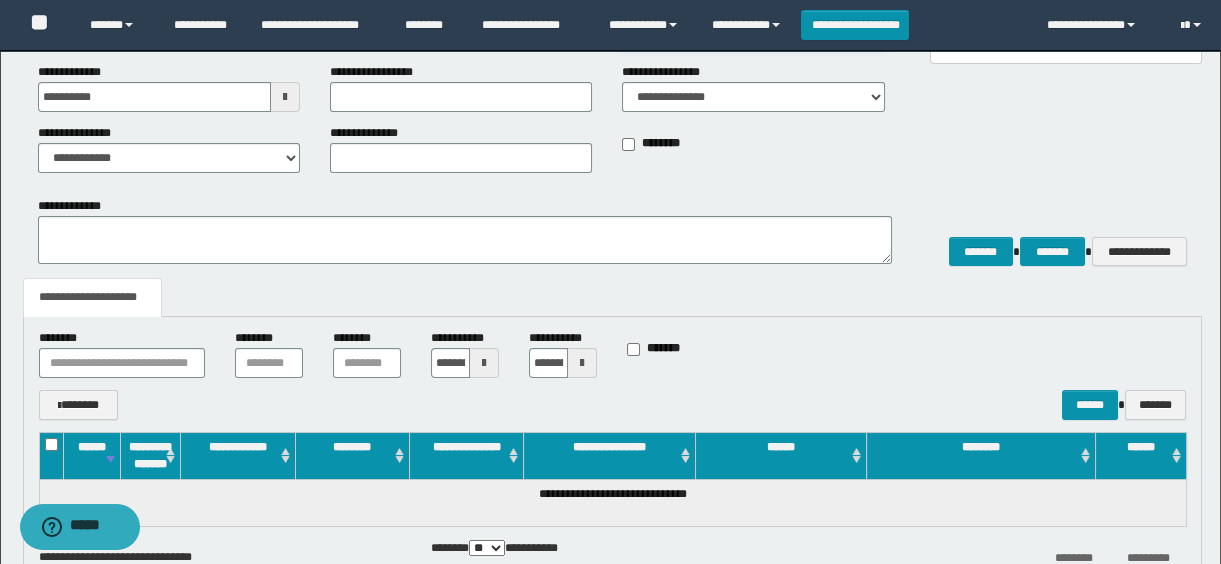 scroll, scrollTop: 301, scrollLeft: 0, axis: vertical 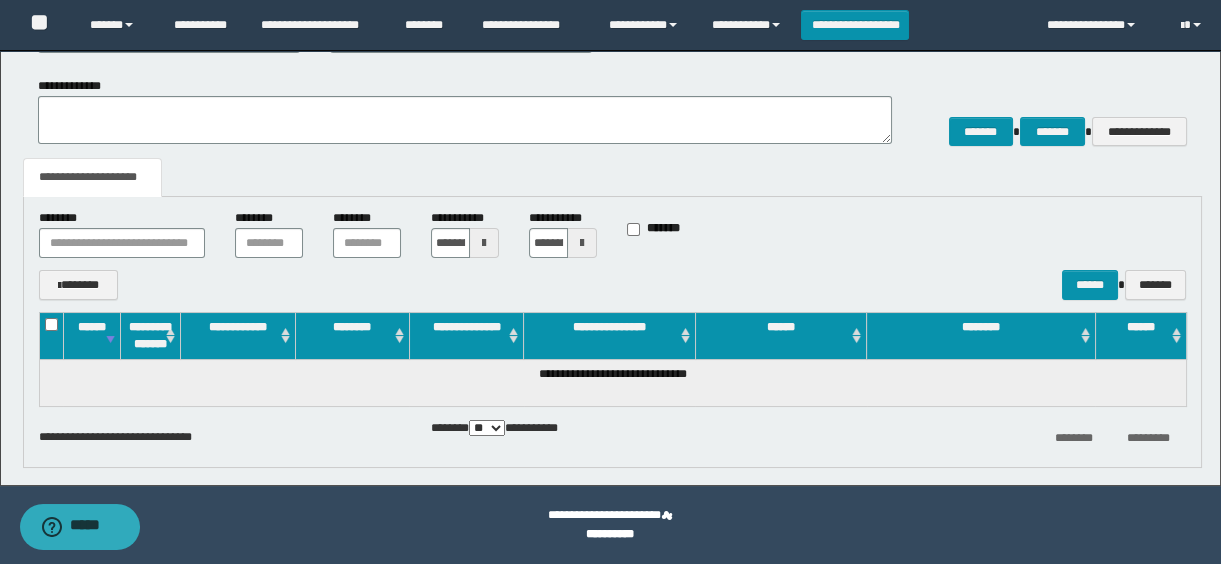 click at bounding box center [484, 243] 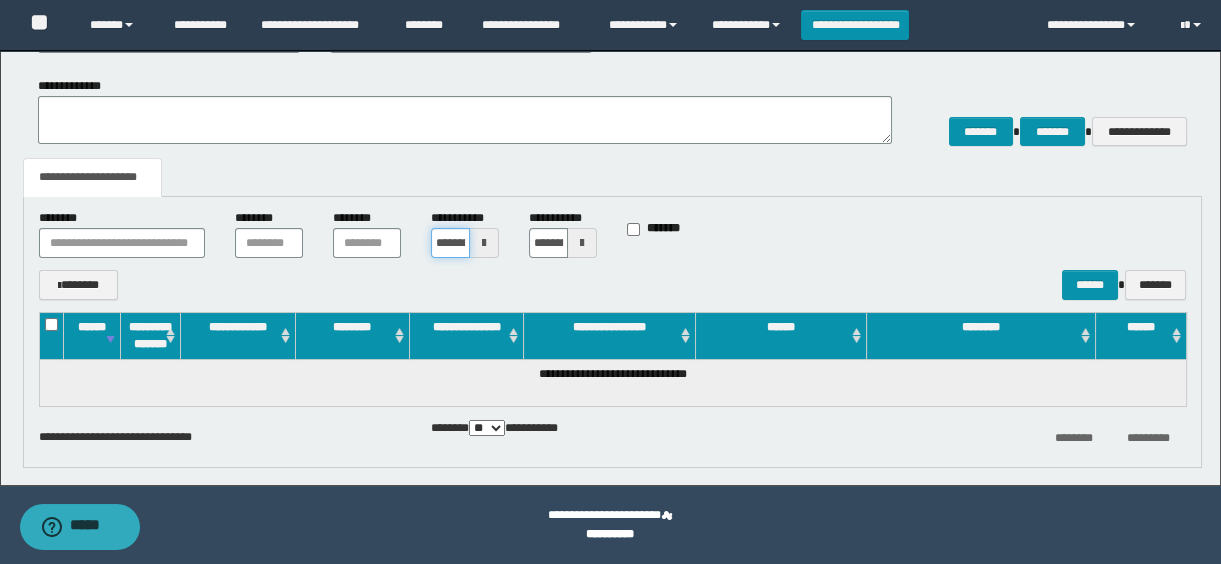 scroll, scrollTop: 0, scrollLeft: 41, axis: horizontal 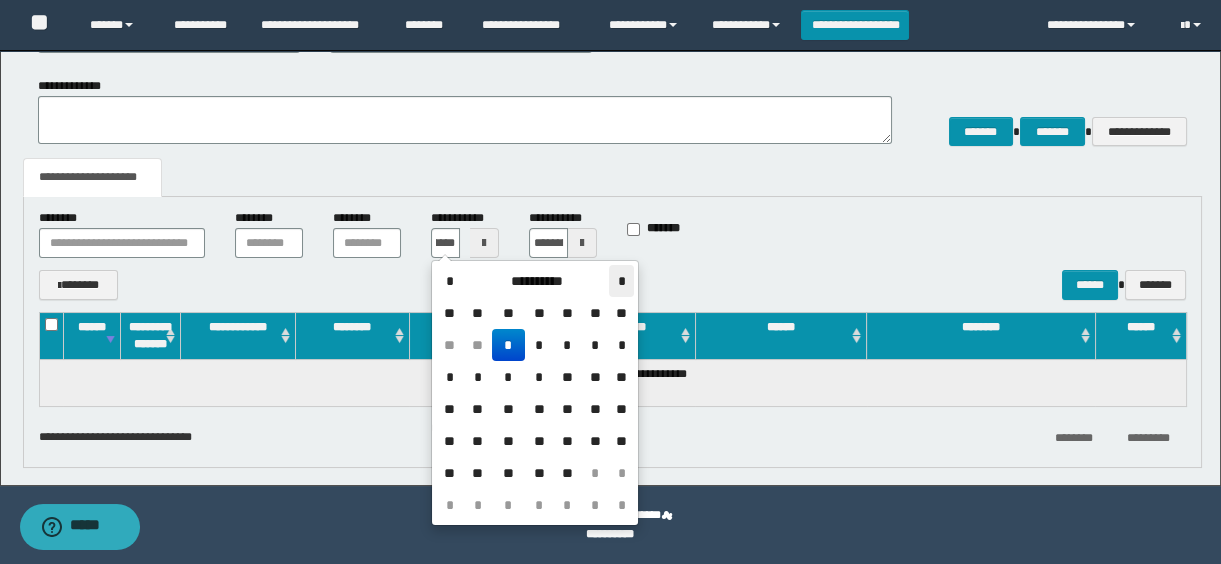 click on "*" at bounding box center (621, 281) 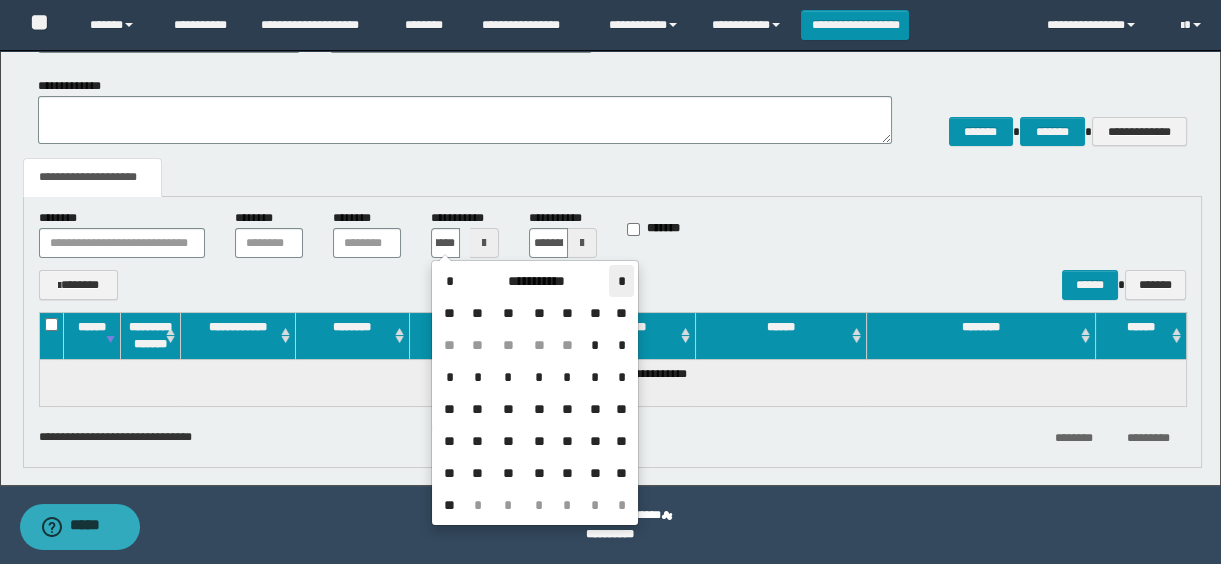 scroll, scrollTop: 0, scrollLeft: 0, axis: both 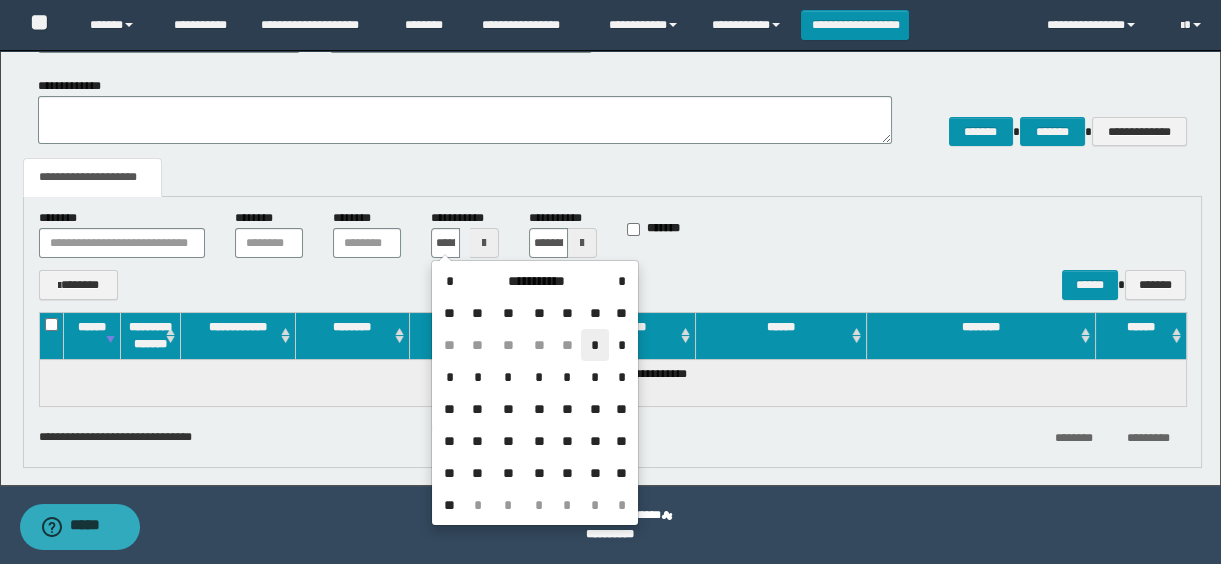 click on "*" at bounding box center (595, 345) 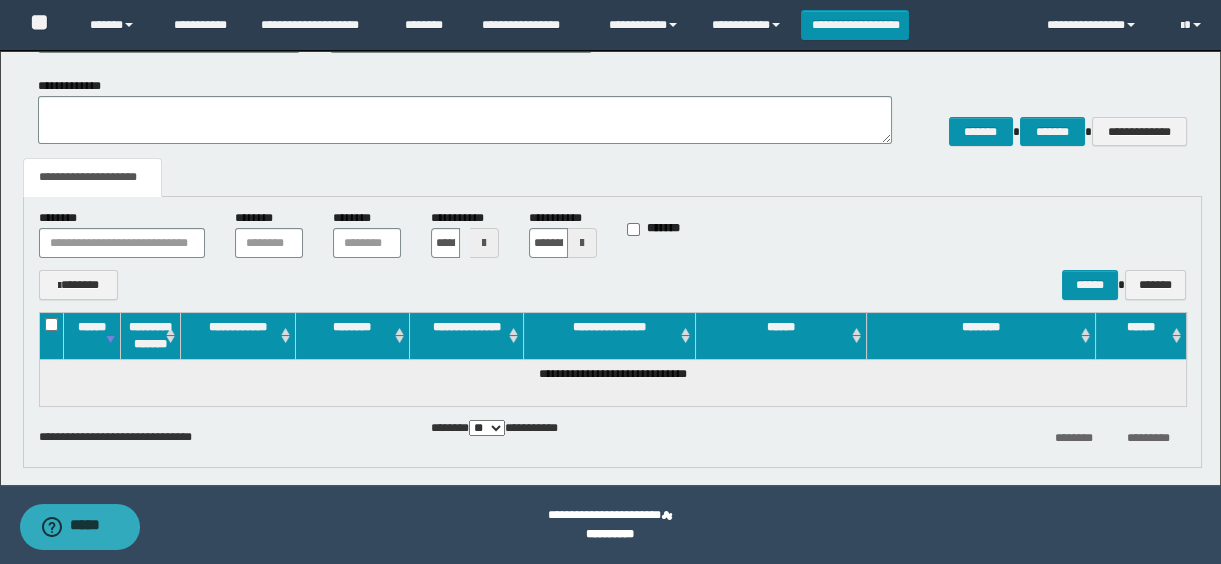 click at bounding box center [582, 243] 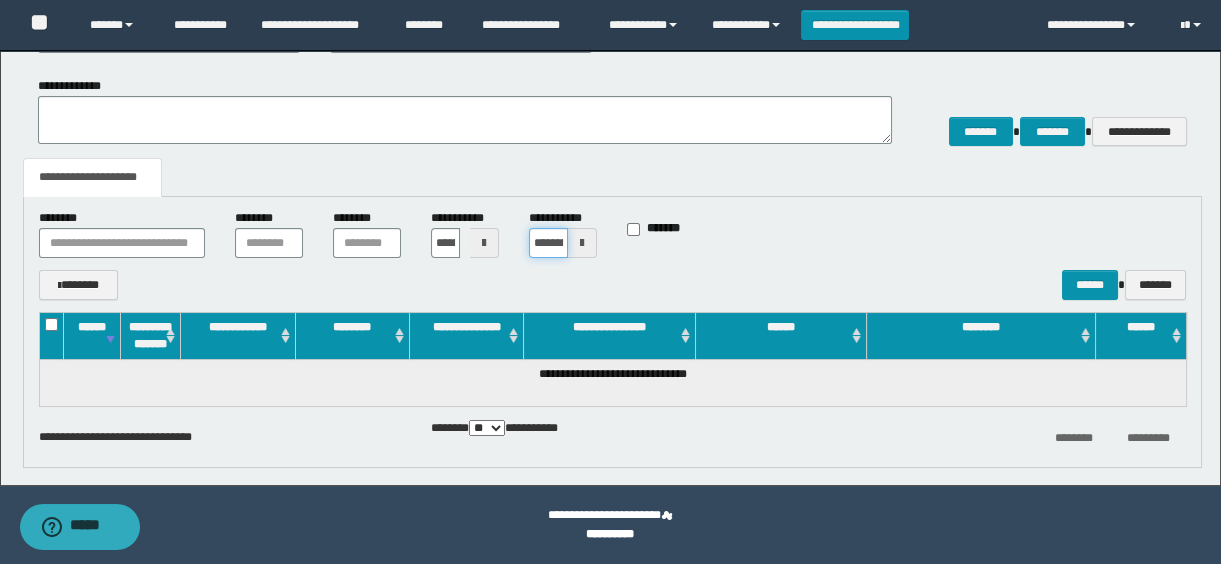 scroll, scrollTop: 0, scrollLeft: 41, axis: horizontal 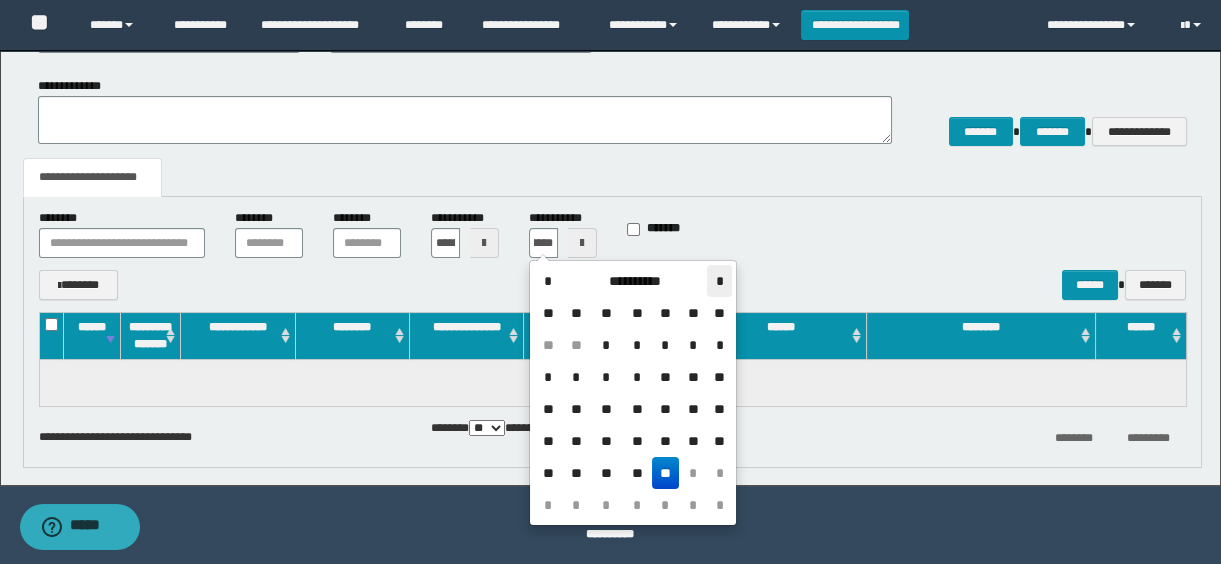 click on "*" at bounding box center (719, 281) 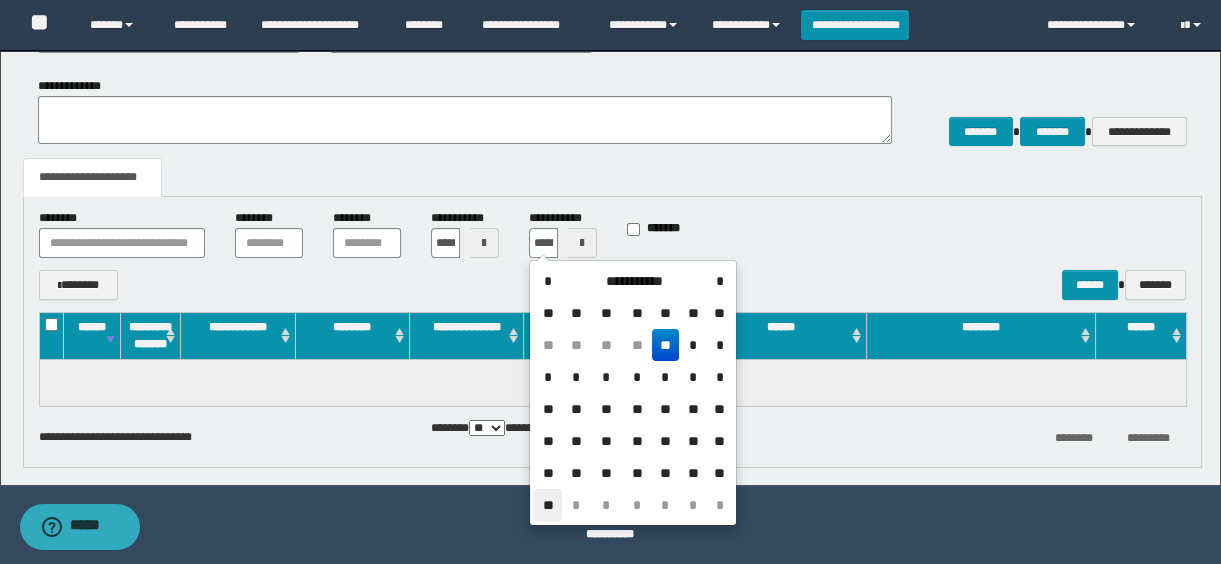 click on "**" at bounding box center [548, 505] 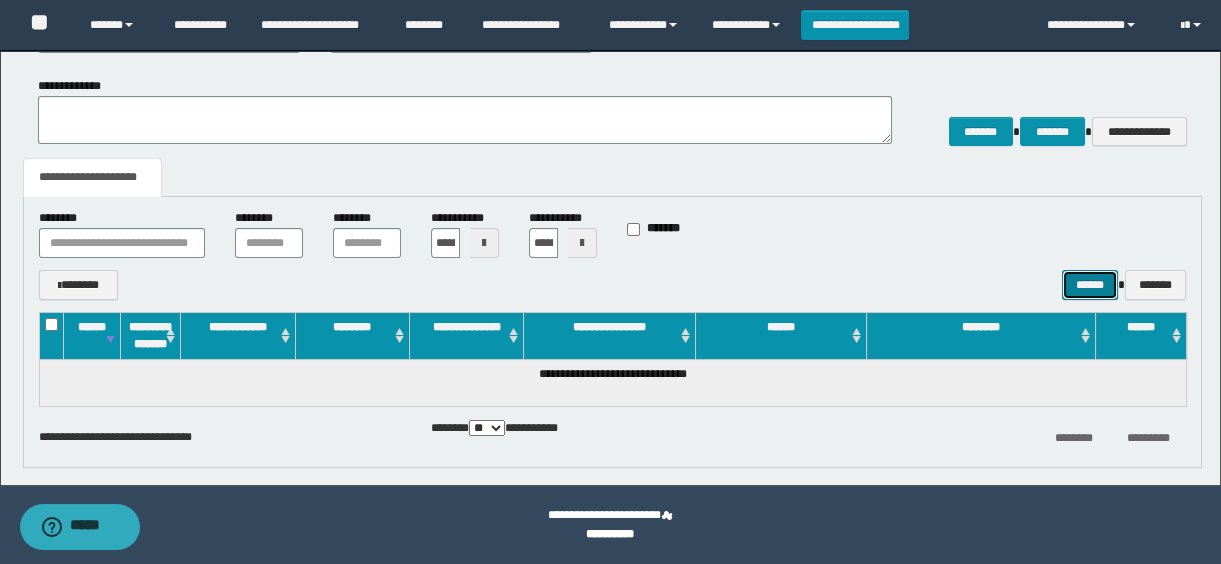 click on "******" at bounding box center [1090, 285] 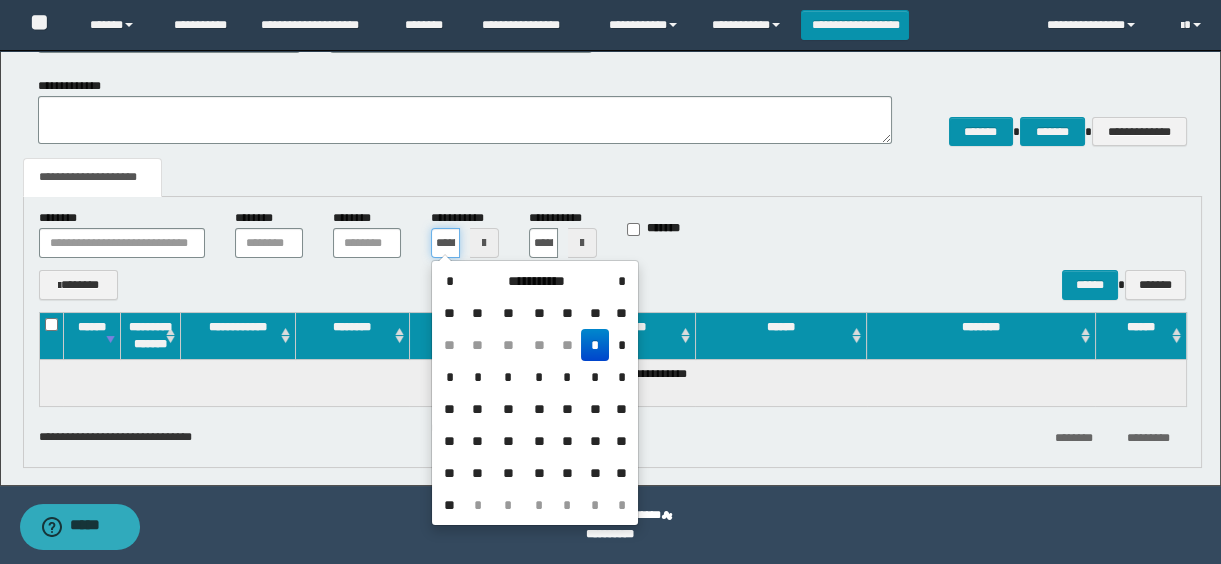 click on "**********" at bounding box center [445, 243] 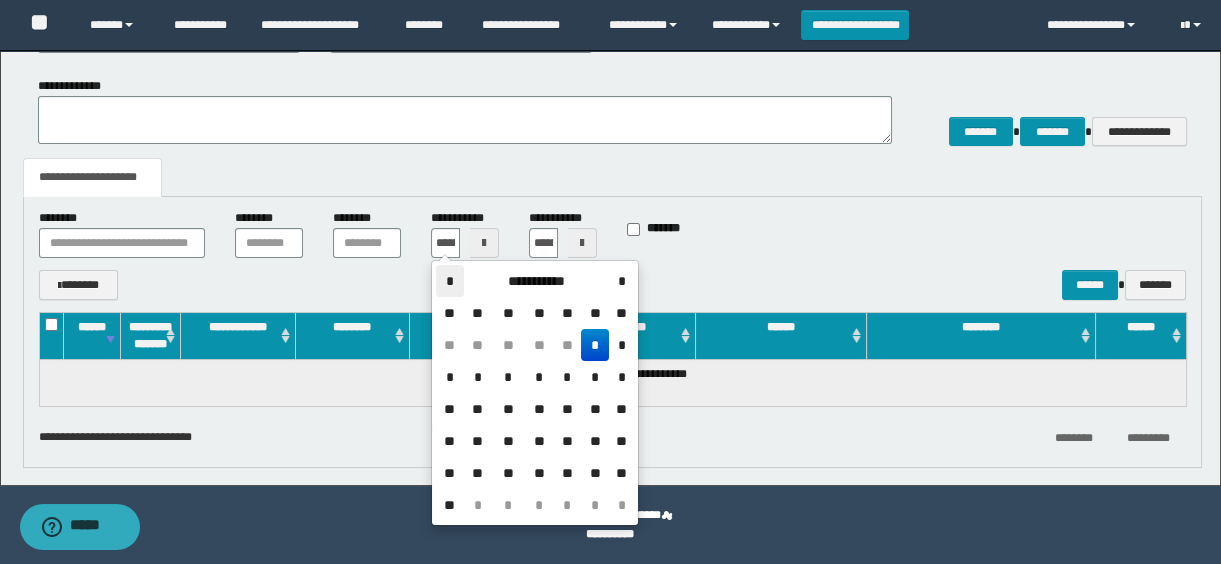 click on "*" at bounding box center [450, 281] 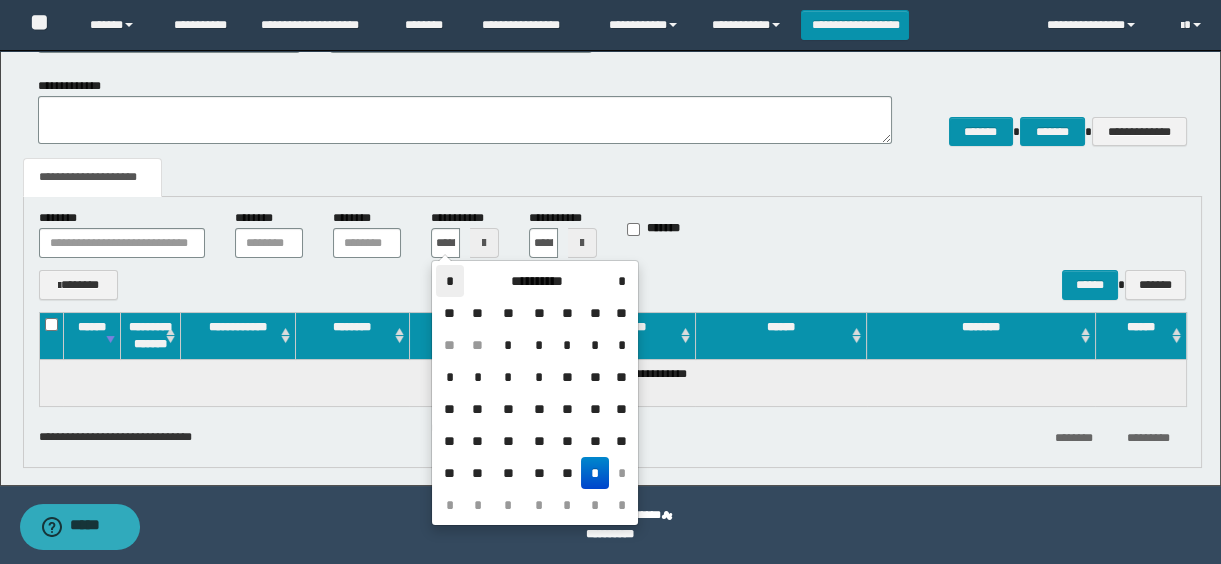 click on "*" at bounding box center (450, 281) 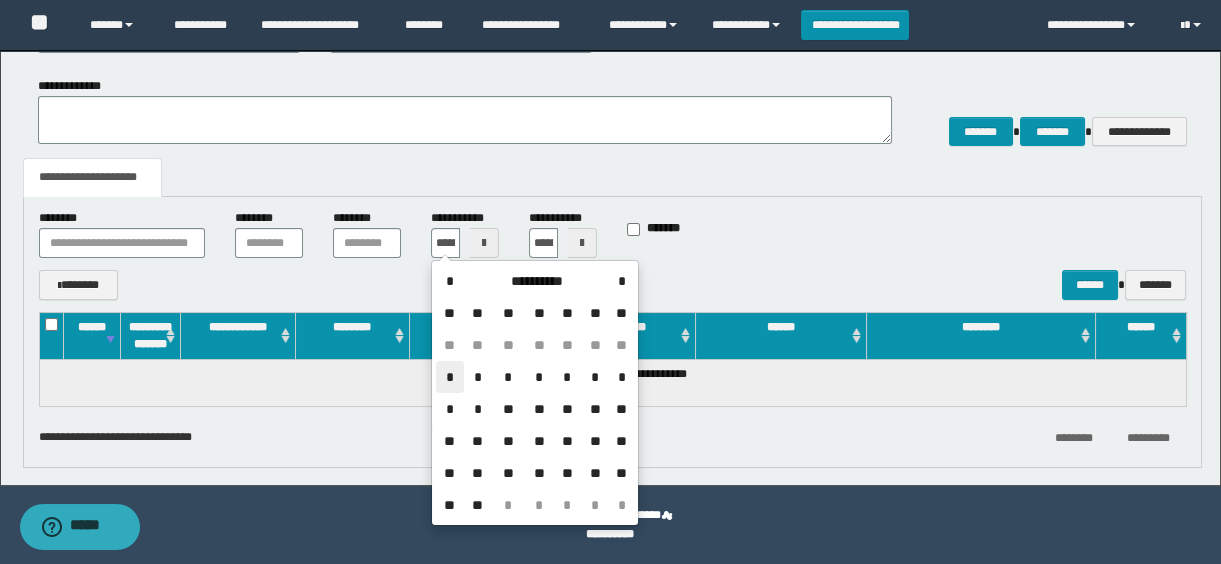 drag, startPoint x: 450, startPoint y: 379, endPoint x: 617, endPoint y: 237, distance: 219.20995 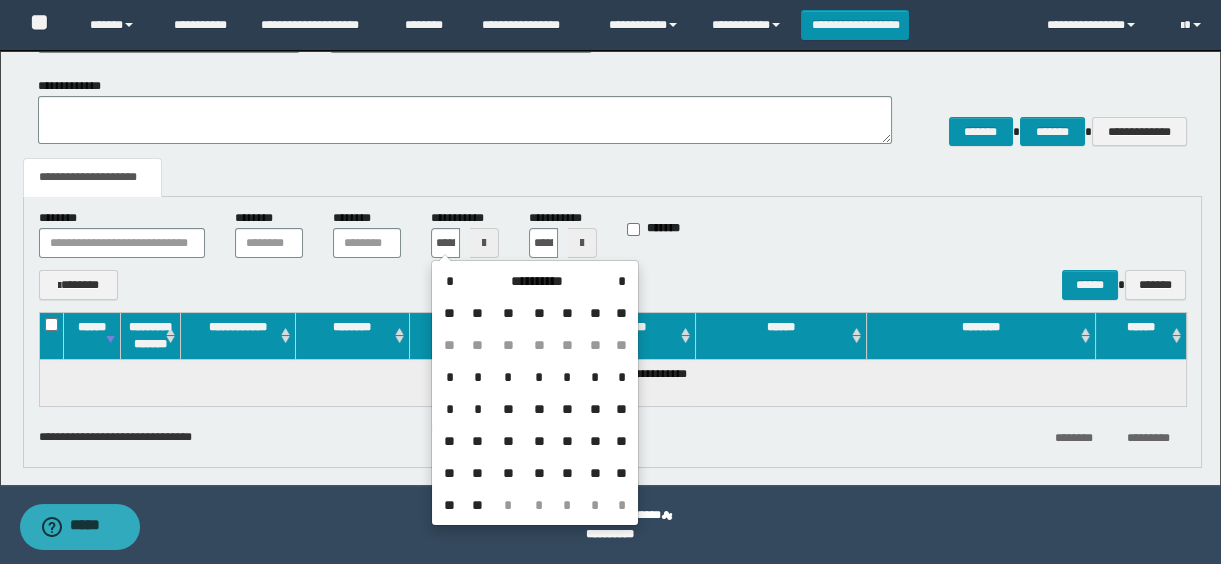click on "*" at bounding box center (450, 377) 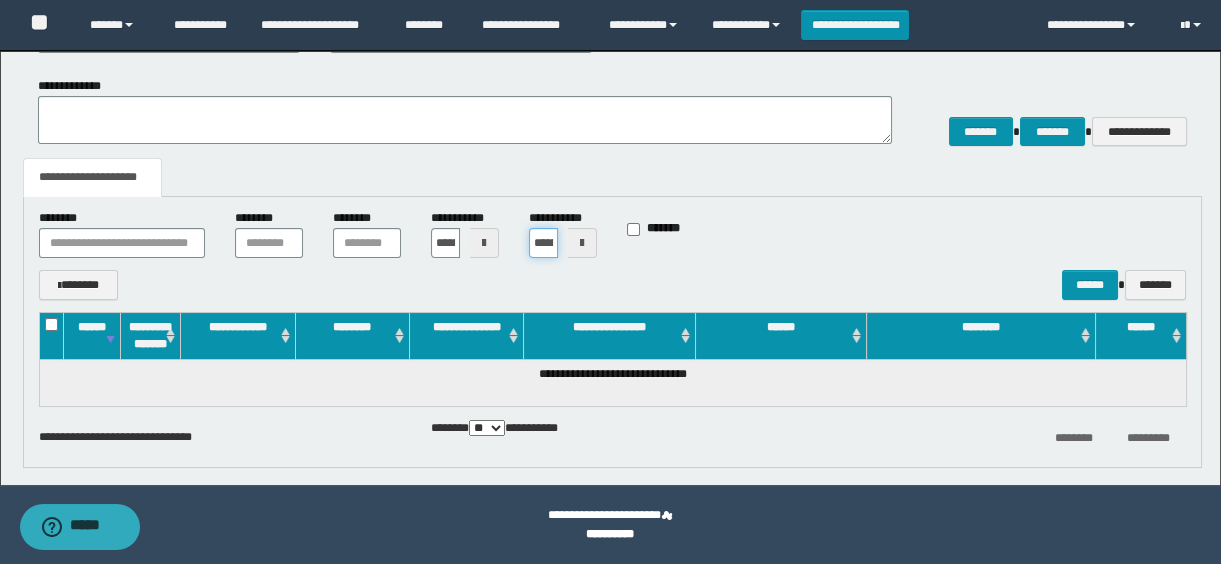 drag, startPoint x: 552, startPoint y: 244, endPoint x: 549, endPoint y: 257, distance: 13.341664 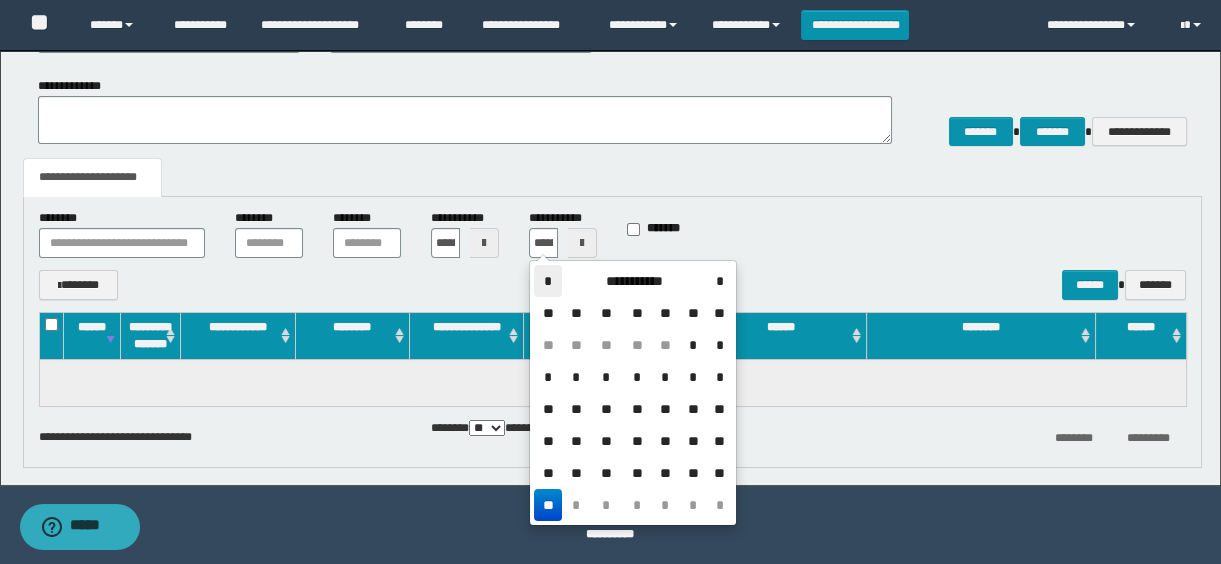click on "*" at bounding box center [548, 281] 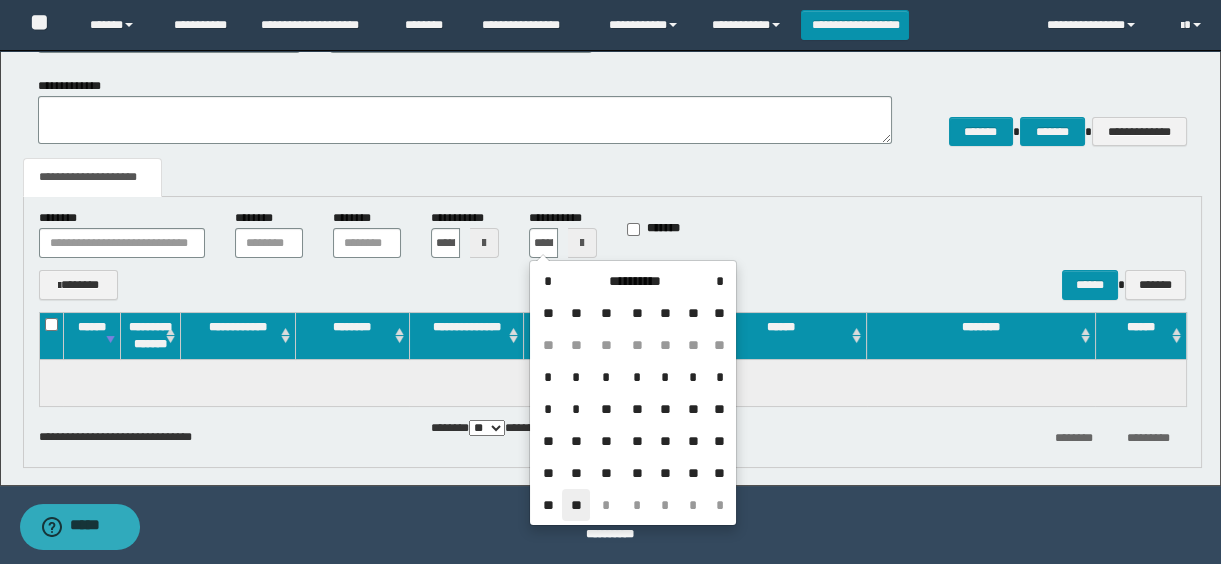 click on "**" at bounding box center [576, 505] 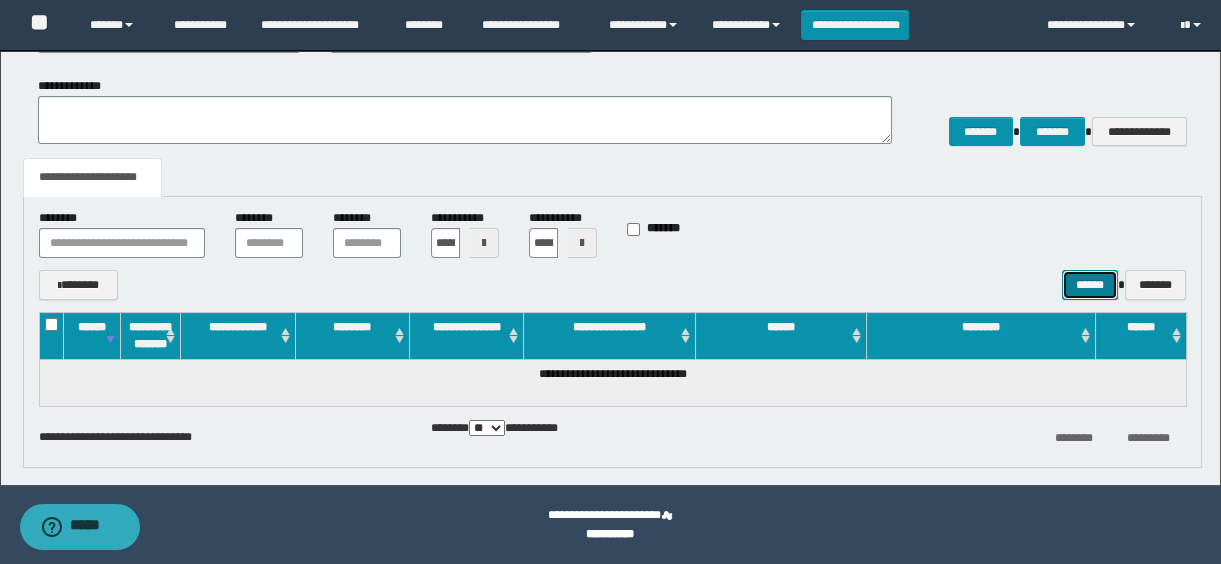 click on "******" at bounding box center [1090, 285] 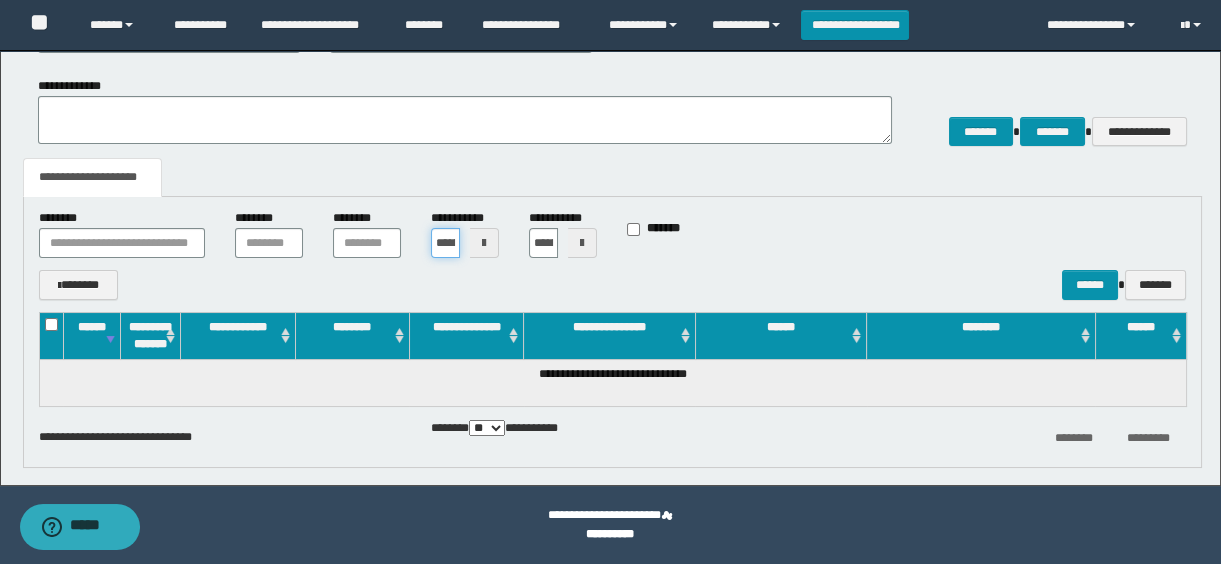 click on "**********" at bounding box center (445, 243) 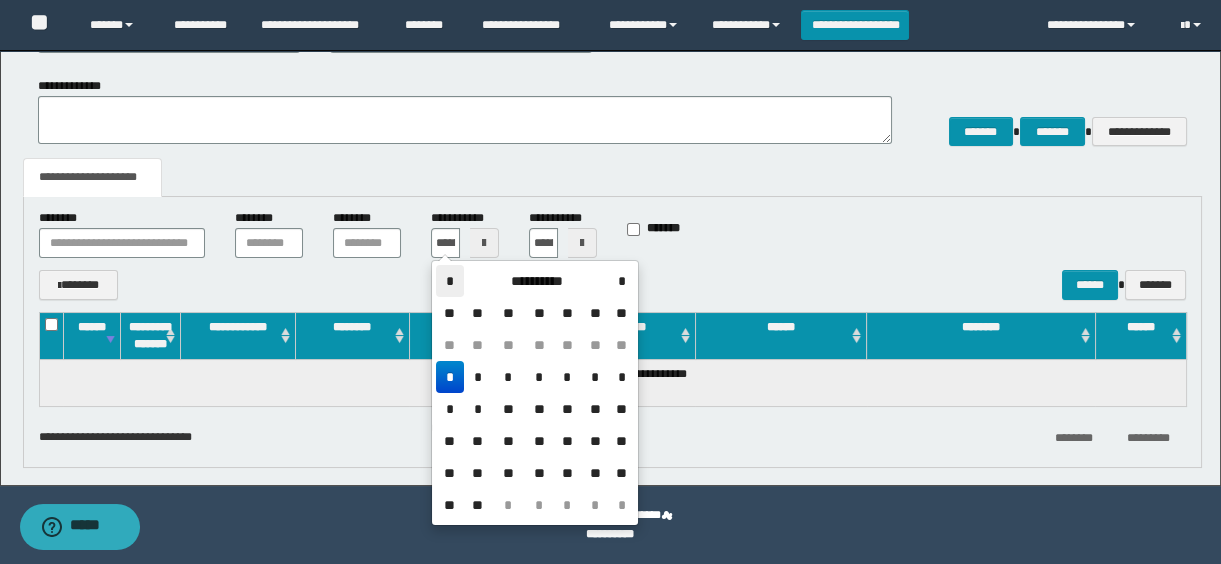 click on "*" at bounding box center [450, 281] 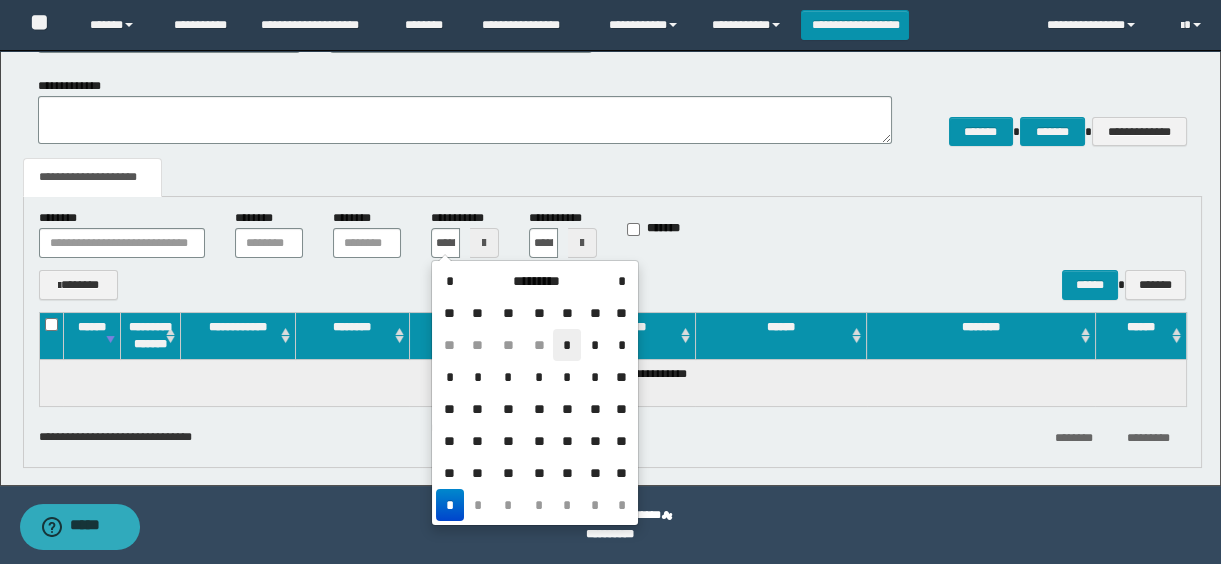 click on "*" at bounding box center [567, 345] 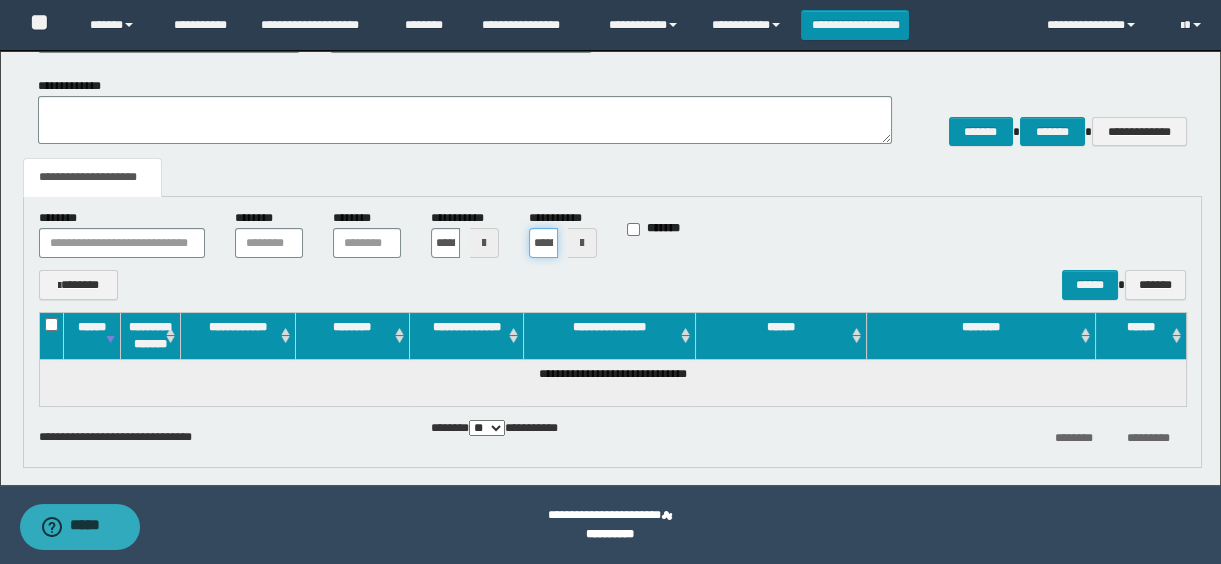 click on "**********" at bounding box center (543, 243) 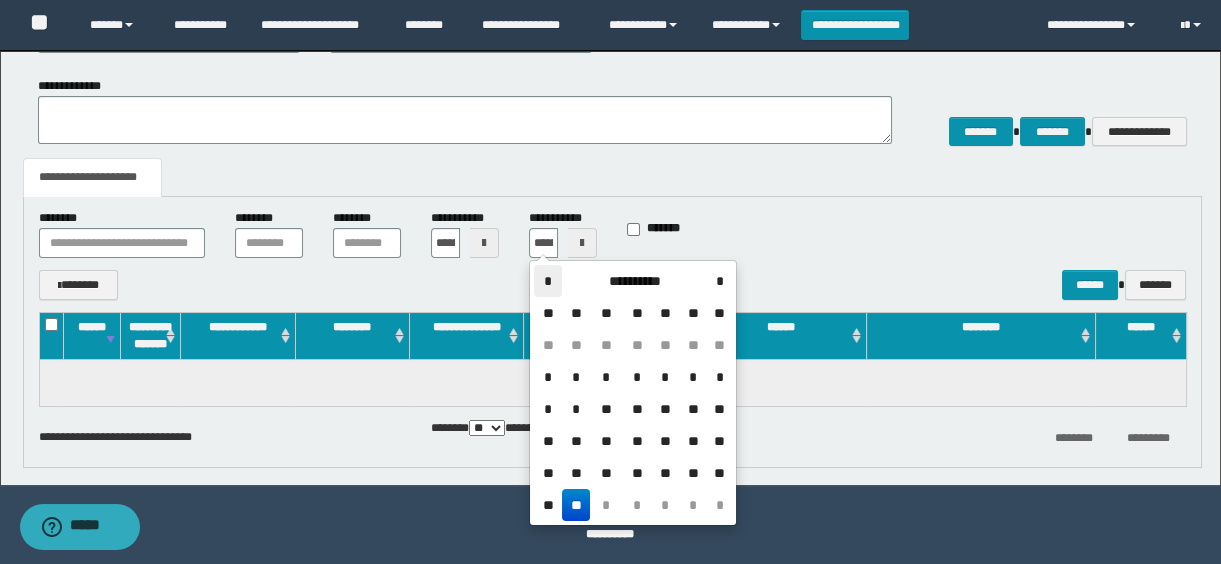 click on "*" at bounding box center (548, 281) 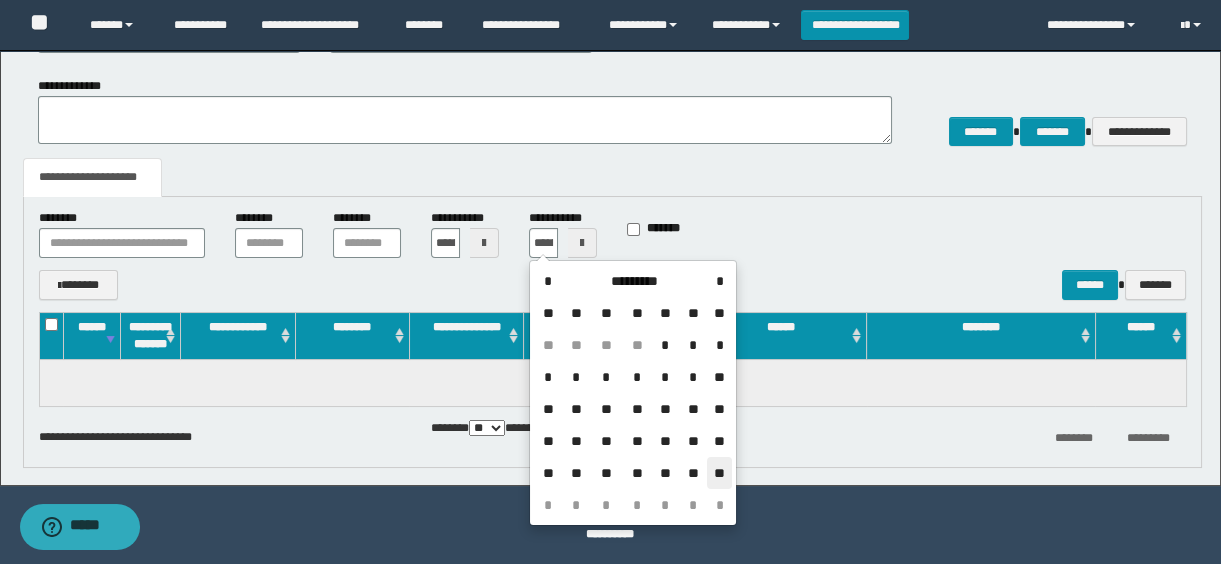 click on "**" at bounding box center [719, 473] 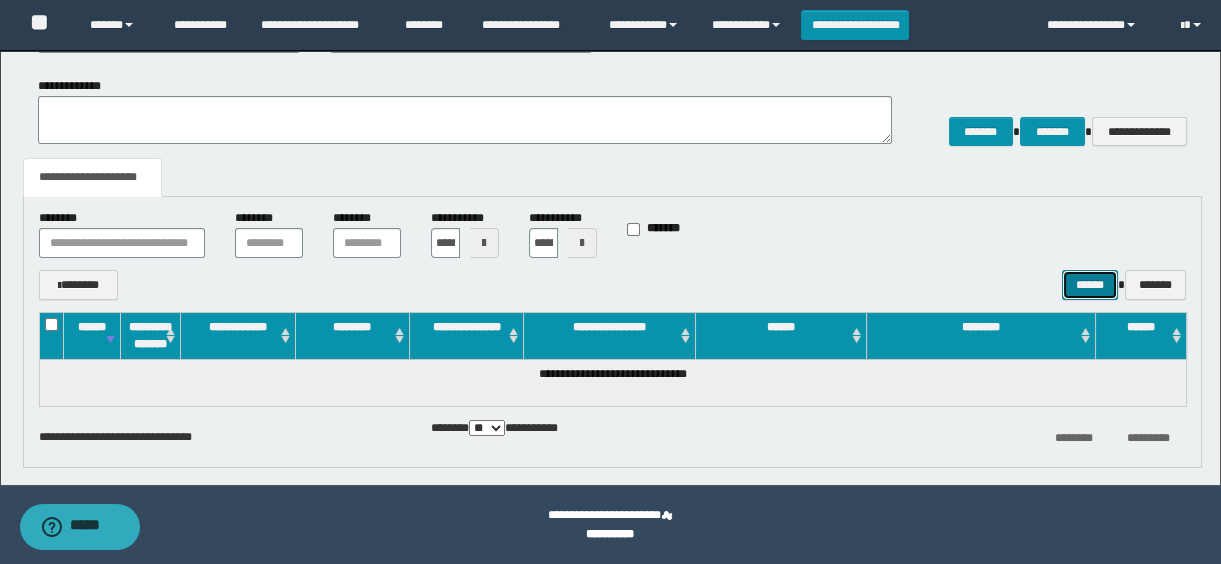 click on "******" at bounding box center [1090, 285] 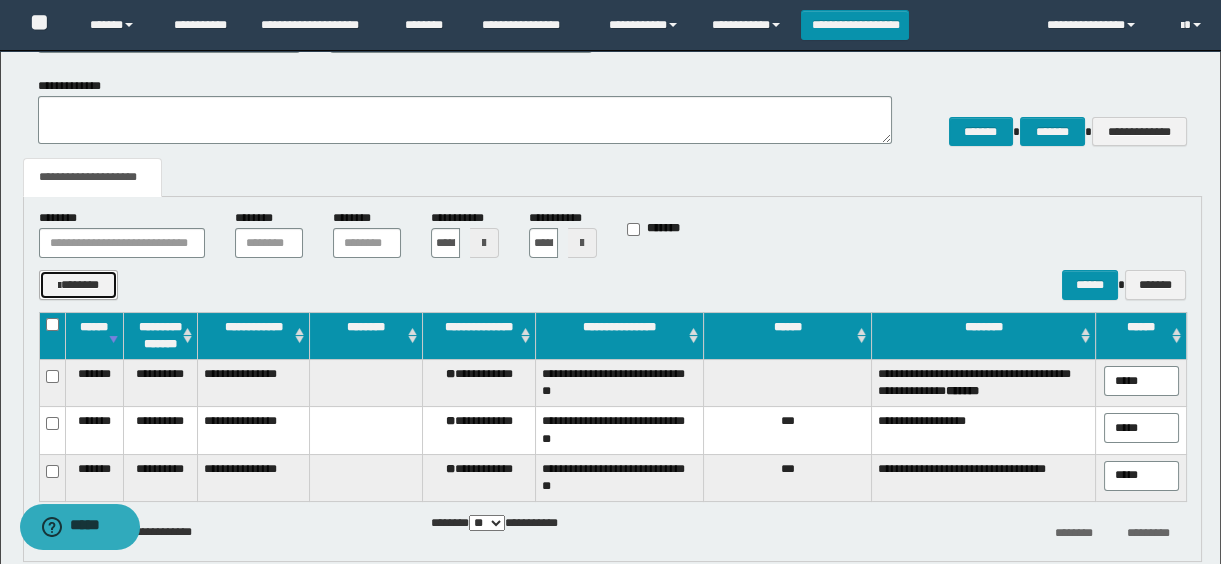click on "*******" at bounding box center (79, 285) 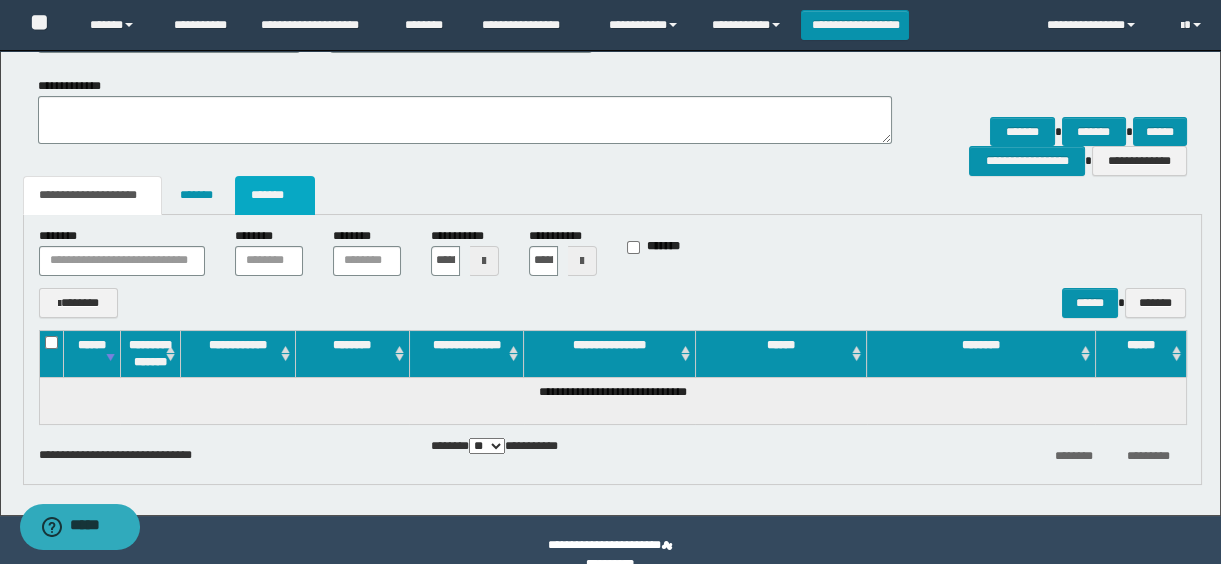click on "*******" at bounding box center (275, 195) 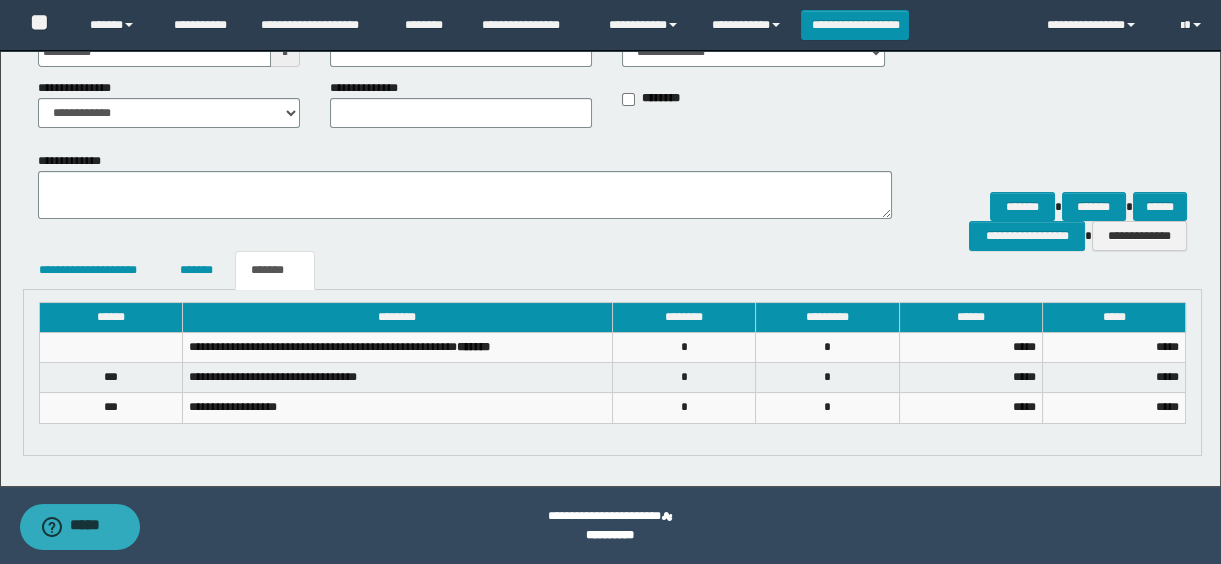 scroll, scrollTop: 226, scrollLeft: 0, axis: vertical 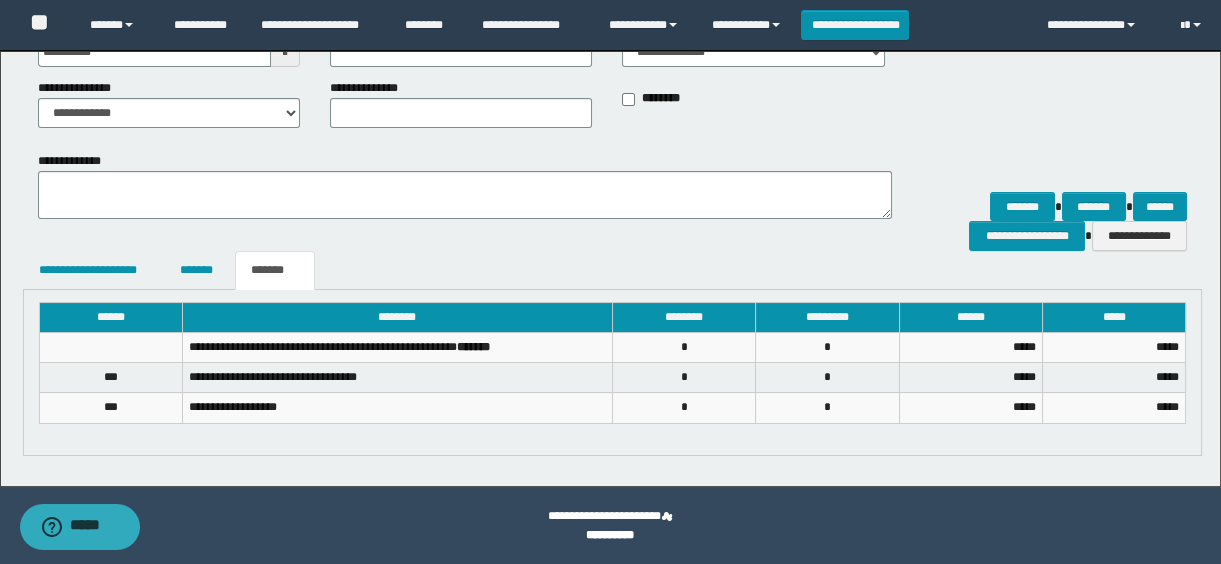 click on "**********" at bounding box center [1054, 201] 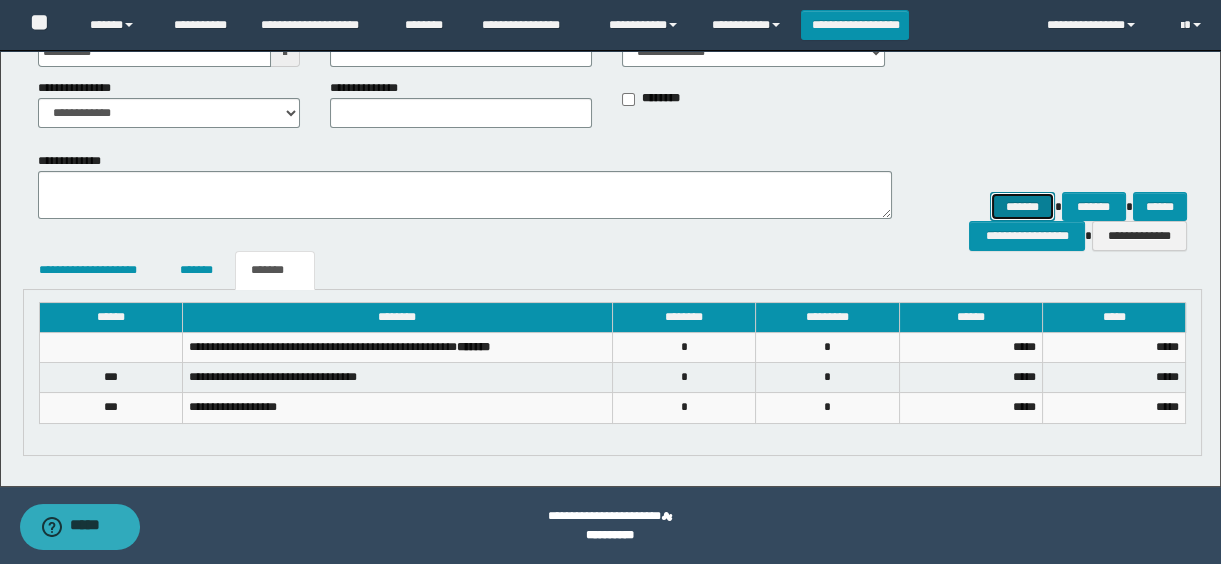 click on "*******" at bounding box center [1022, 207] 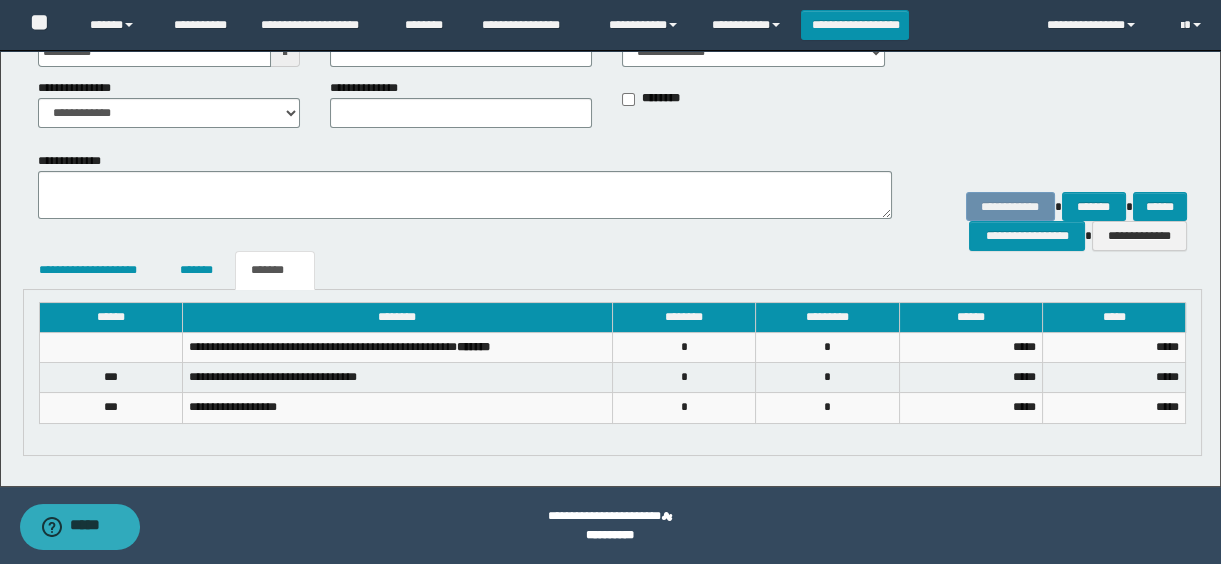 scroll, scrollTop: 0, scrollLeft: 0, axis: both 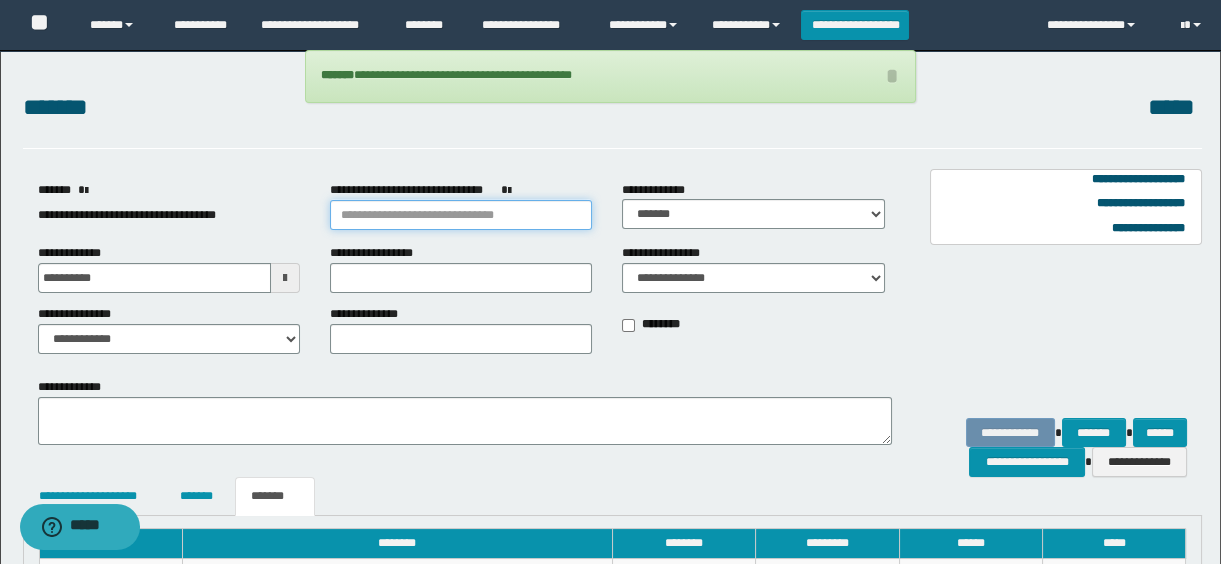 click on "**********" at bounding box center (461, 215) 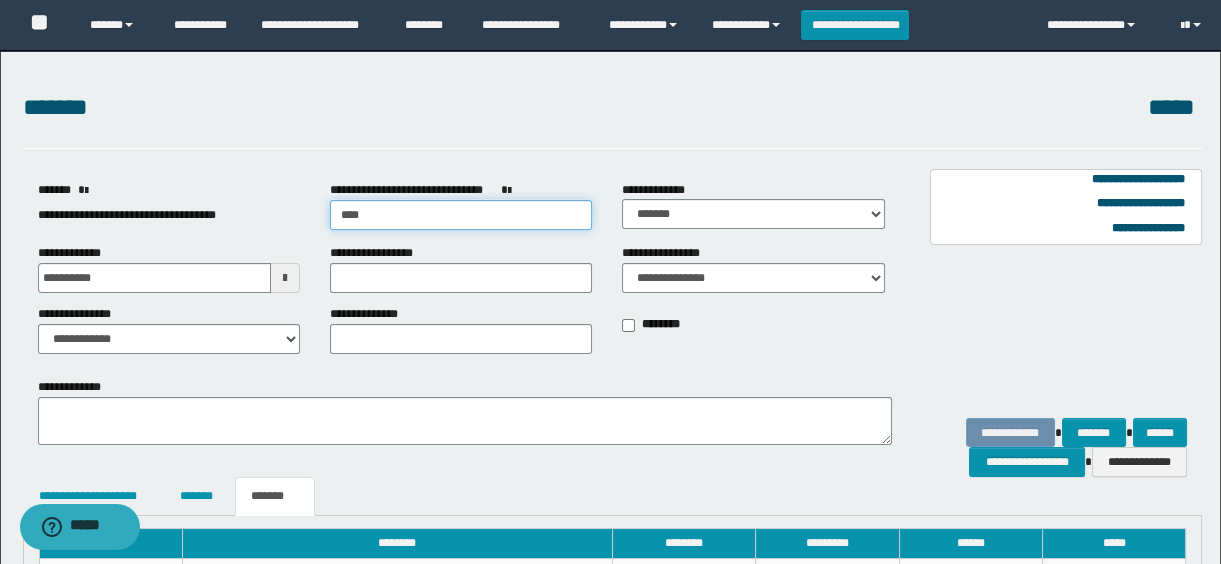 type on "*****" 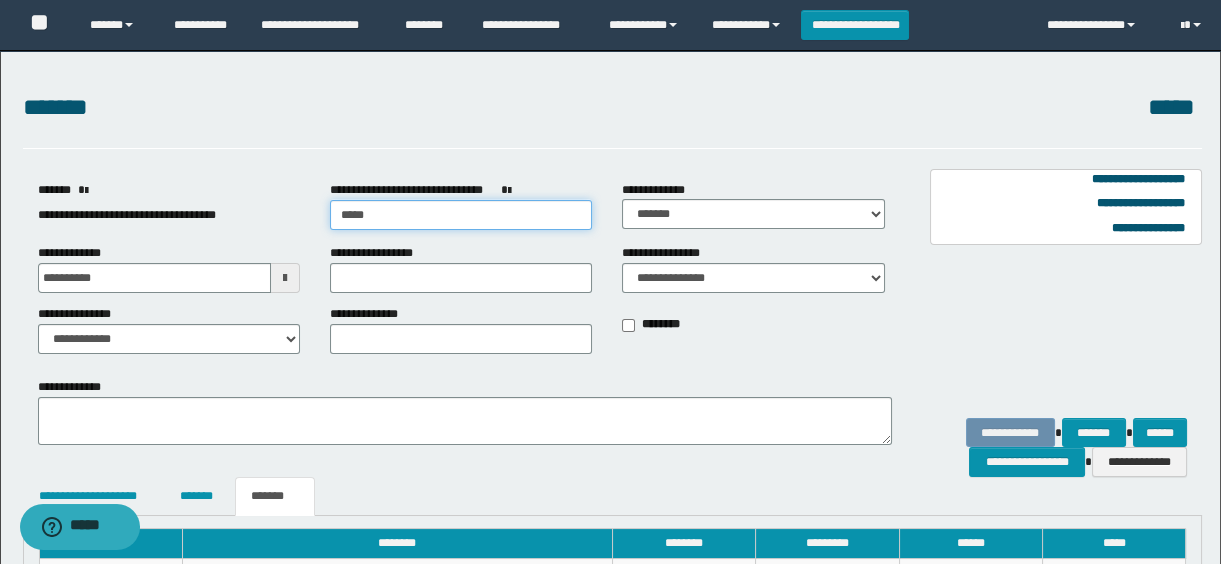 type on "**********" 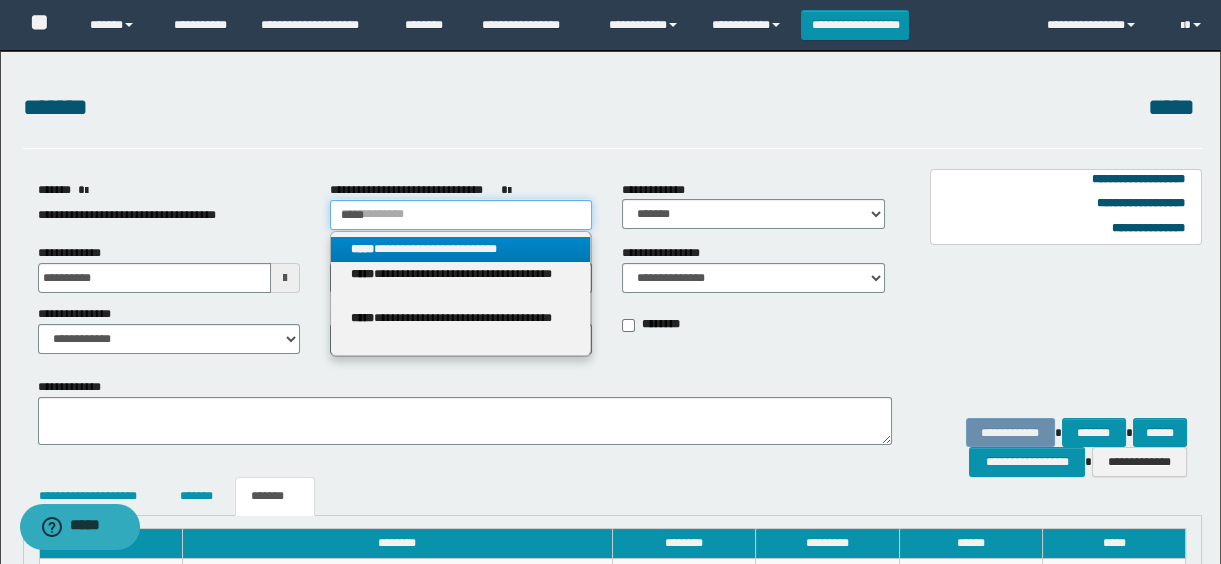 type on "*****" 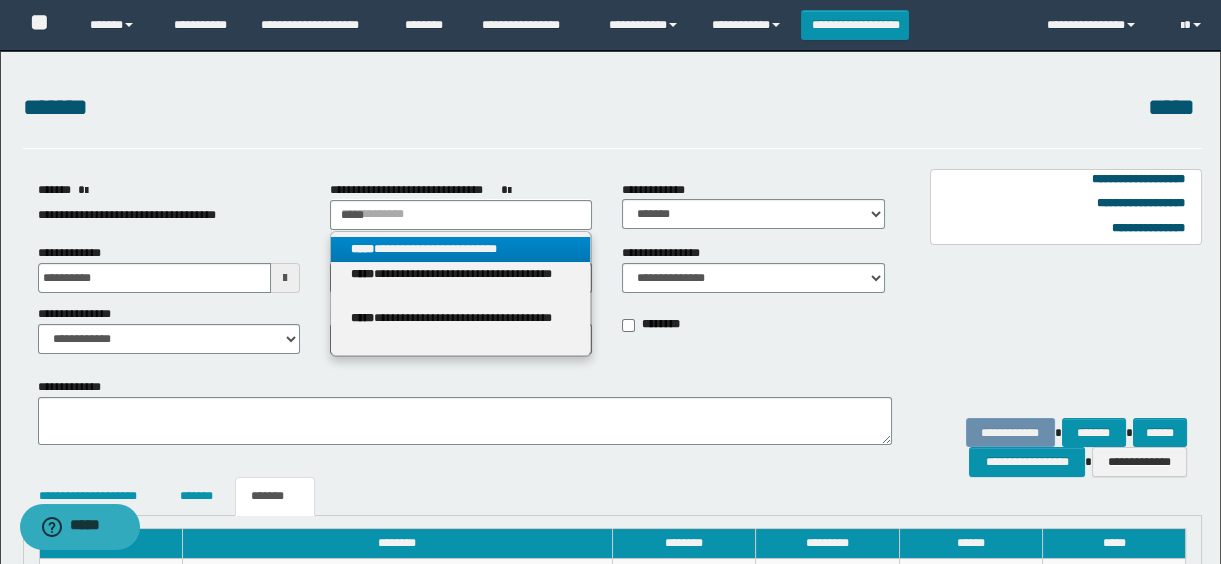 click on "**********" at bounding box center (461, 249) 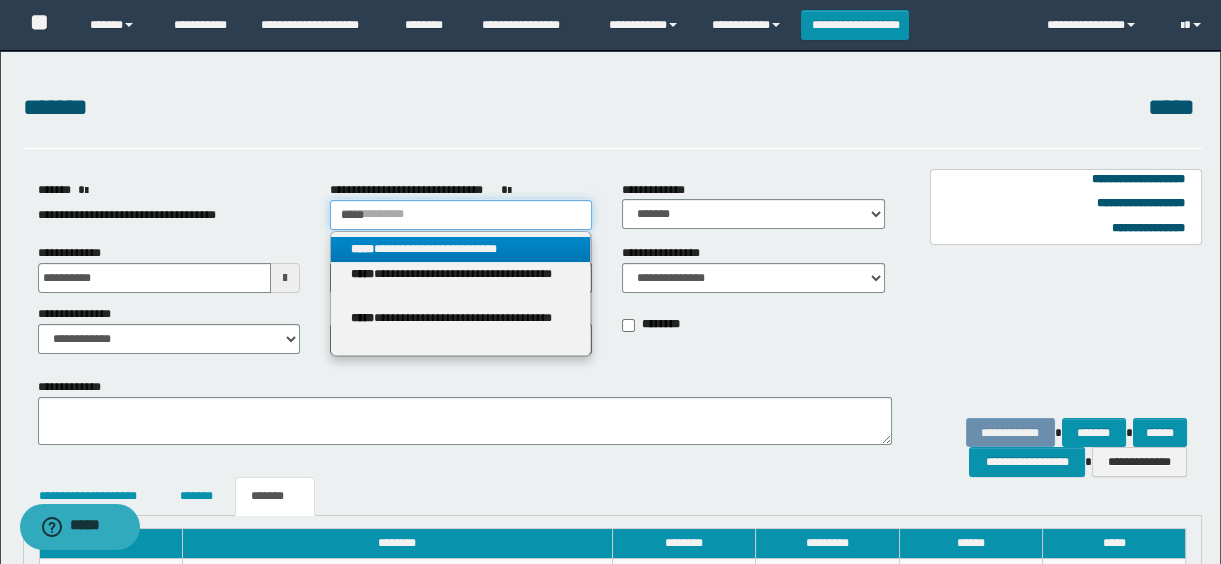 type 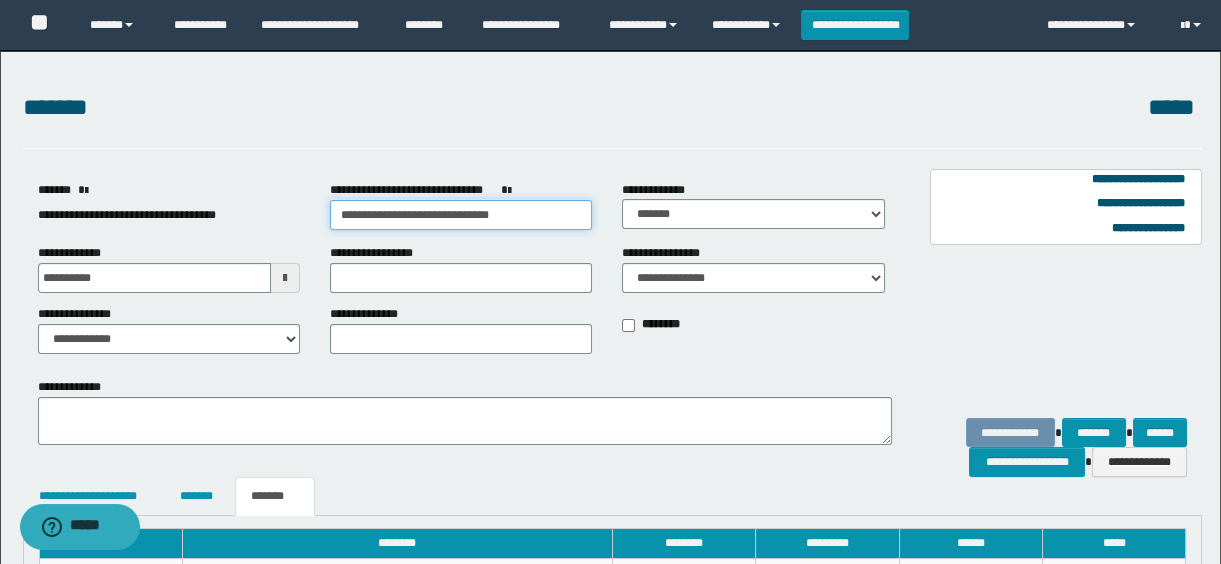 scroll, scrollTop: 181, scrollLeft: 0, axis: vertical 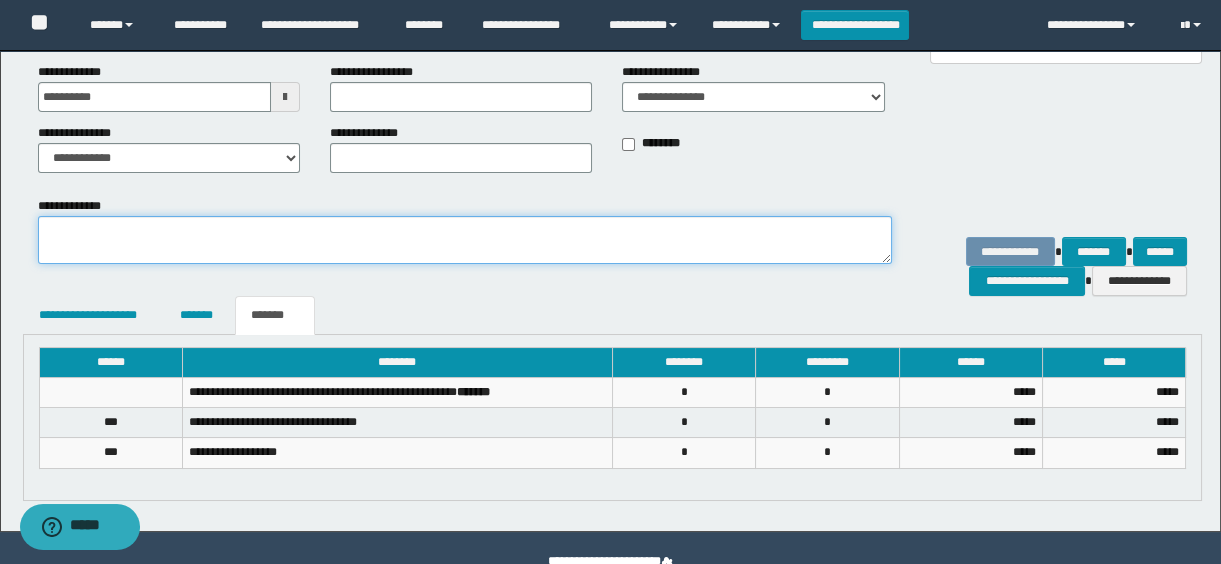 click on "**********" at bounding box center (465, 240) 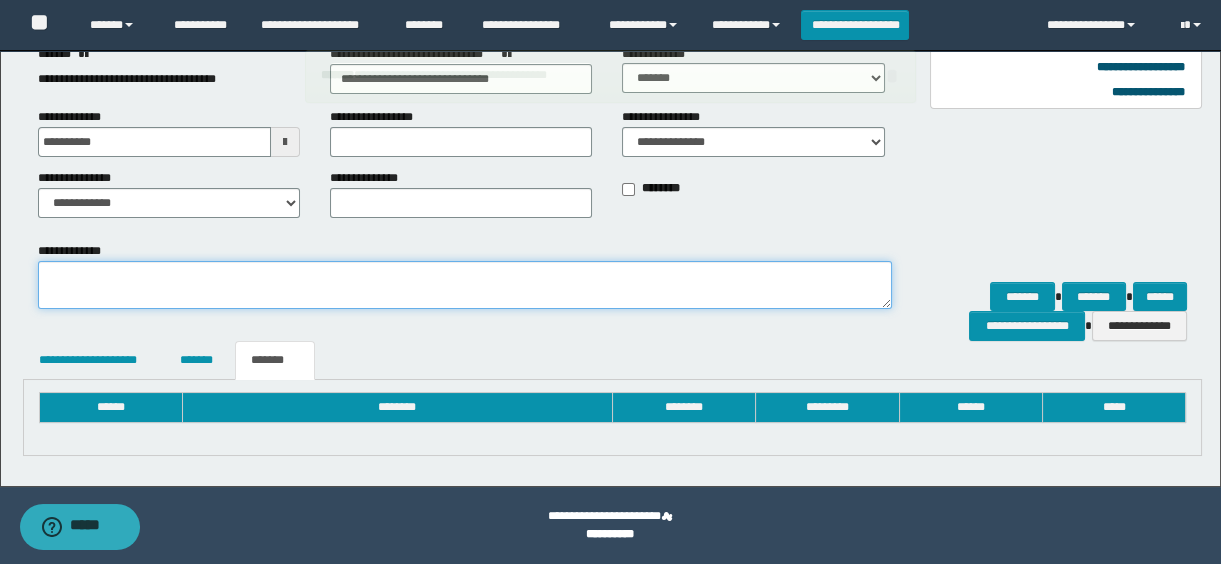 scroll, scrollTop: 181, scrollLeft: 0, axis: vertical 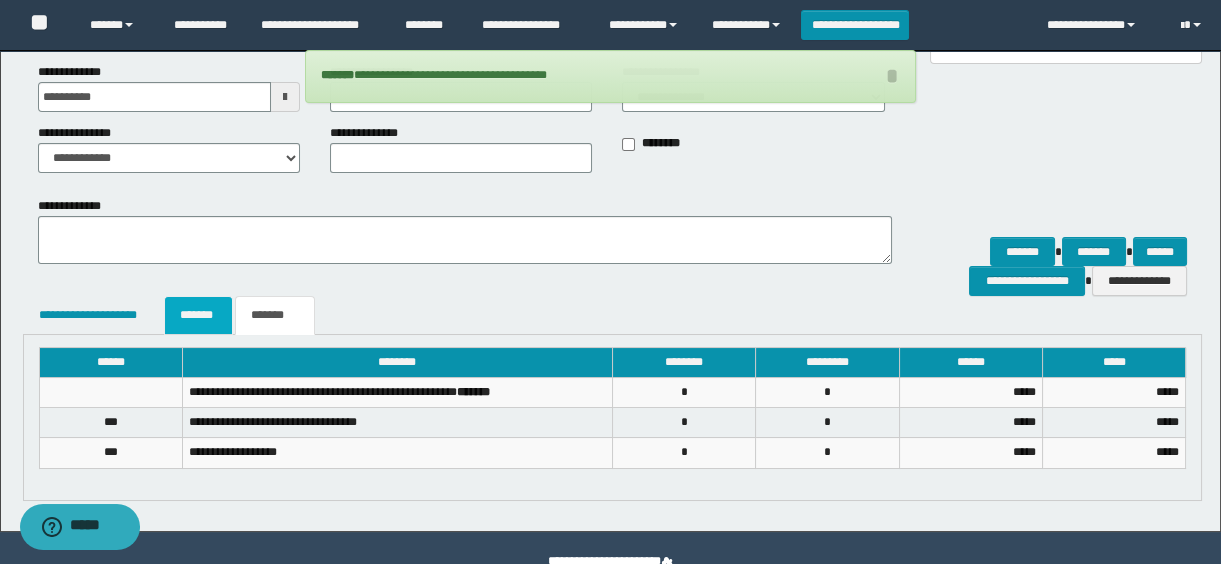 click on "*******" at bounding box center (198, 315) 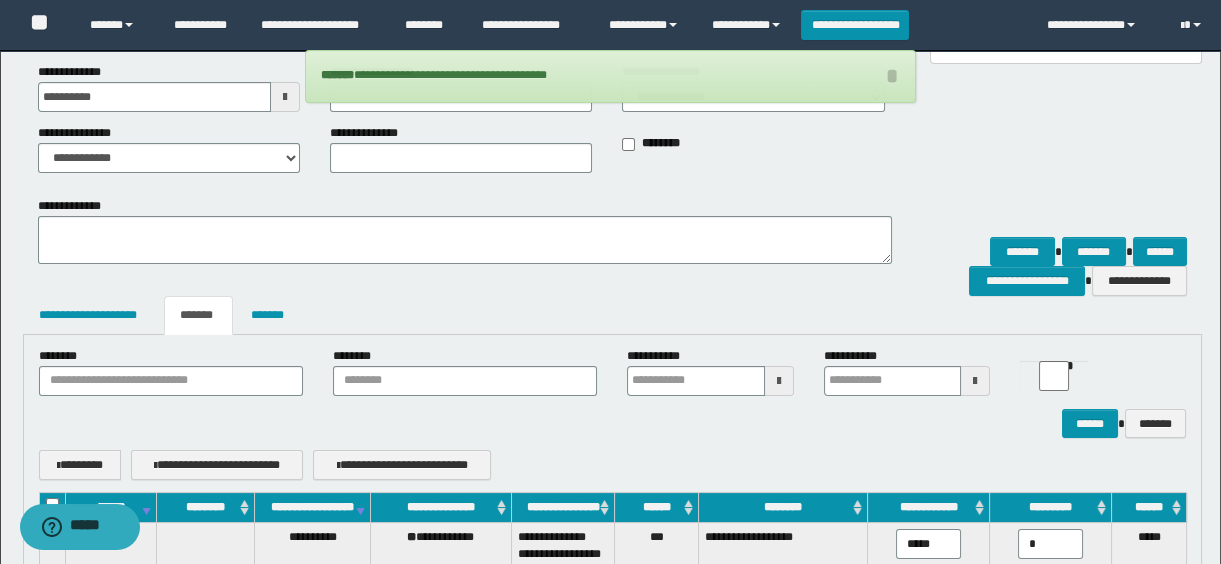 scroll, scrollTop: 454, scrollLeft: 0, axis: vertical 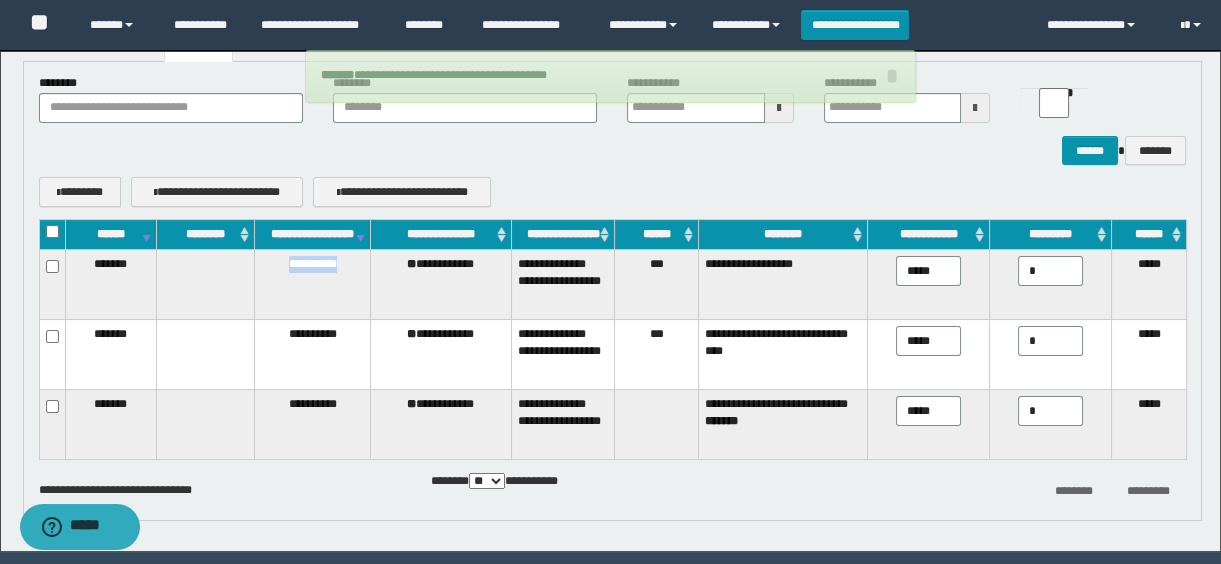 drag, startPoint x: 279, startPoint y: 301, endPoint x: 350, endPoint y: 304, distance: 71.063354 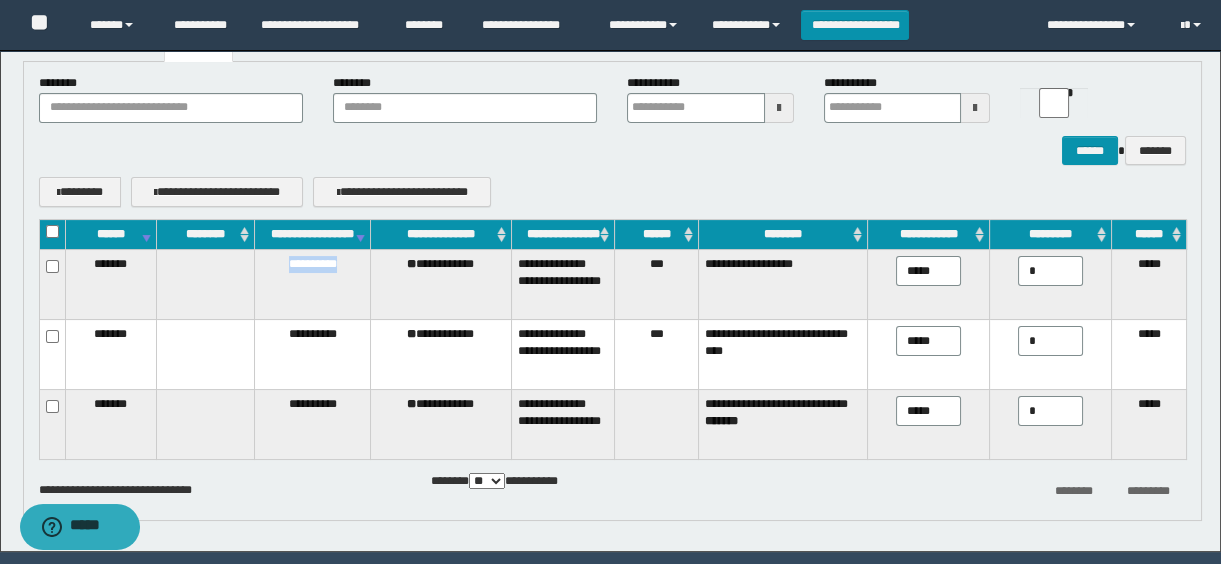 copy on "**********" 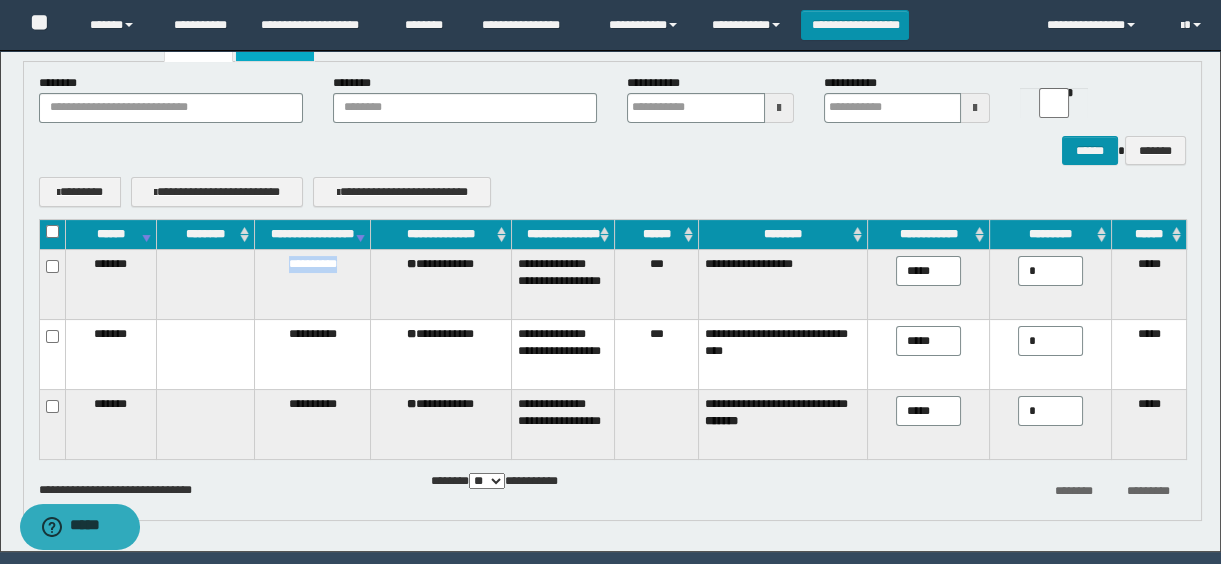 scroll, scrollTop: 181, scrollLeft: 0, axis: vertical 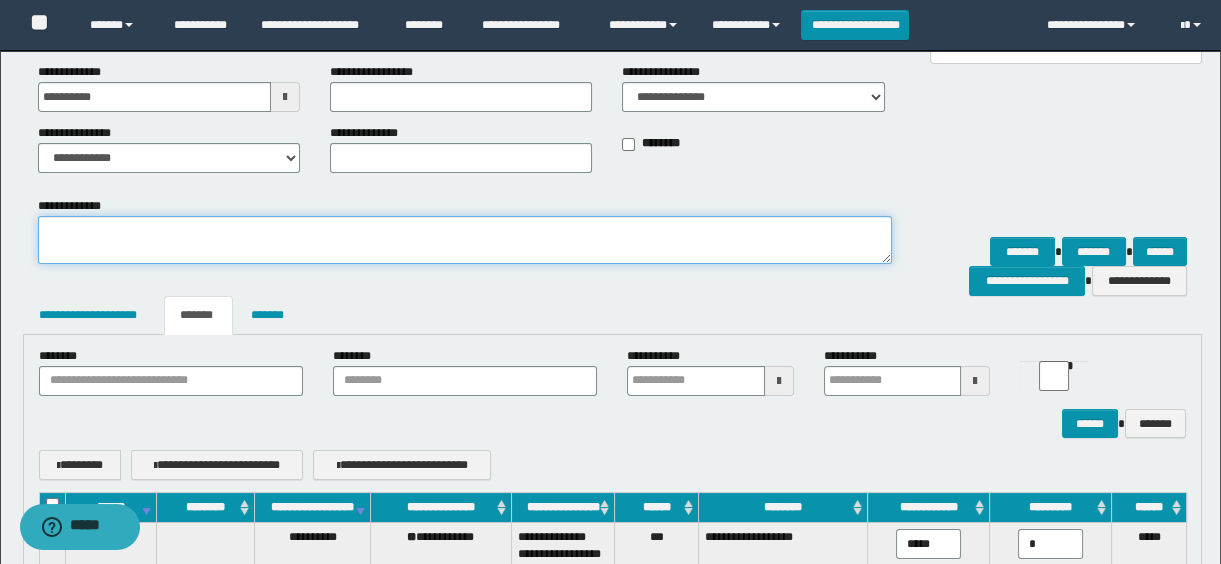 click on "**********" at bounding box center (465, 240) 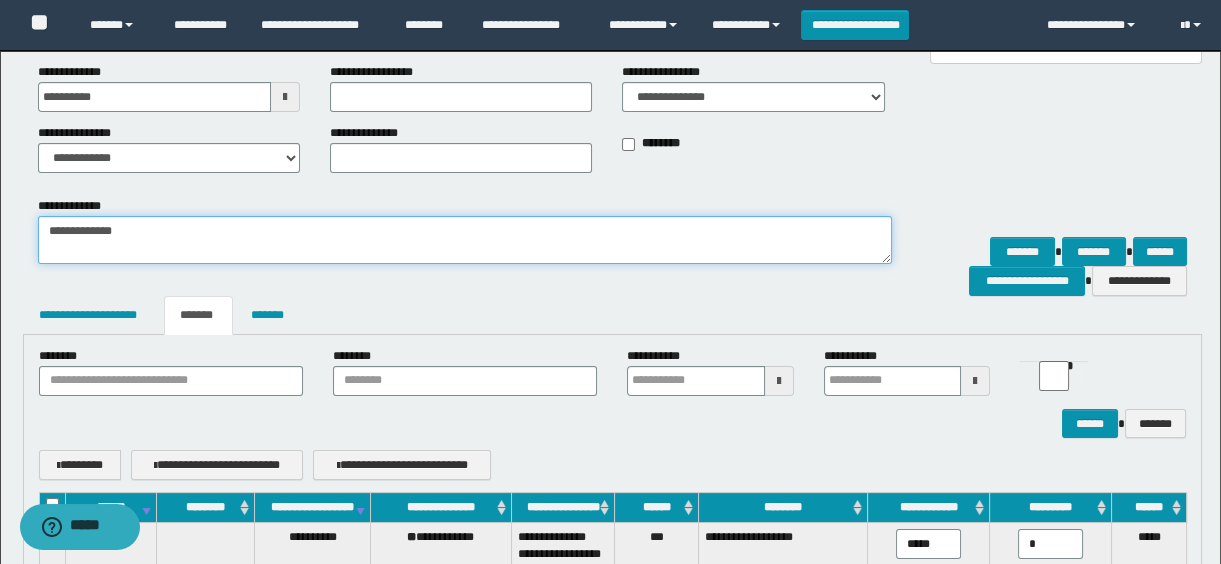 paste on "**********" 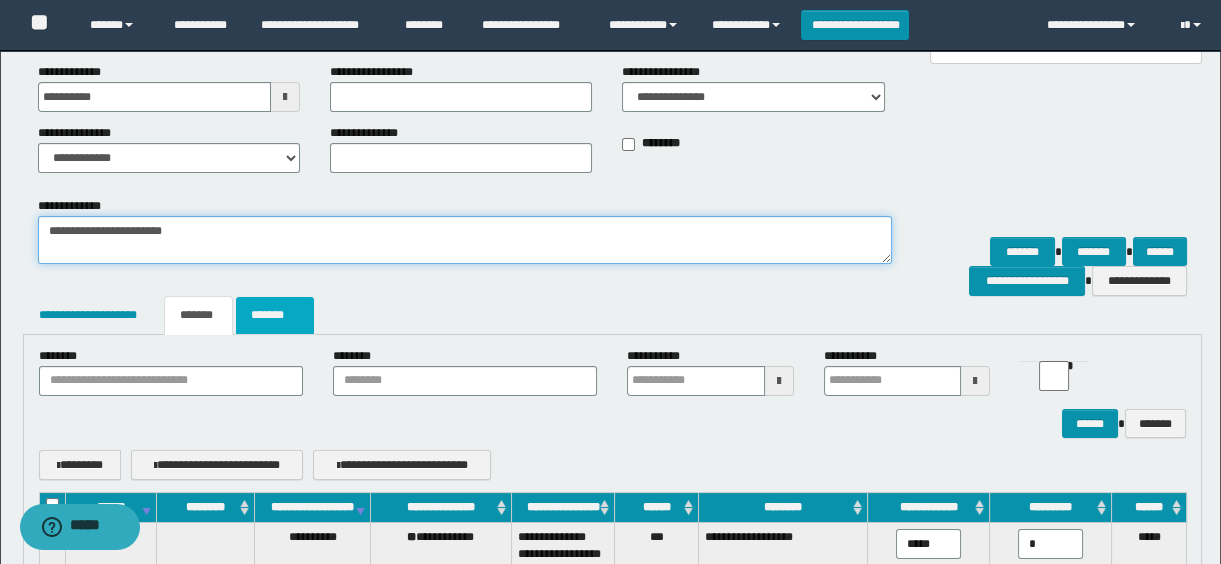 type on "**********" 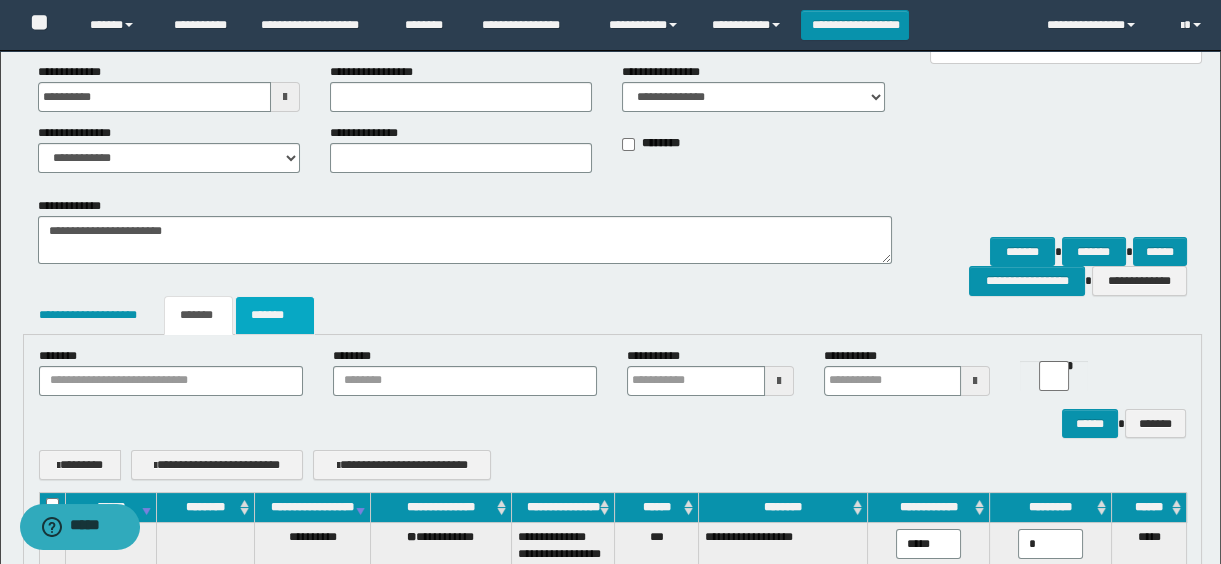 click on "*******" at bounding box center (275, 315) 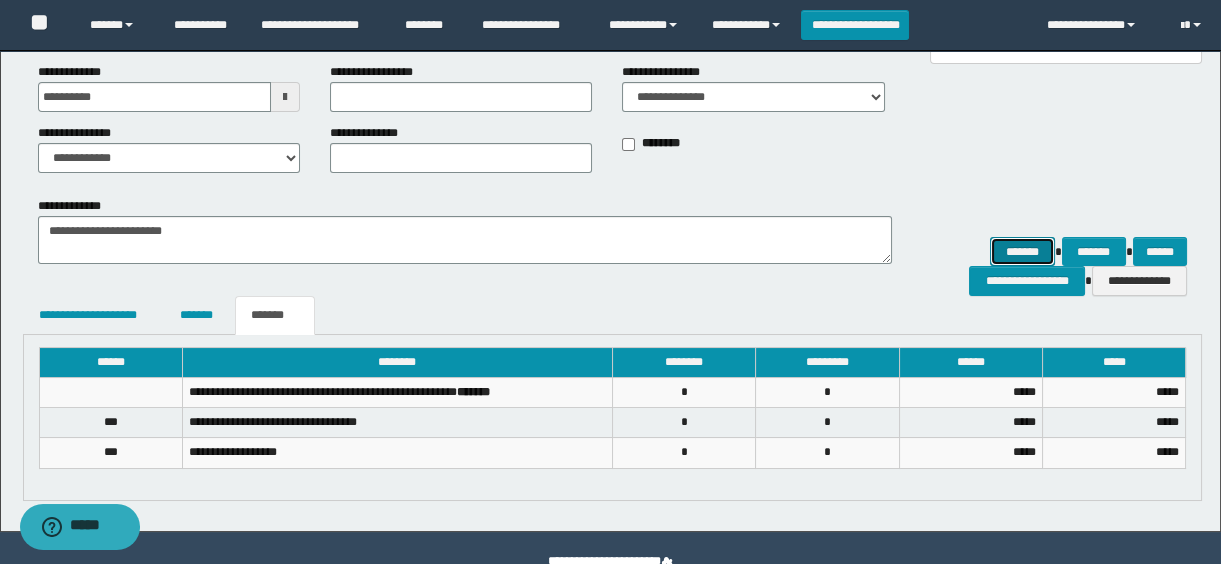 click on "*******" at bounding box center [1022, 252] 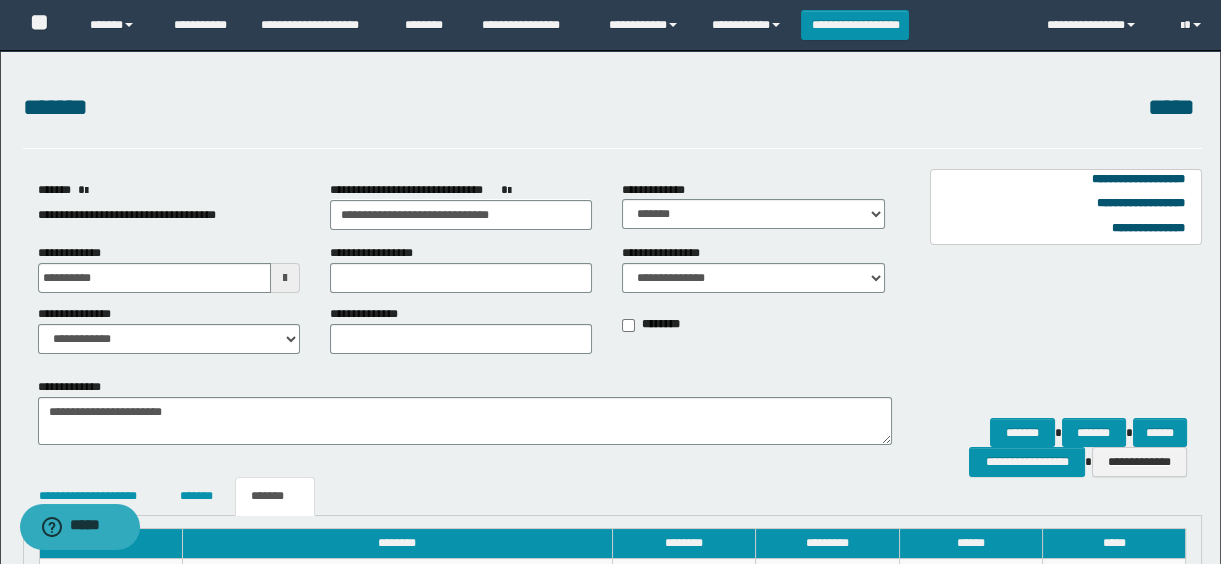 scroll, scrollTop: 226, scrollLeft: 0, axis: vertical 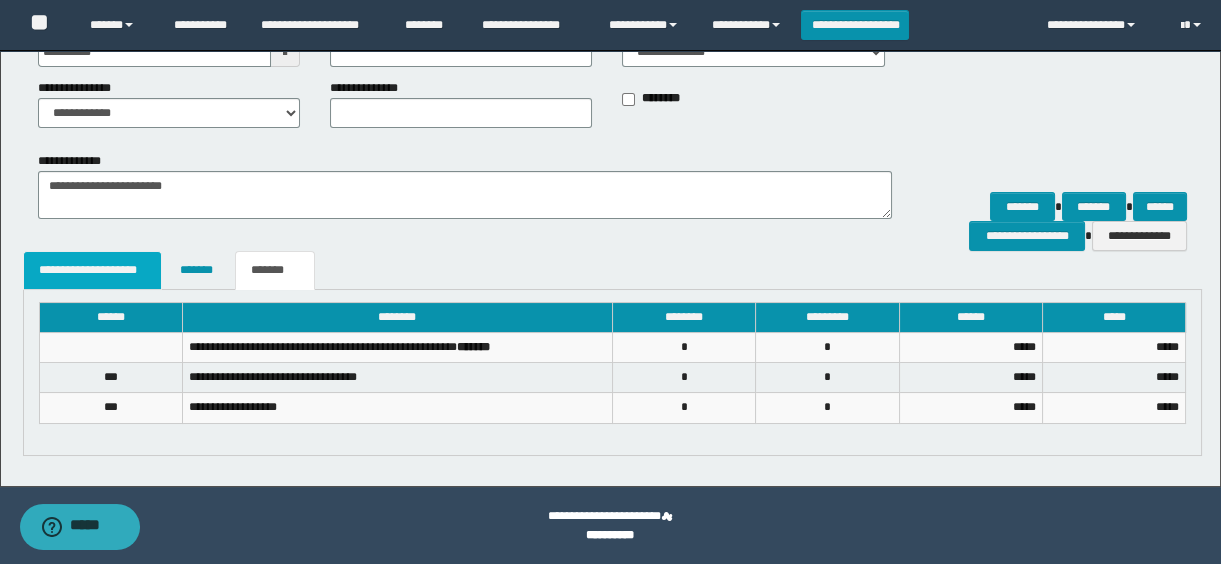 click on "**********" at bounding box center (93, 270) 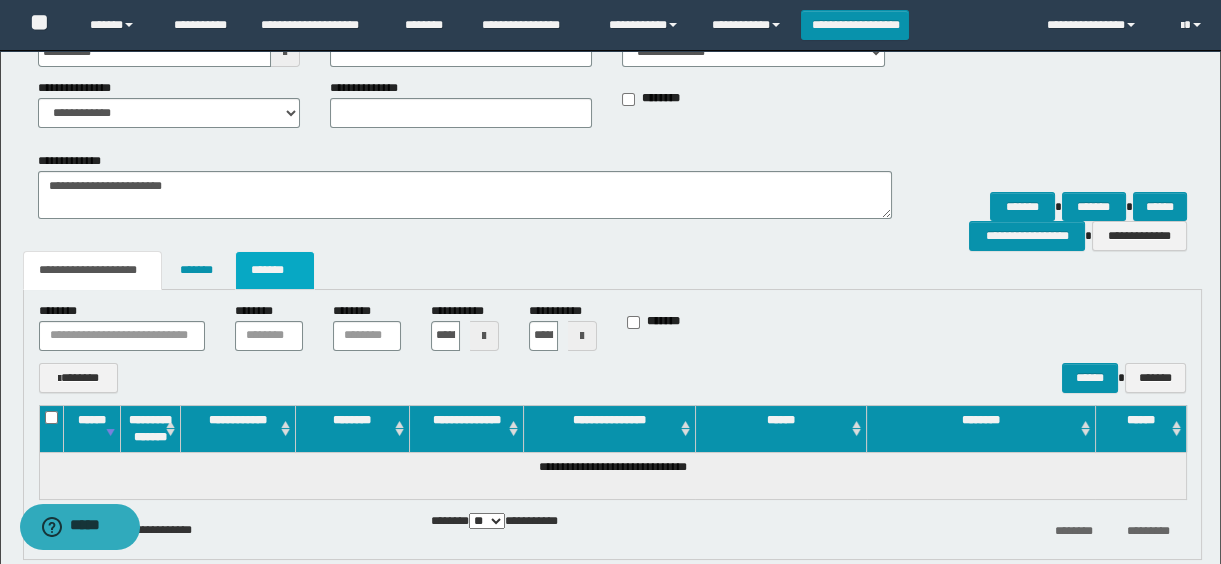 click on "*******" at bounding box center (275, 270) 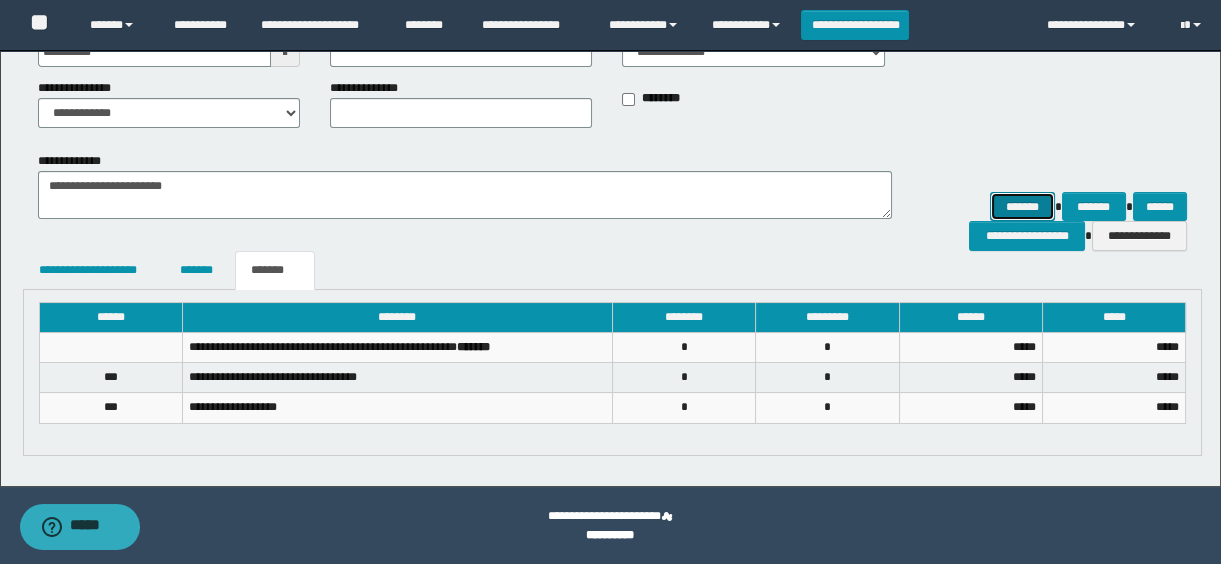click on "*******" at bounding box center [1022, 207] 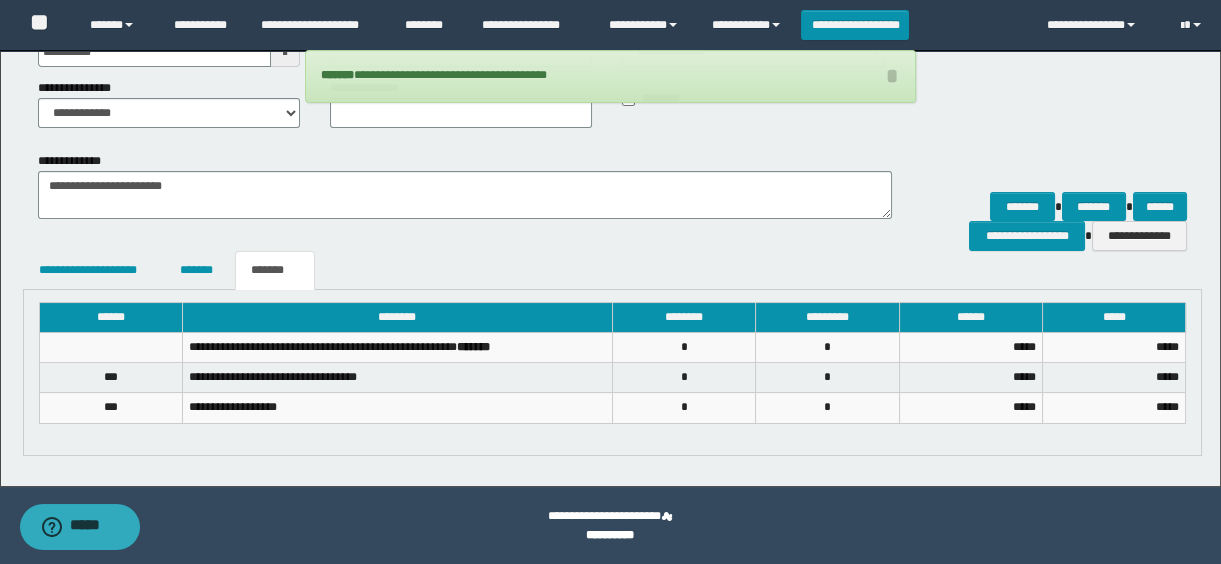 scroll, scrollTop: 44, scrollLeft: 0, axis: vertical 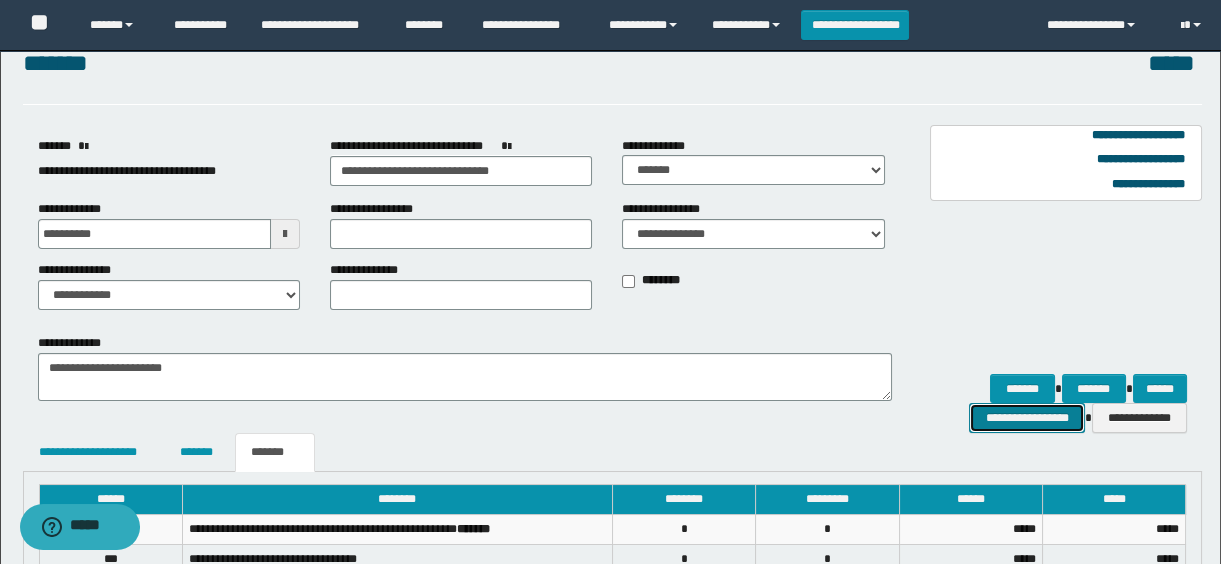 click on "**********" at bounding box center [1026, 418] 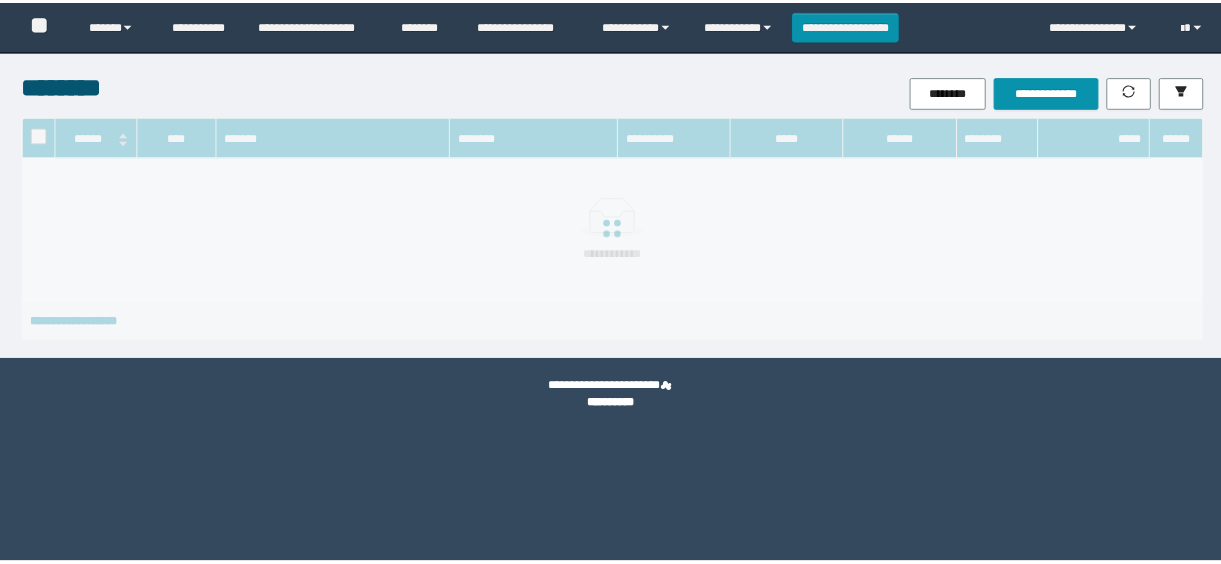 scroll, scrollTop: 0, scrollLeft: 0, axis: both 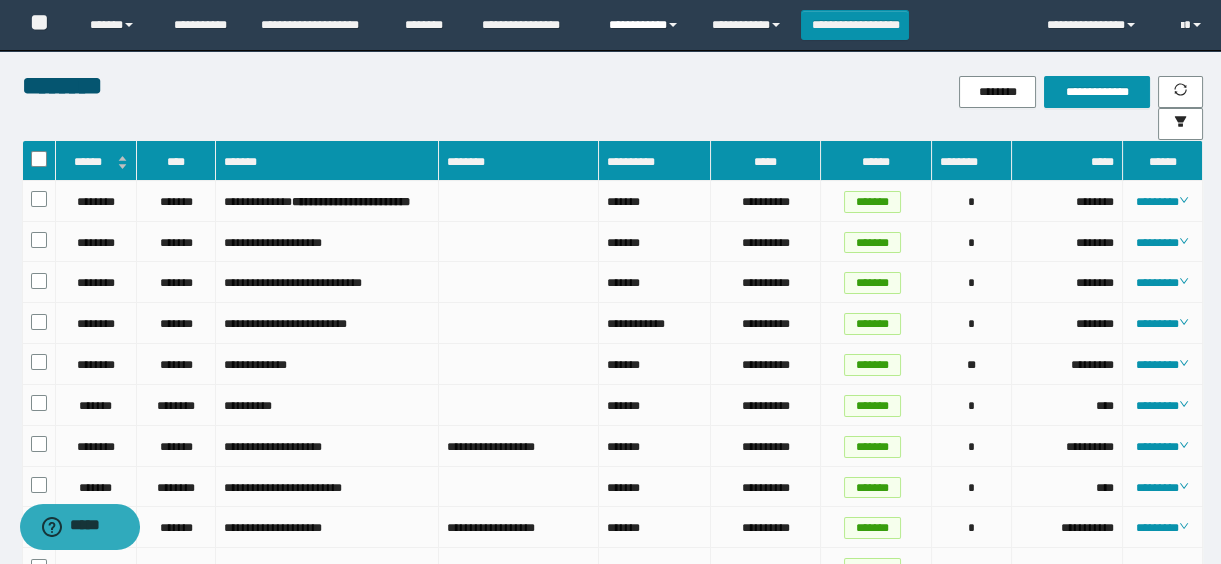 click on "**********" at bounding box center (645, 25) 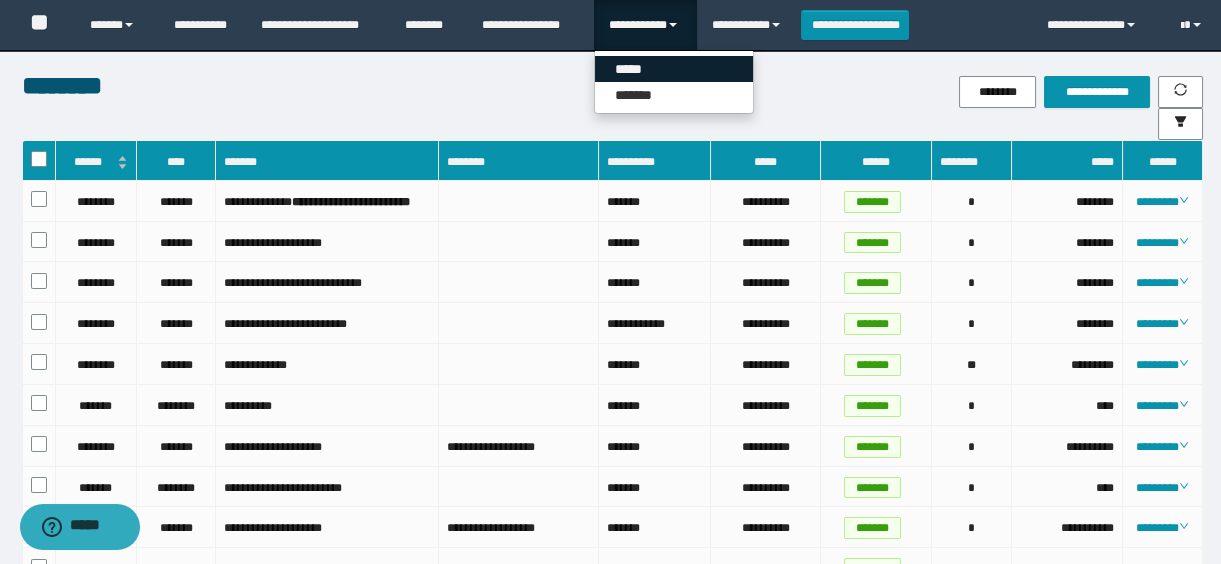 click on "*****" at bounding box center [674, 69] 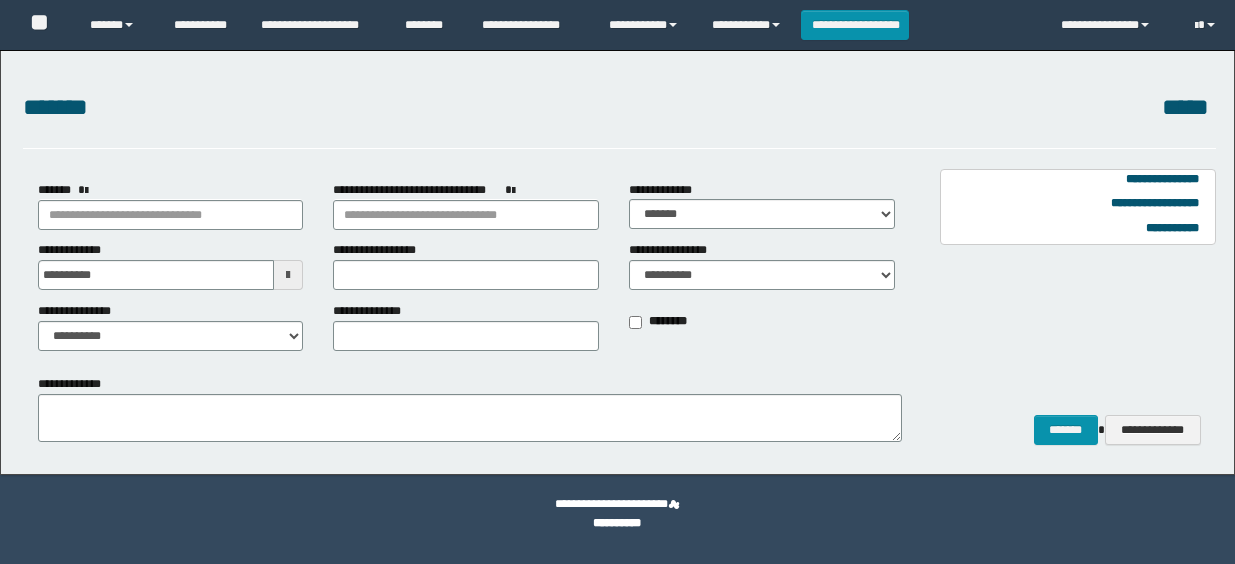 scroll, scrollTop: 0, scrollLeft: 0, axis: both 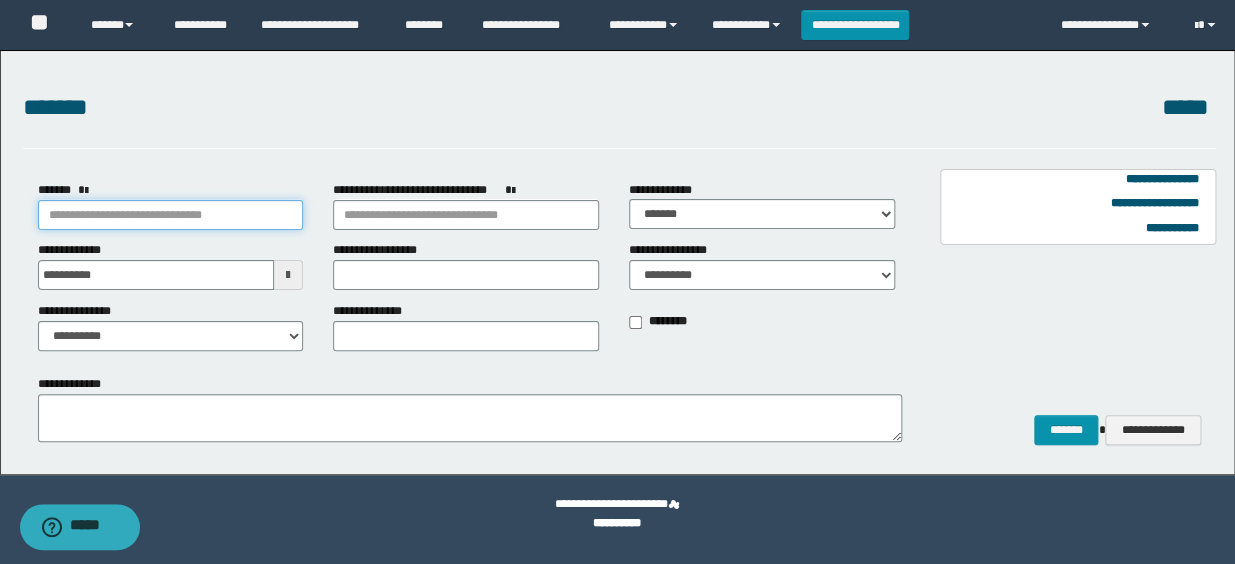 click on "*******" at bounding box center [171, 215] 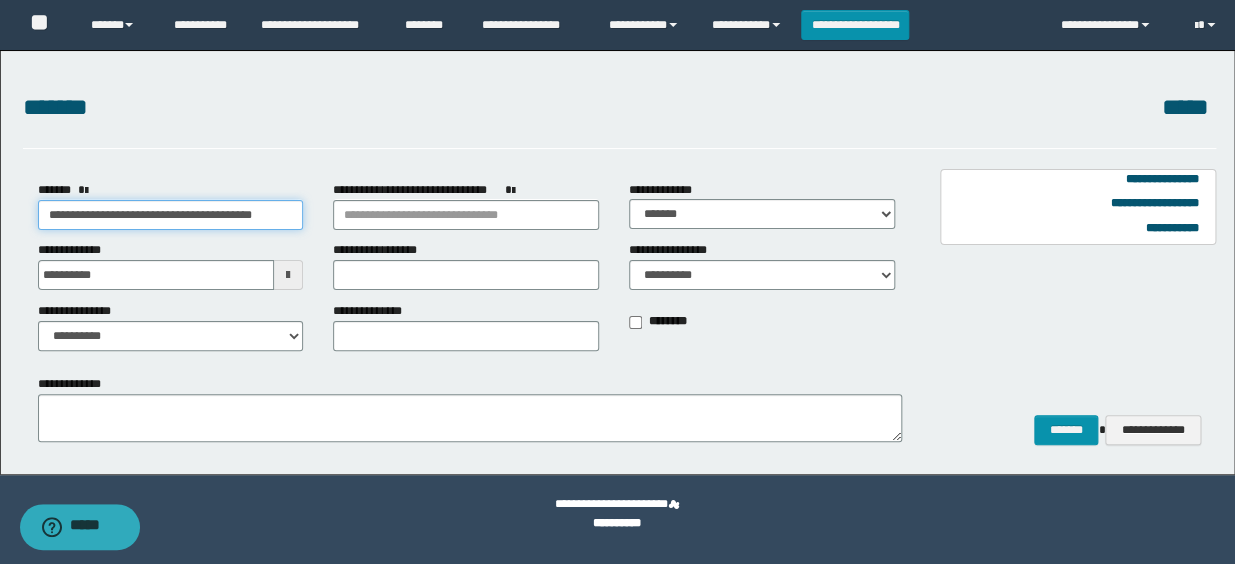 scroll, scrollTop: 0, scrollLeft: 14, axis: horizontal 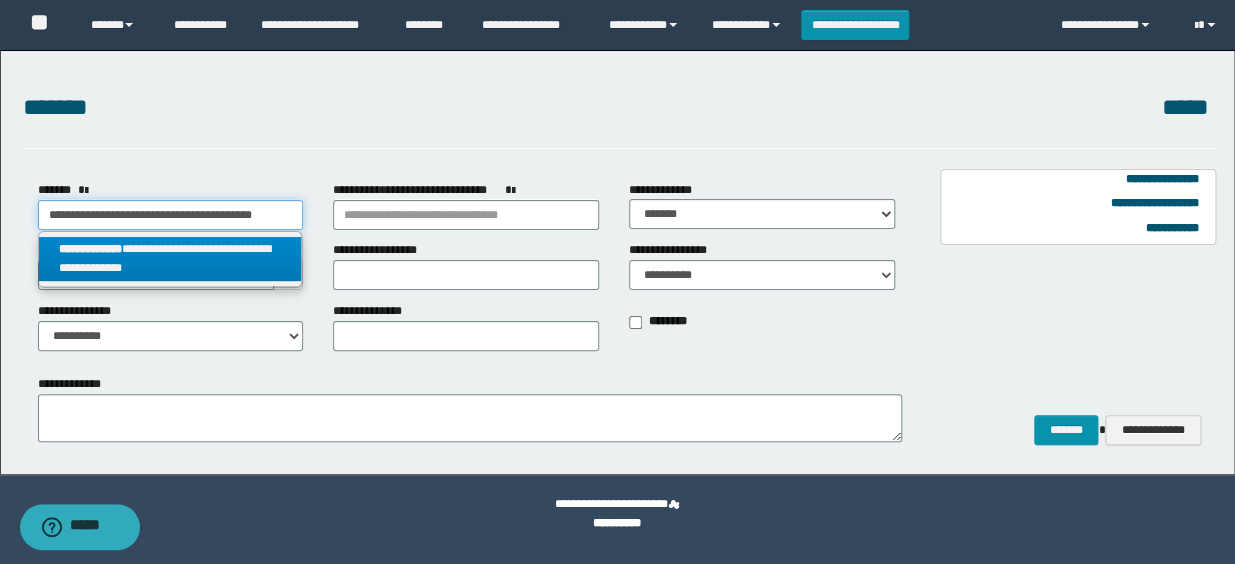 type on "**********" 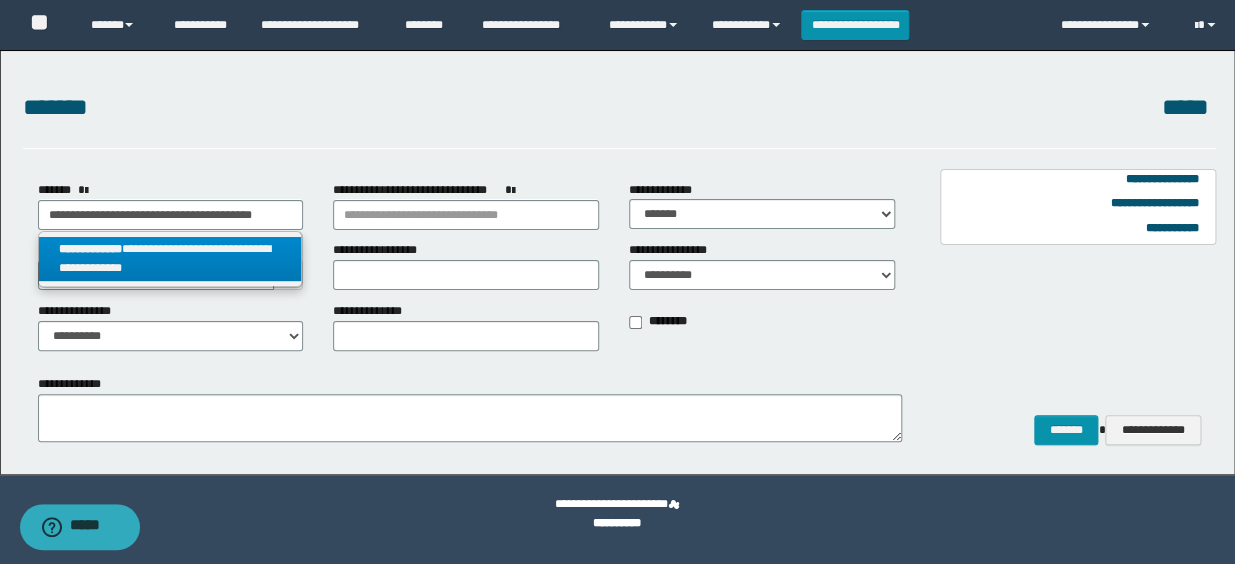 click on "**********" at bounding box center [170, 259] 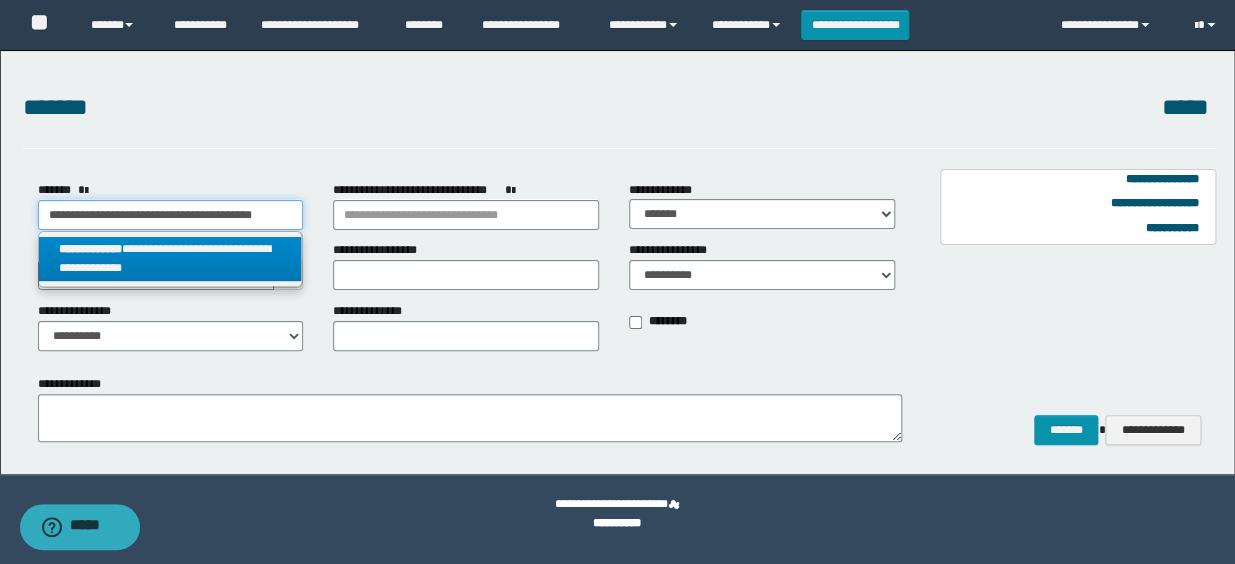 select on "*" 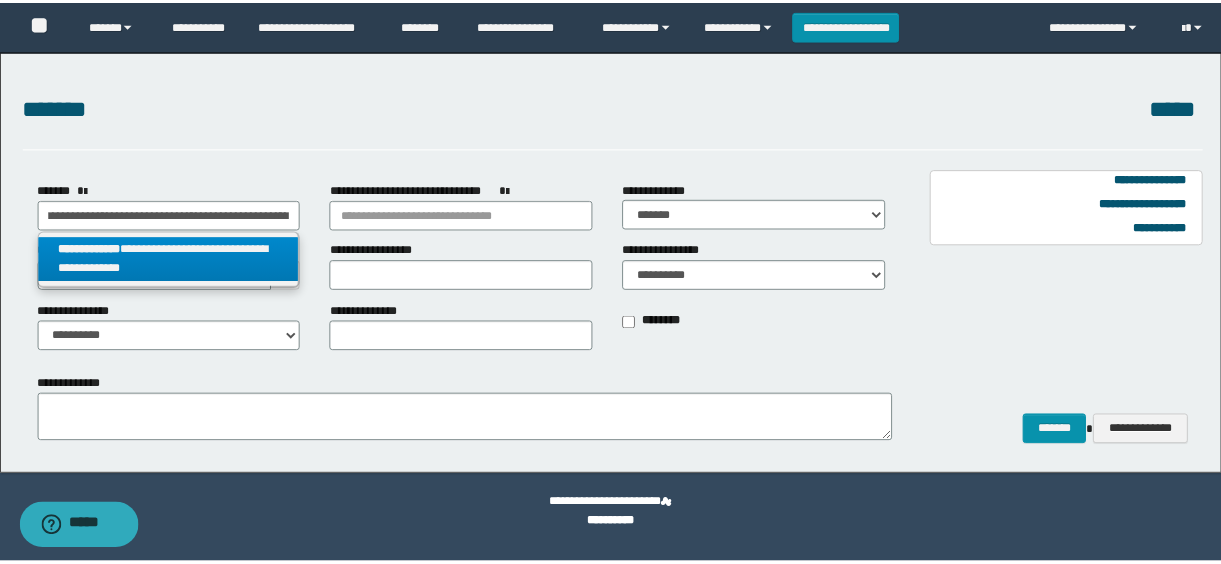 scroll, scrollTop: 0, scrollLeft: 0, axis: both 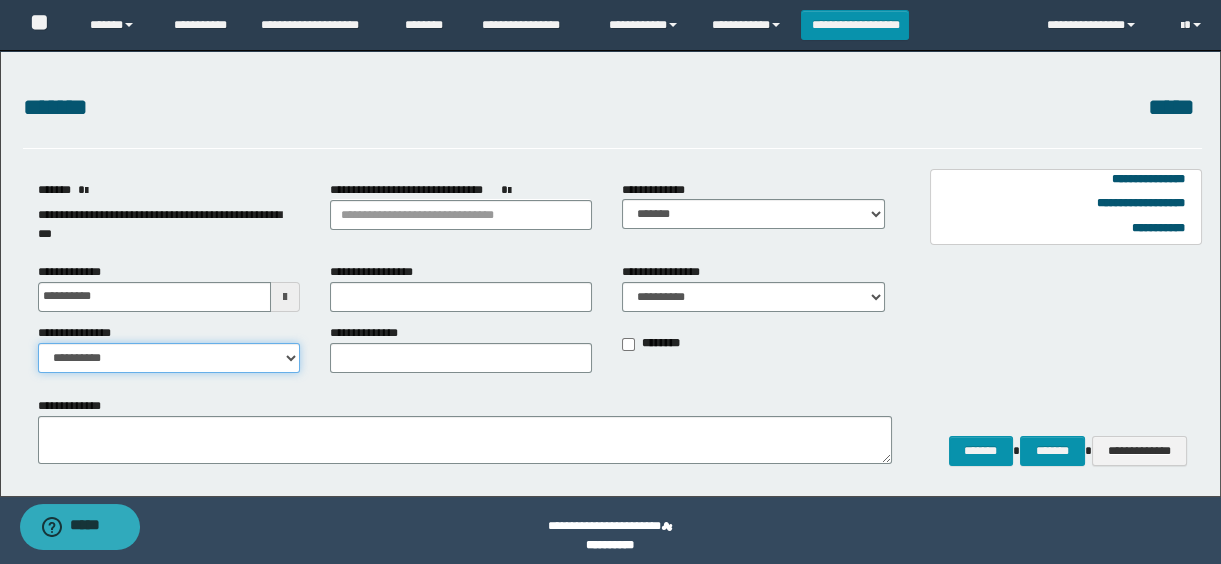 click on "**********" at bounding box center [169, 358] 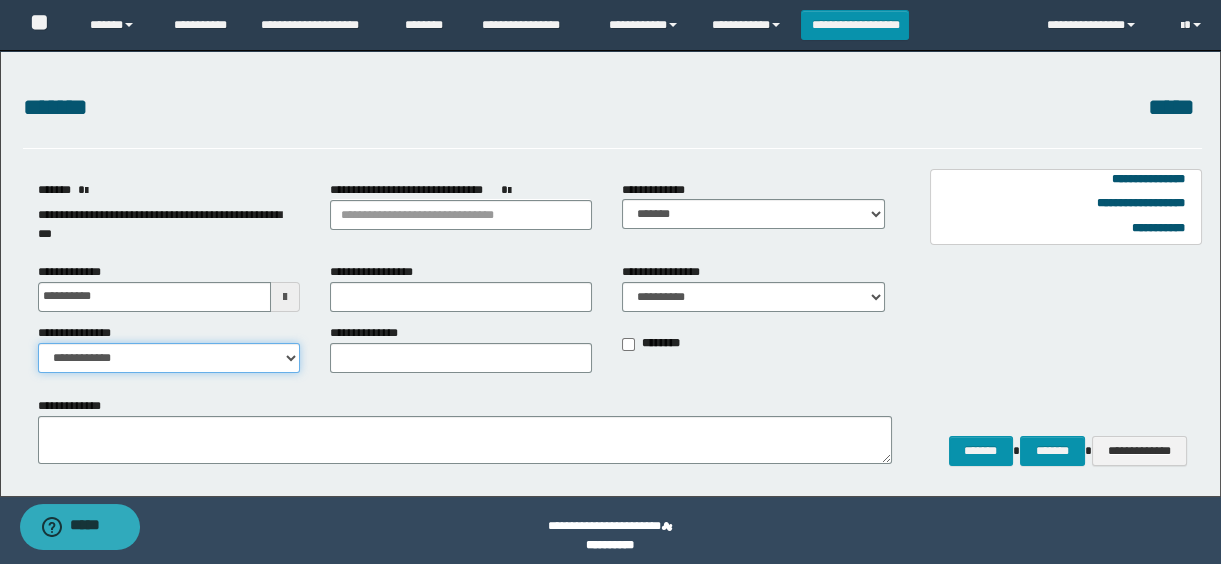 click on "**********" at bounding box center [169, 358] 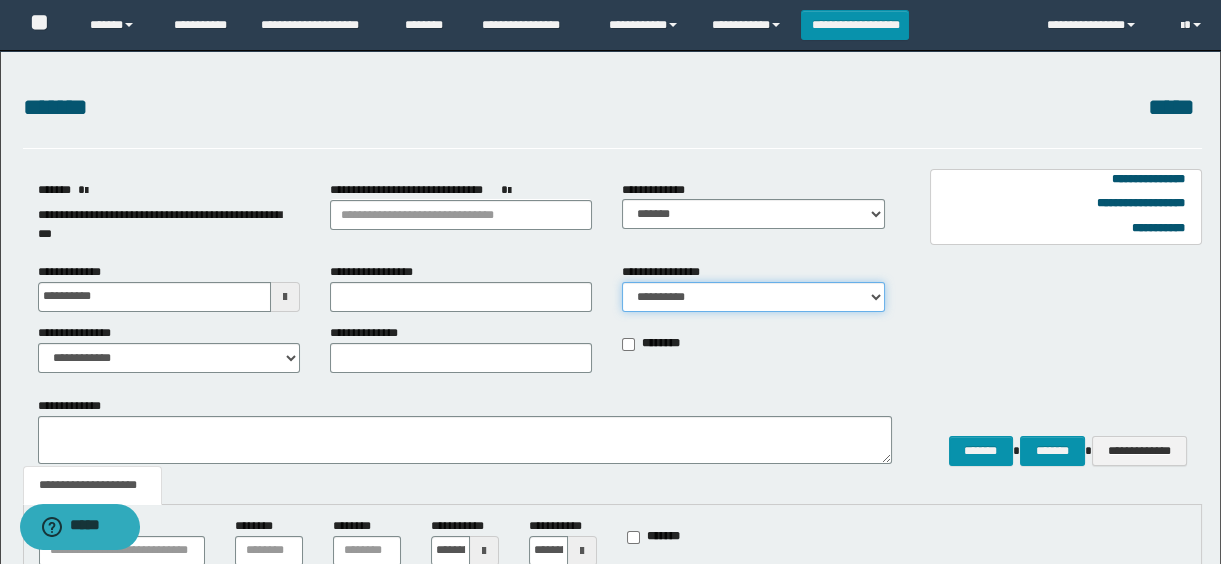 click on "**********" at bounding box center (753, 297) 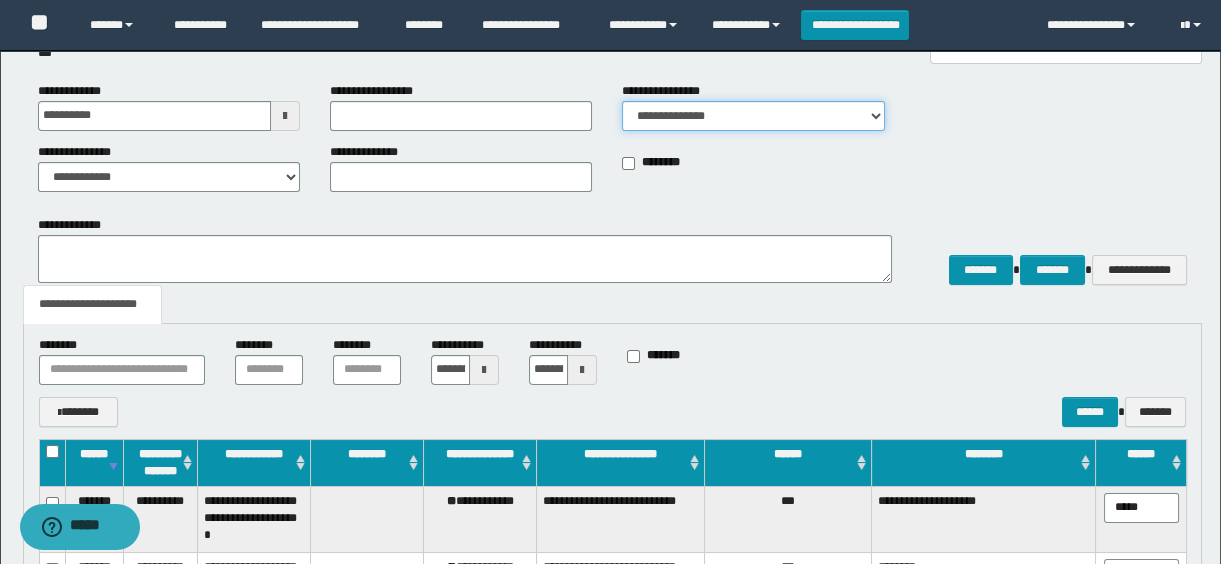 scroll, scrollTop: 90, scrollLeft: 0, axis: vertical 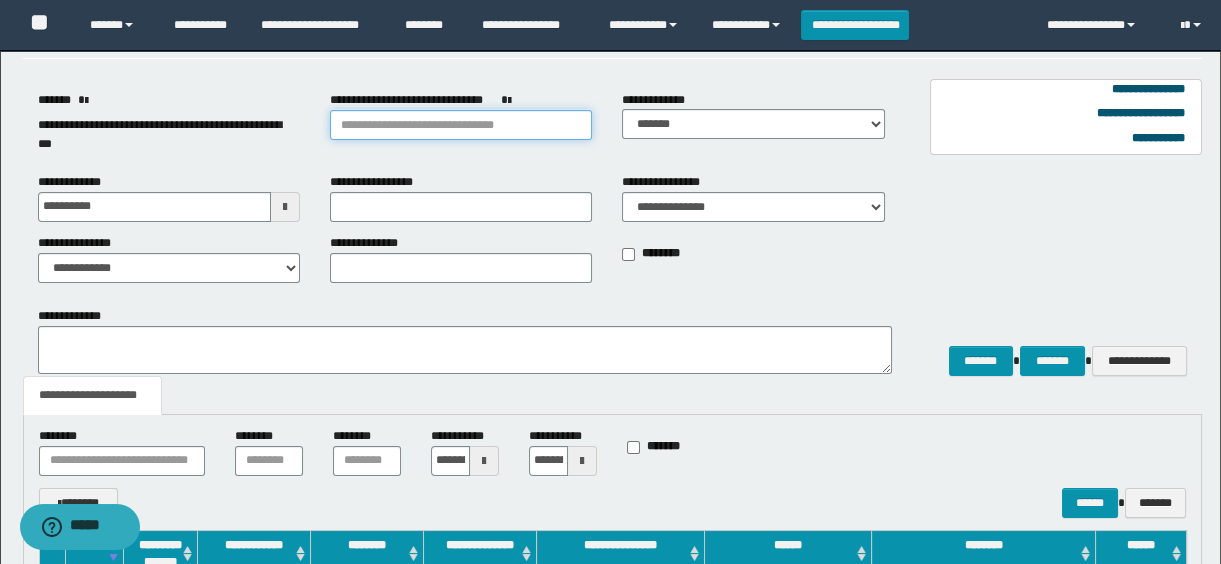 click on "**********" at bounding box center (461, 125) 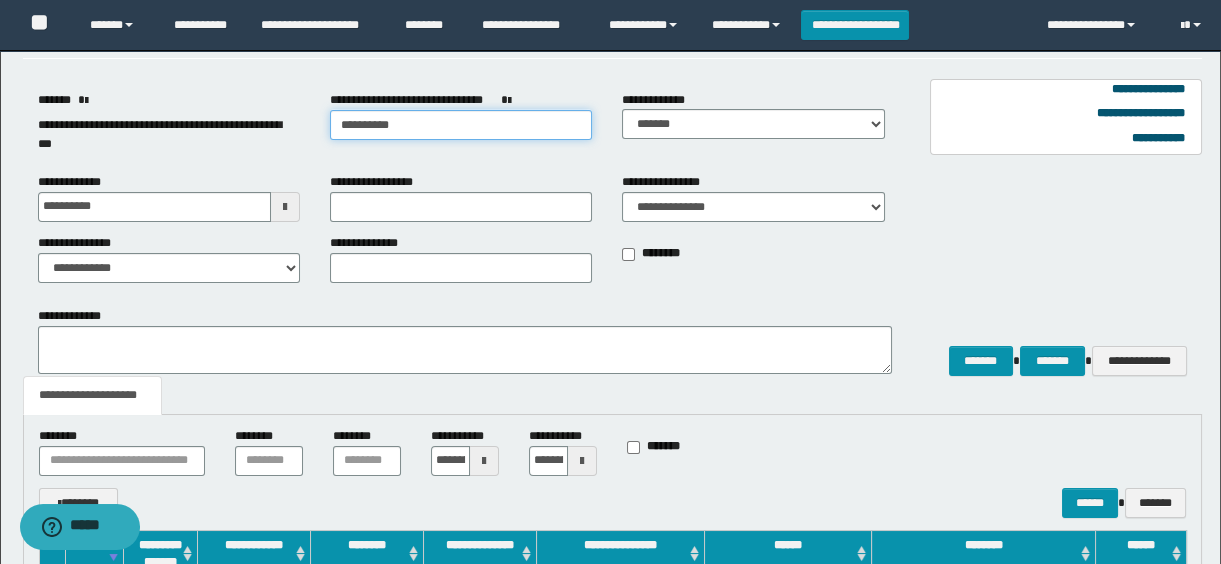 type on "**********" 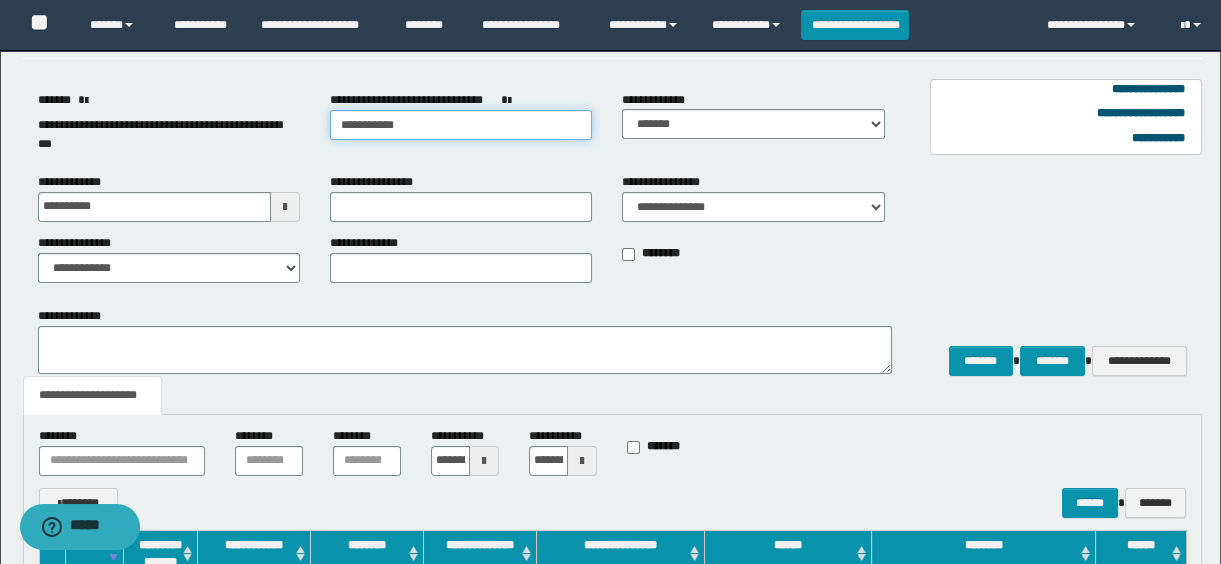 type on "**********" 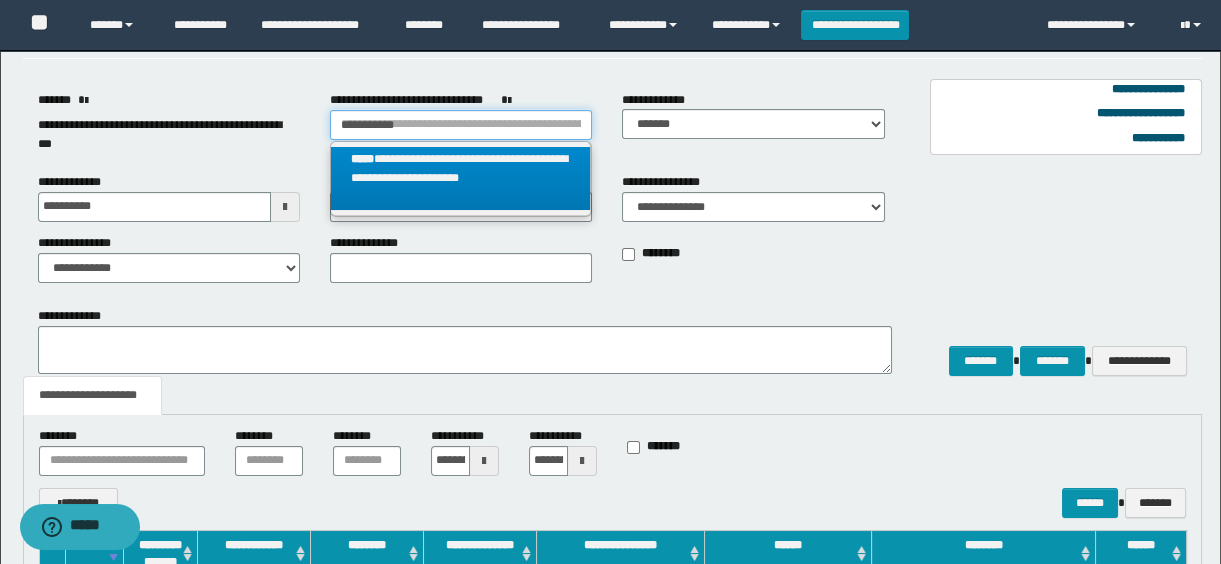 type on "**********" 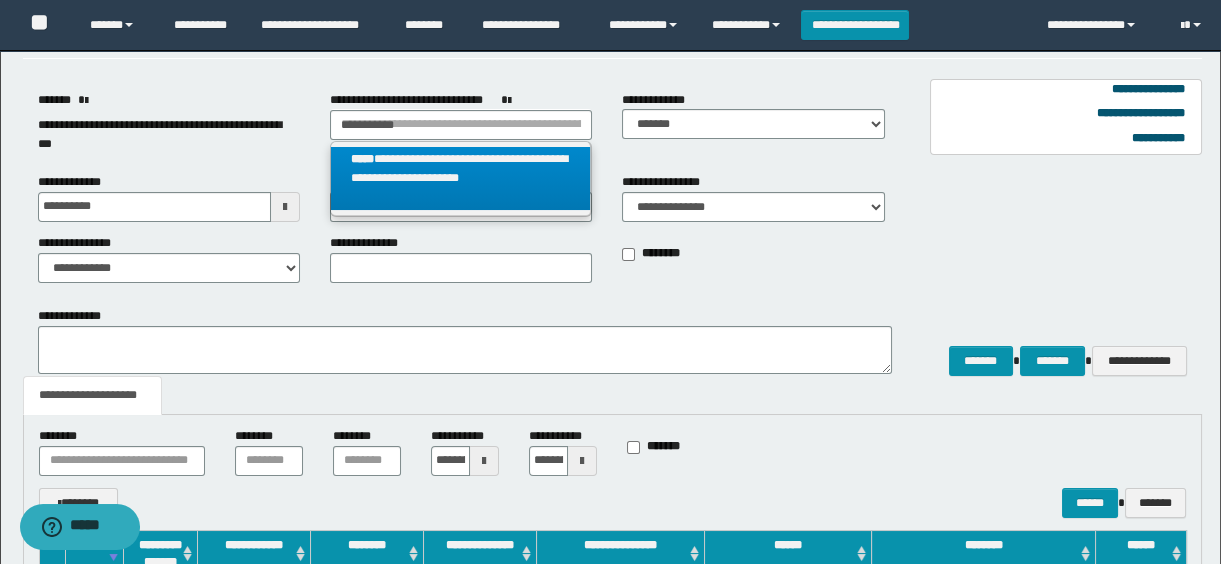 click on "**********" at bounding box center [461, 178] 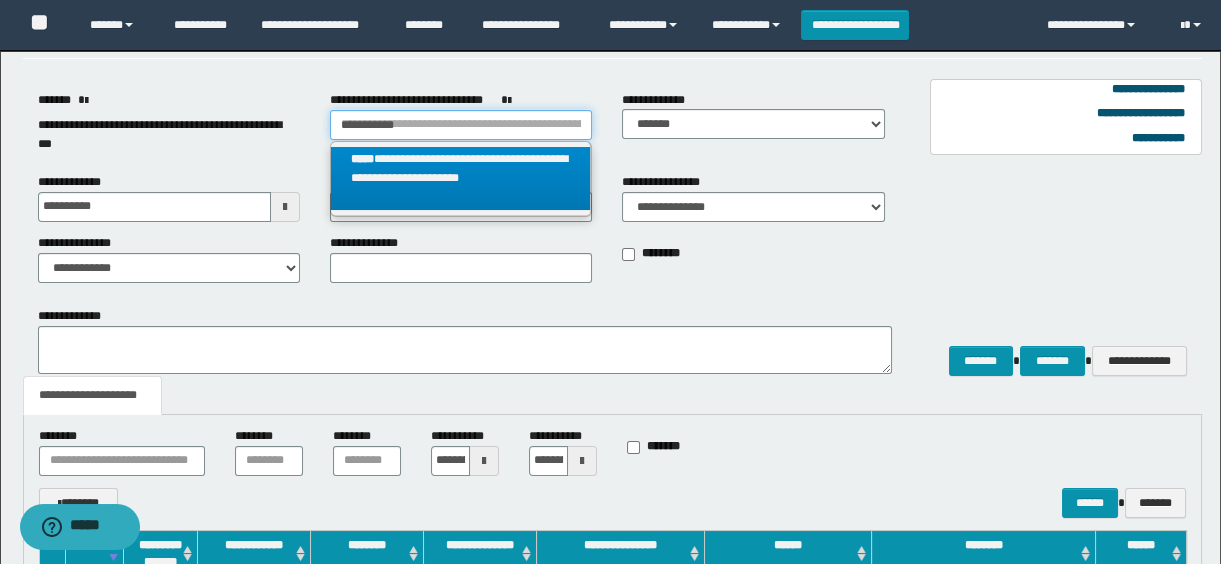 type 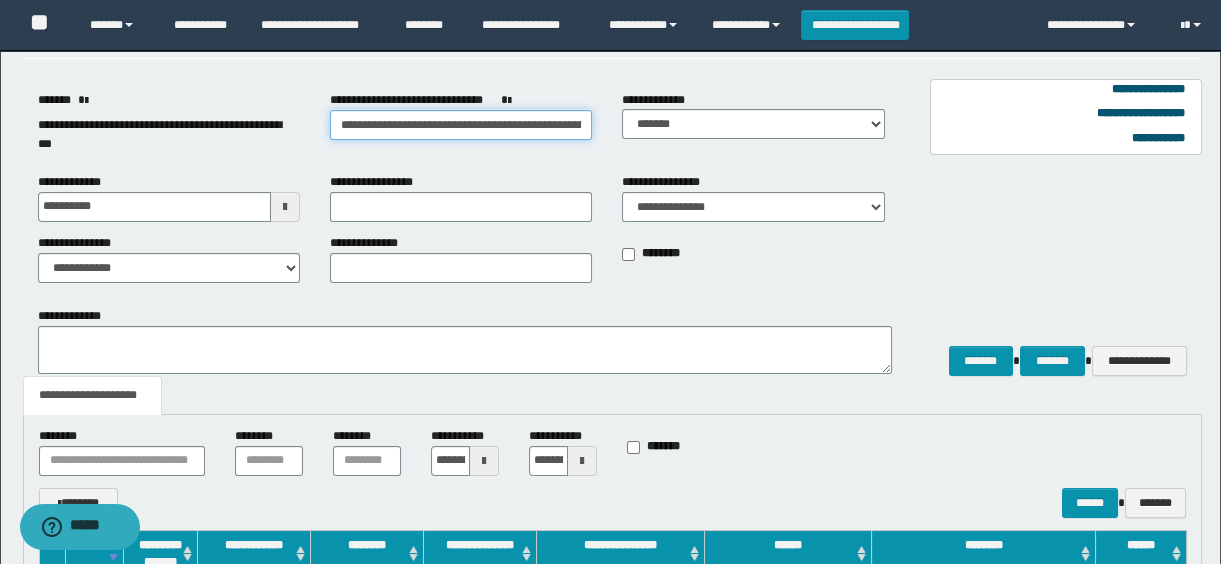 scroll, scrollTop: 0, scrollLeft: 100, axis: horizontal 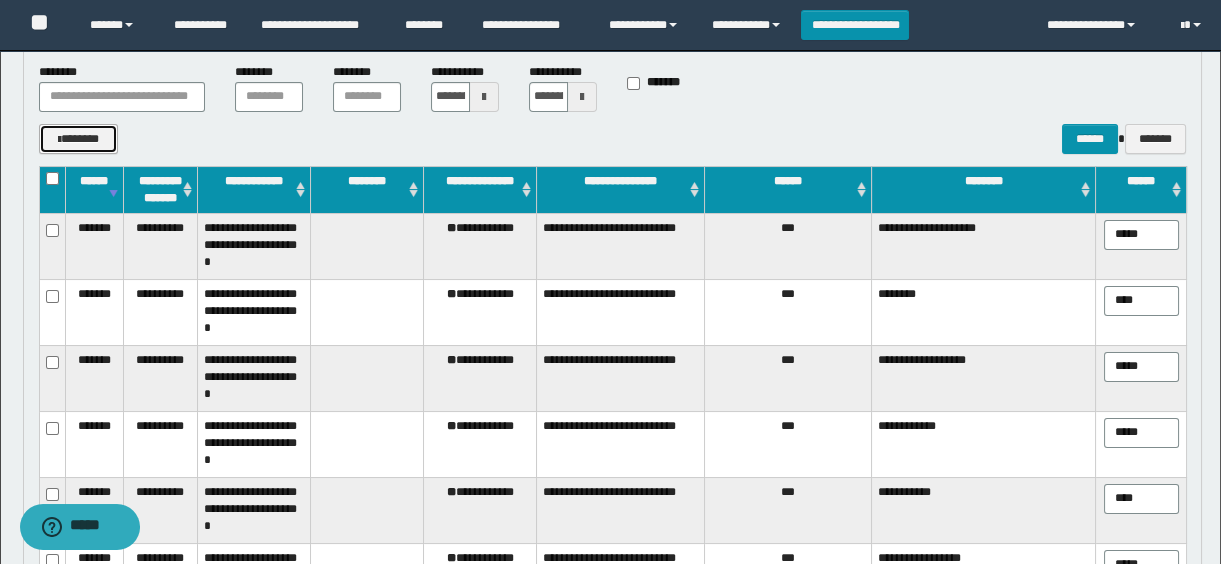 click on "*******" at bounding box center (79, 139) 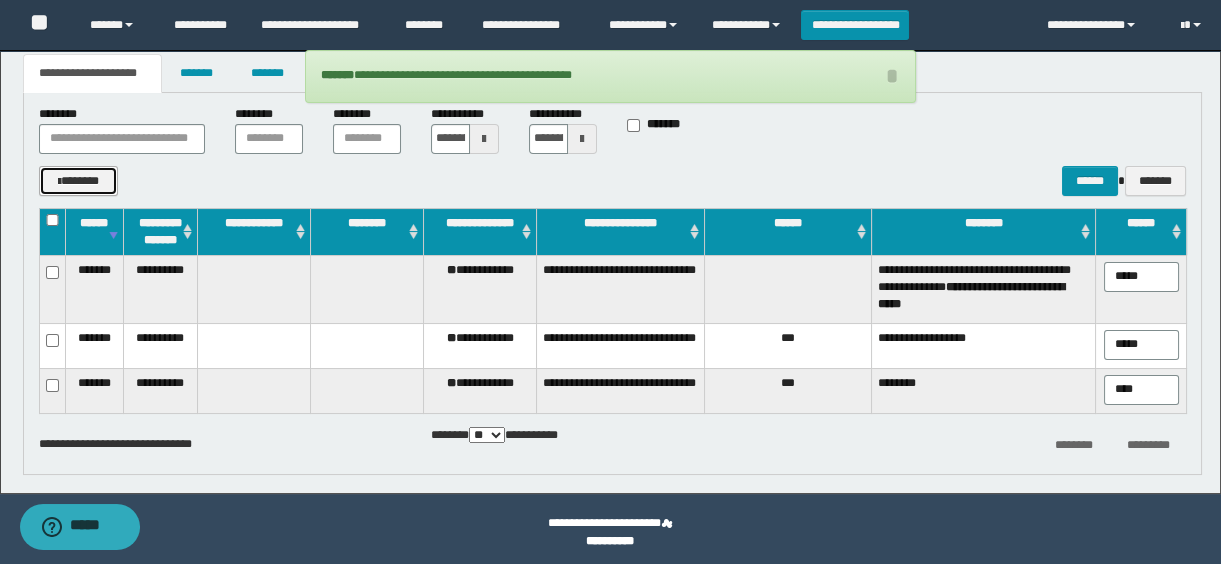 click on "*******" at bounding box center [79, 181] 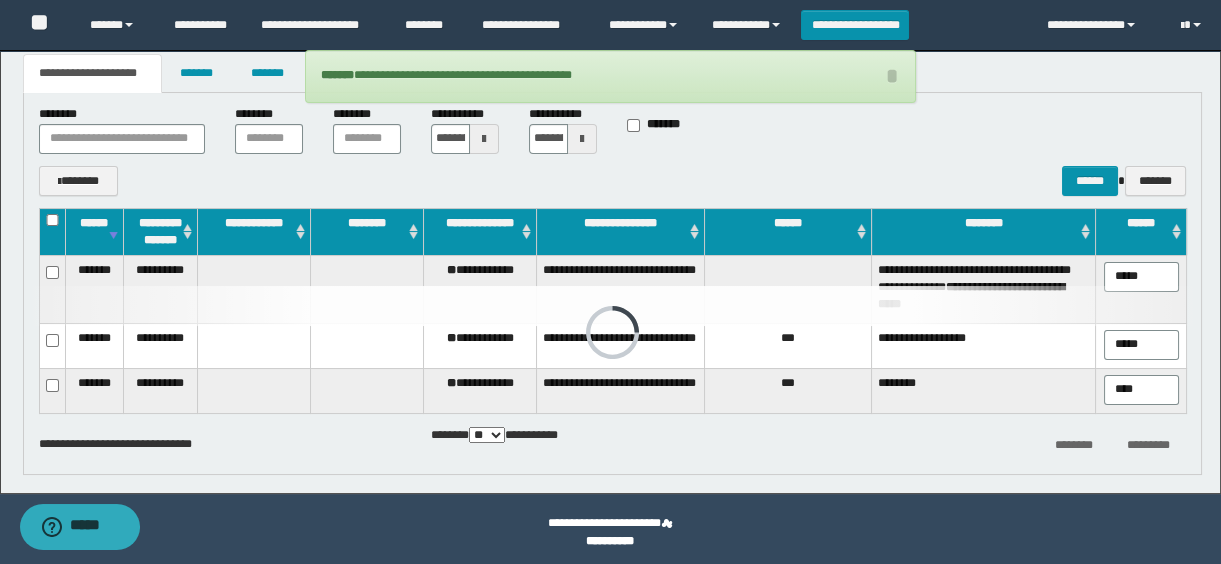 scroll, scrollTop: 332, scrollLeft: 0, axis: vertical 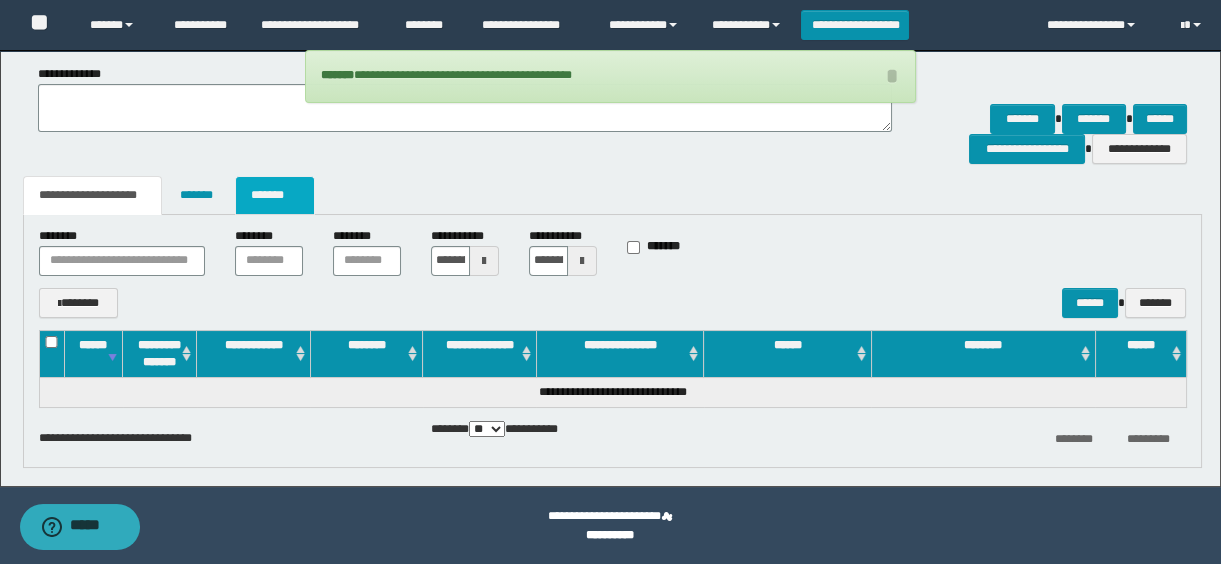 click on "*******" at bounding box center (275, 195) 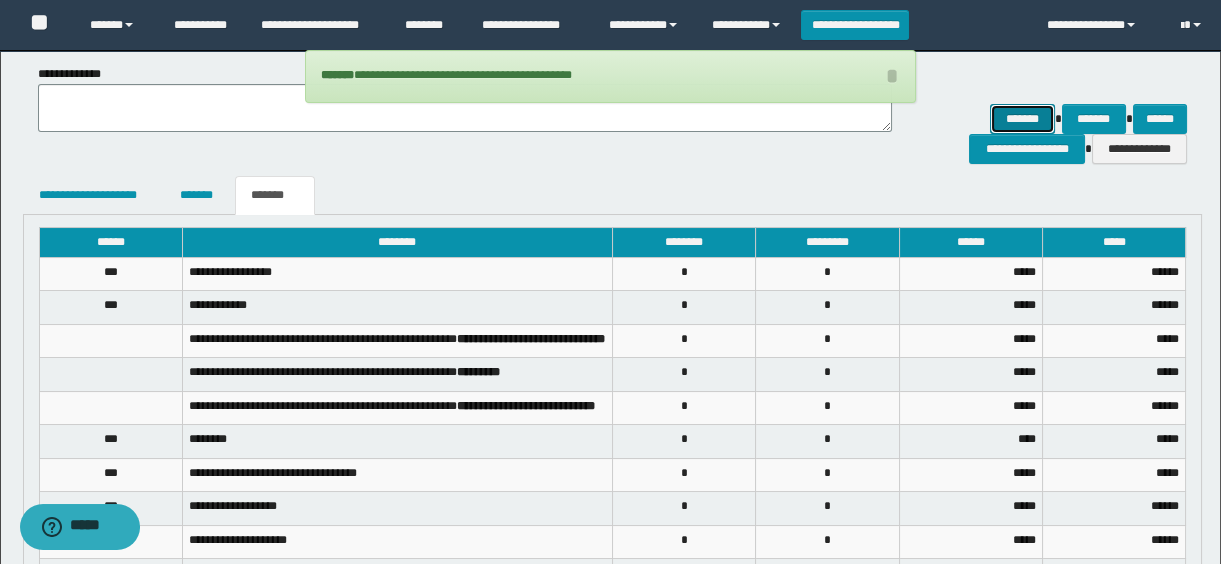 click on "*******" at bounding box center [1022, 119] 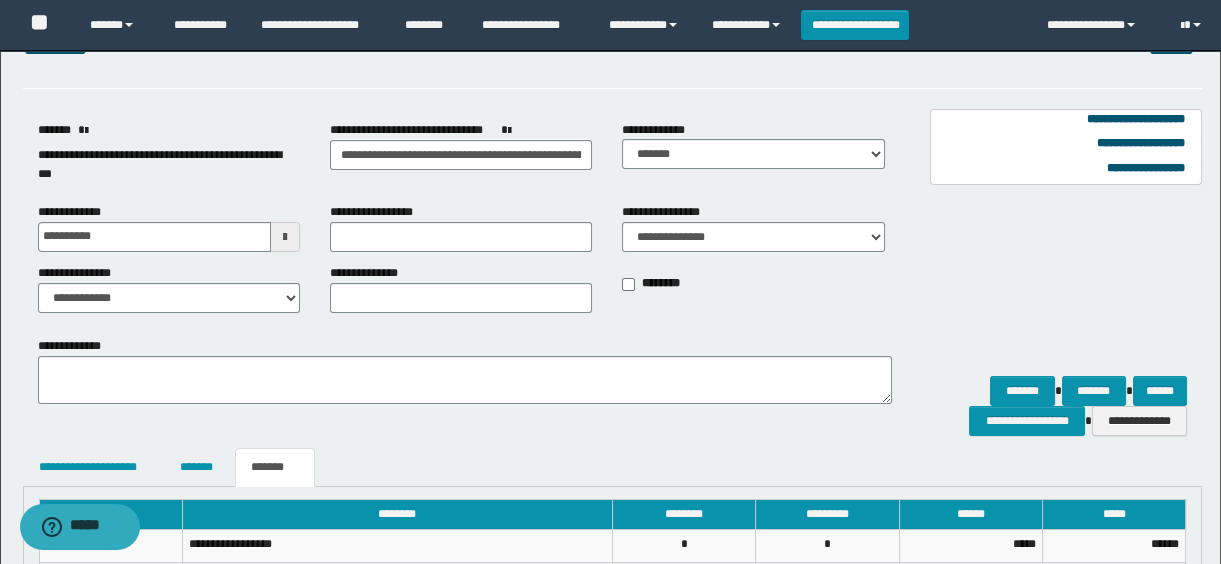 scroll, scrollTop: 423, scrollLeft: 0, axis: vertical 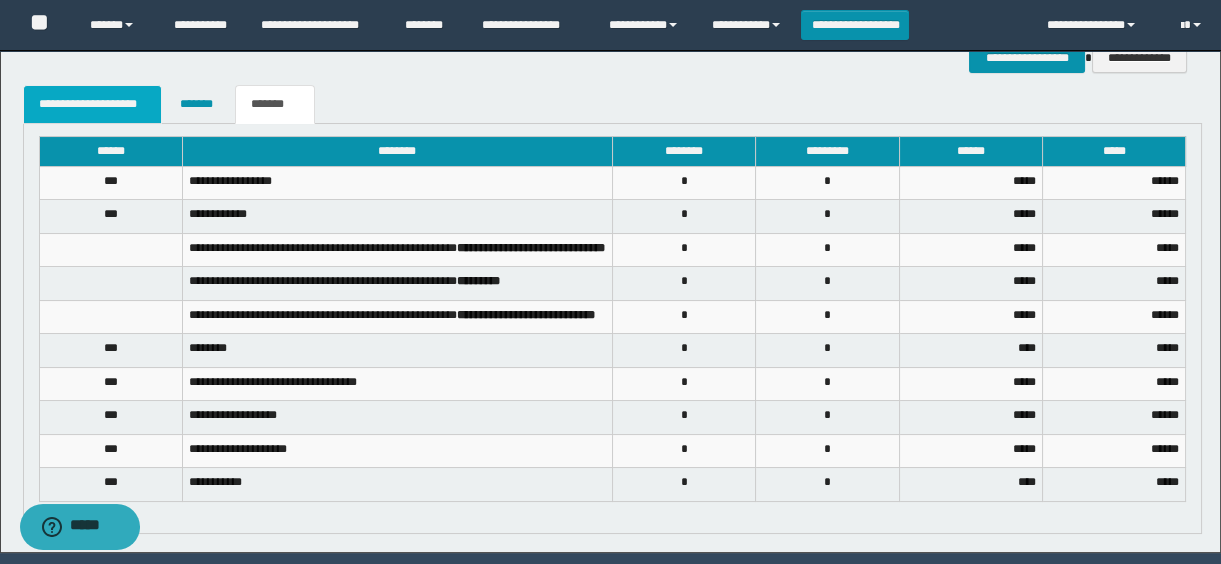 click on "**********" at bounding box center (93, 104) 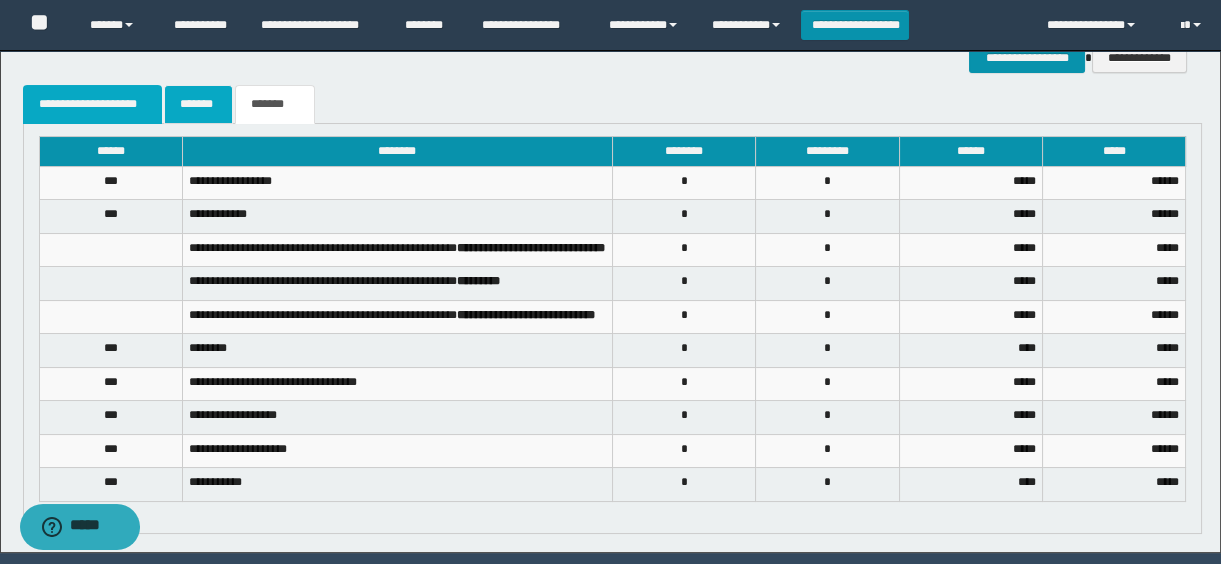 scroll, scrollTop: 332, scrollLeft: 0, axis: vertical 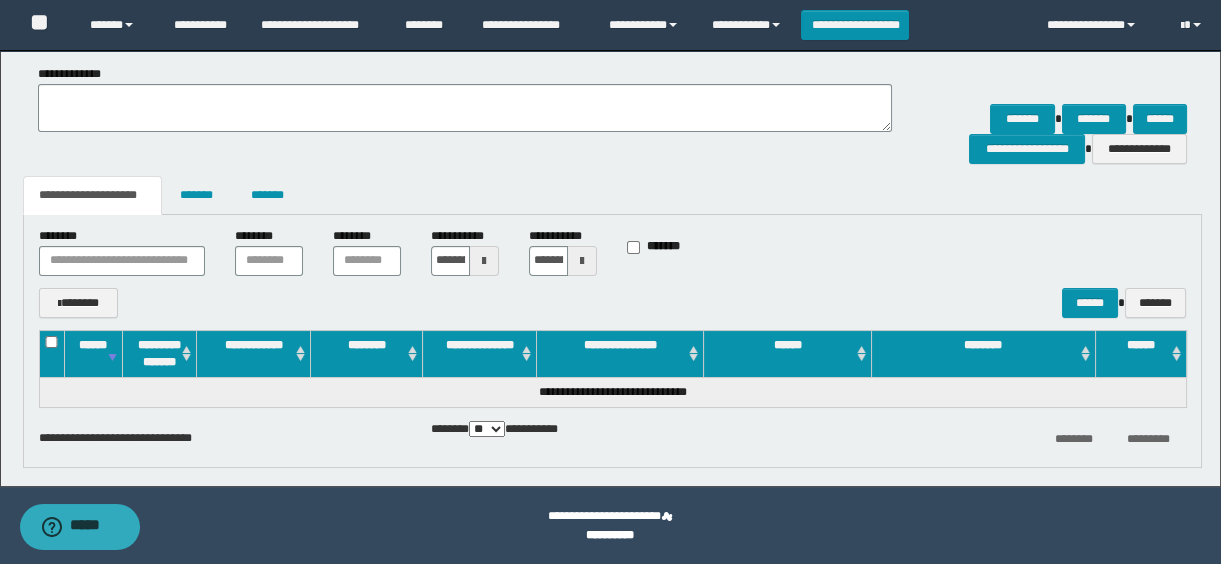click on "**********" at bounding box center (465, 251) 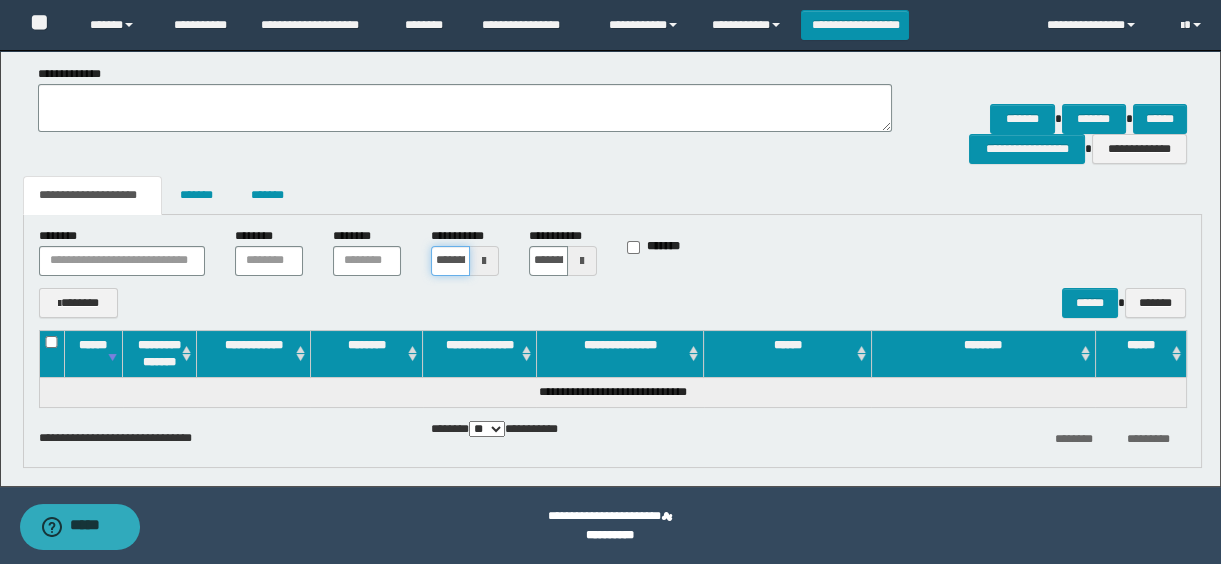 scroll, scrollTop: 0, scrollLeft: 41, axis: horizontal 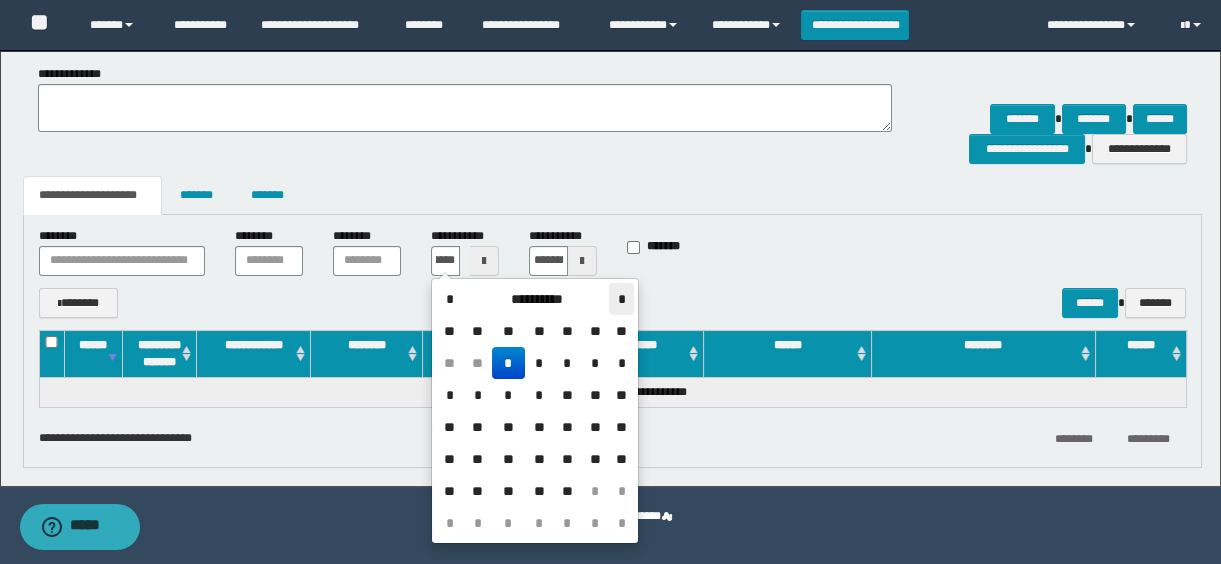 click on "*" at bounding box center [621, 299] 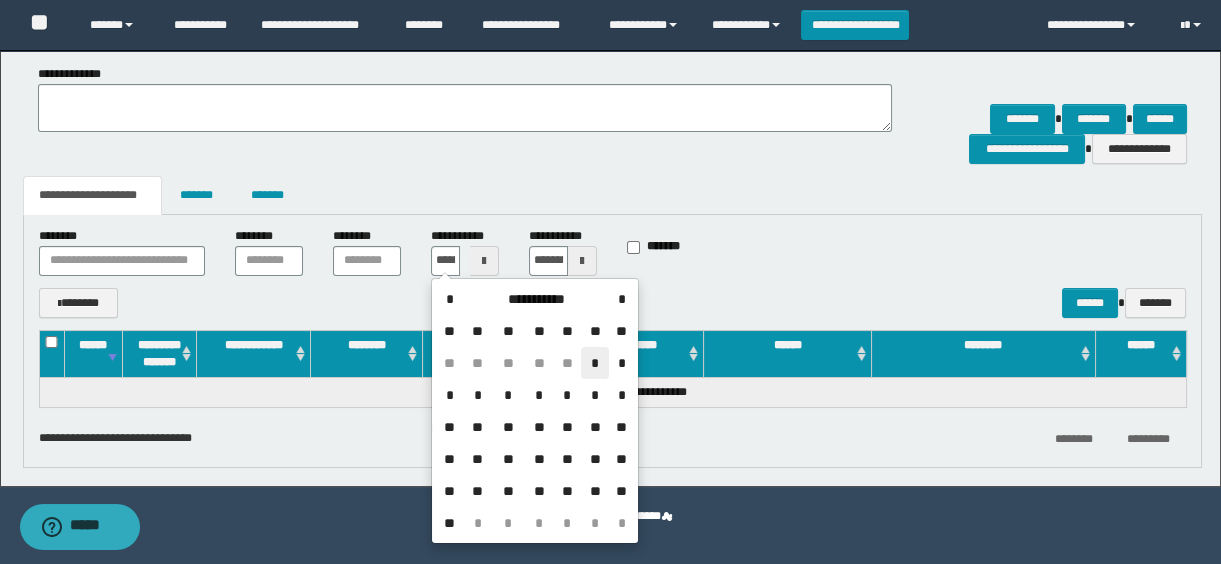 click on "*" at bounding box center [595, 363] 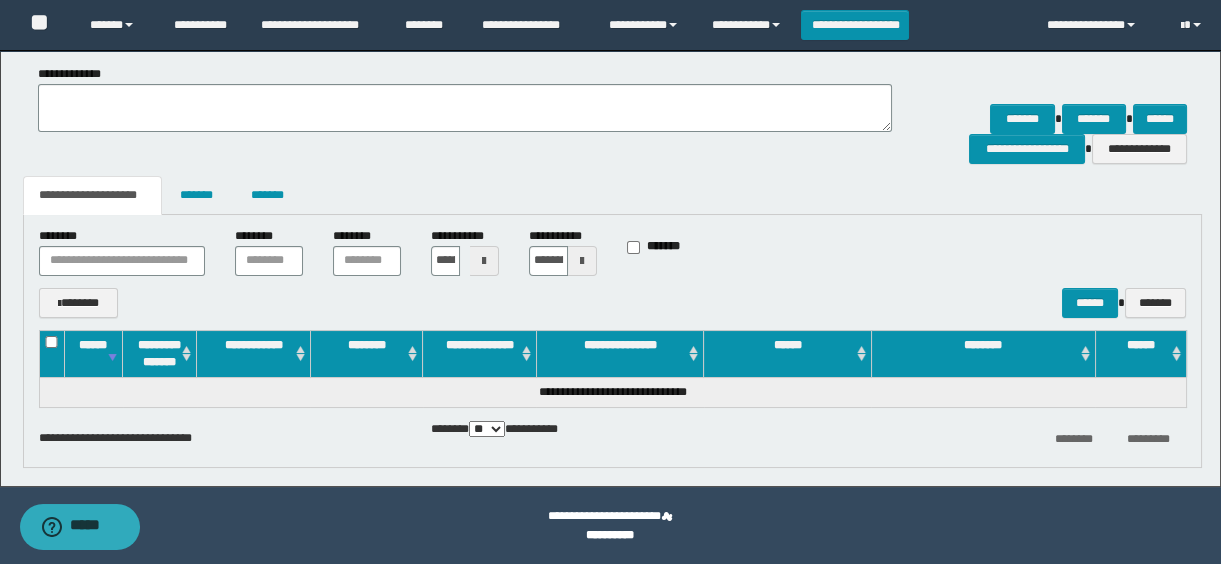 click at bounding box center (582, 261) 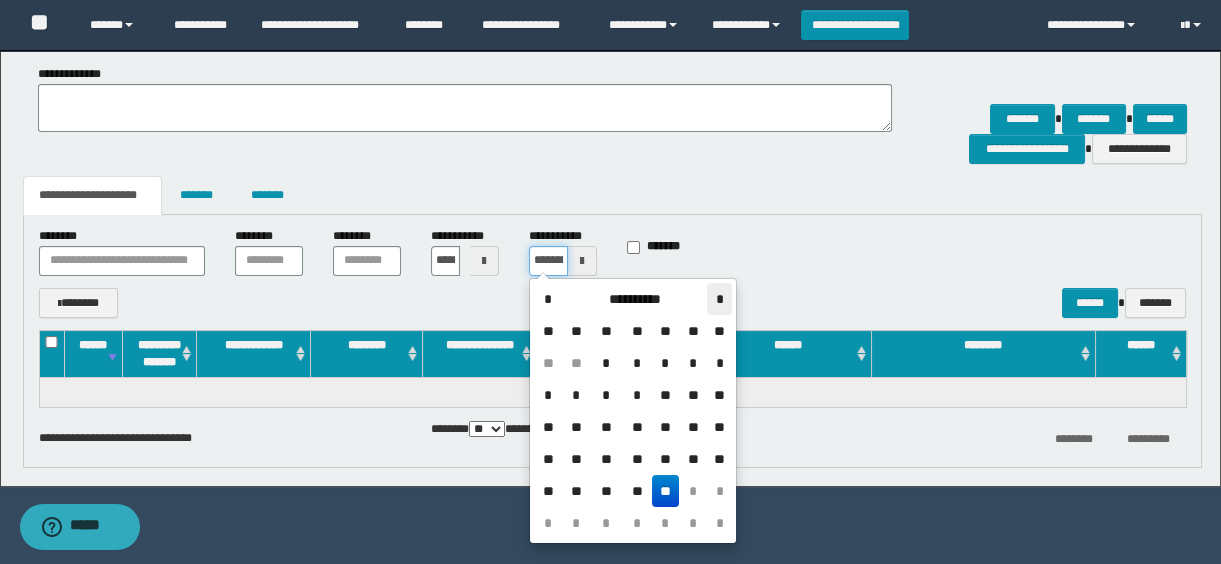 scroll, scrollTop: 0, scrollLeft: 41, axis: horizontal 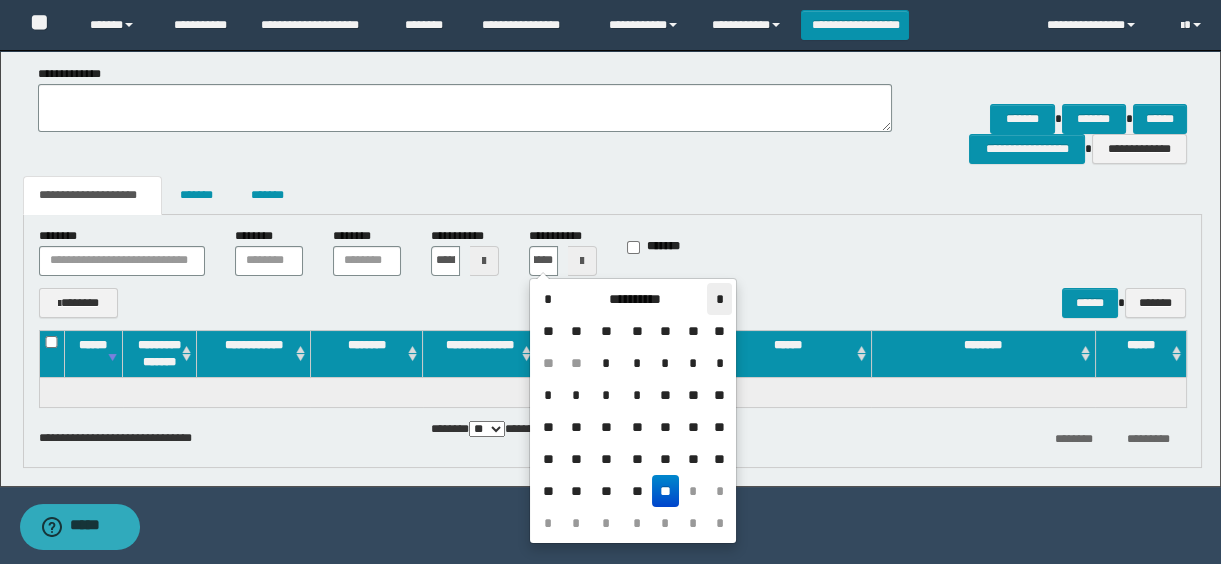 click on "*" at bounding box center [719, 299] 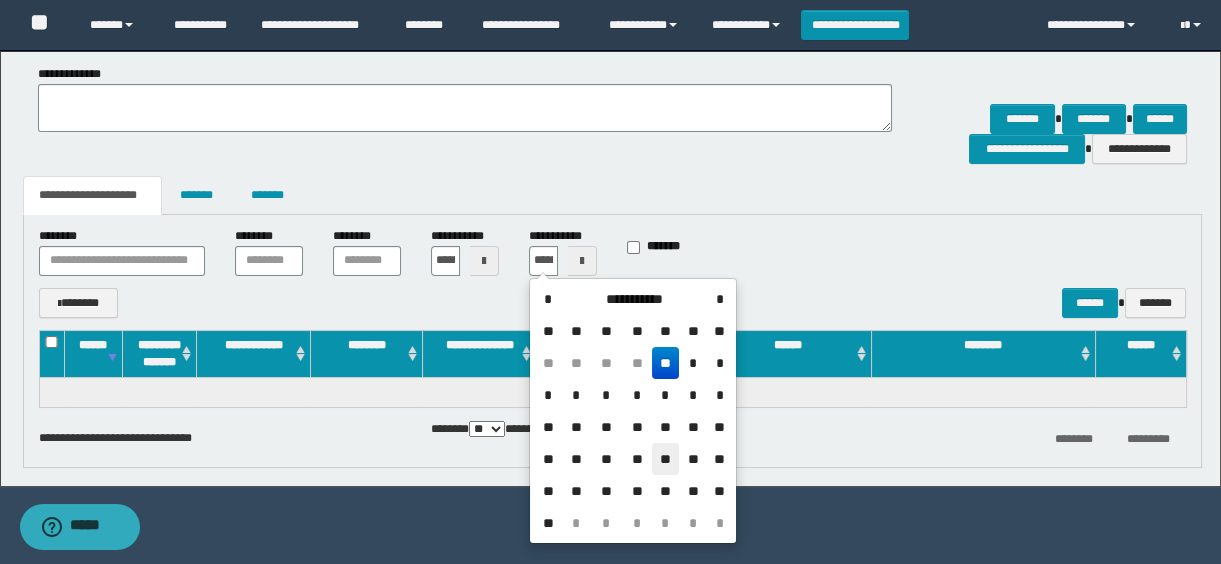 click on "**" at bounding box center (666, 459) 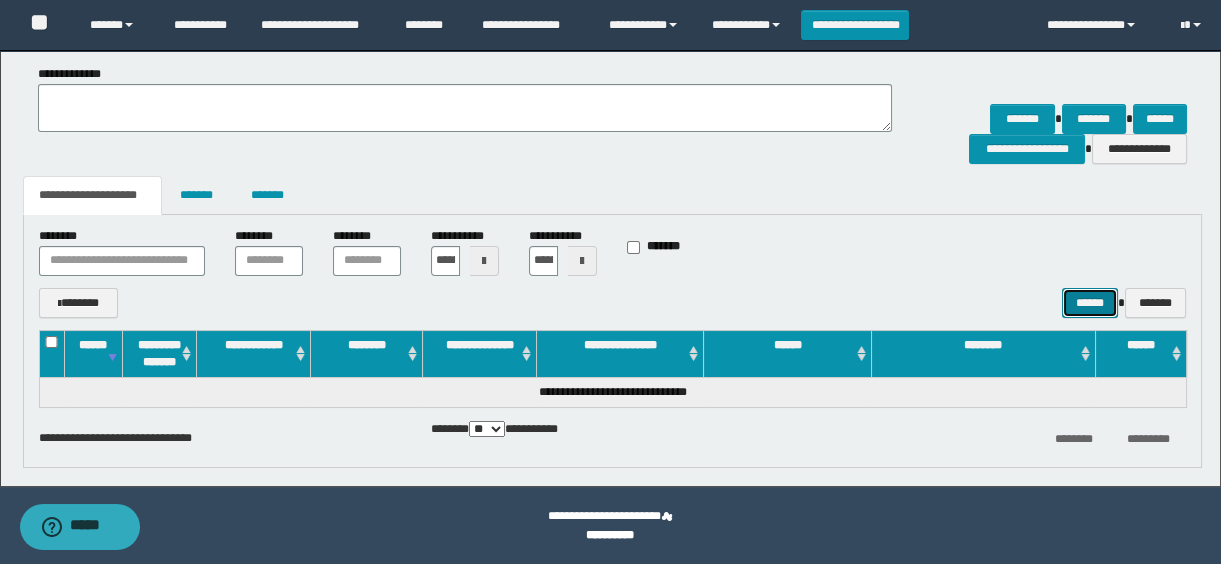 click on "******" at bounding box center [1090, 303] 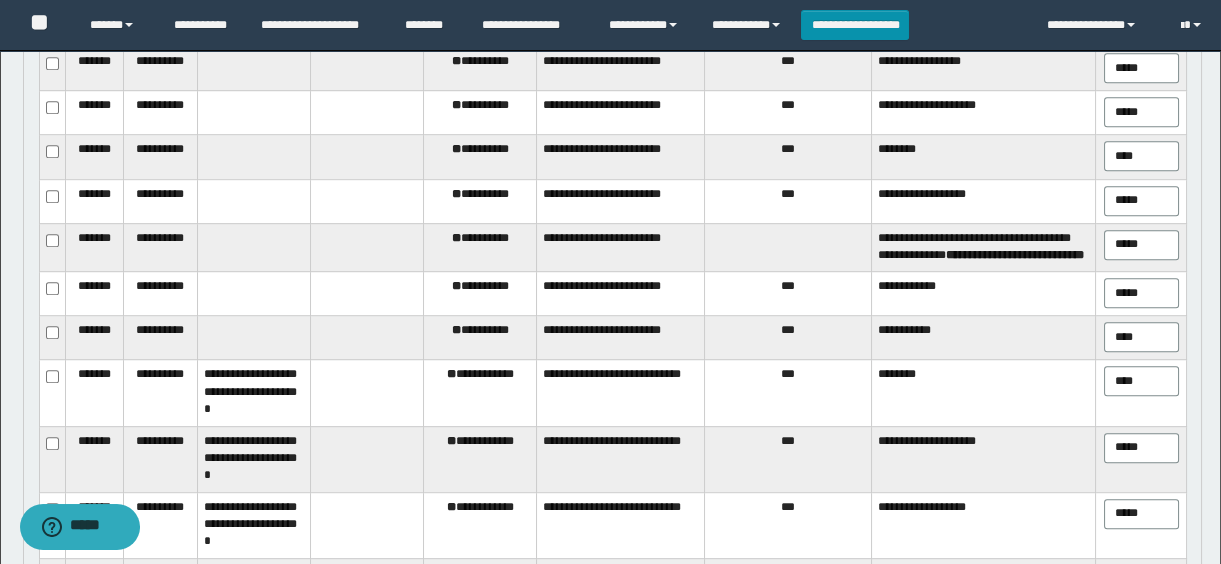 scroll, scrollTop: 2605, scrollLeft: 0, axis: vertical 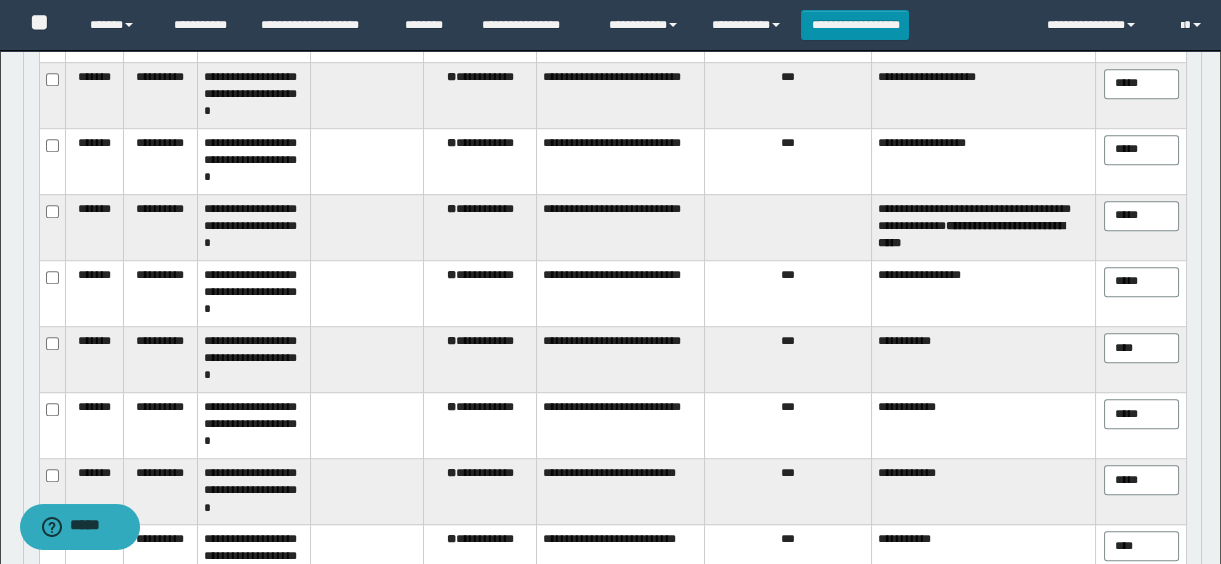 type 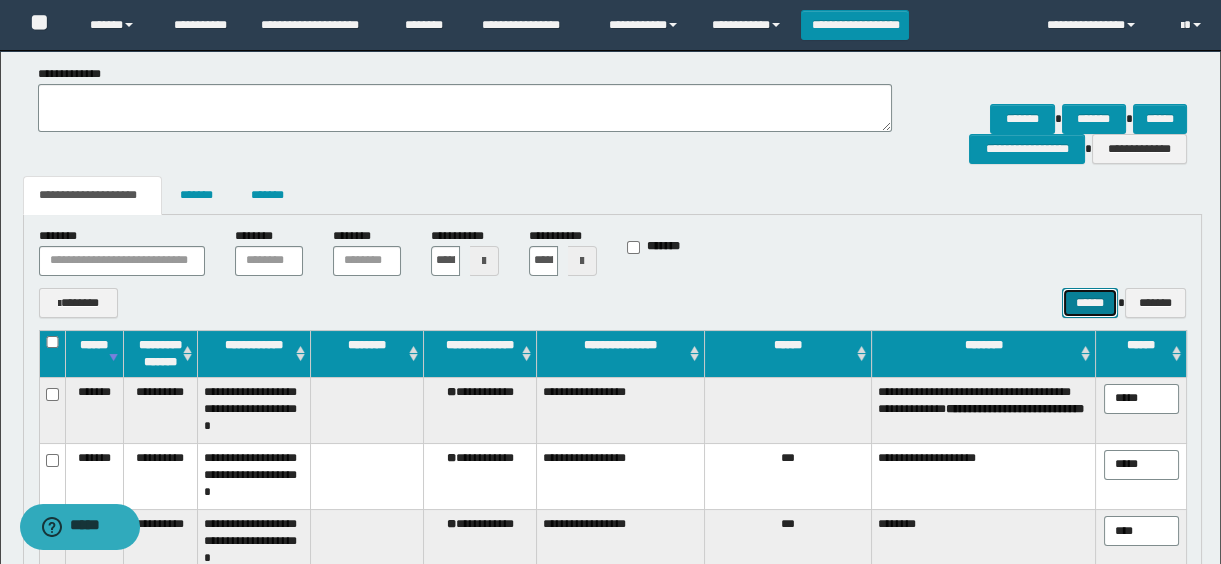 scroll, scrollTop: 241, scrollLeft: 0, axis: vertical 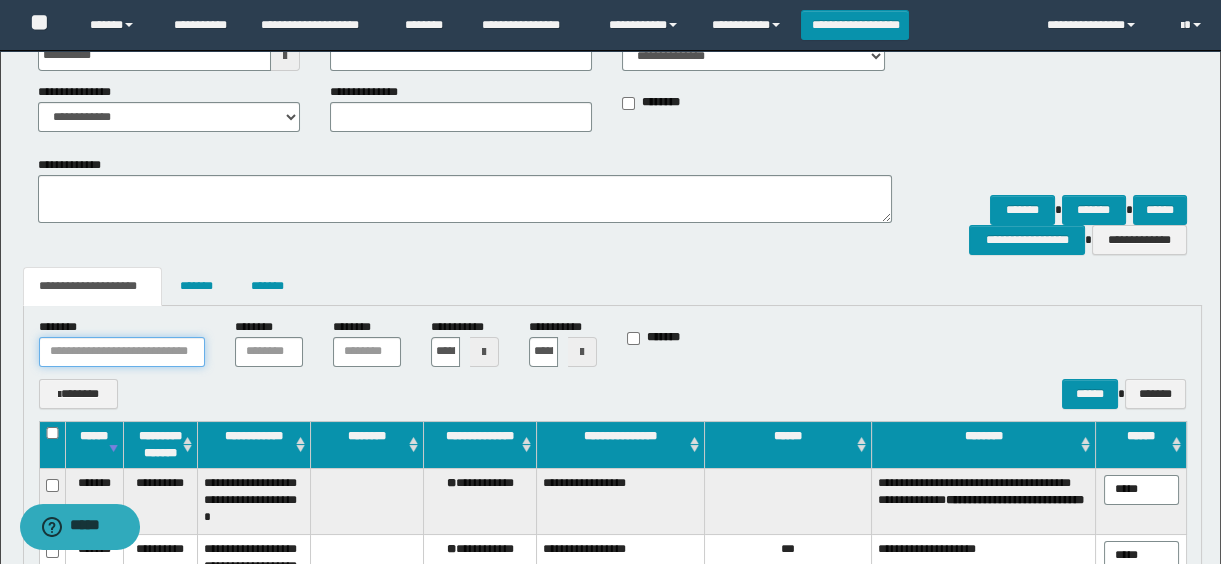 click at bounding box center [122, 352] 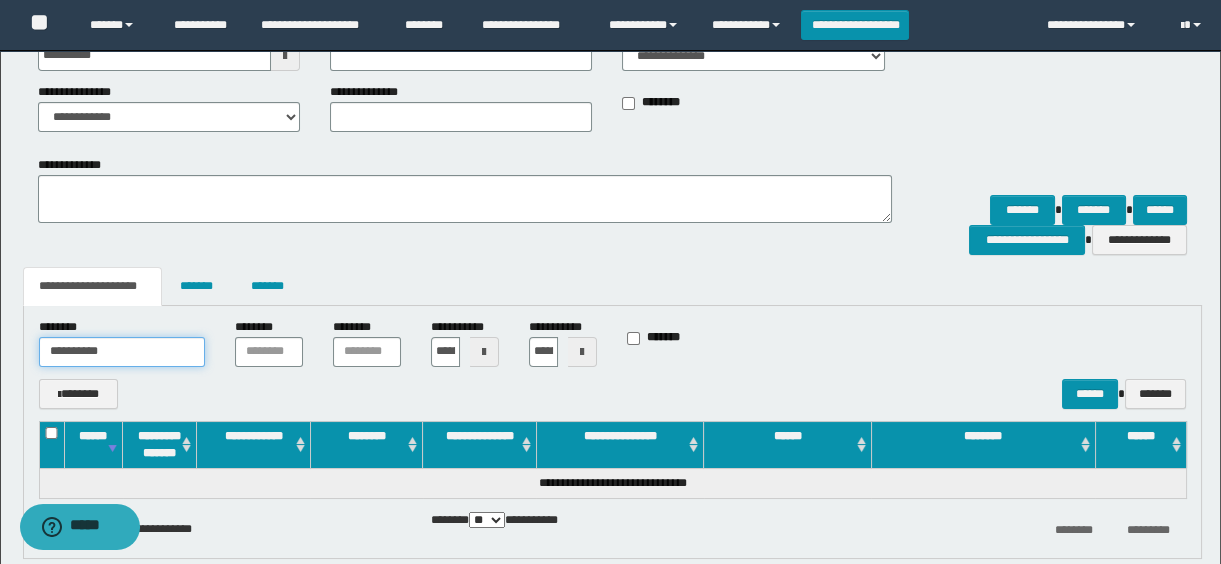 drag, startPoint x: 168, startPoint y: 342, endPoint x: 19, endPoint y: 338, distance: 149.05368 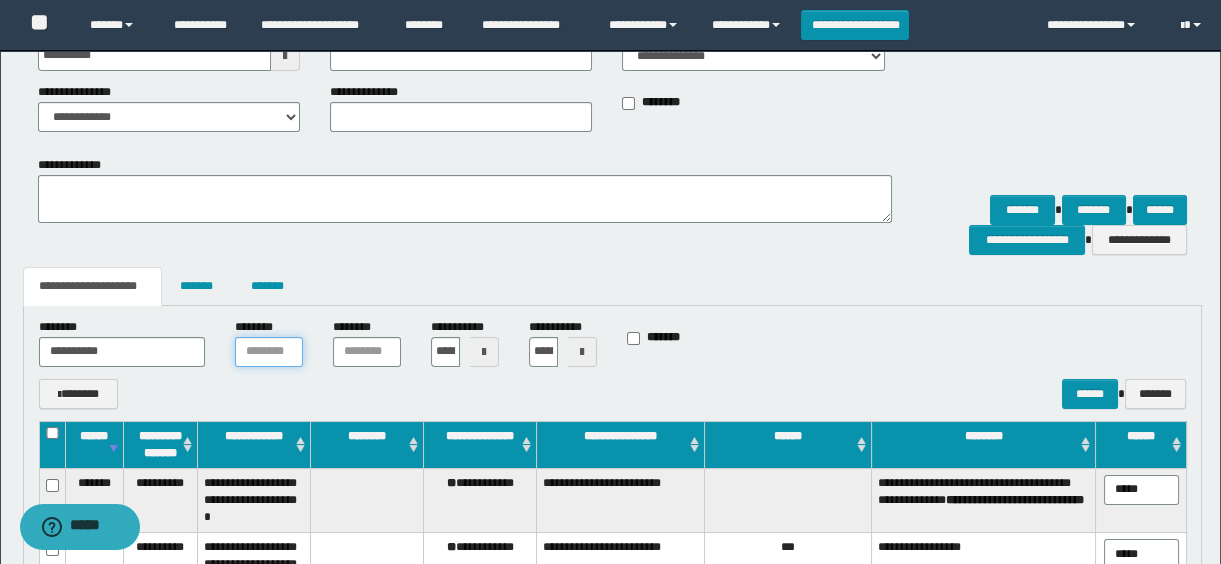 scroll, scrollTop: 423, scrollLeft: 0, axis: vertical 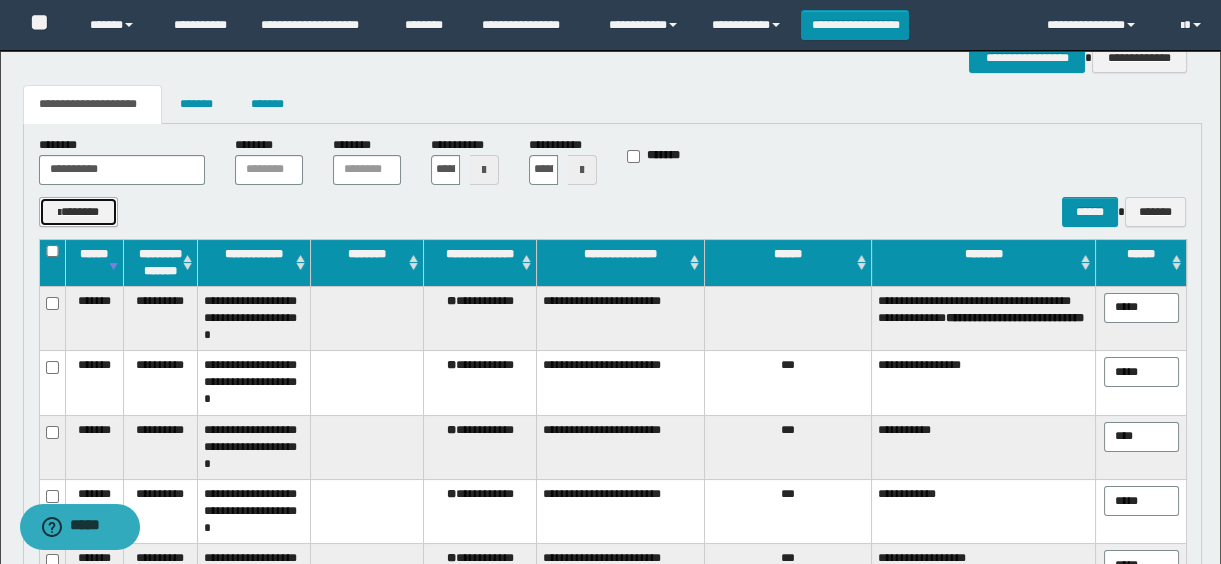 click on "*******" at bounding box center [79, 212] 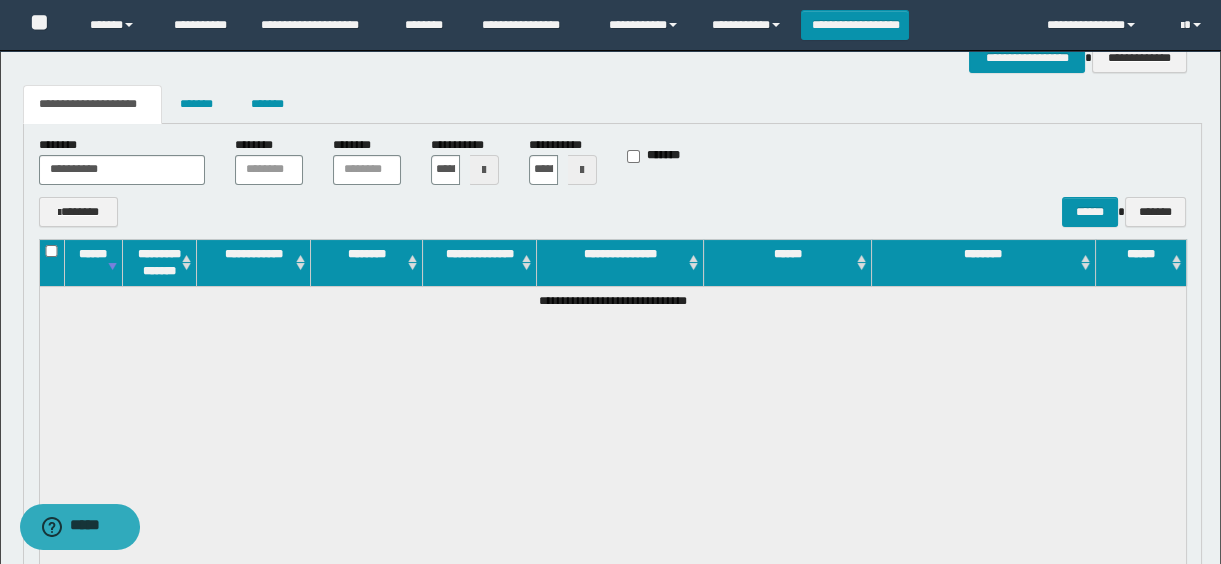 scroll, scrollTop: 332, scrollLeft: 0, axis: vertical 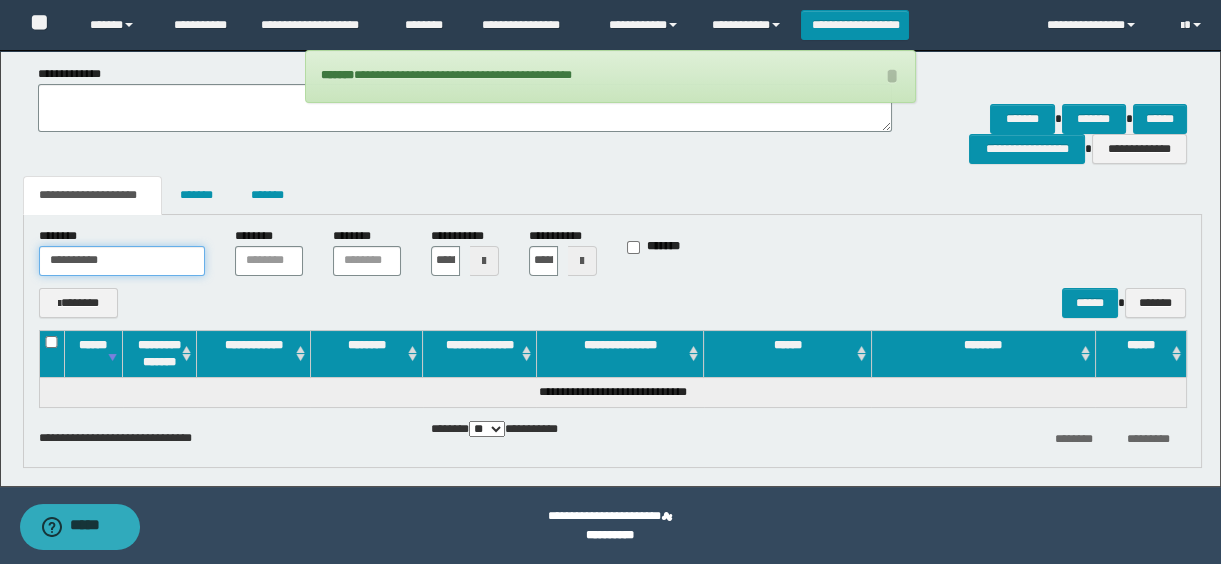 click on "**********" at bounding box center [122, 261] 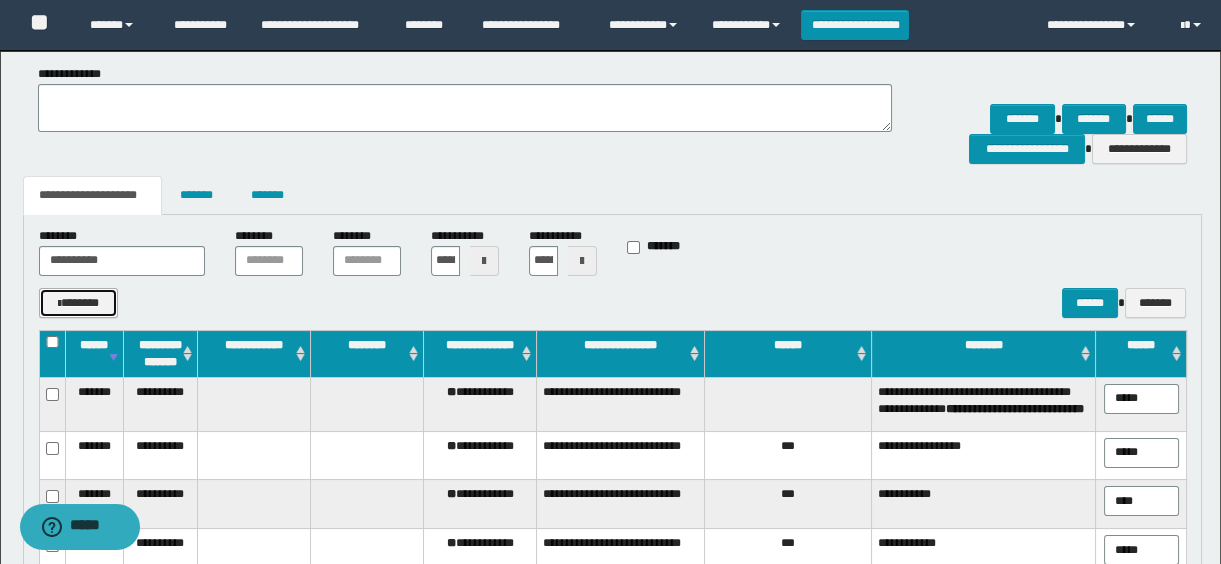 click on "*******" at bounding box center (79, 303) 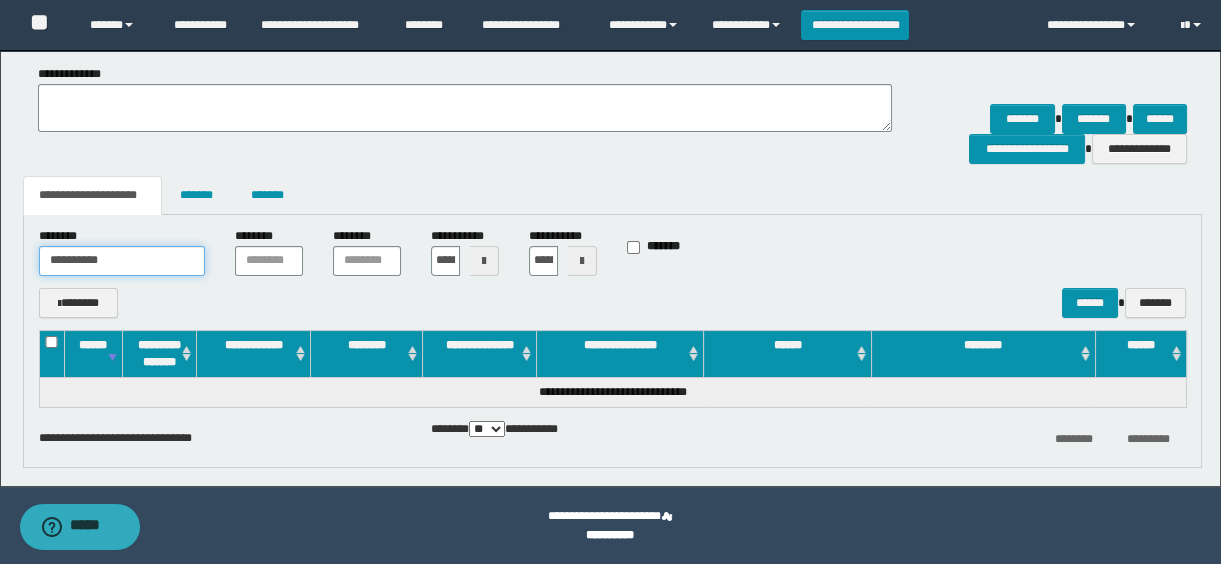 click on "**********" at bounding box center [122, 261] 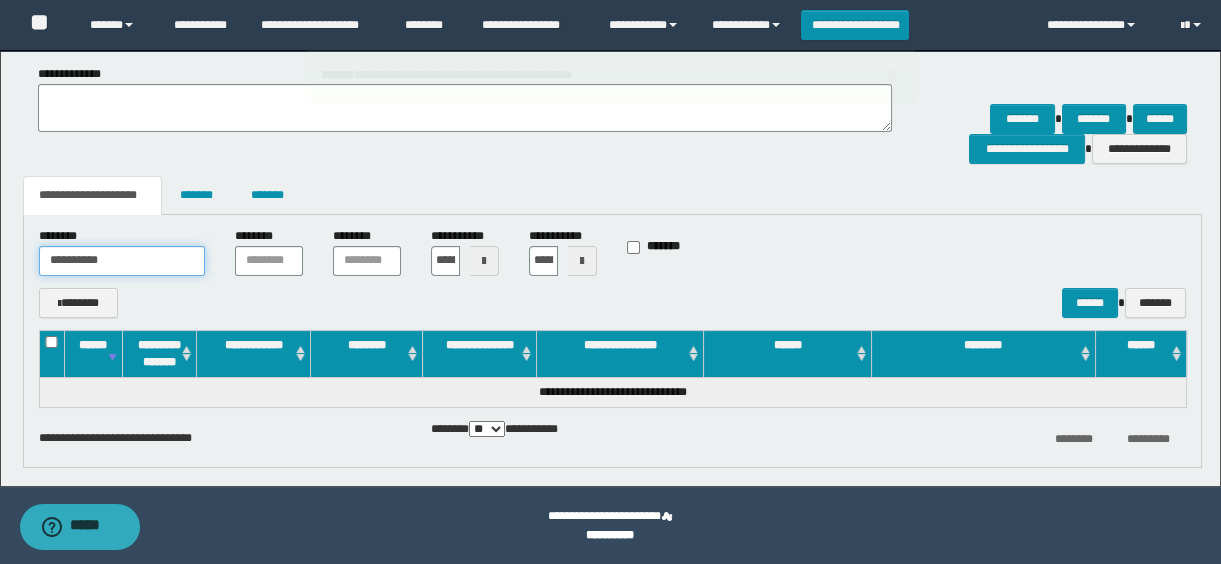 click on "**********" at bounding box center (122, 261) 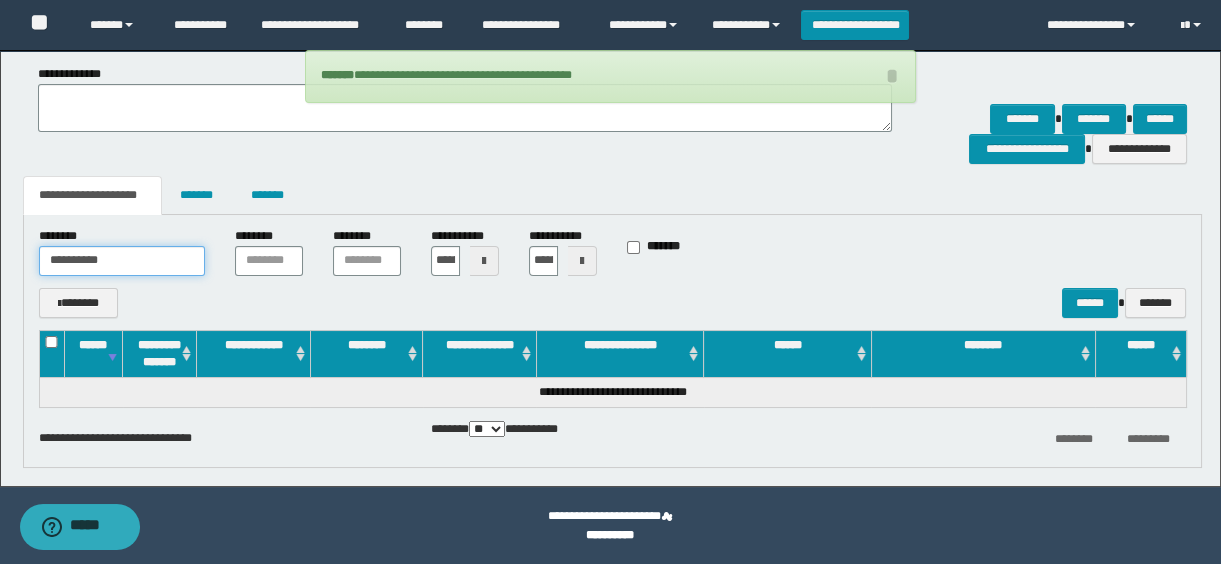 paste 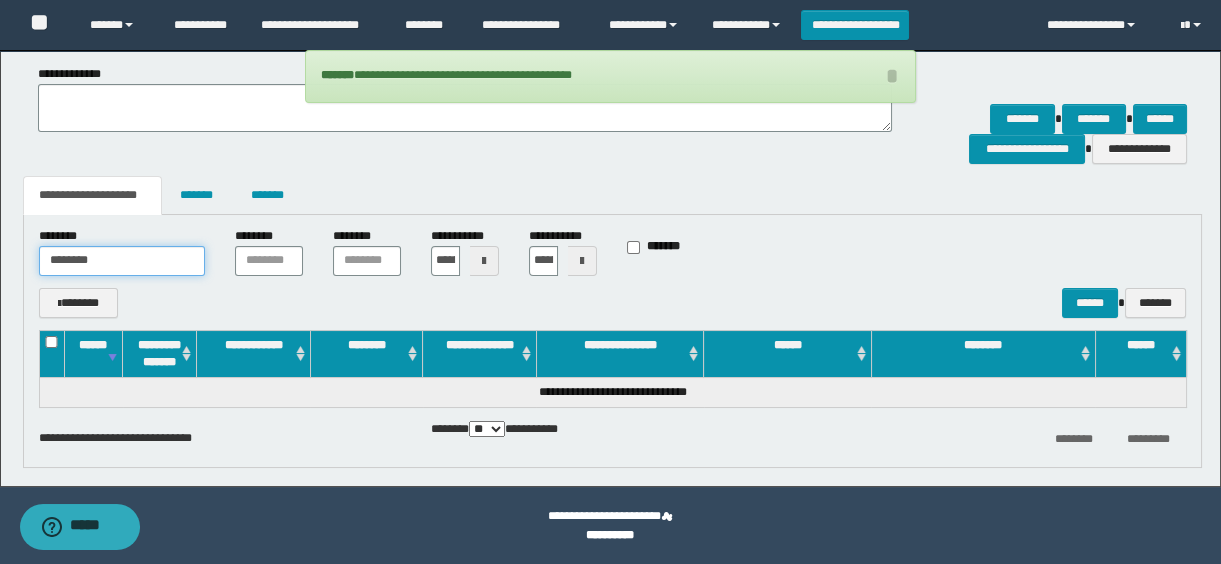 type on "********" 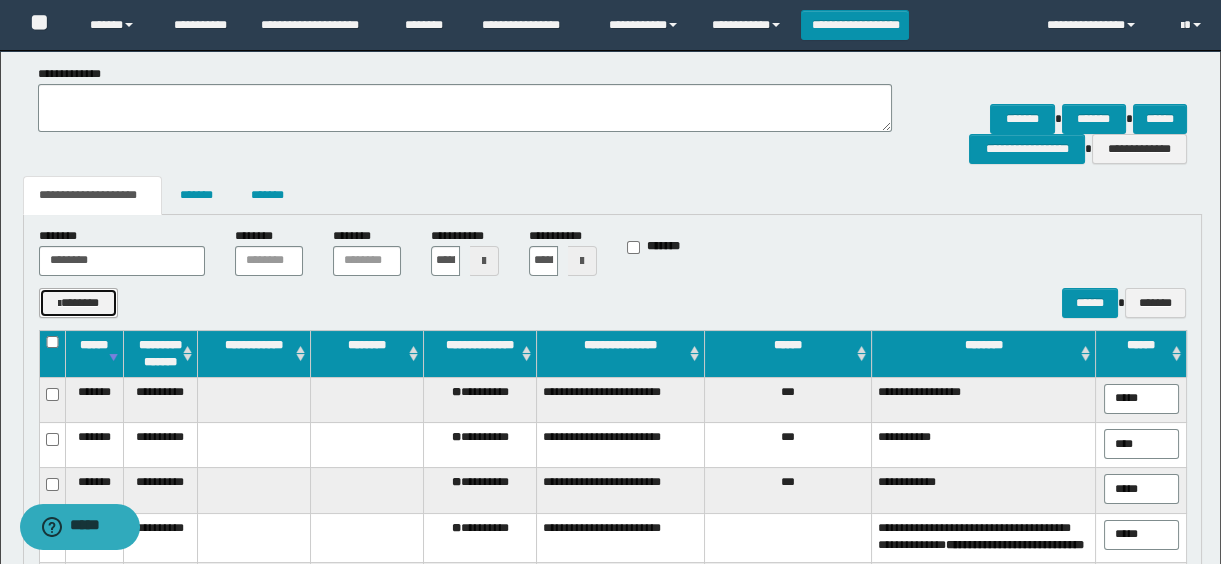 click on "*******" at bounding box center (79, 303) 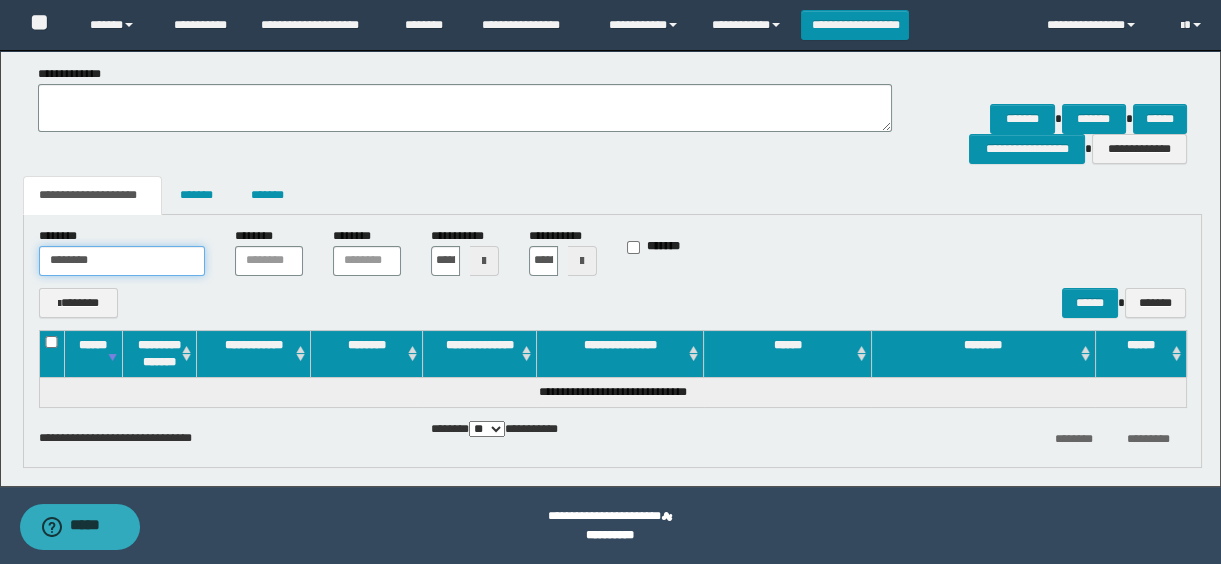 drag, startPoint x: 136, startPoint y: 264, endPoint x: -4, endPoint y: 251, distance: 140.60228 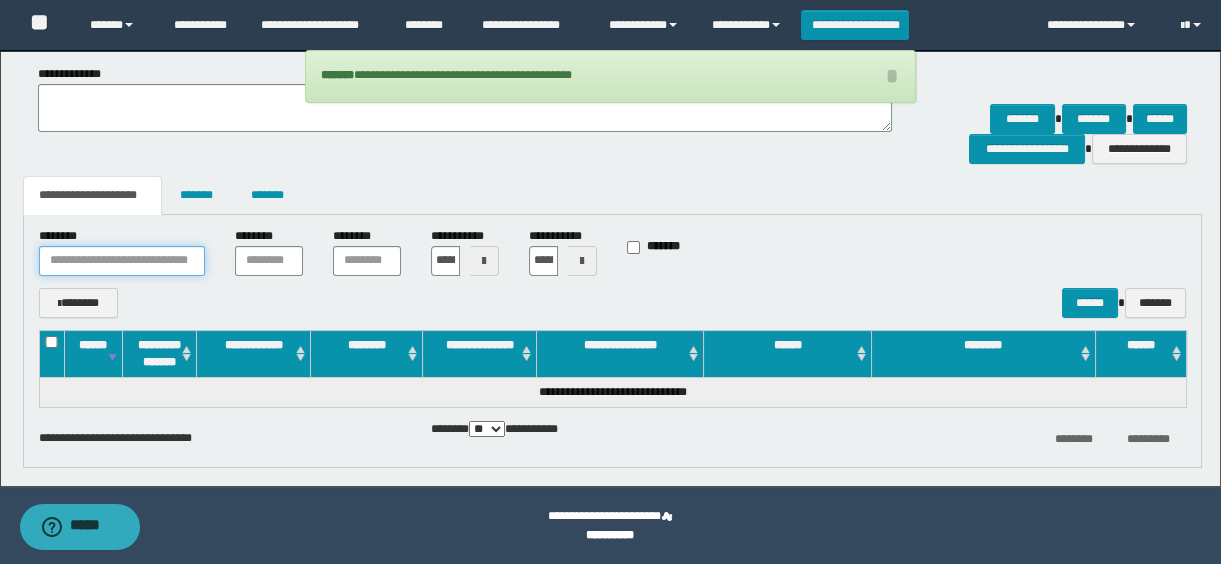 type 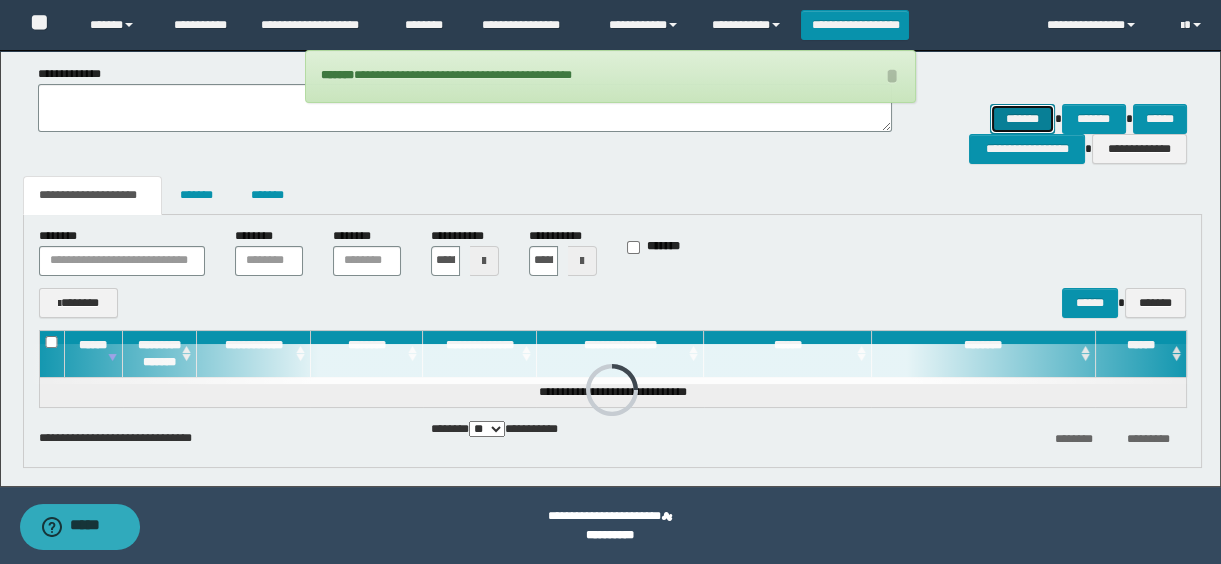 click on "*******" at bounding box center (1022, 119) 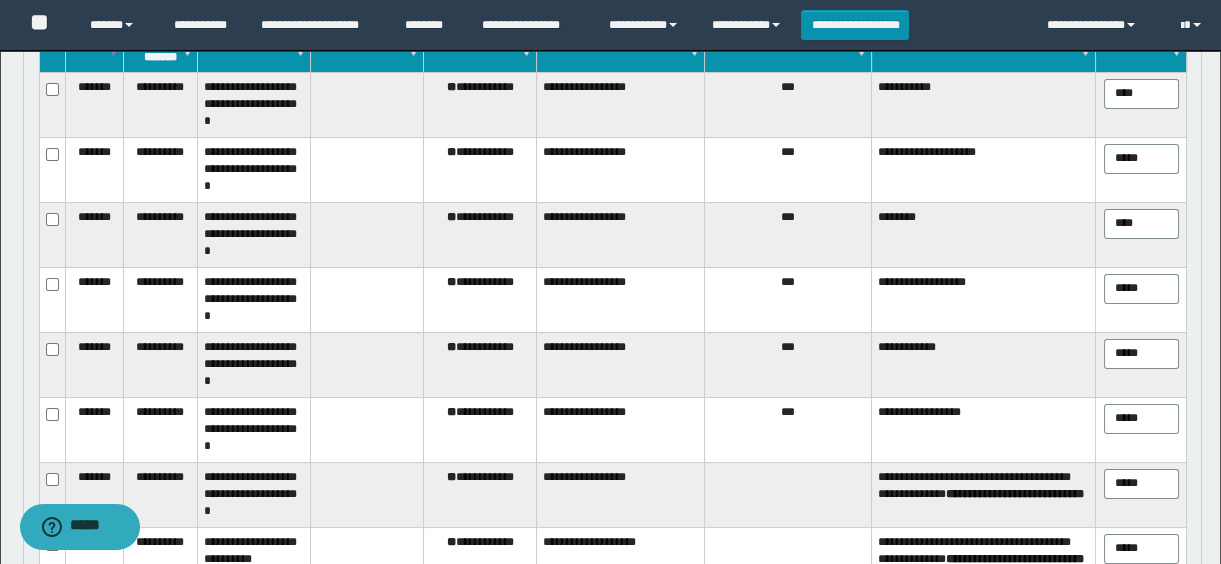scroll, scrollTop: 182, scrollLeft: 0, axis: vertical 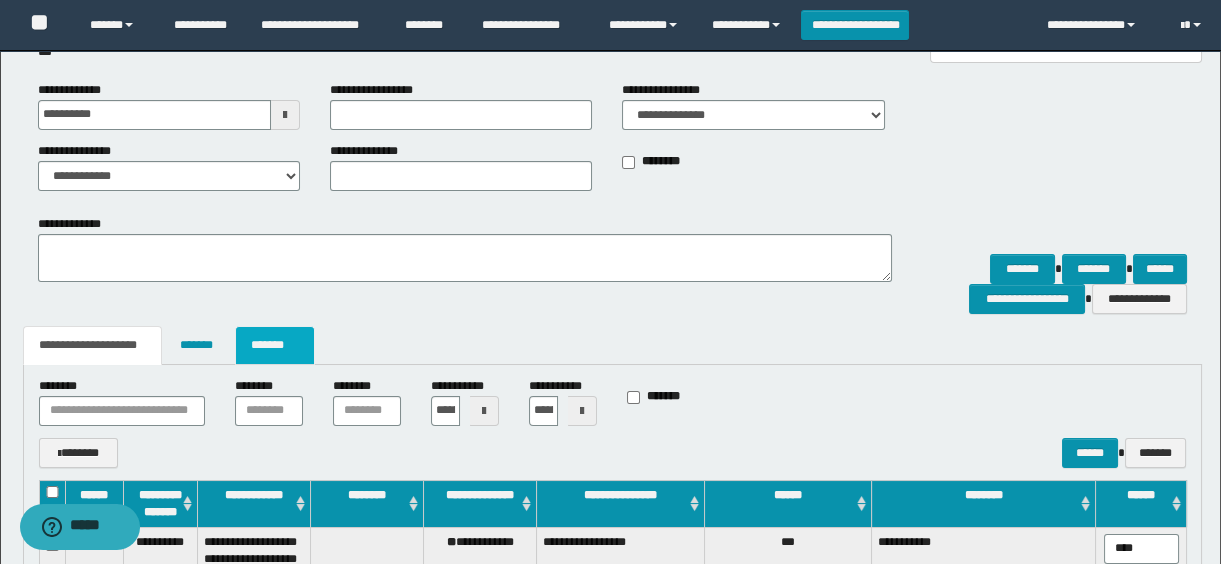 click on "*******" at bounding box center (275, 345) 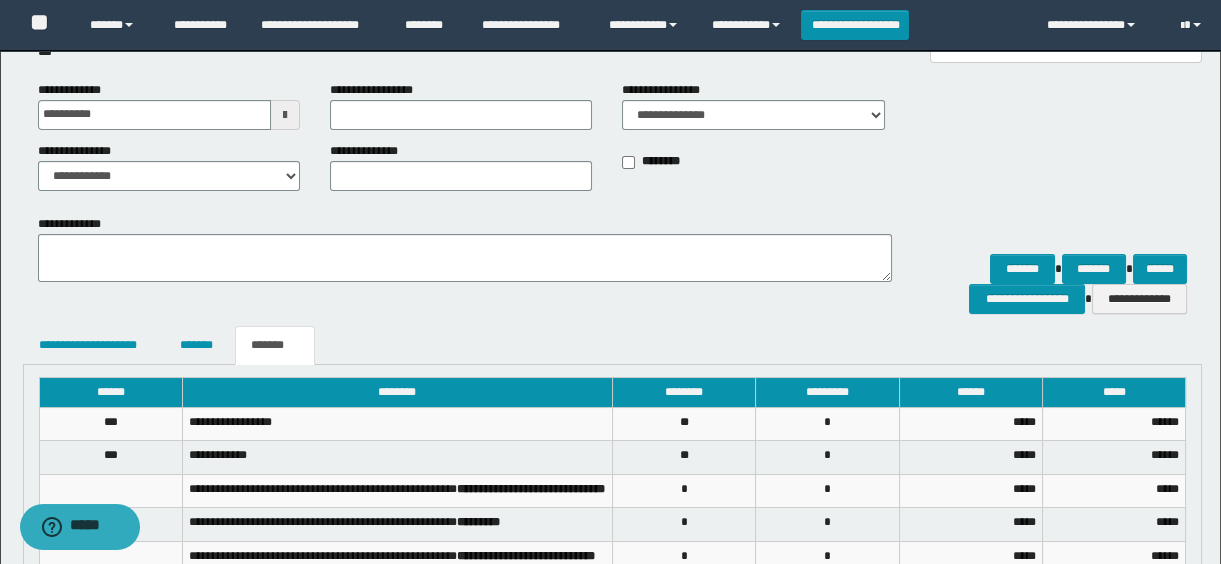 scroll, scrollTop: 0, scrollLeft: 0, axis: both 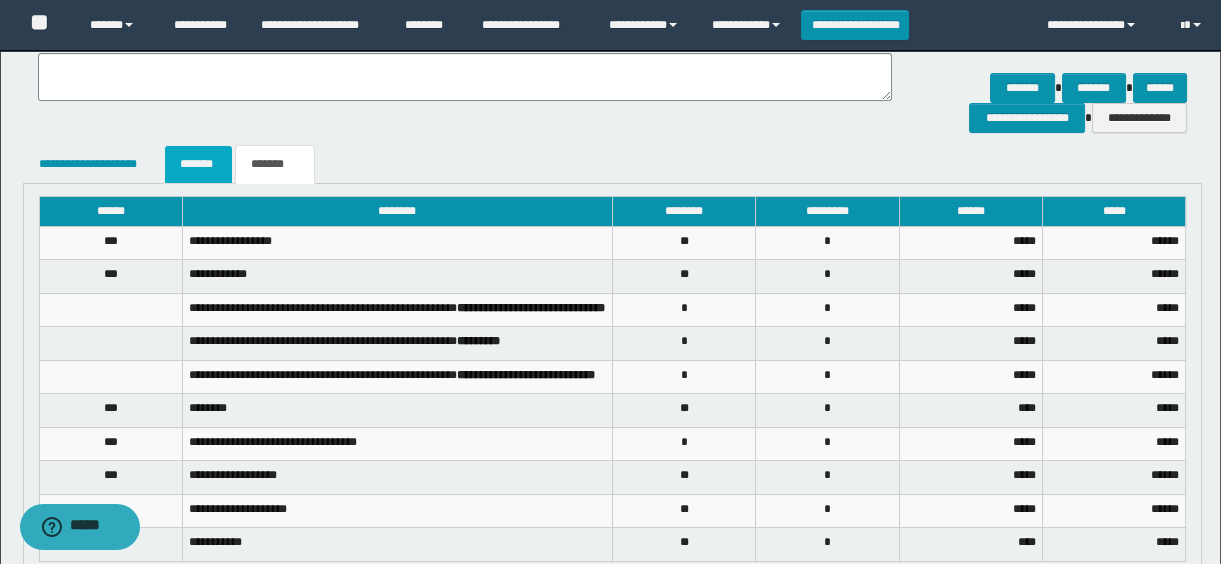 click on "*******" at bounding box center (198, 164) 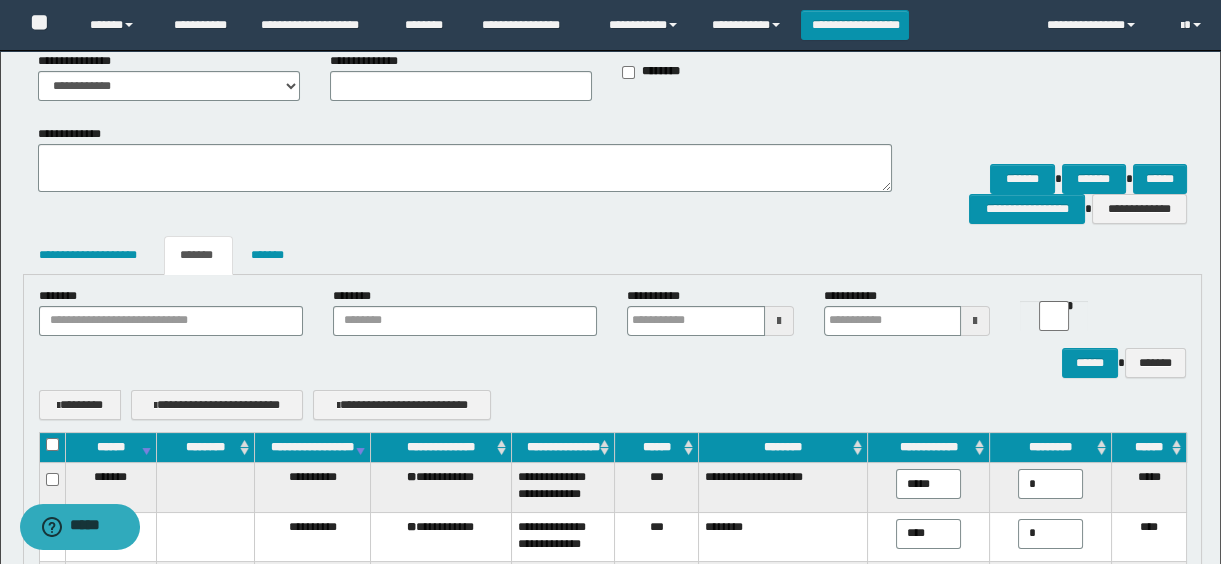 scroll, scrollTop: 0, scrollLeft: 0, axis: both 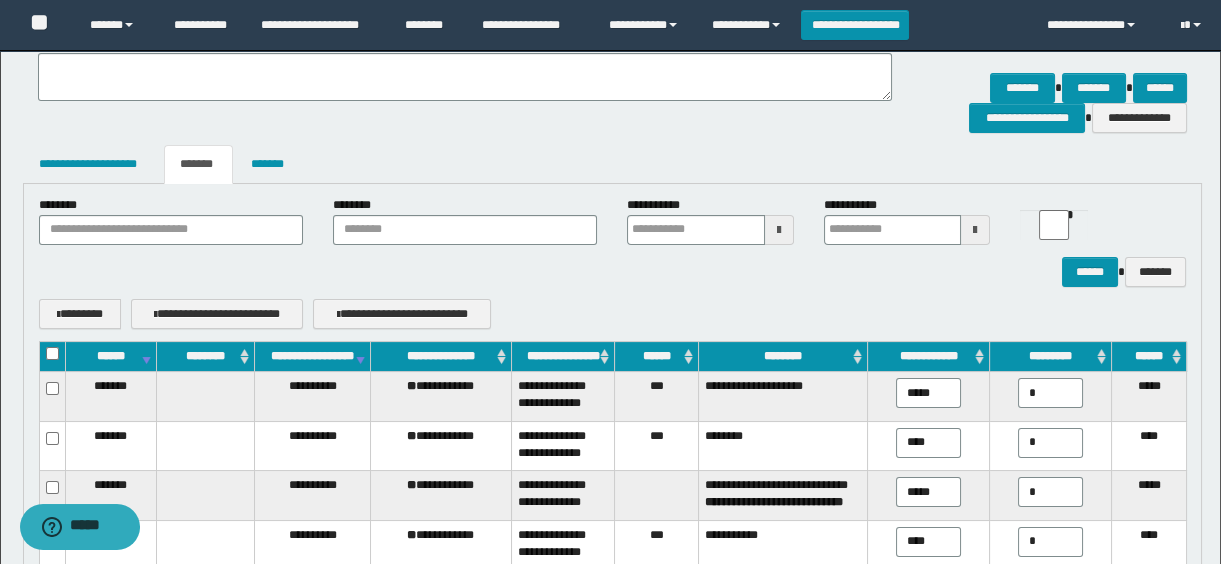 click on "********" at bounding box center (782, 357) 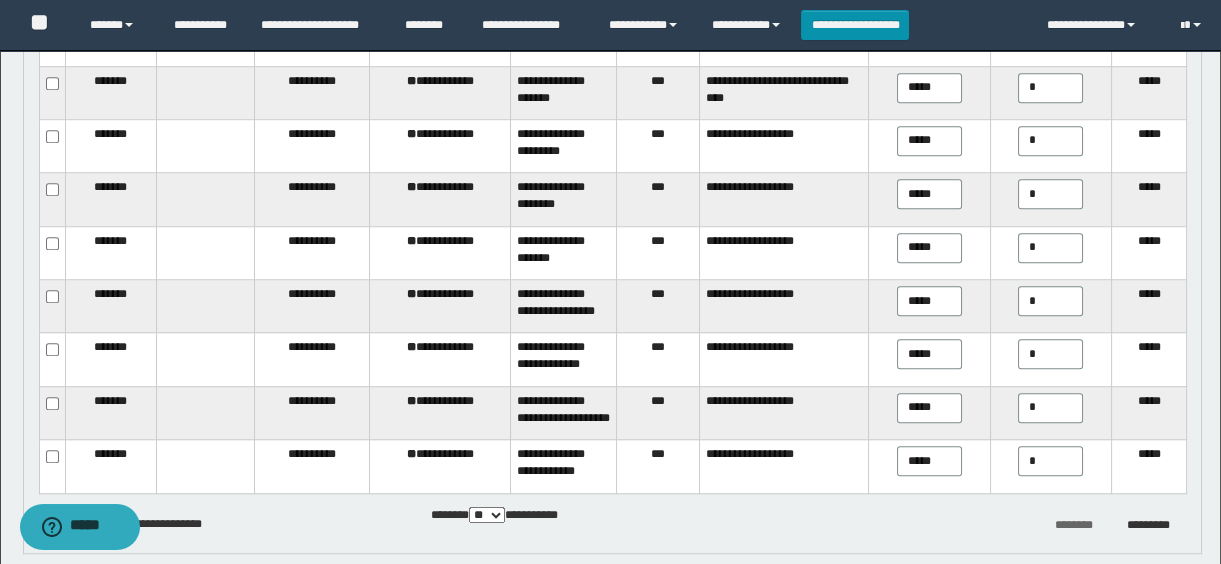 scroll, scrollTop: 2818, scrollLeft: 0, axis: vertical 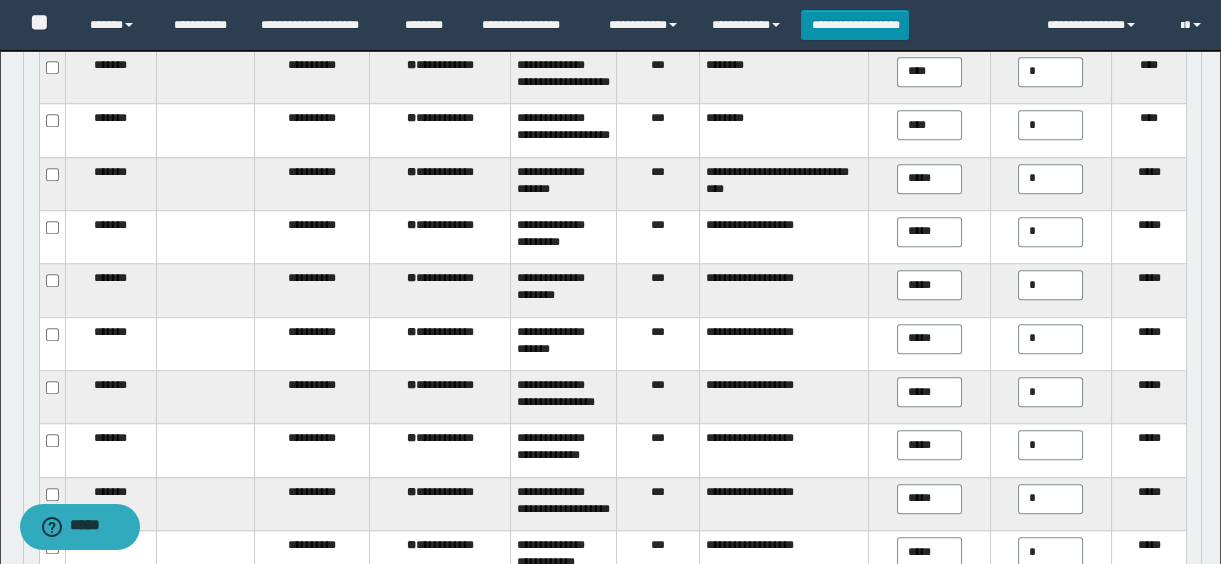 drag, startPoint x: 949, startPoint y: 210, endPoint x: 860, endPoint y: 211, distance: 89.005615 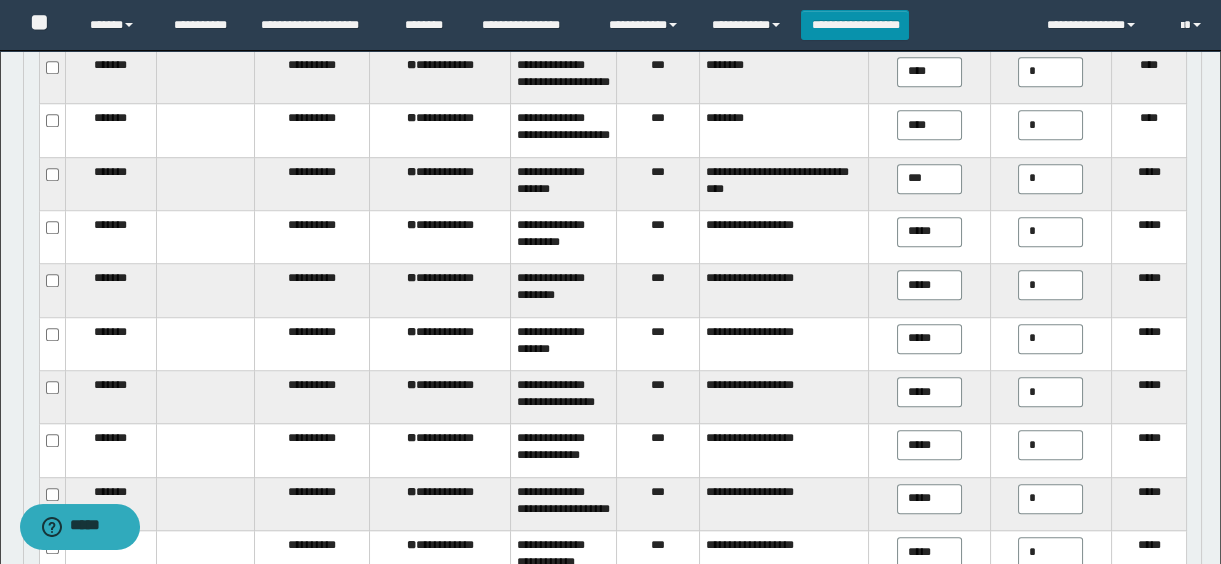 type on "****" 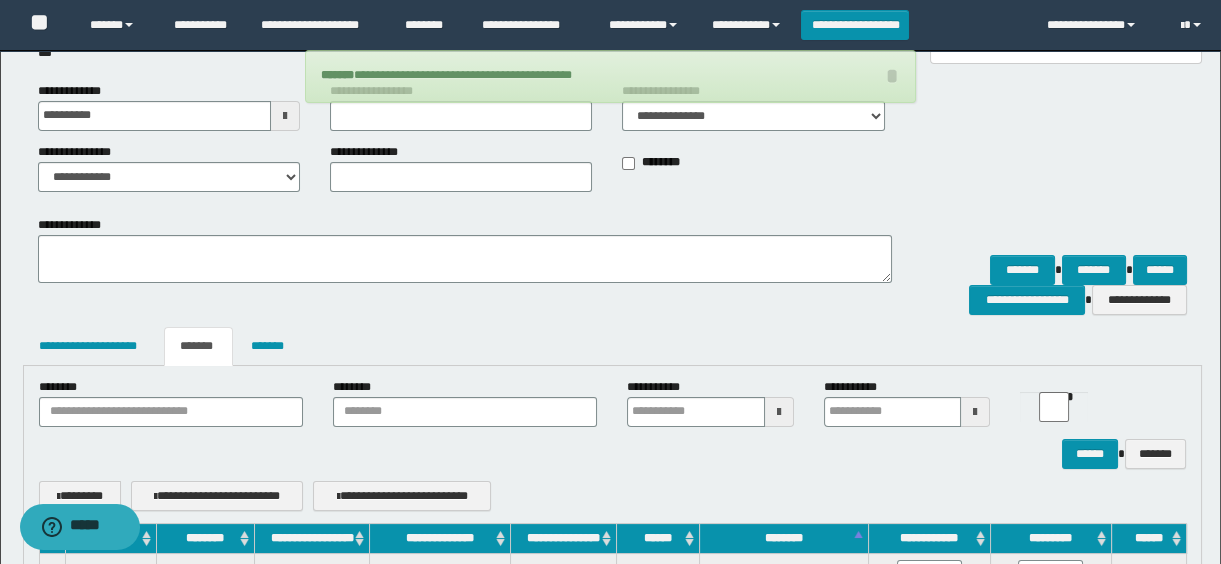 scroll, scrollTop: 0, scrollLeft: 0, axis: both 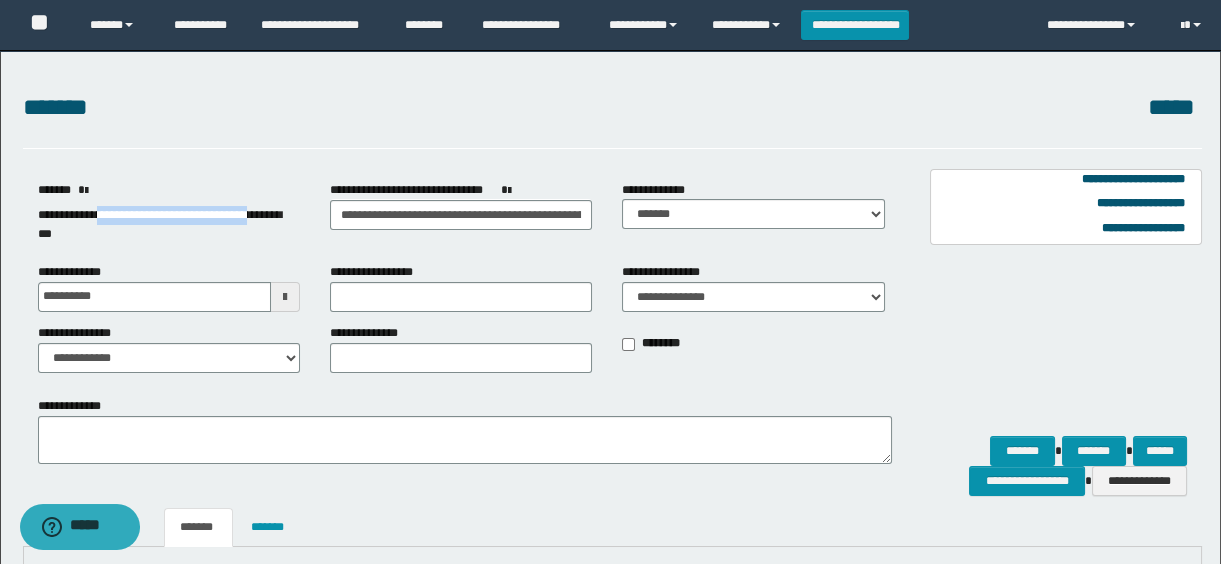 drag, startPoint x: 109, startPoint y: 212, endPoint x: 280, endPoint y: 223, distance: 171.35344 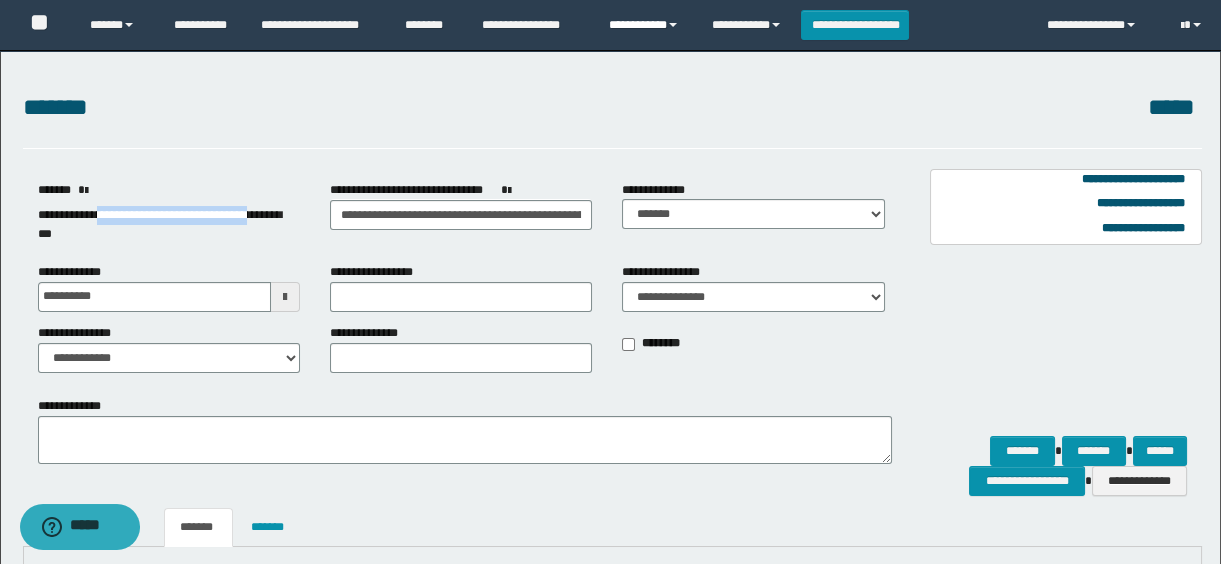 copy on "**********" 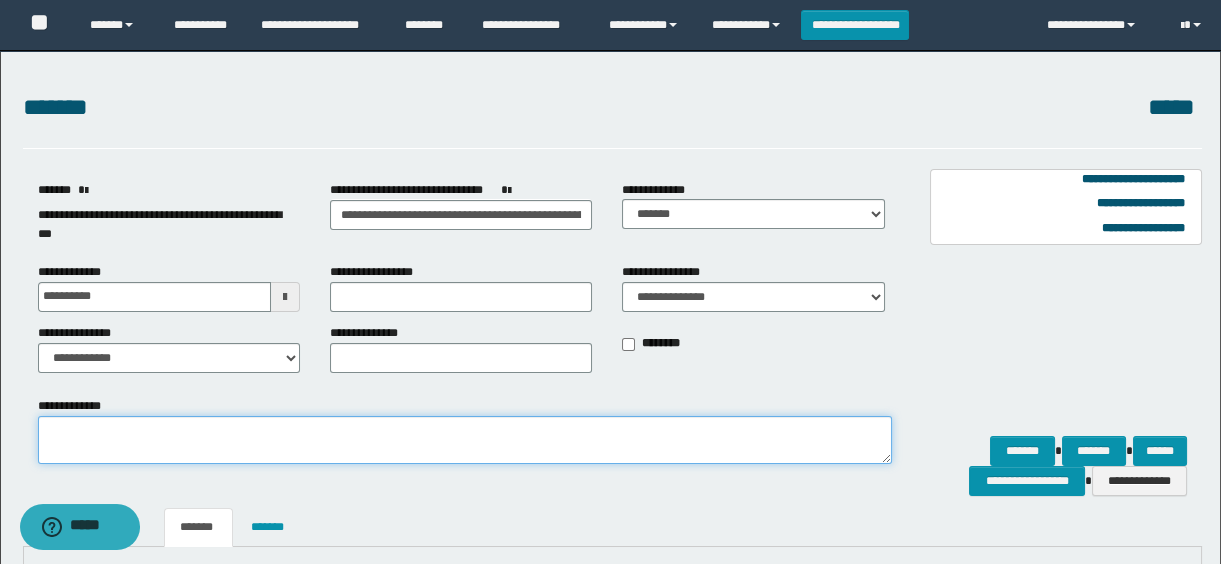 click on "**********" at bounding box center [465, 440] 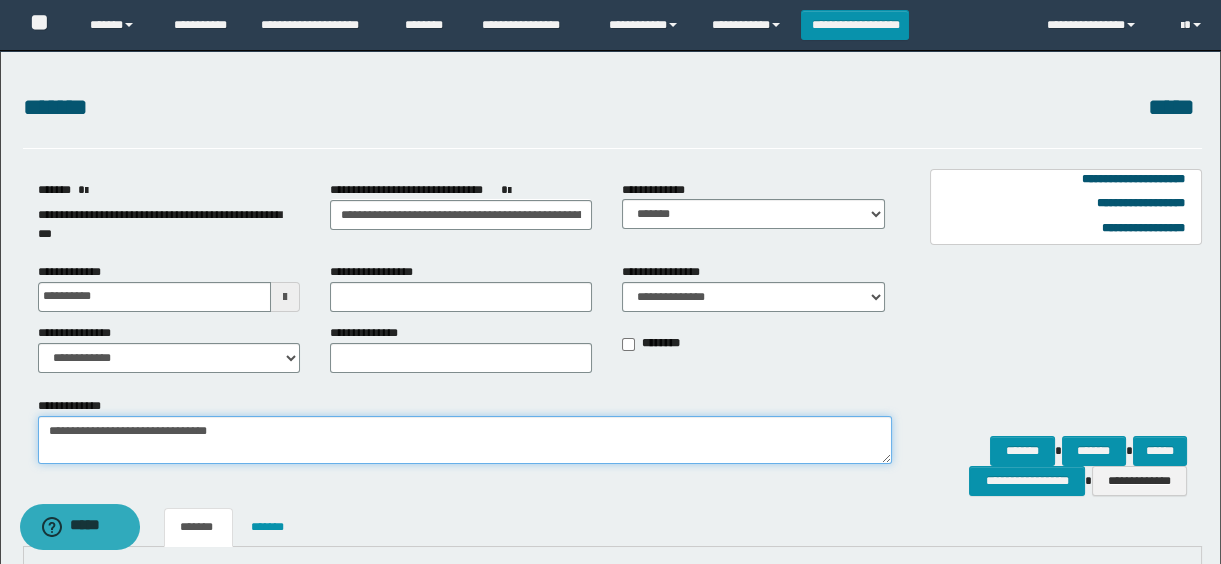 click on "**********" at bounding box center [465, 440] 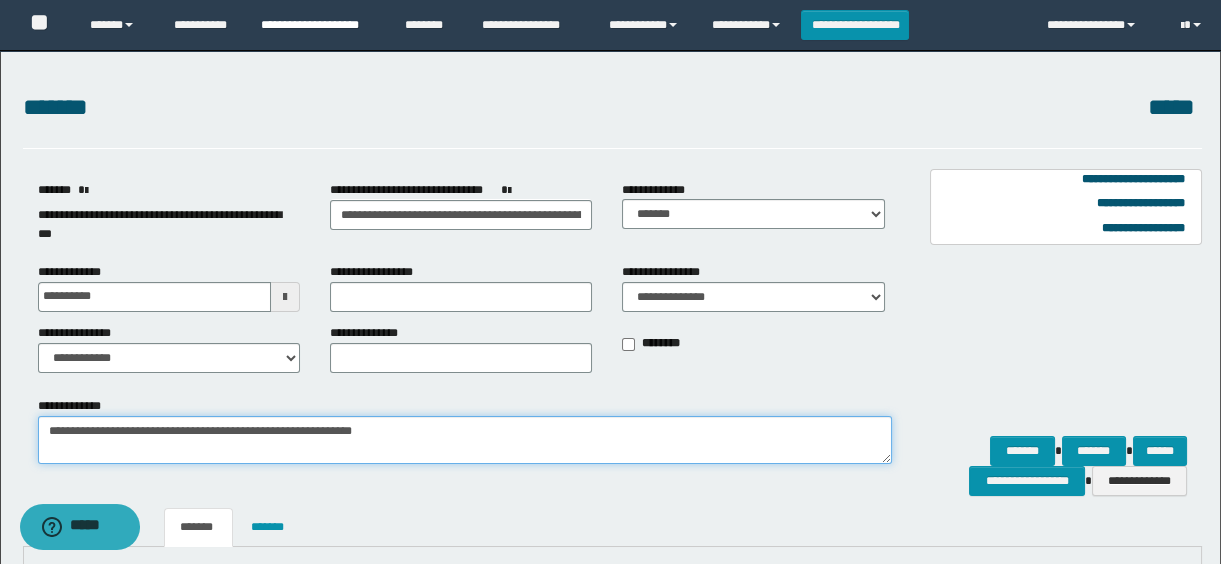 type on "**********" 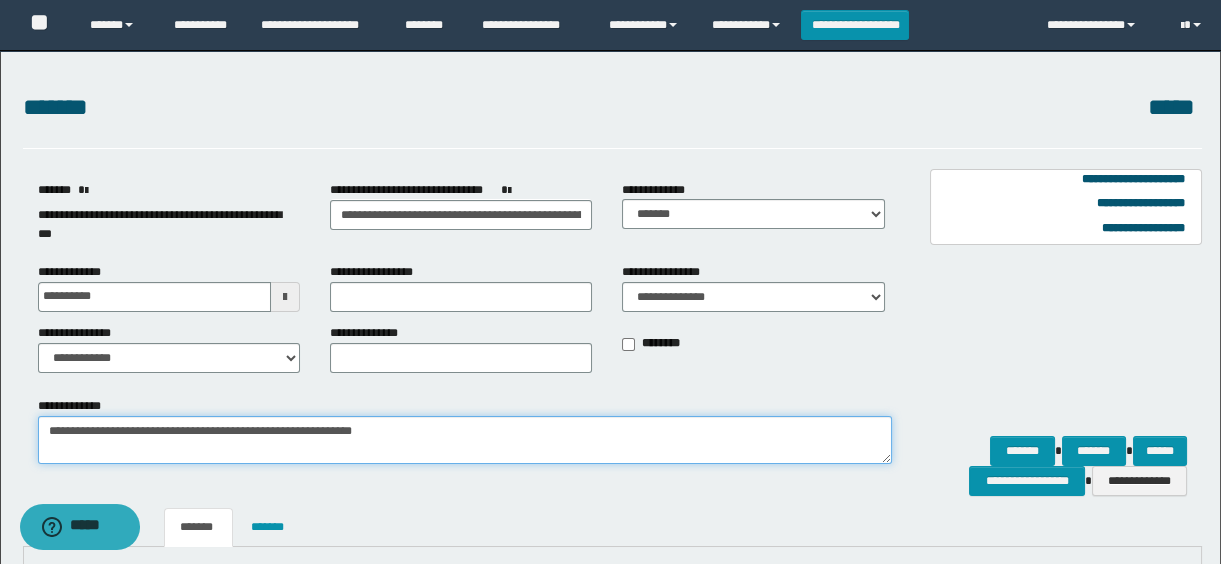 scroll, scrollTop: 272, scrollLeft: 0, axis: vertical 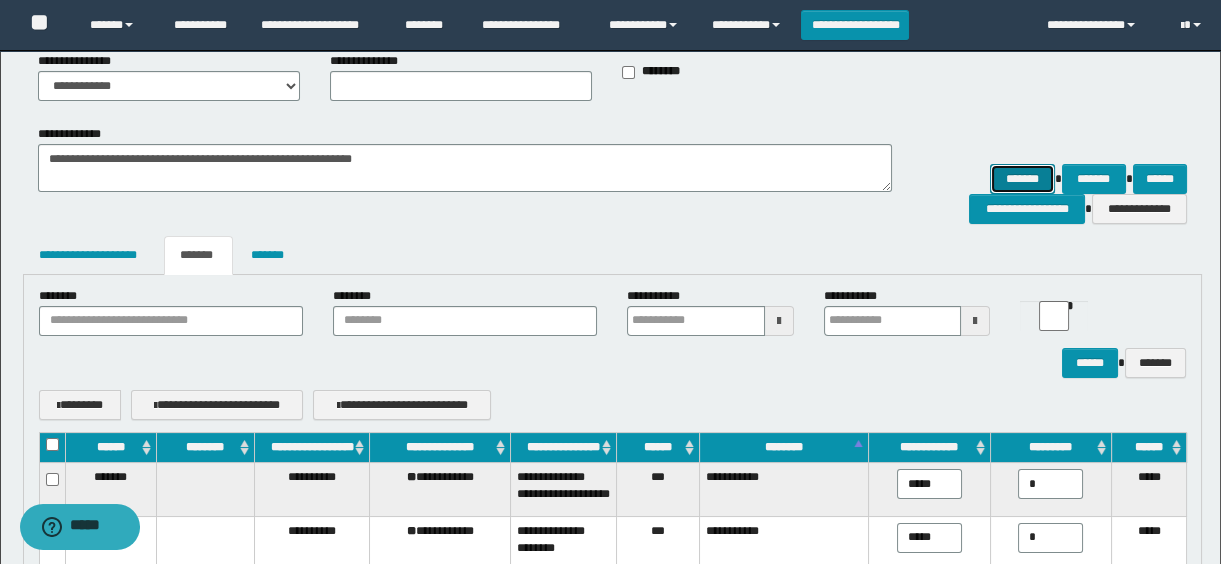click on "*******" at bounding box center [1022, 179] 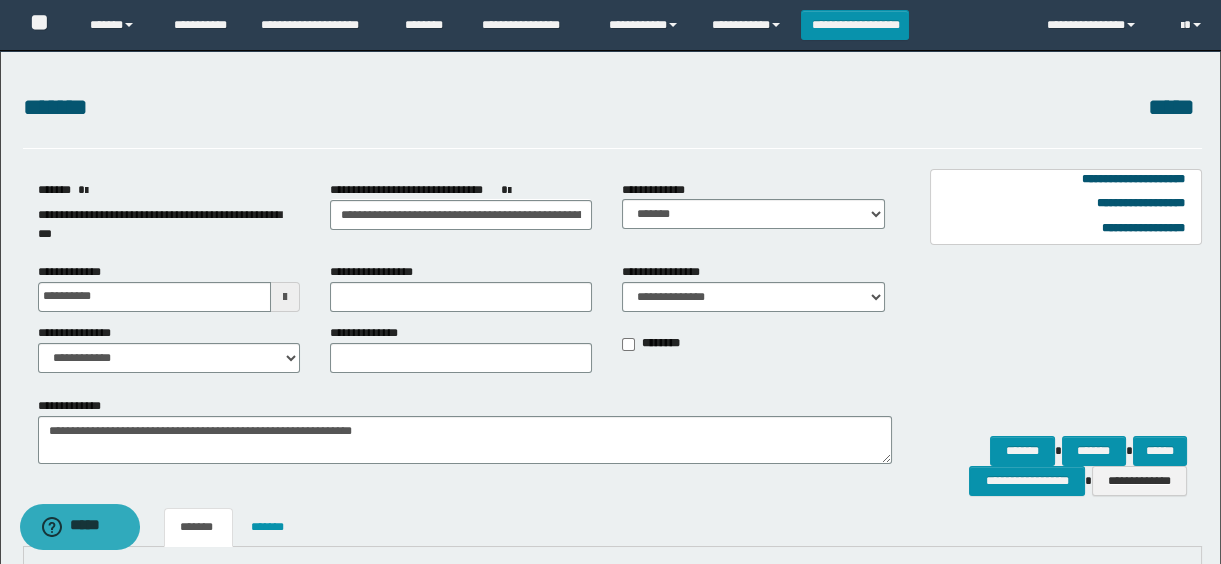 scroll, scrollTop: 181, scrollLeft: 0, axis: vertical 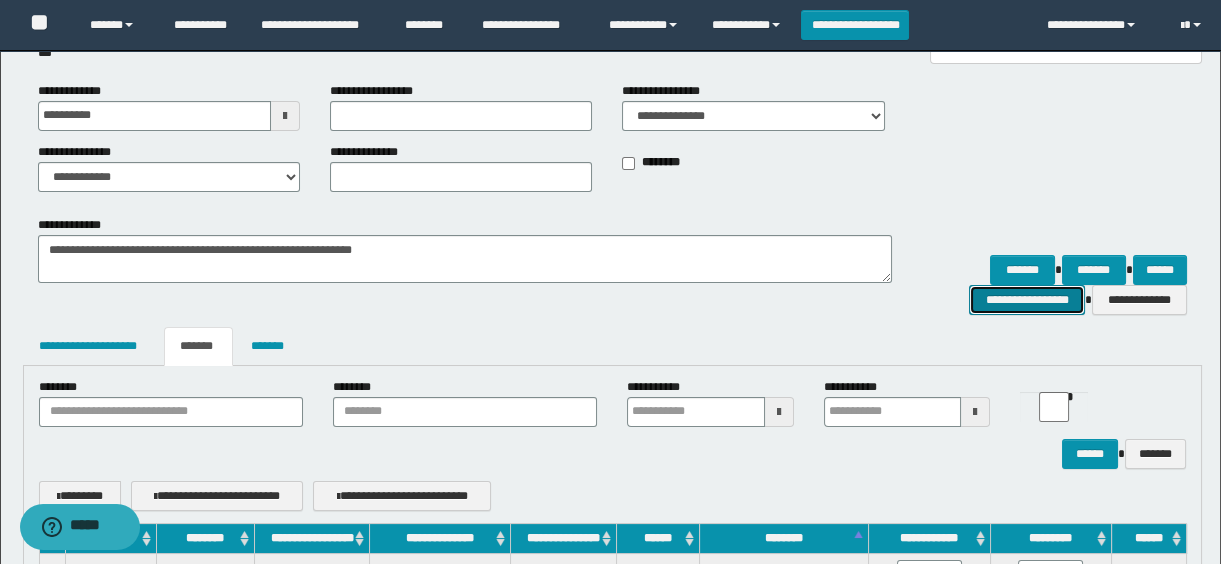 click on "**********" at bounding box center (1026, 300) 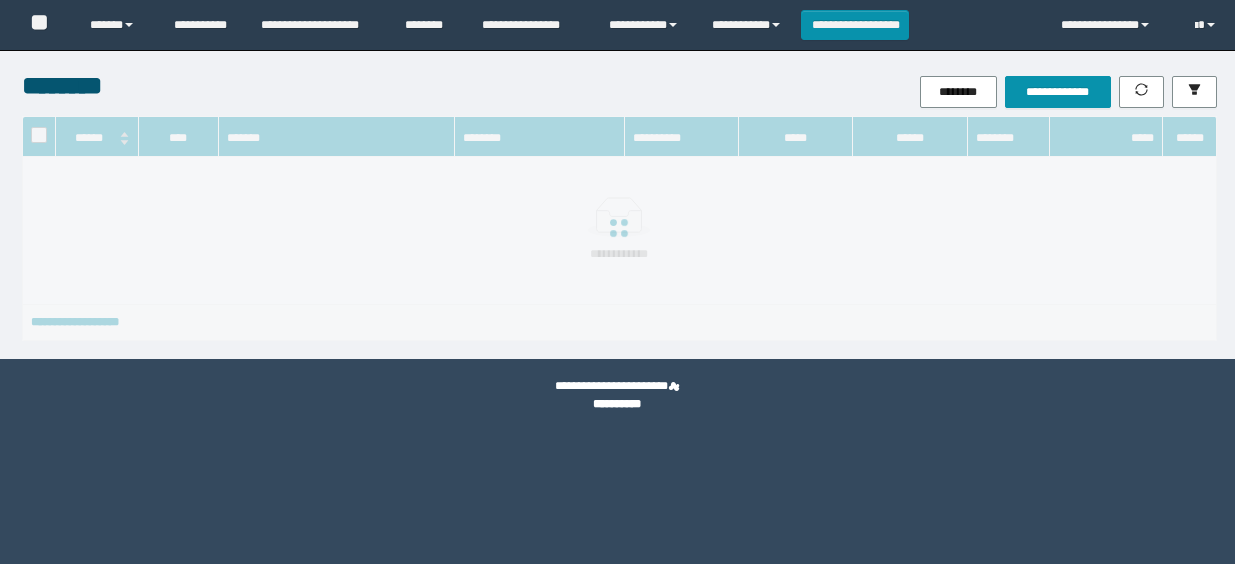 scroll, scrollTop: 0, scrollLeft: 0, axis: both 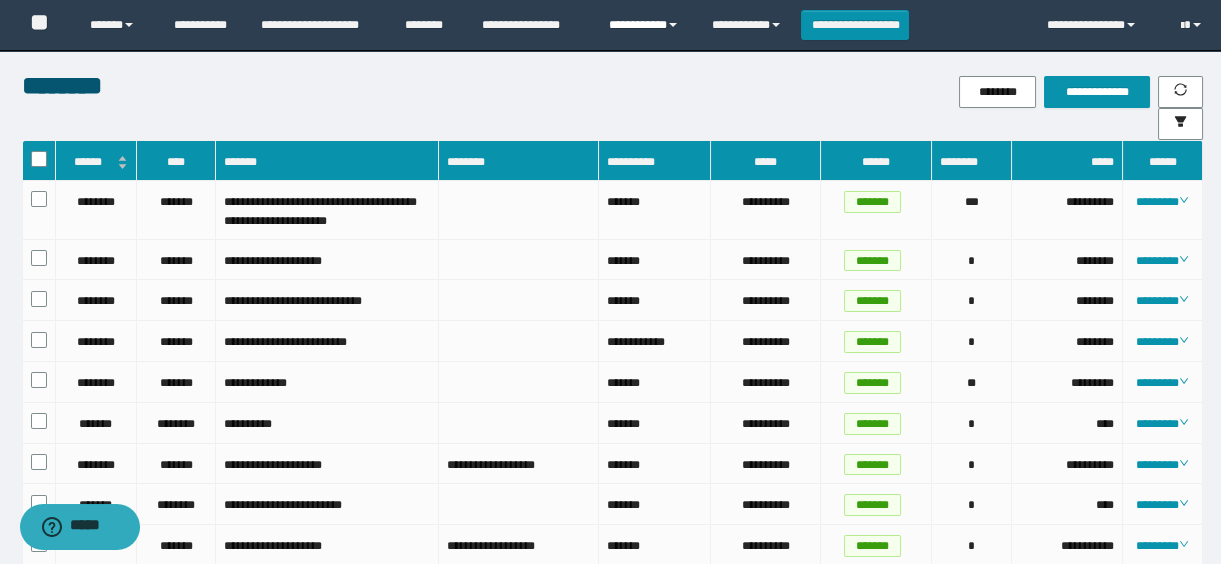 drag, startPoint x: 640, startPoint y: 20, endPoint x: 643, endPoint y: 40, distance: 20.22375 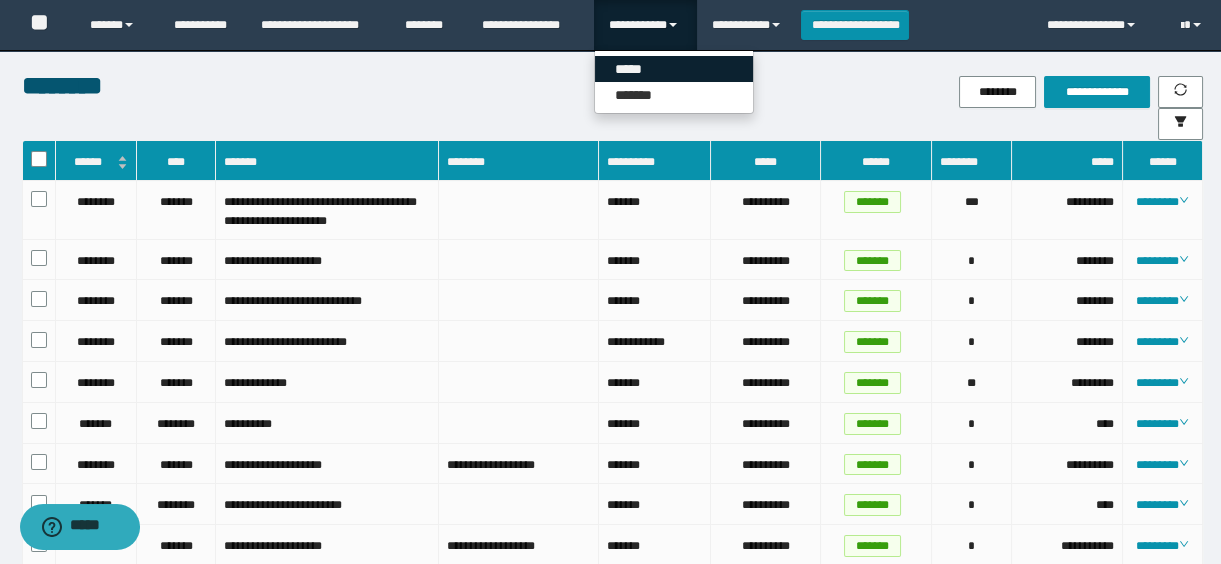 click on "*****" at bounding box center [674, 69] 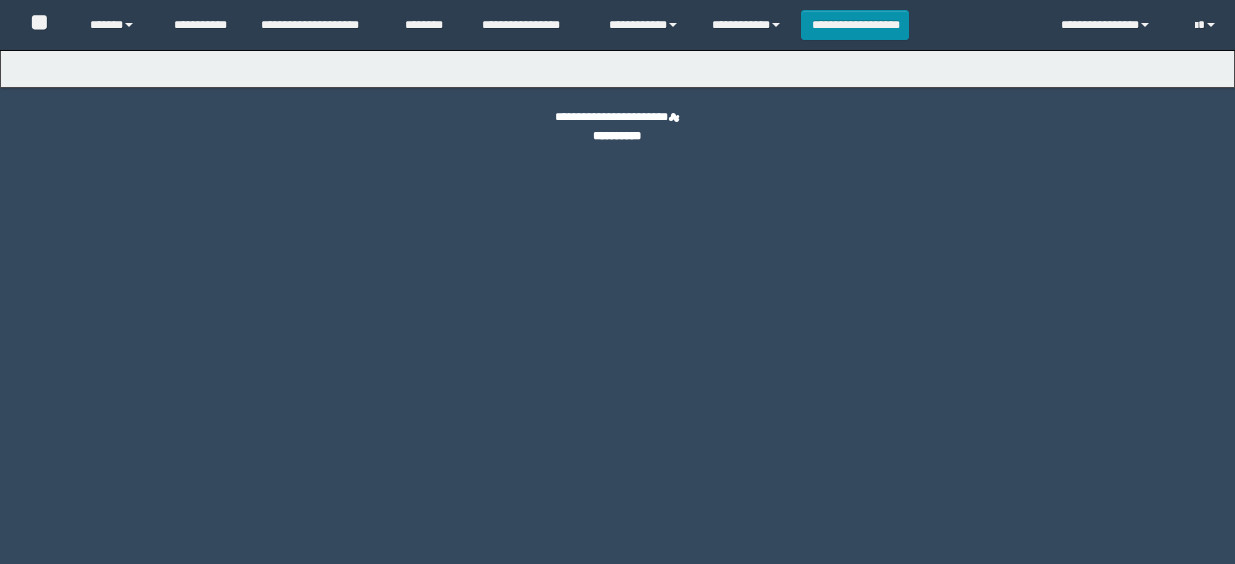 scroll, scrollTop: 0, scrollLeft: 0, axis: both 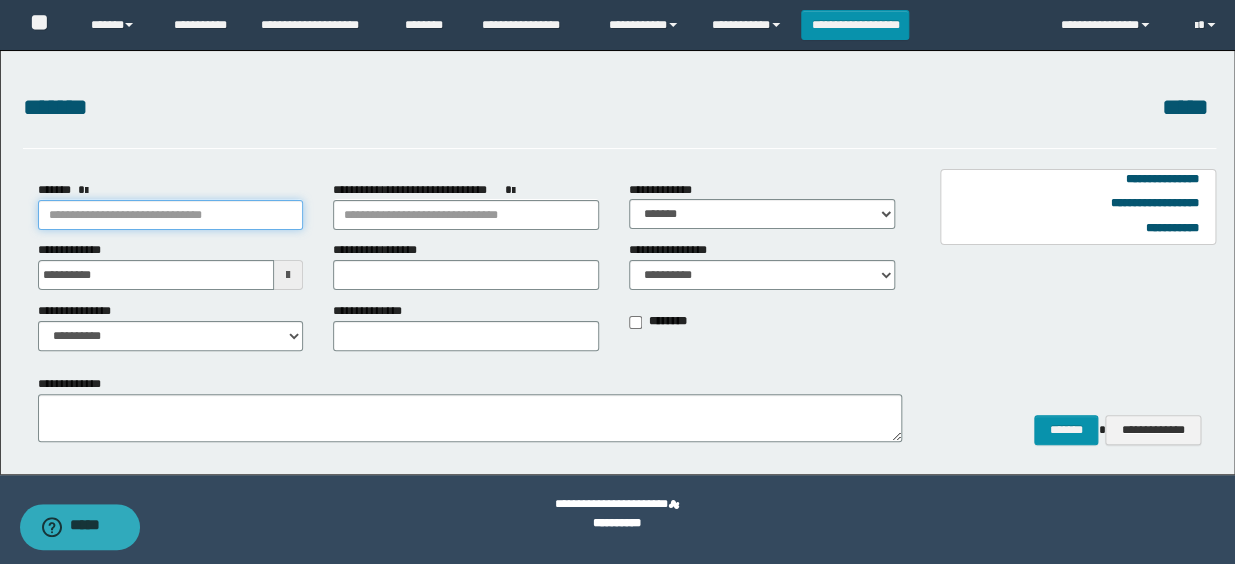 click on "*******" at bounding box center (171, 215) 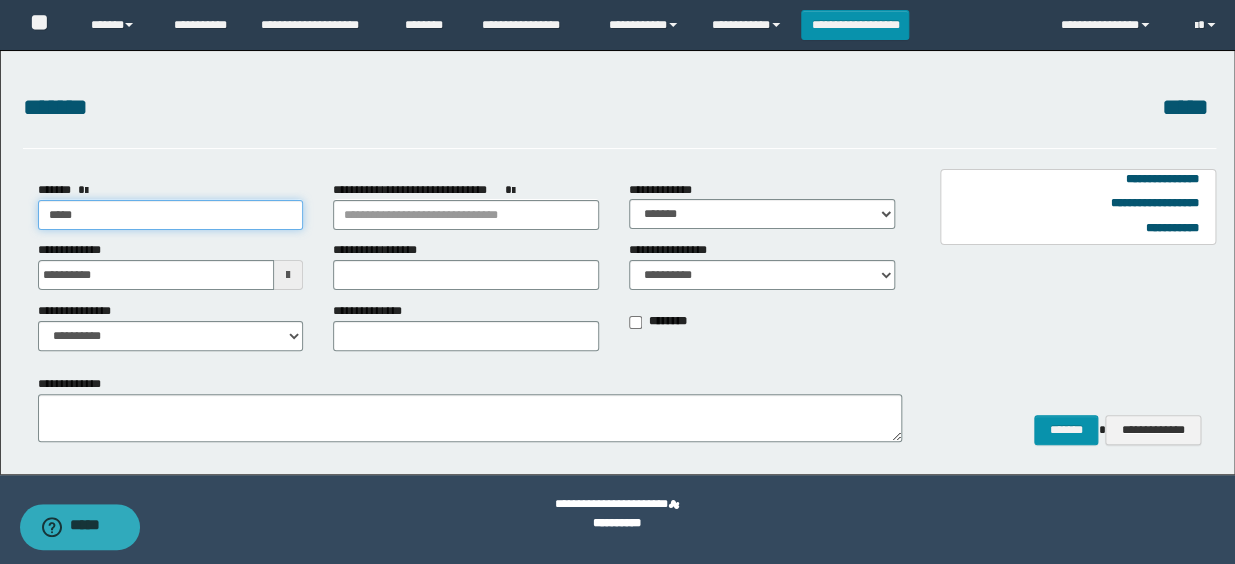 type on "******" 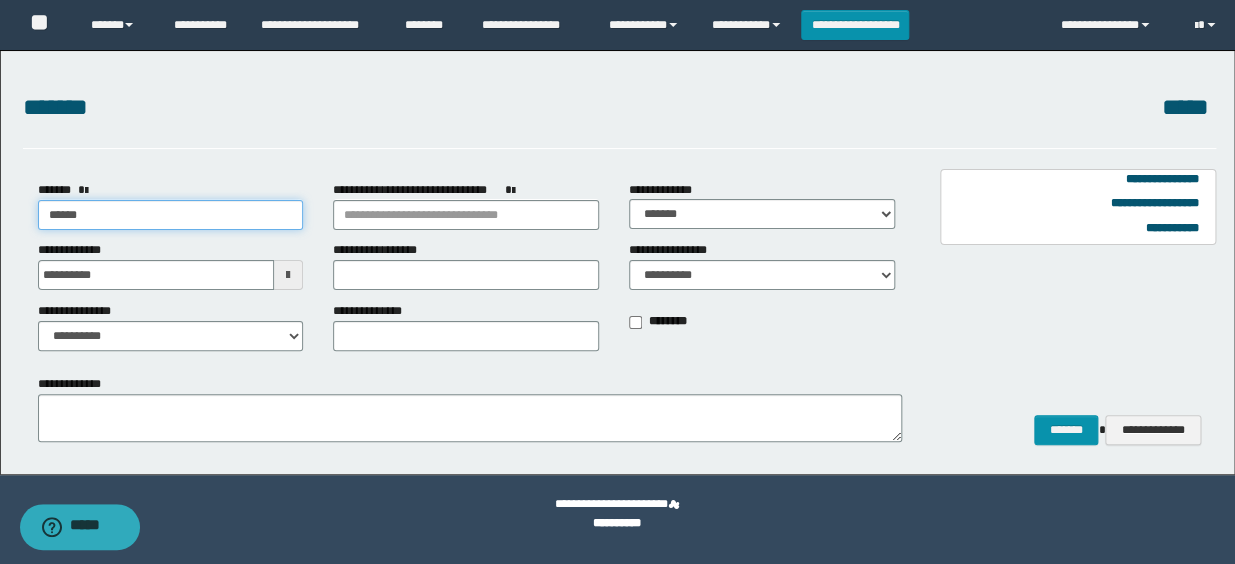 type on "******" 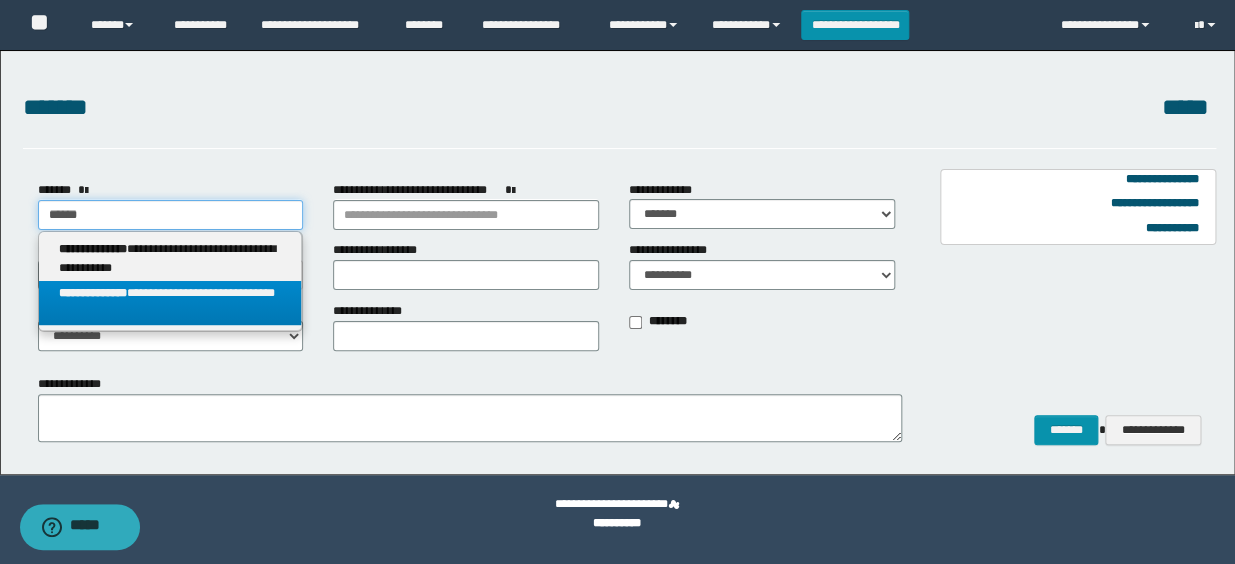 type on "******" 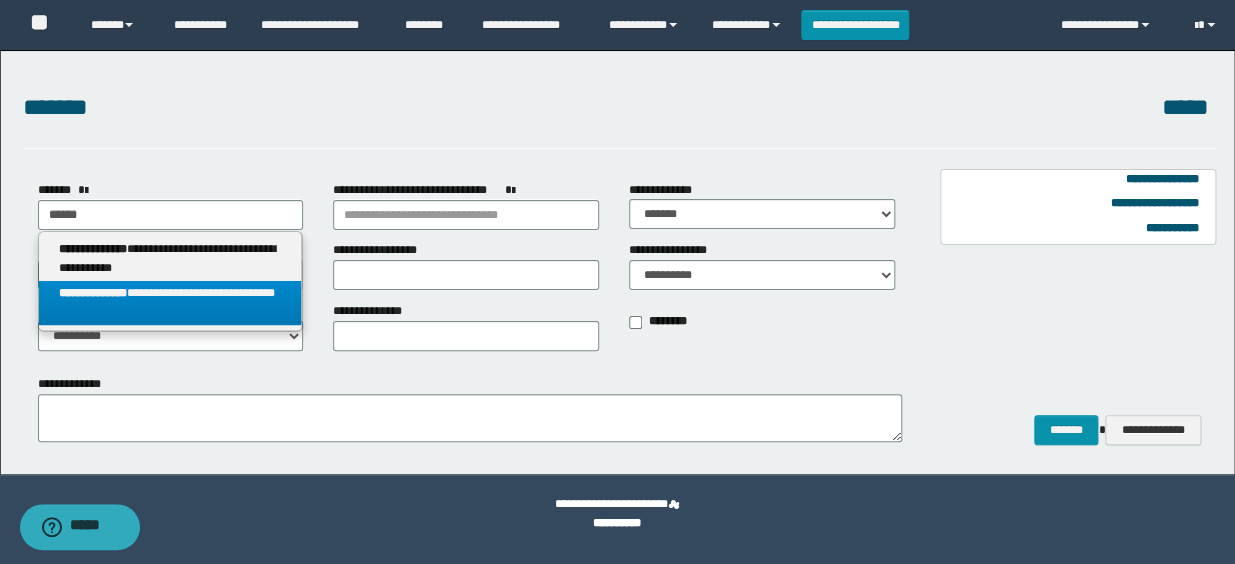 click on "**********" at bounding box center (170, 303) 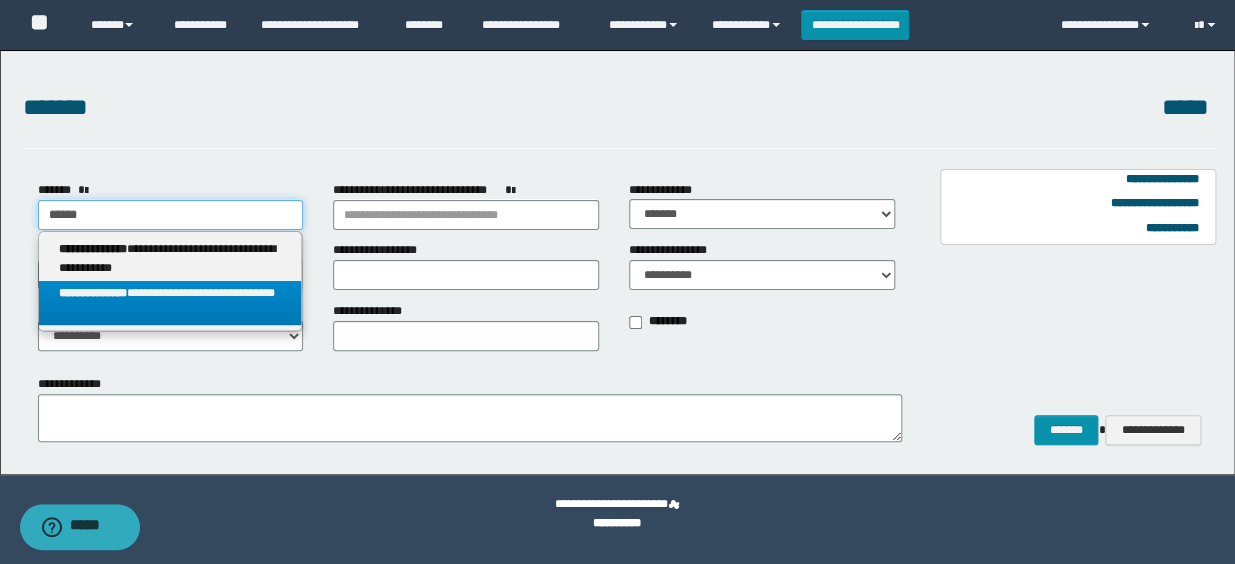 select on "*" 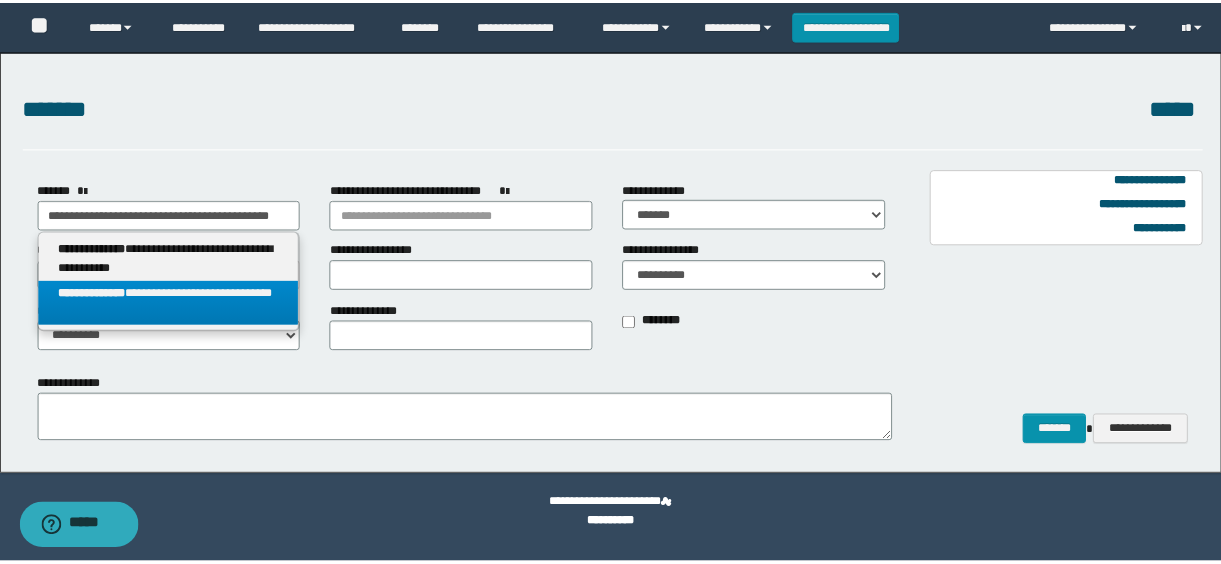 scroll, scrollTop: 0, scrollLeft: 0, axis: both 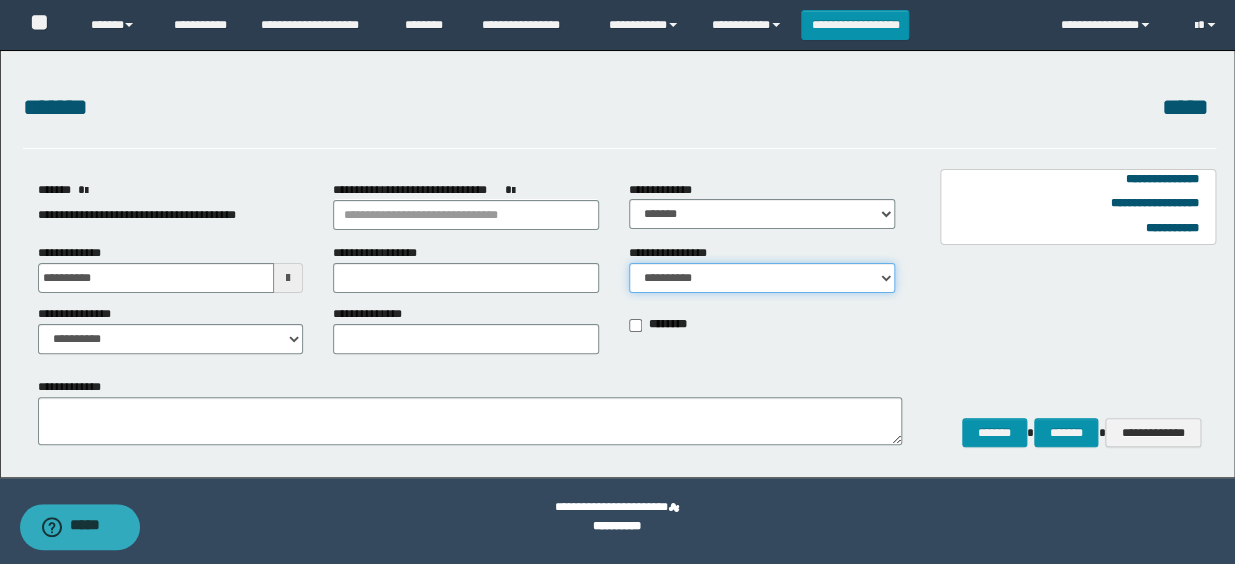 click on "**********" at bounding box center [762, 278] 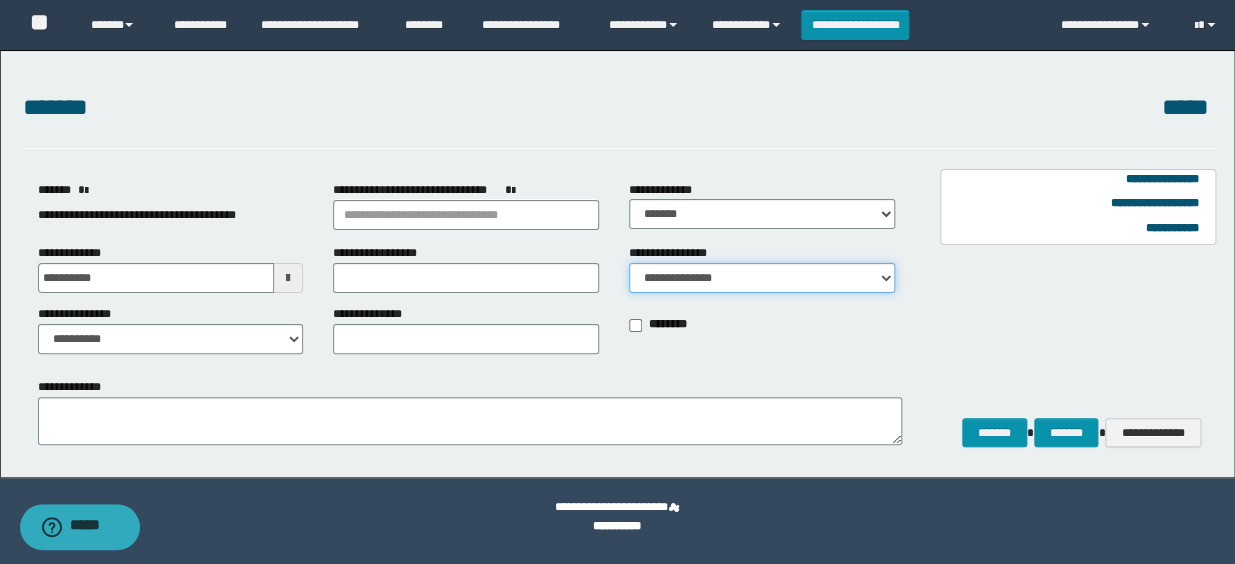 click on "**********" at bounding box center [762, 278] 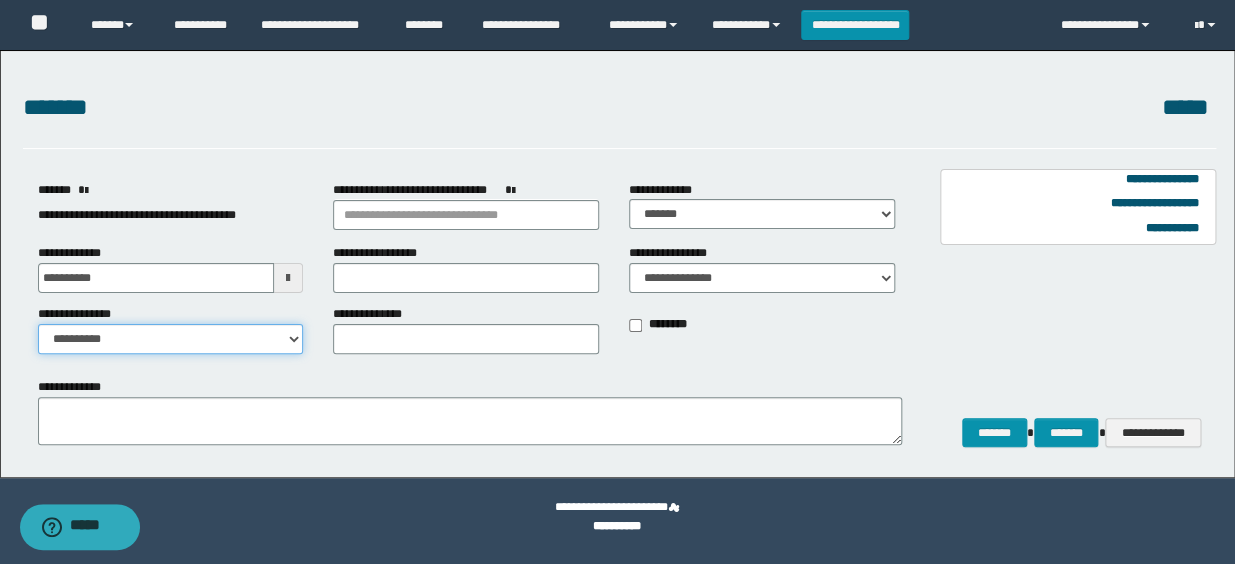 click on "**********" at bounding box center [171, 339] 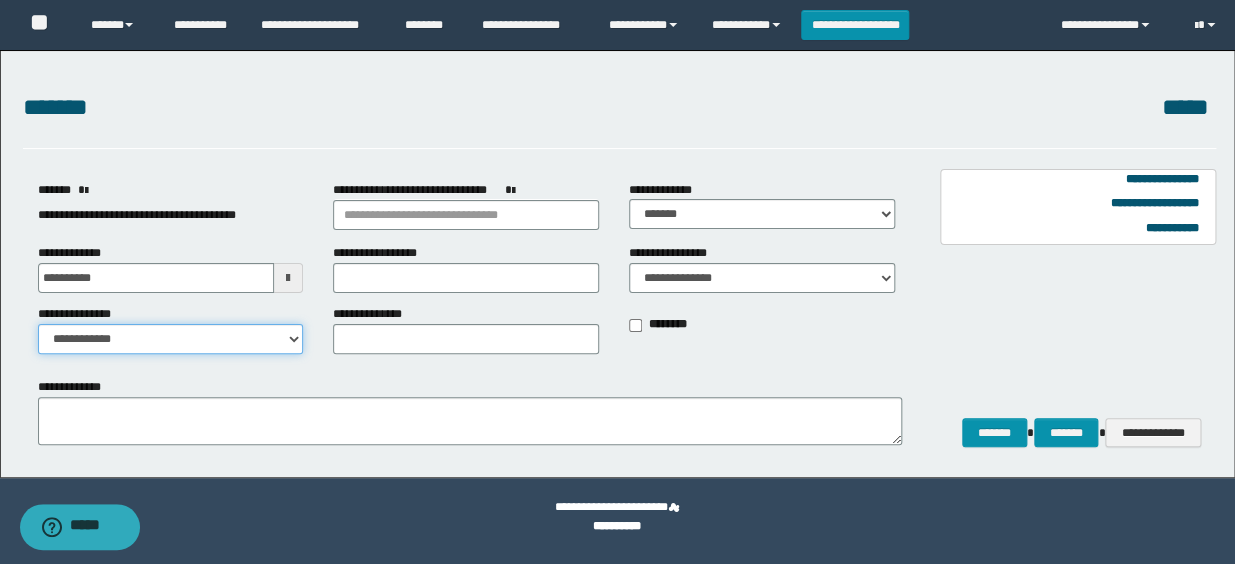 click on "**********" at bounding box center [171, 339] 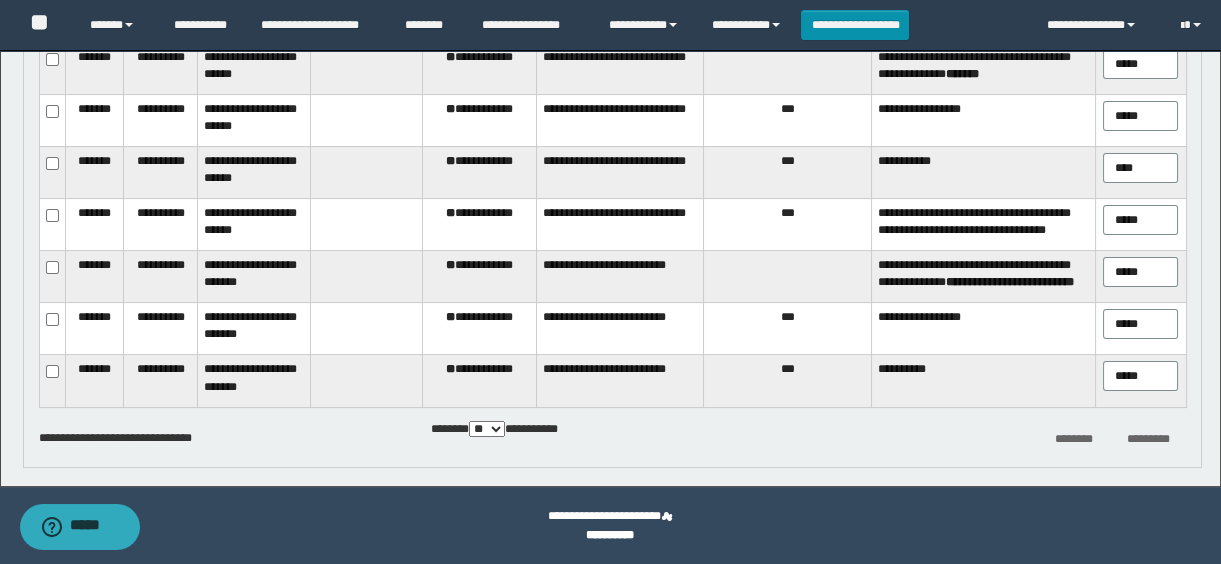 scroll, scrollTop: 437, scrollLeft: 0, axis: vertical 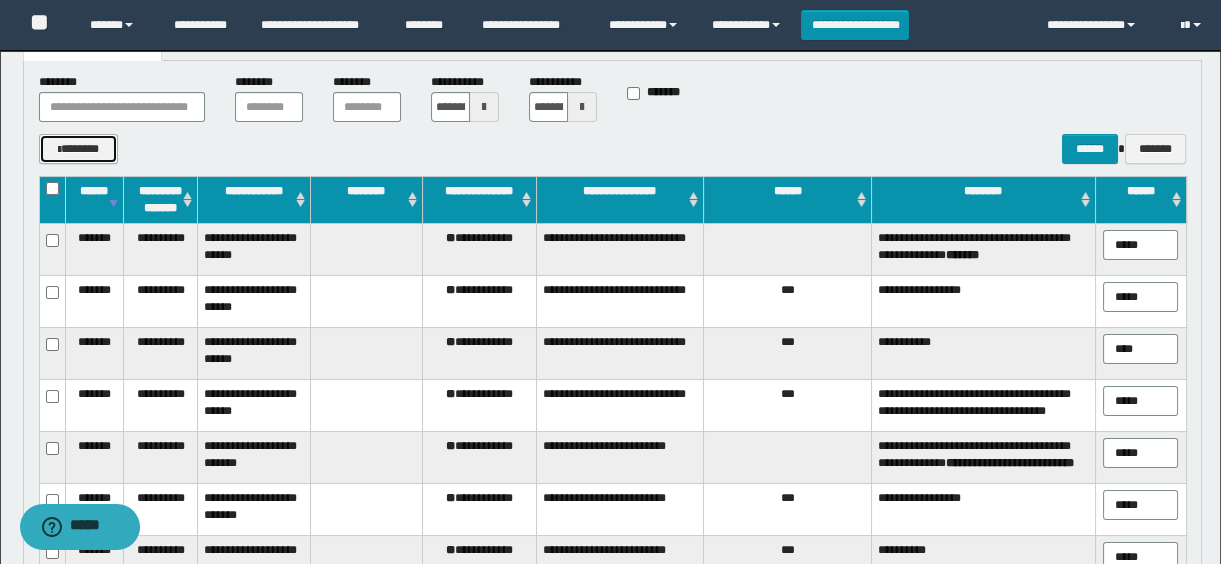 click on "*******" at bounding box center (79, 149) 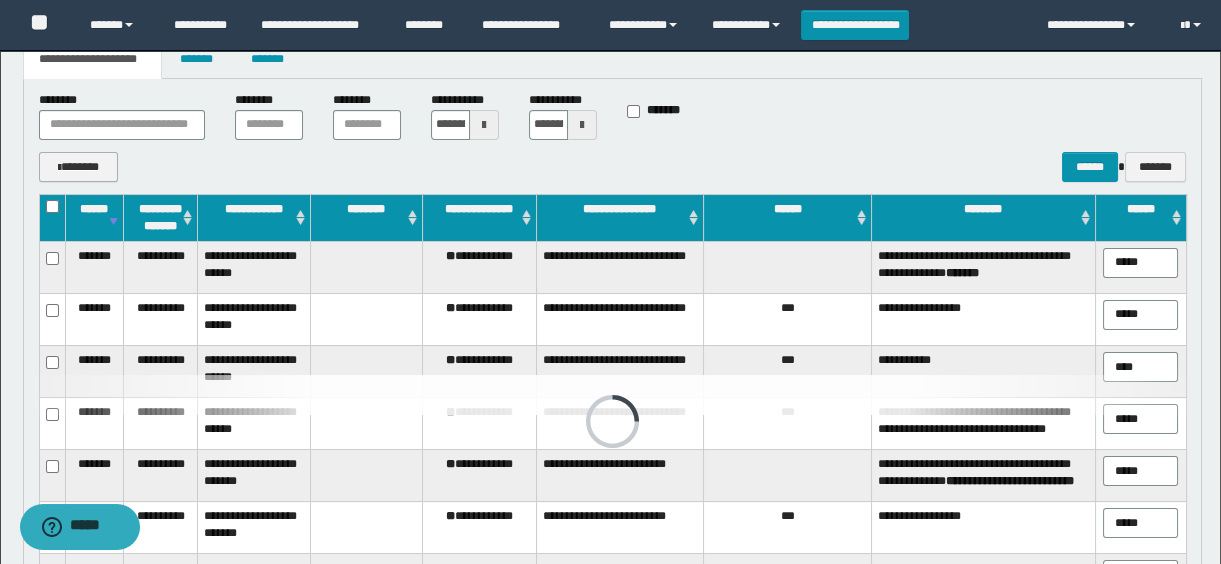 scroll, scrollTop: 314, scrollLeft: 0, axis: vertical 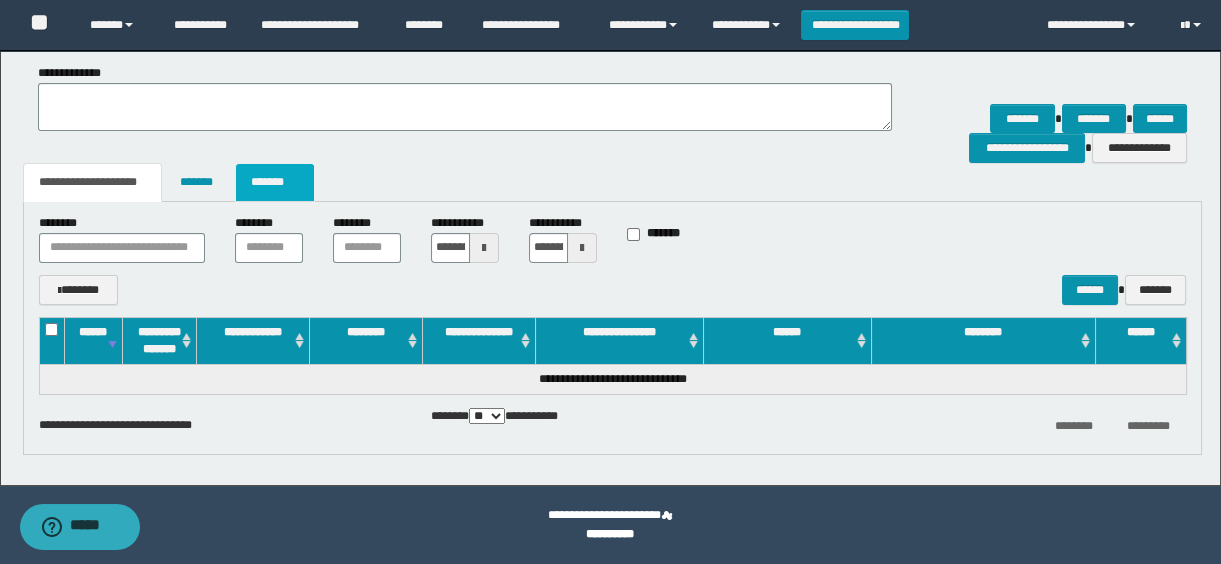 click on "*******" at bounding box center (275, 182) 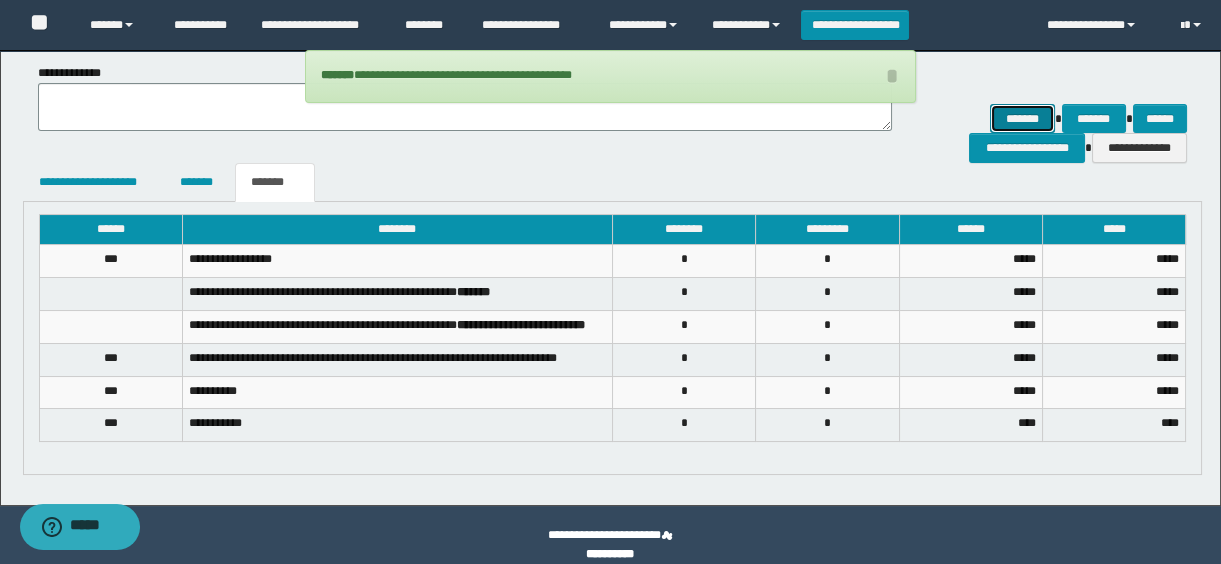 click on "*******" at bounding box center (1022, 119) 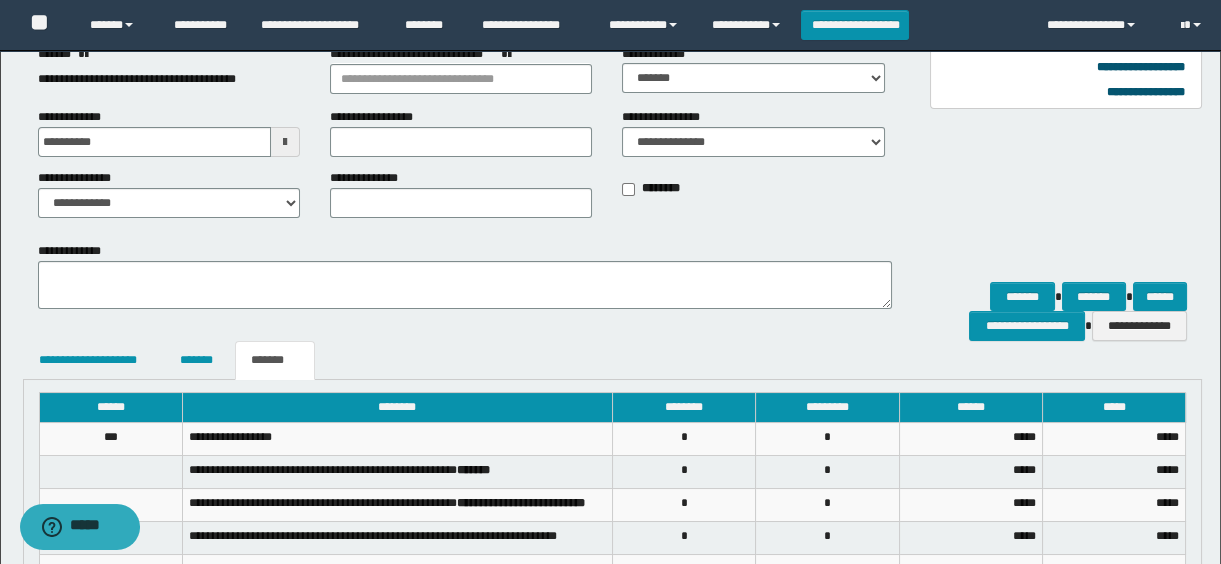 scroll, scrollTop: 314, scrollLeft: 0, axis: vertical 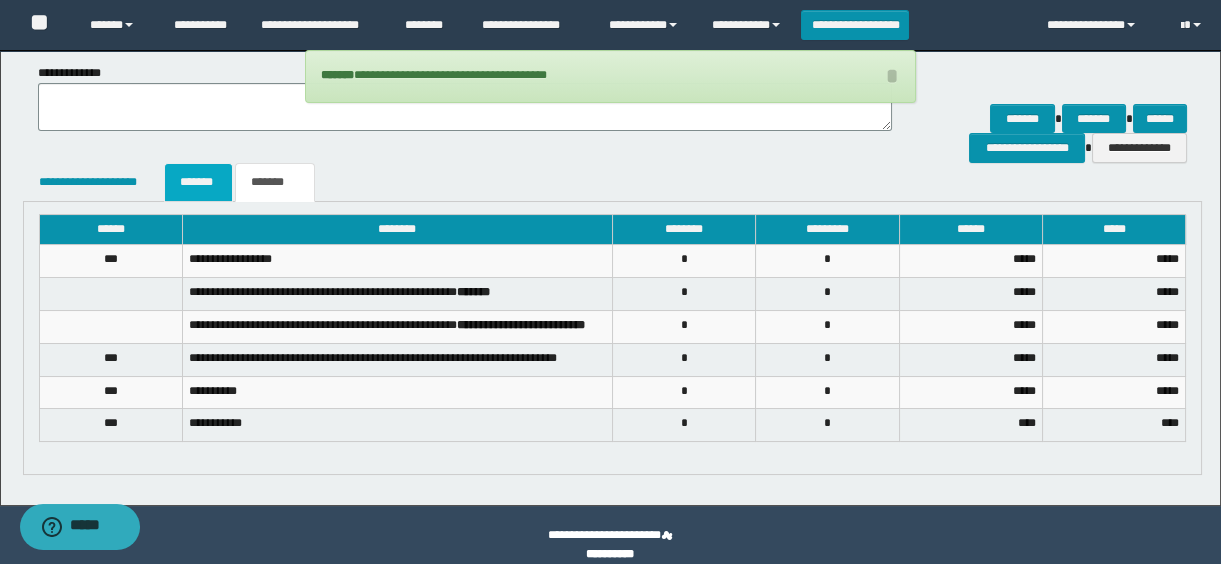 click on "*******" at bounding box center [198, 182] 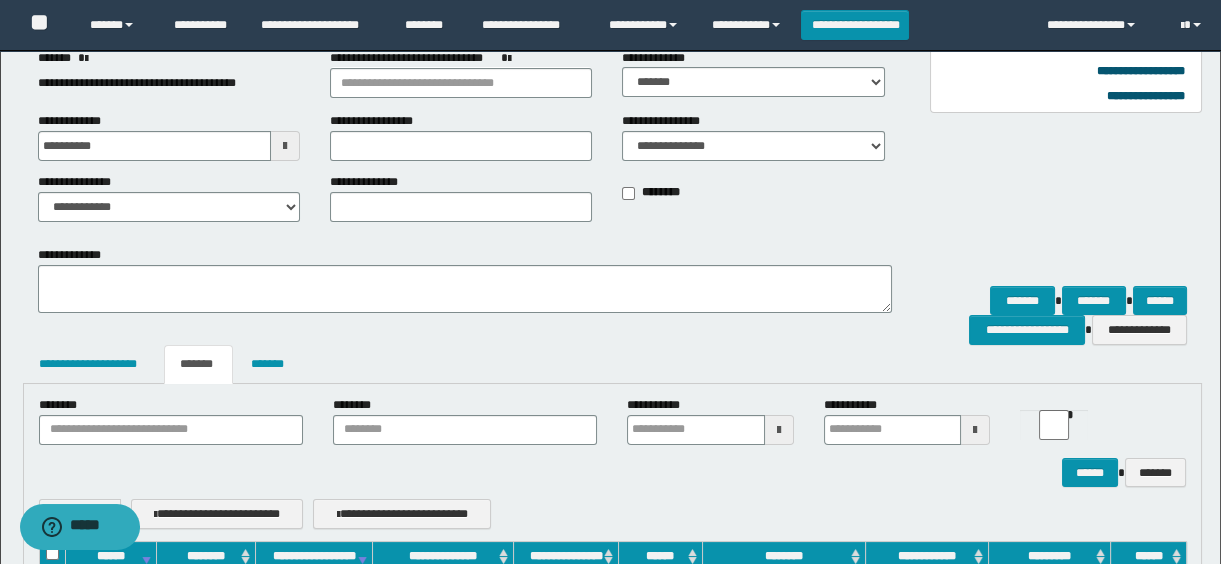 scroll, scrollTop: 0, scrollLeft: 0, axis: both 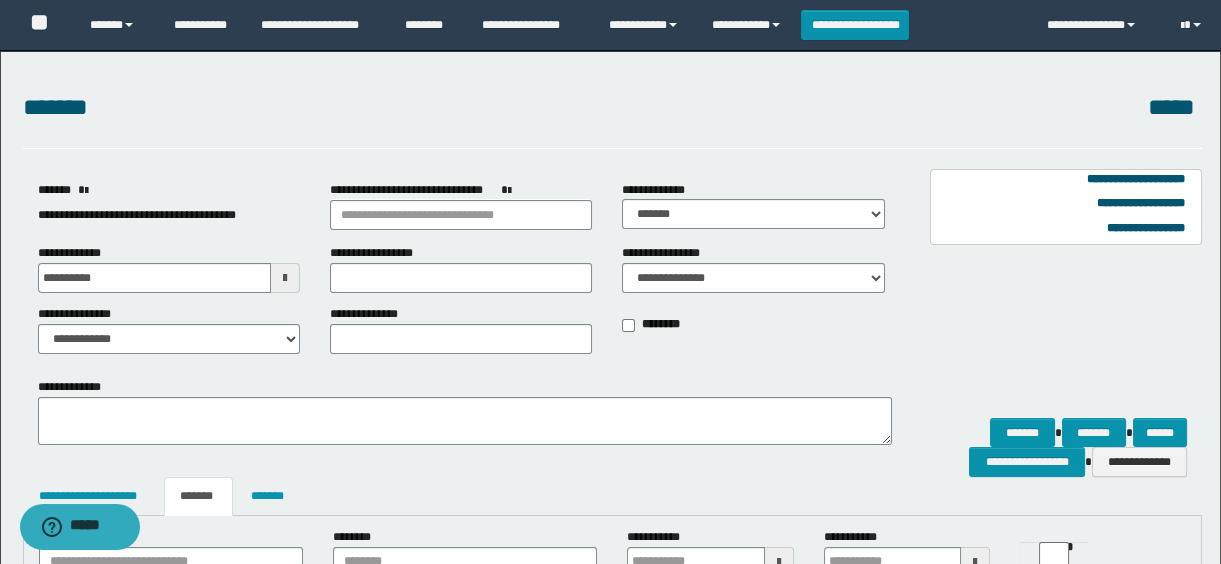 click on "**********" at bounding box center [137, 215] 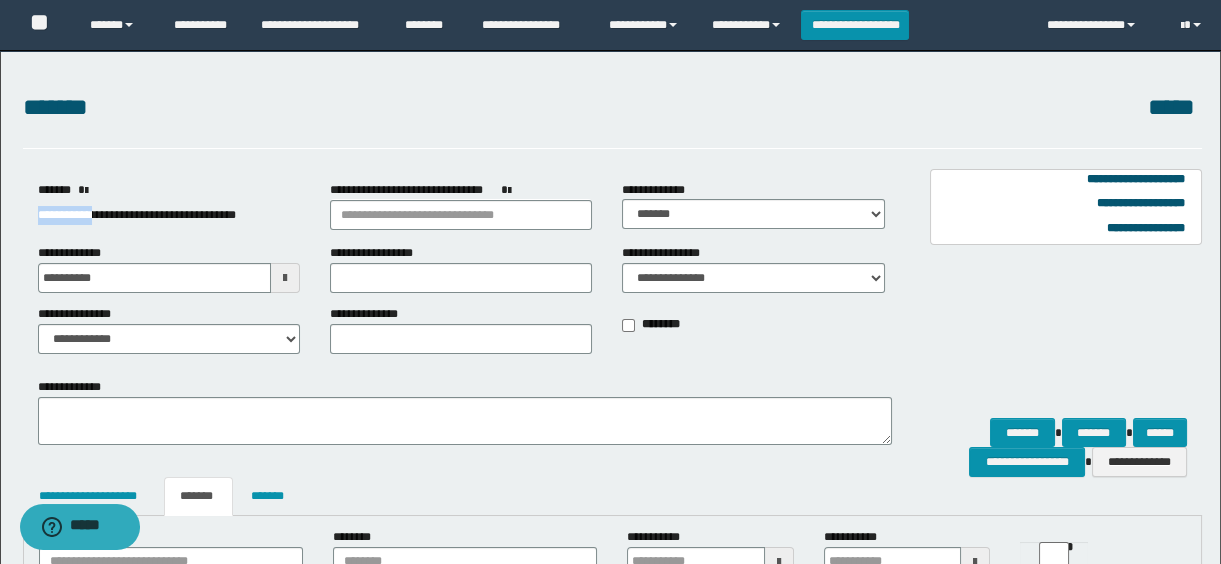 click on "**********" at bounding box center (137, 215) 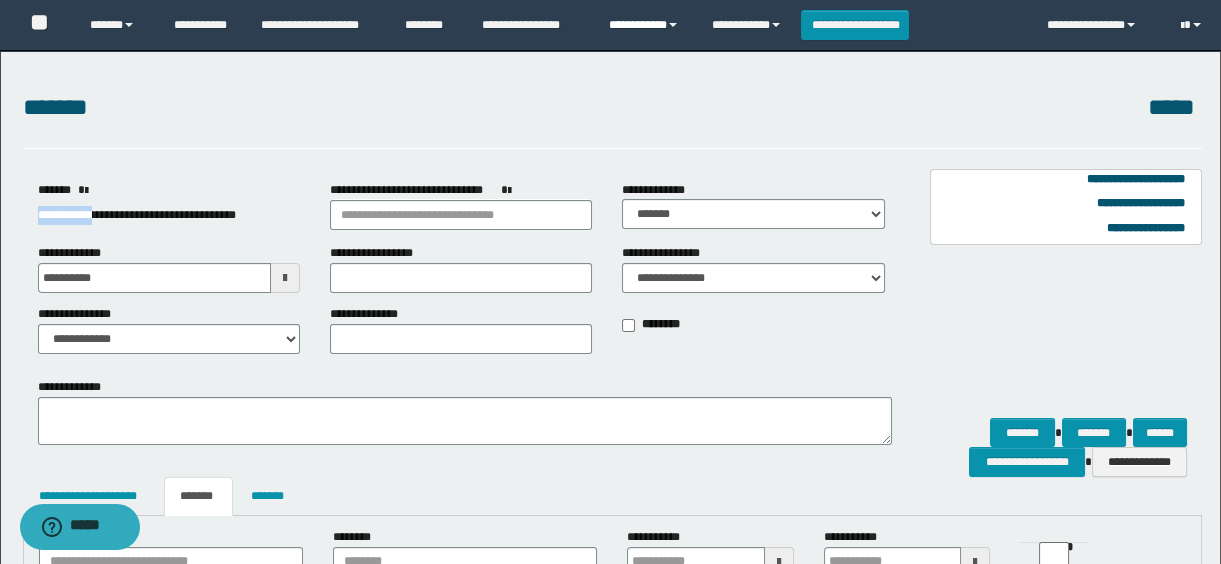 copy on "**********" 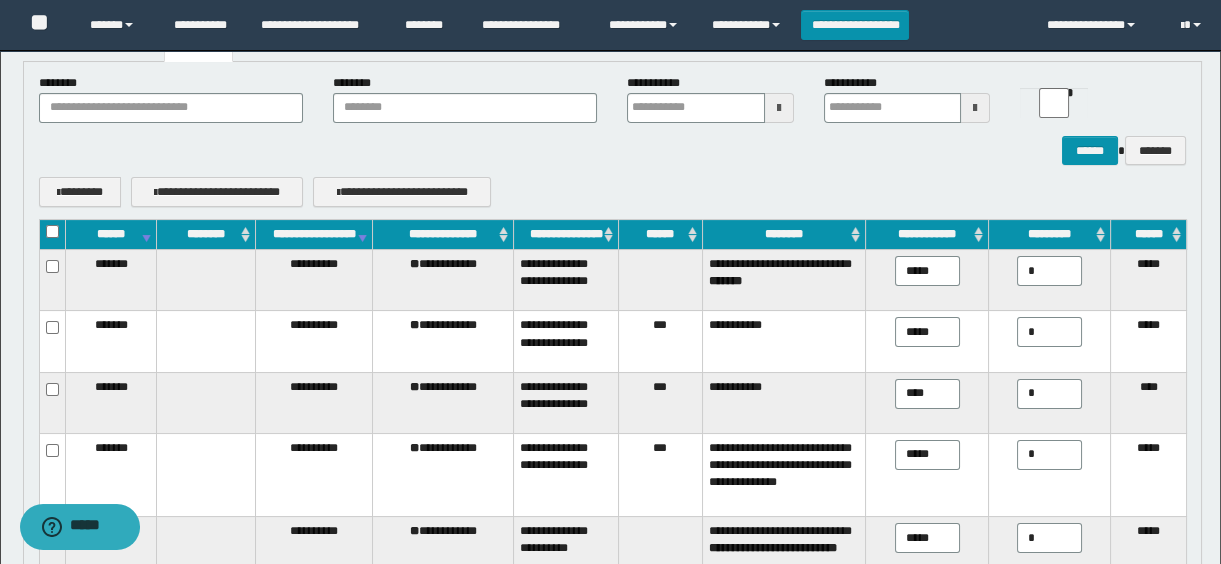 scroll, scrollTop: 272, scrollLeft: 0, axis: vertical 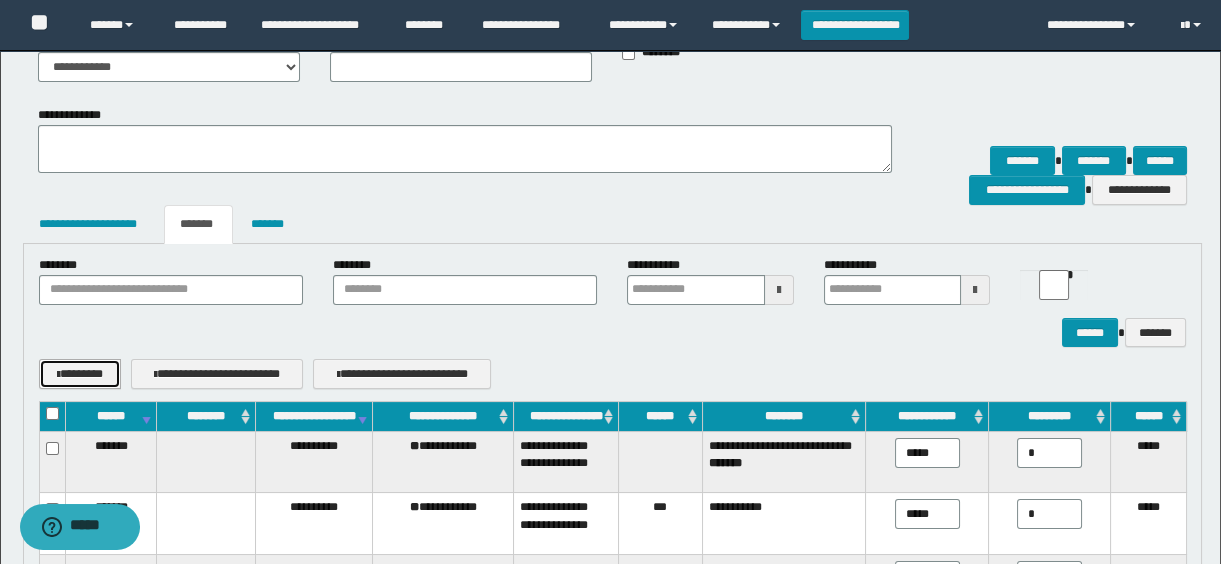 click on "********" at bounding box center (80, 374) 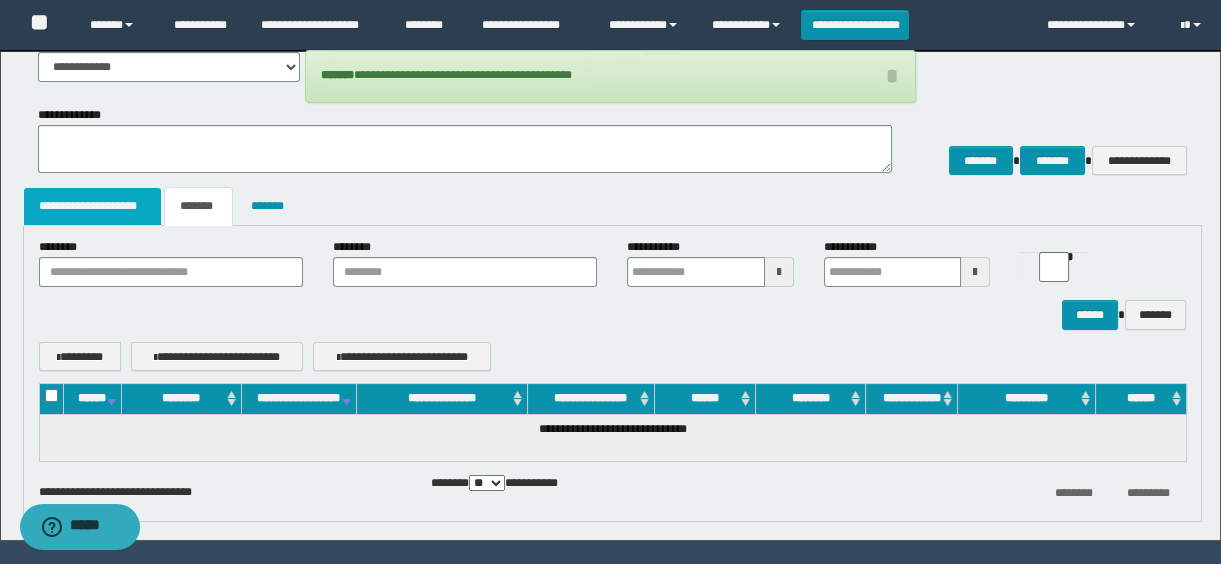 click on "**********" at bounding box center [93, 206] 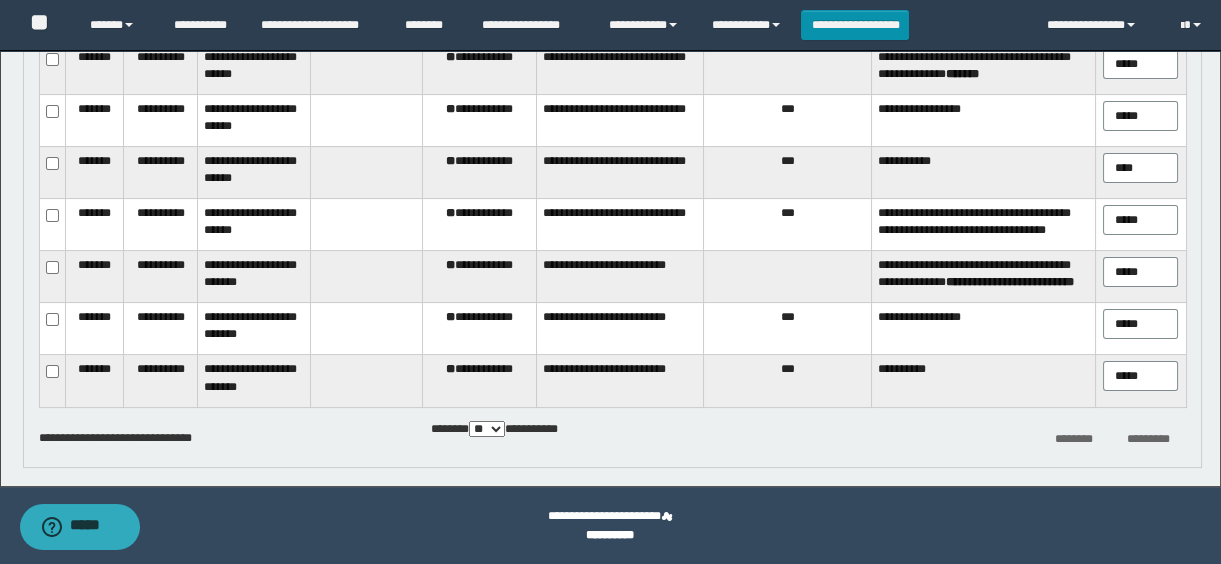 scroll, scrollTop: 437, scrollLeft: 0, axis: vertical 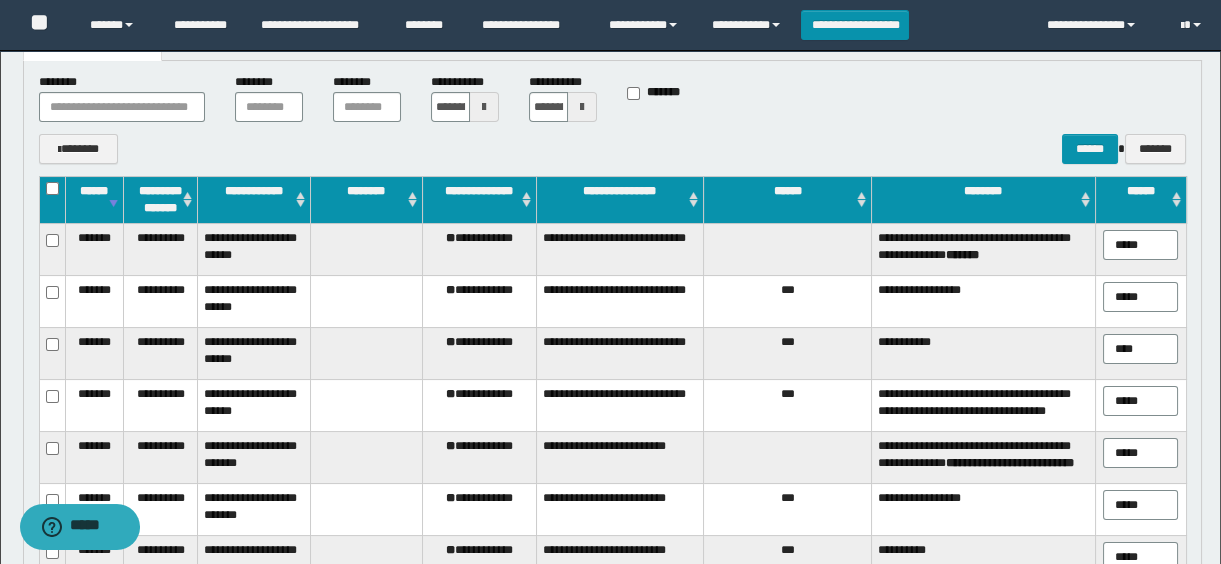 click on "*****" at bounding box center (1140, 245) 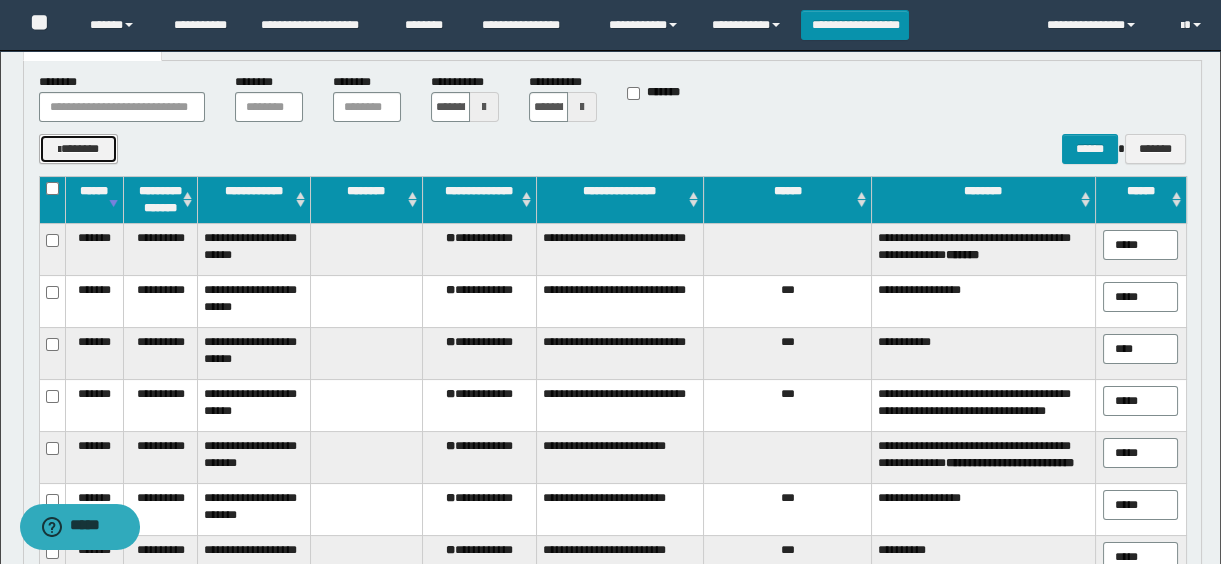 click on "*******" at bounding box center (79, 149) 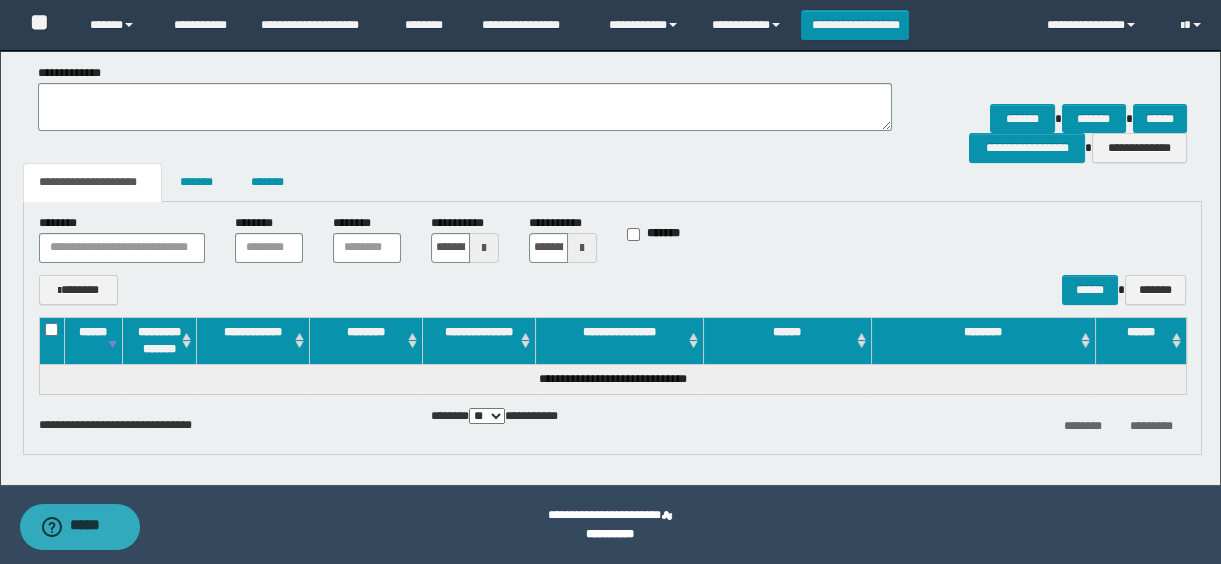scroll, scrollTop: 314, scrollLeft: 0, axis: vertical 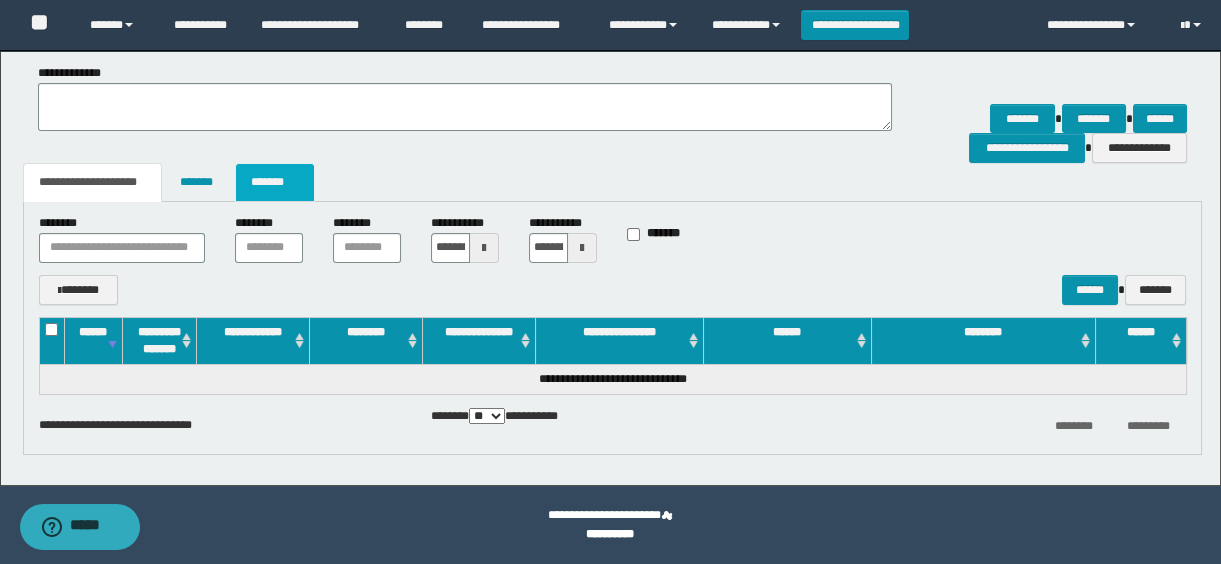 click on "*******" at bounding box center [275, 182] 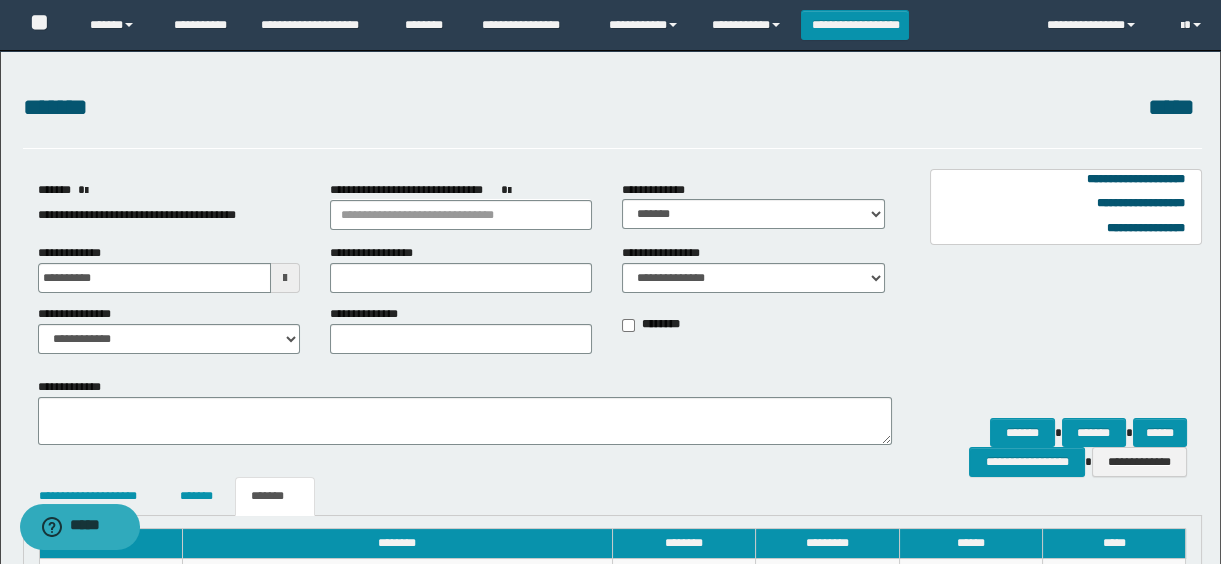scroll, scrollTop: 333, scrollLeft: 0, axis: vertical 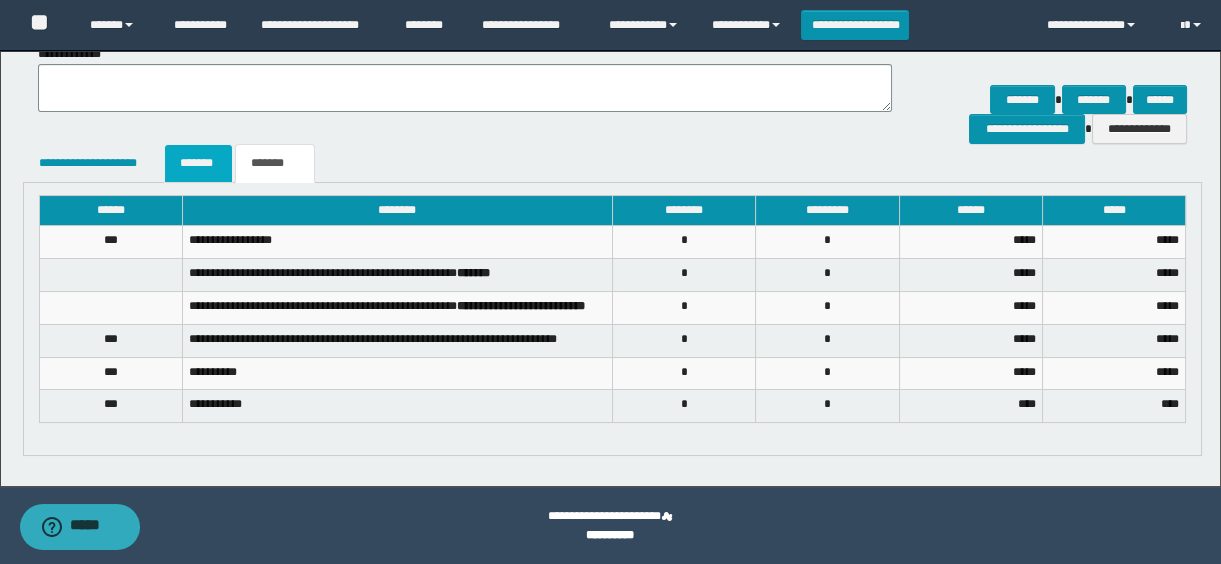 click on "*******" at bounding box center (198, 163) 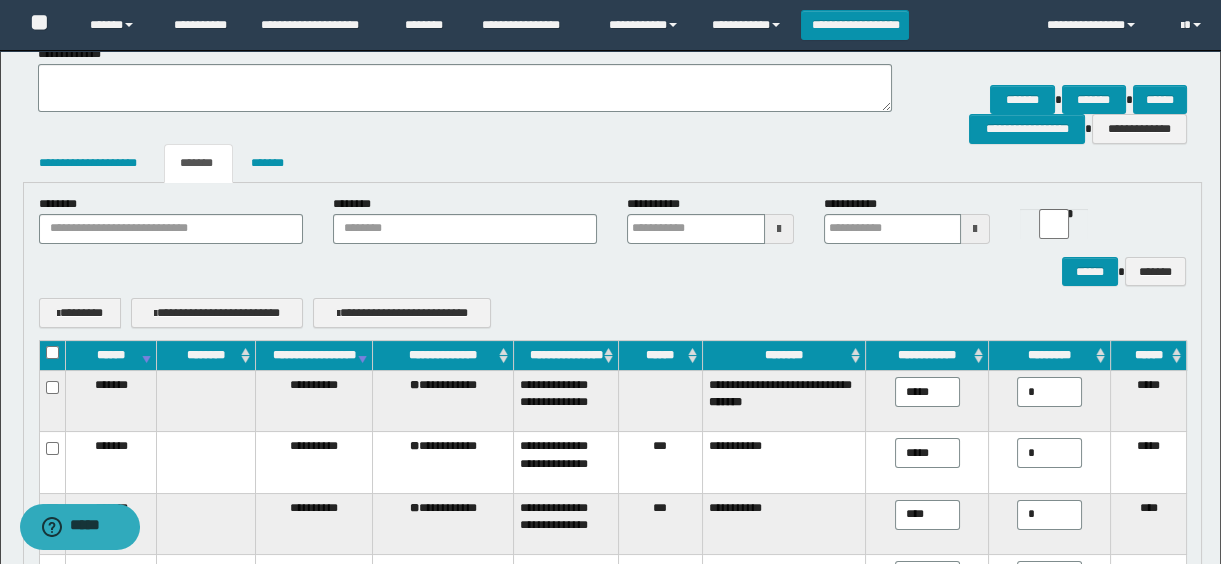 scroll, scrollTop: 515, scrollLeft: 0, axis: vertical 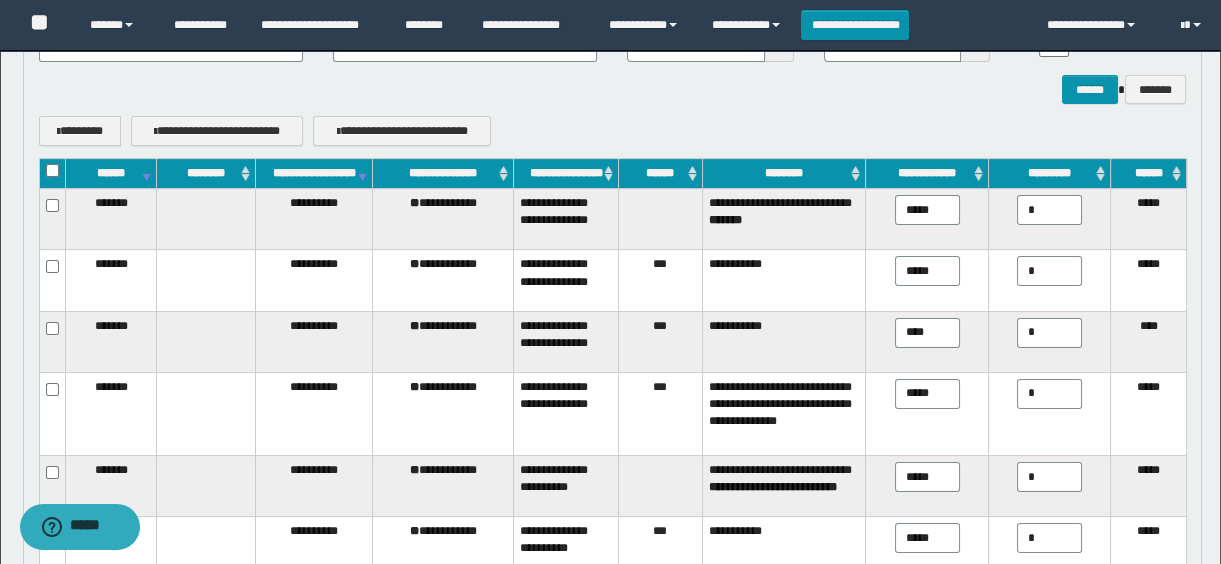 click on "********" at bounding box center [783, 174] 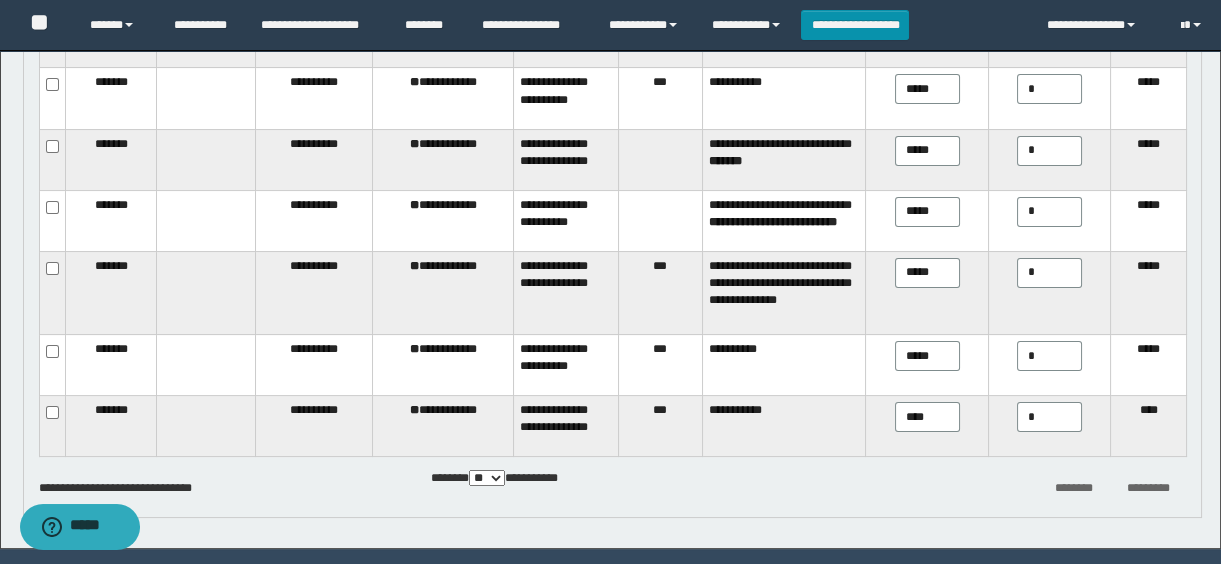 scroll, scrollTop: 606, scrollLeft: 0, axis: vertical 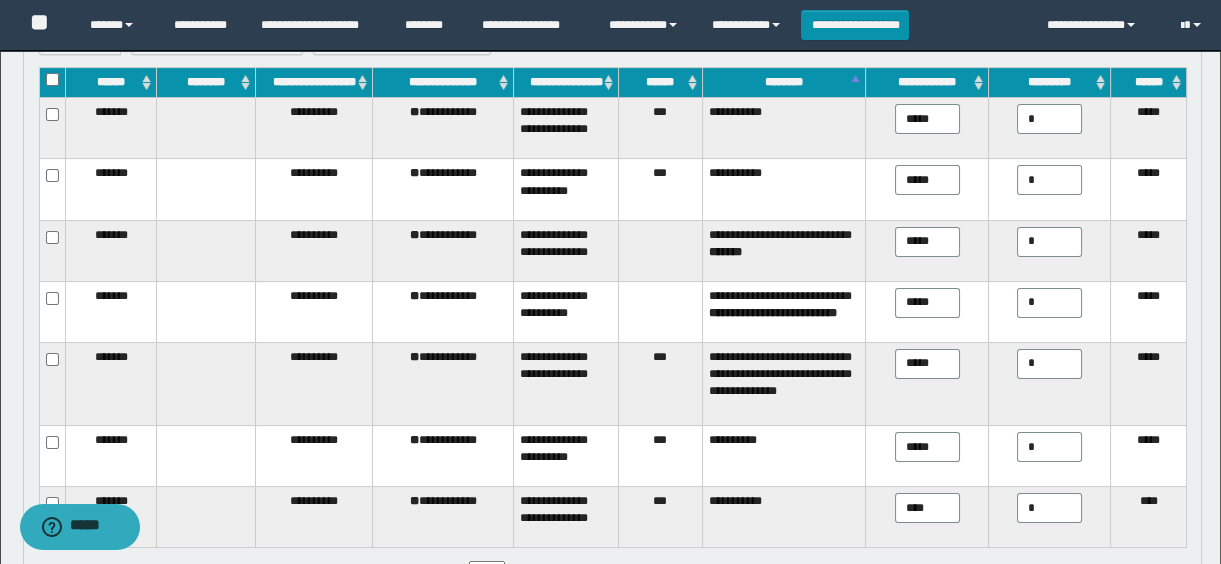 drag, startPoint x: 948, startPoint y: 390, endPoint x: 932, endPoint y: 398, distance: 17.888544 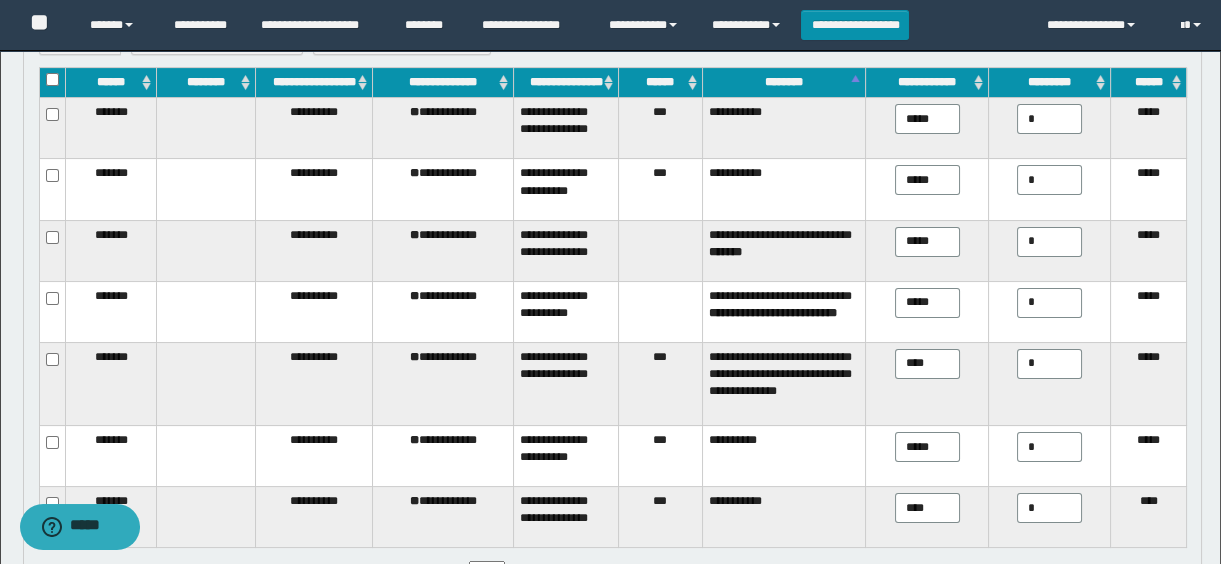 type on "*****" 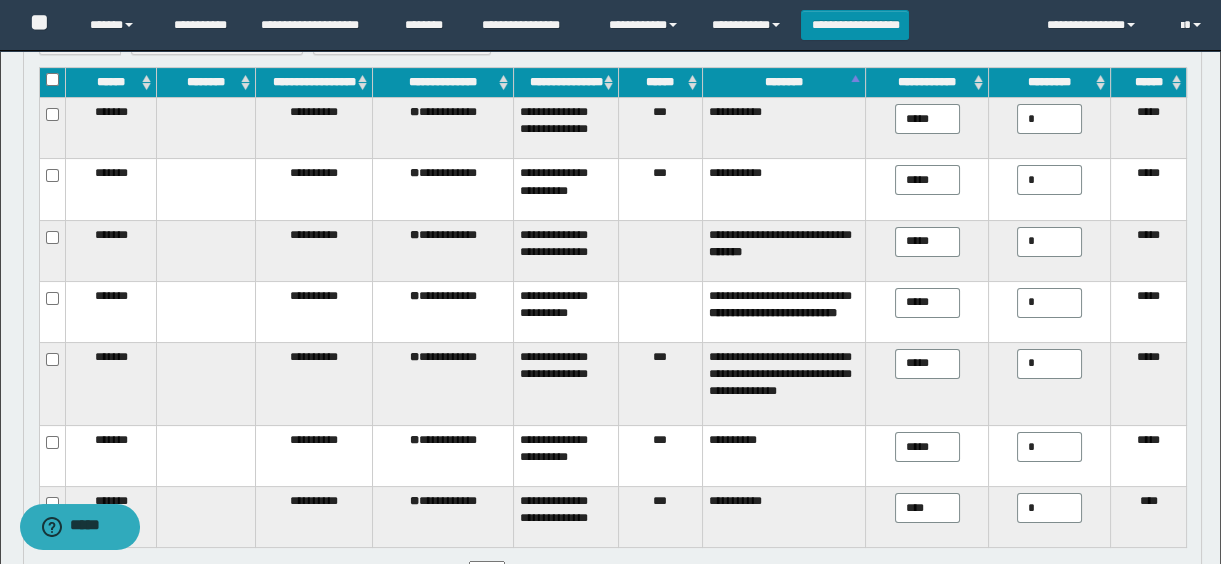 click on "*****" at bounding box center [927, 383] 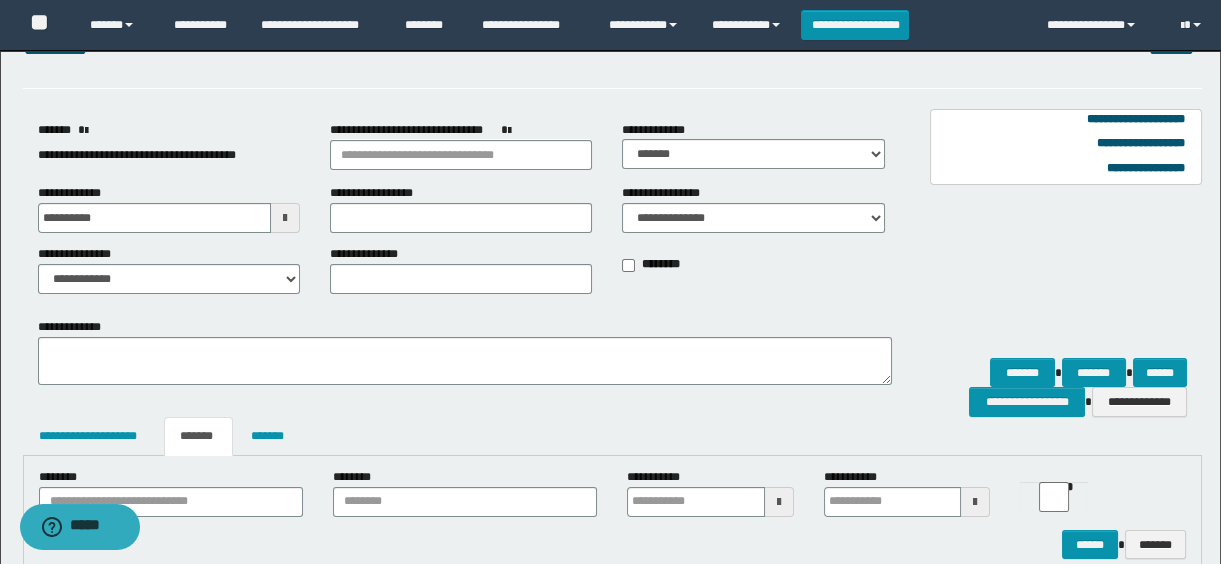 scroll, scrollTop: 0, scrollLeft: 0, axis: both 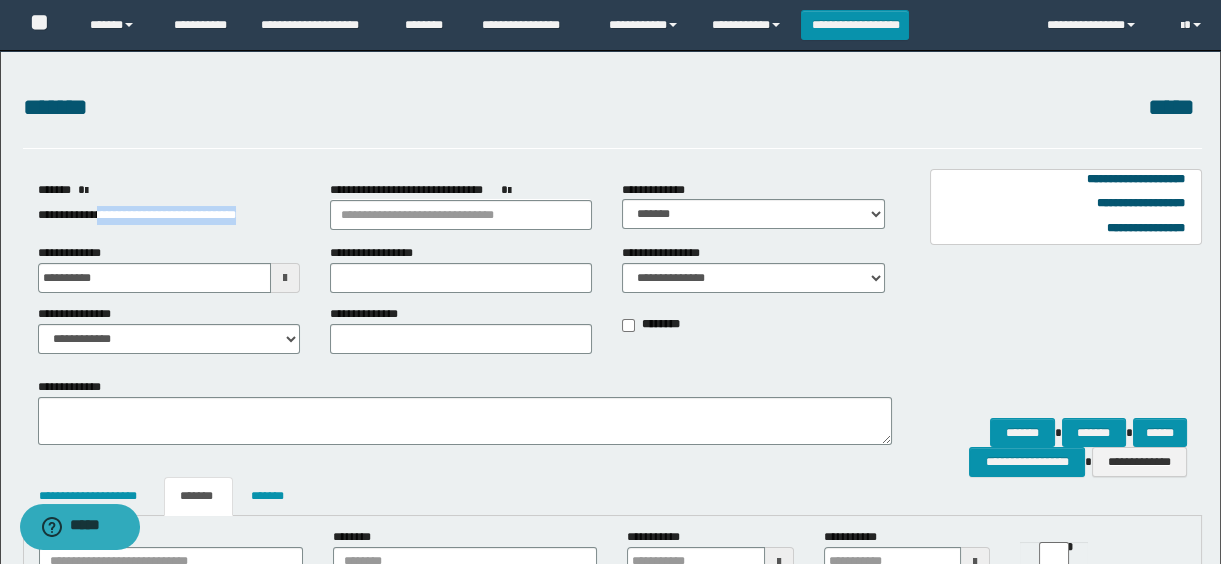 drag, startPoint x: 111, startPoint y: 218, endPoint x: 282, endPoint y: 219, distance: 171.00293 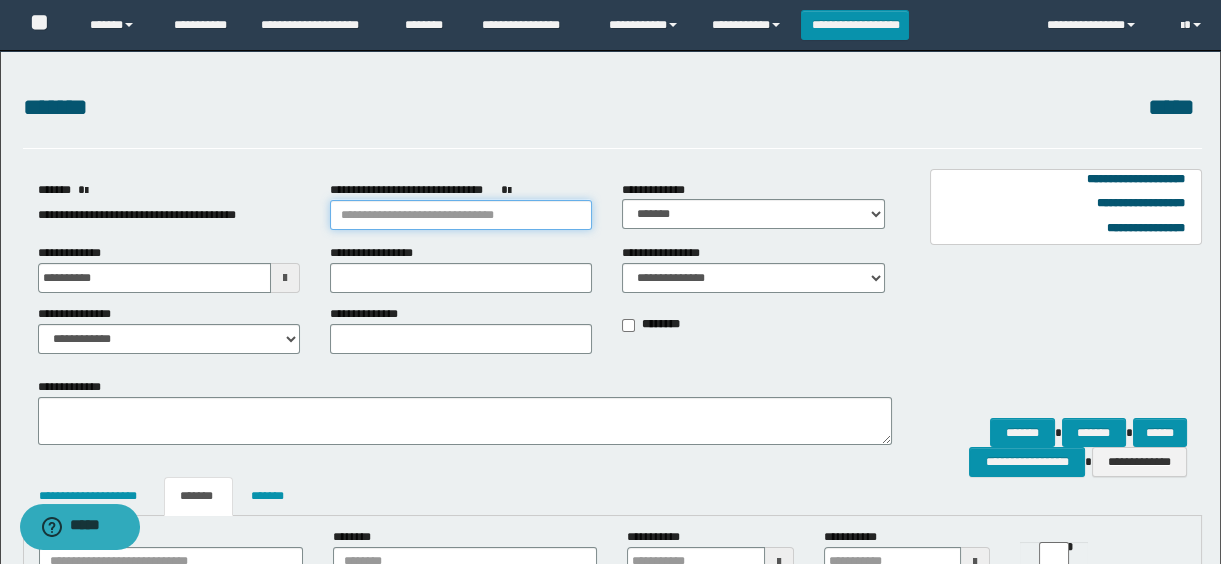 click on "**********" at bounding box center (461, 215) 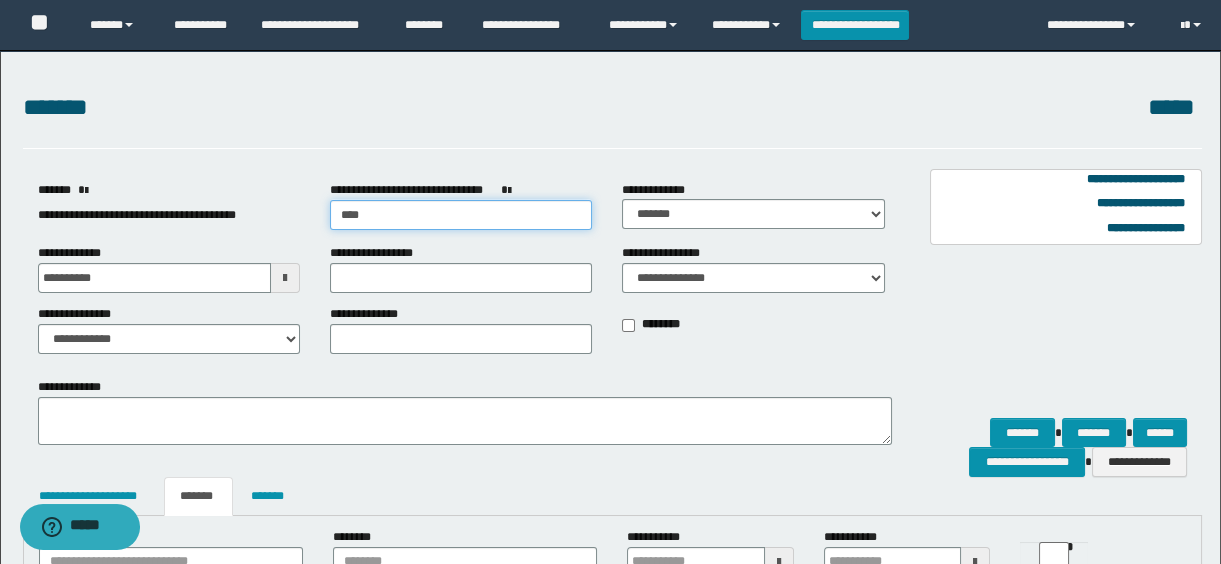 type on "****" 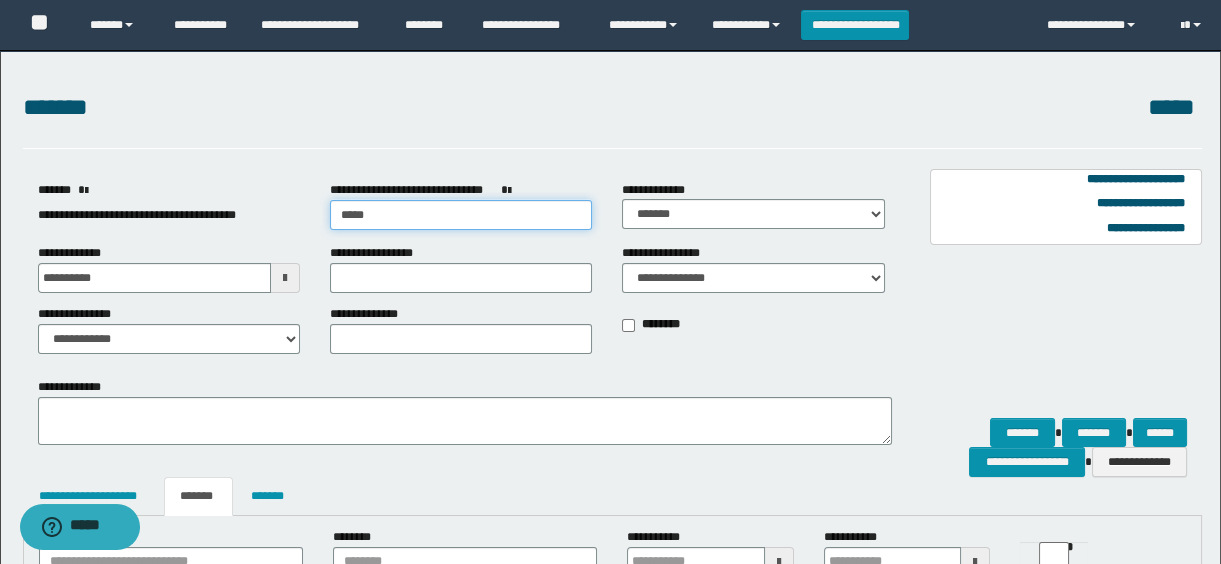 type on "**********" 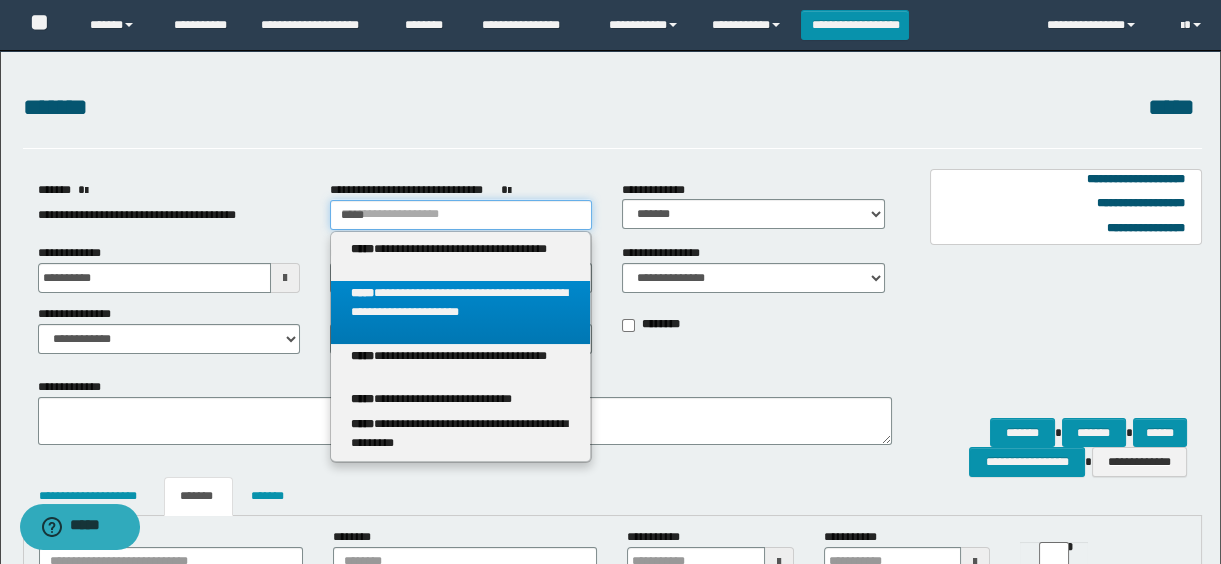 type on "****" 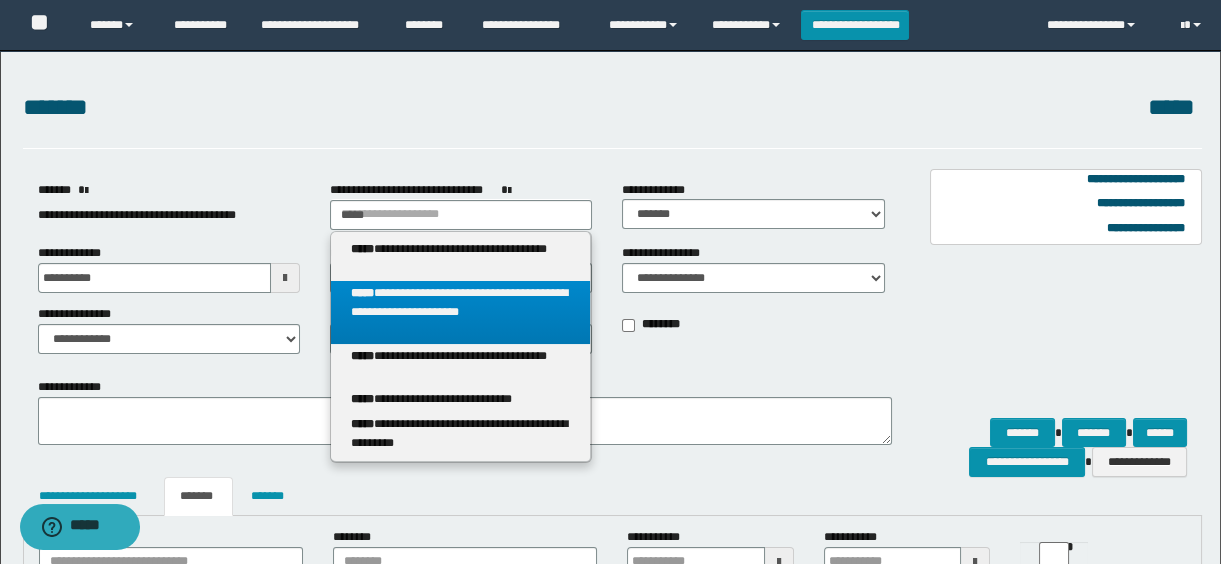 click on "**********" at bounding box center [461, 312] 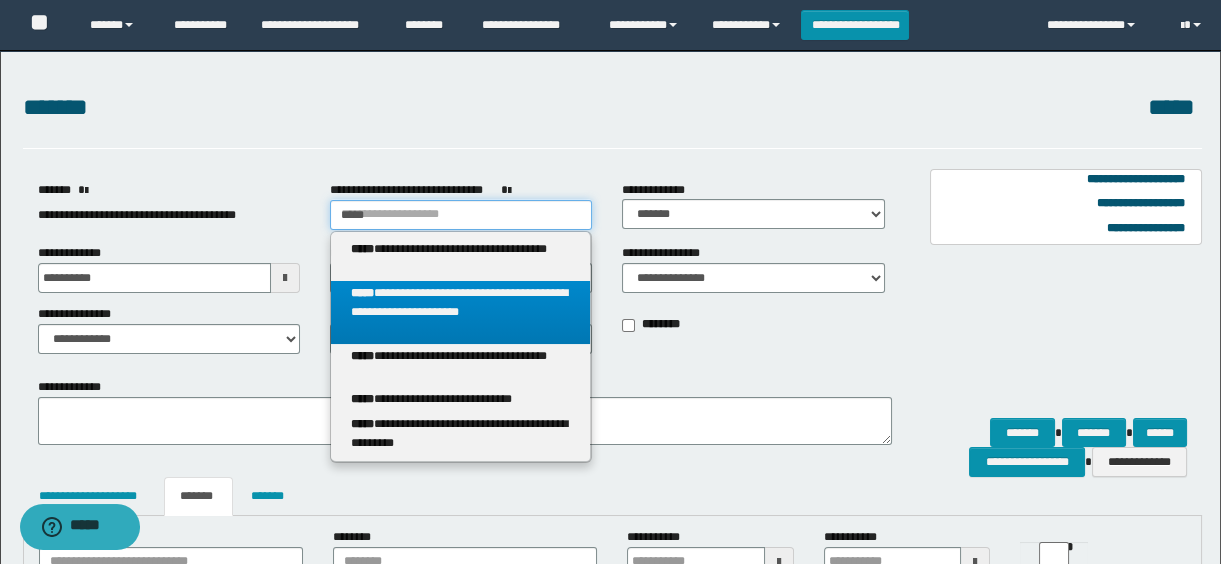 type 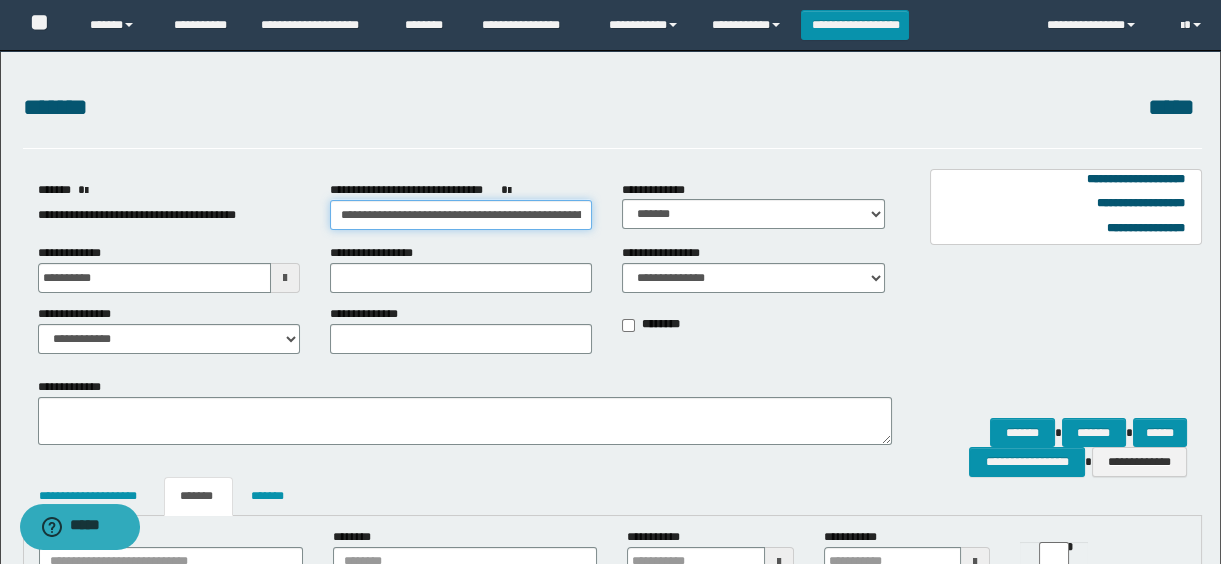 scroll, scrollTop: 0, scrollLeft: 100, axis: horizontal 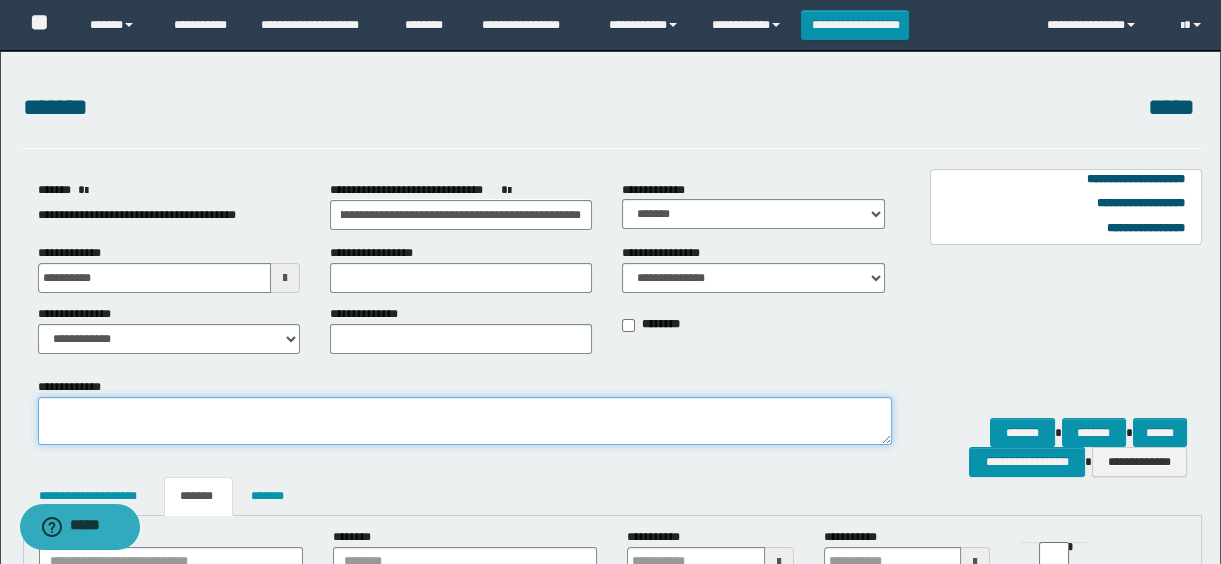 click on "**********" at bounding box center (465, 421) 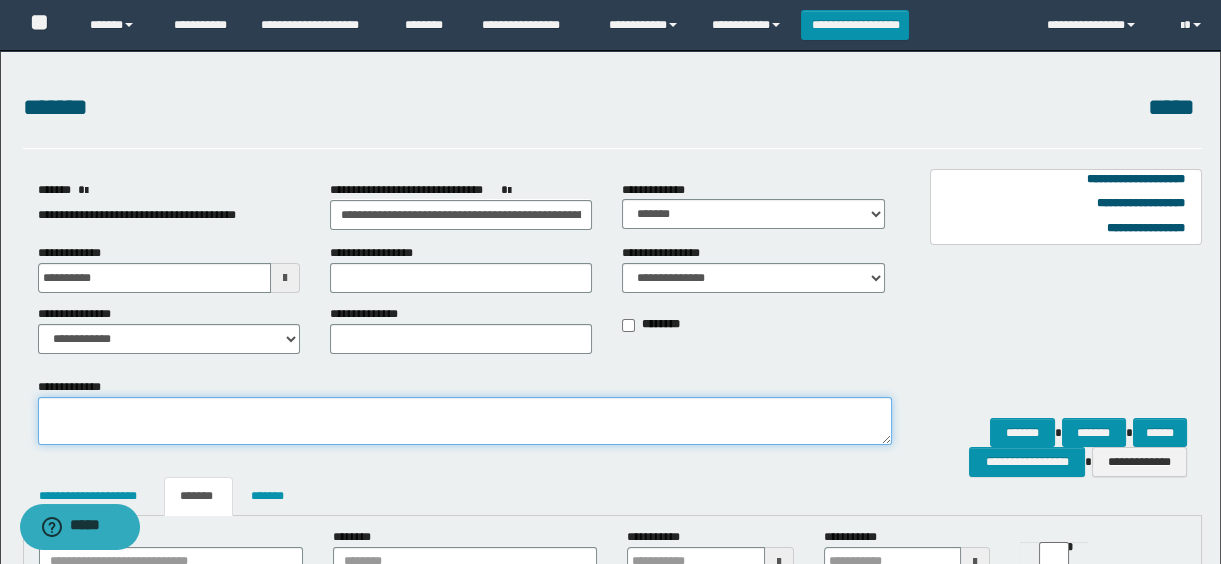 paste on "**********" 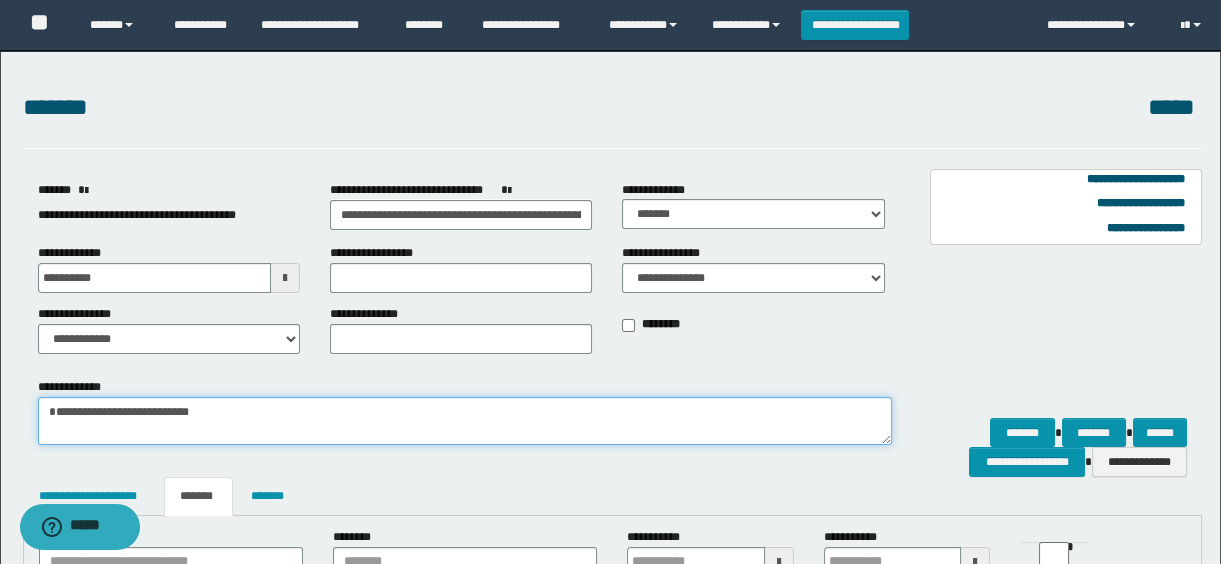click on "**********" at bounding box center [465, 421] 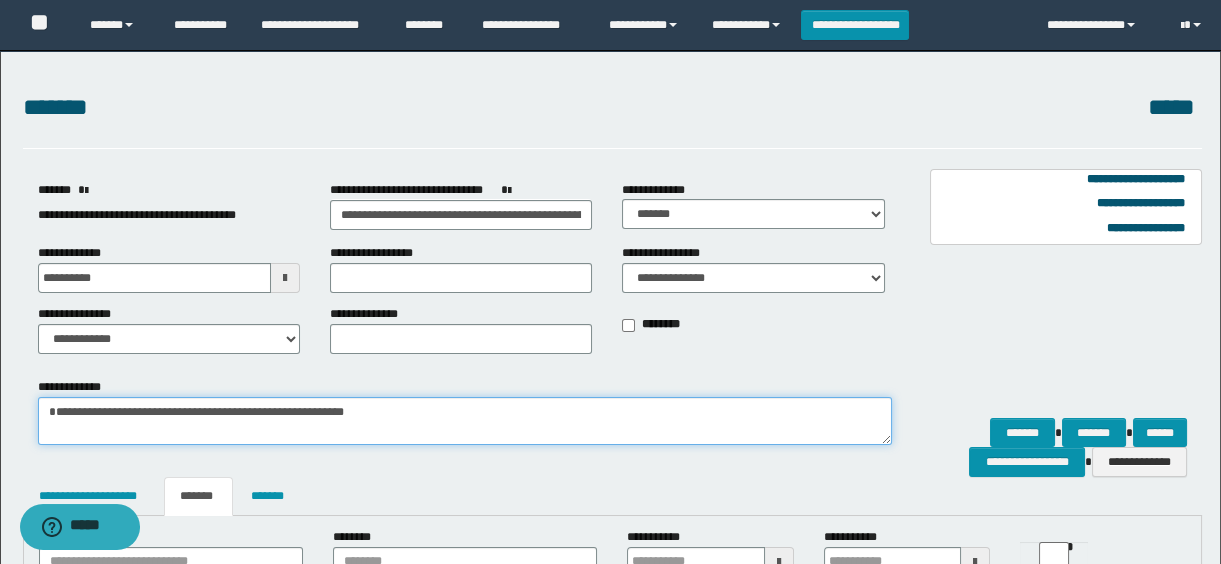 type on "**********" 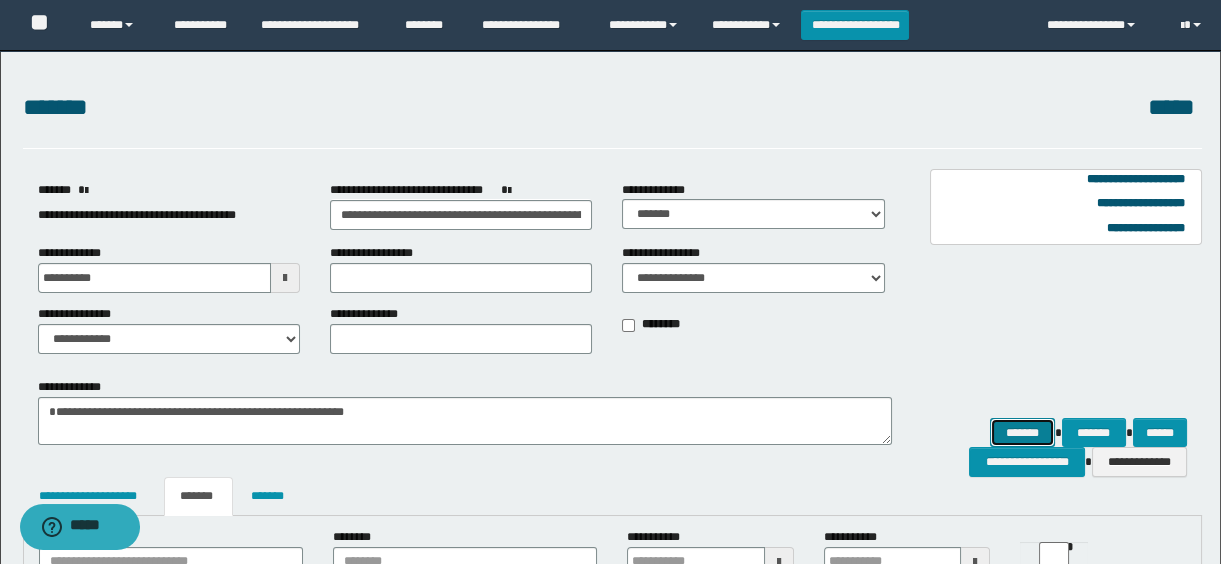 click on "*******" at bounding box center [1022, 433] 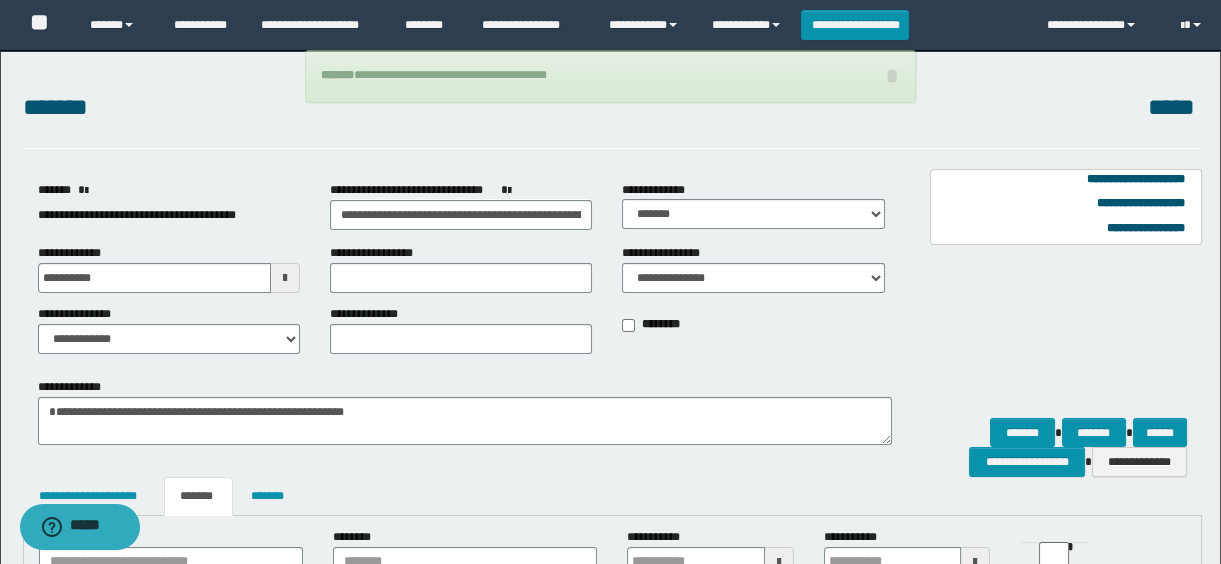 scroll, scrollTop: 272, scrollLeft: 0, axis: vertical 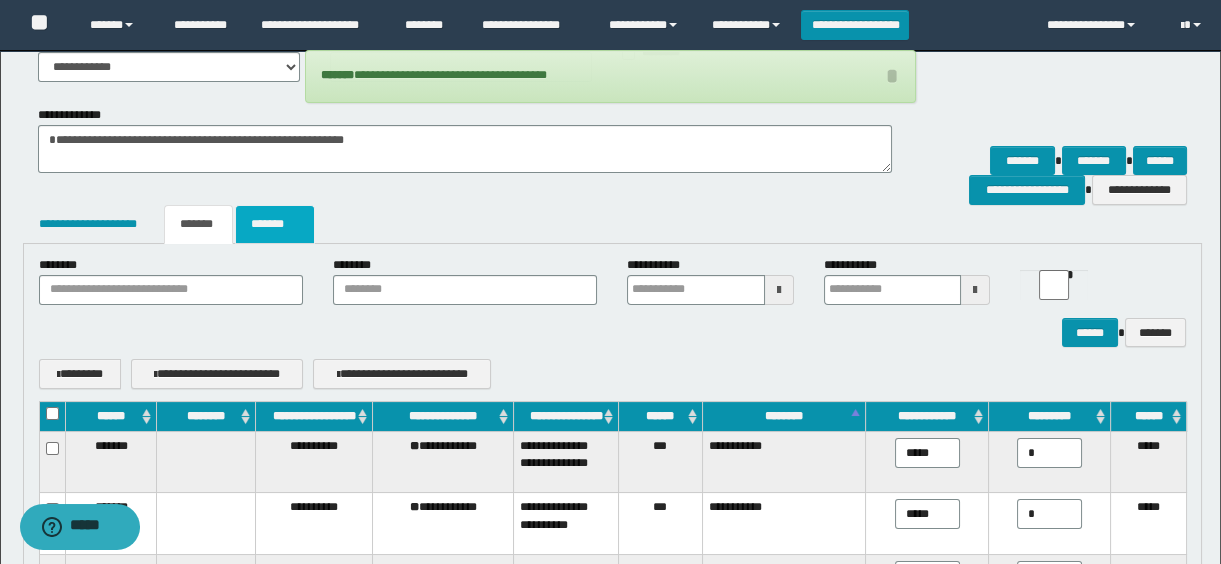 click on "*******" at bounding box center (275, 224) 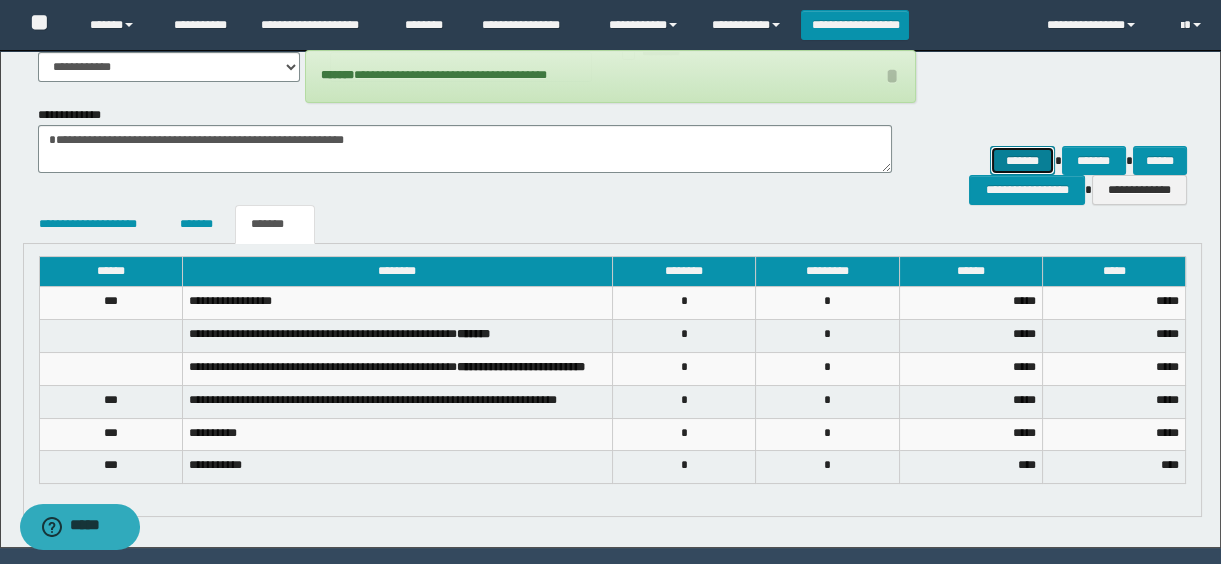 click on "*******" at bounding box center [1022, 161] 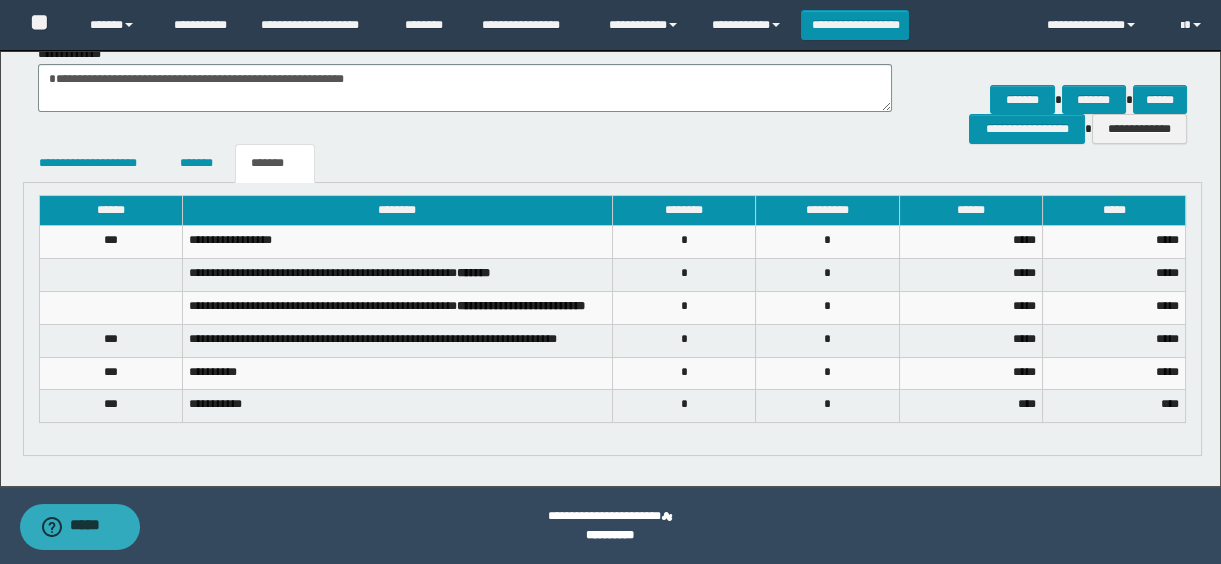 scroll, scrollTop: 242, scrollLeft: 0, axis: vertical 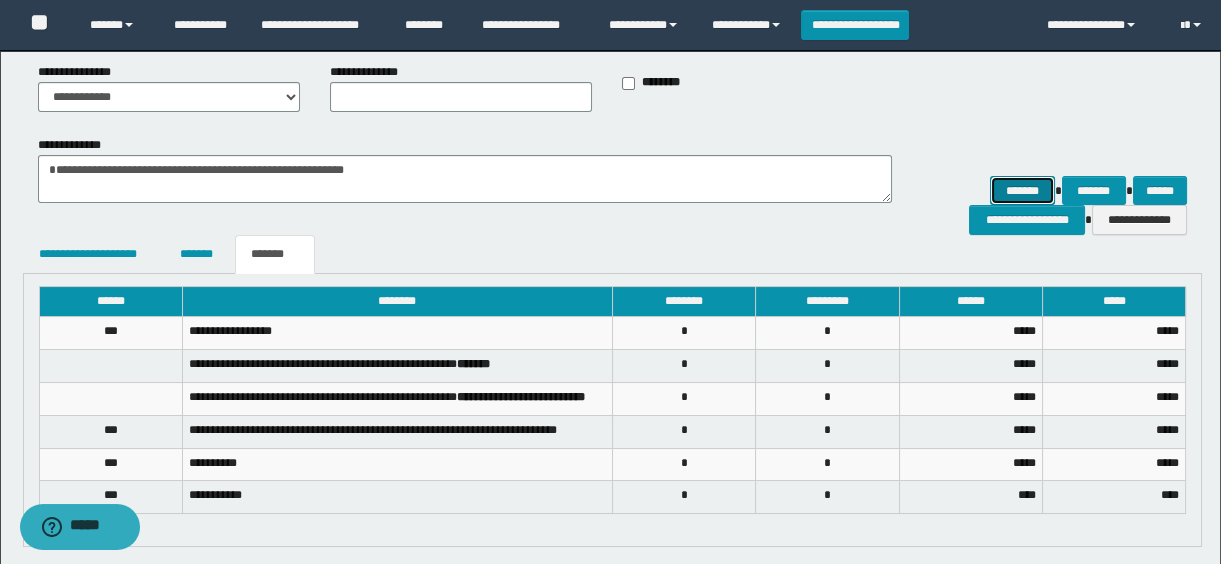 click on "*******" at bounding box center (1022, 191) 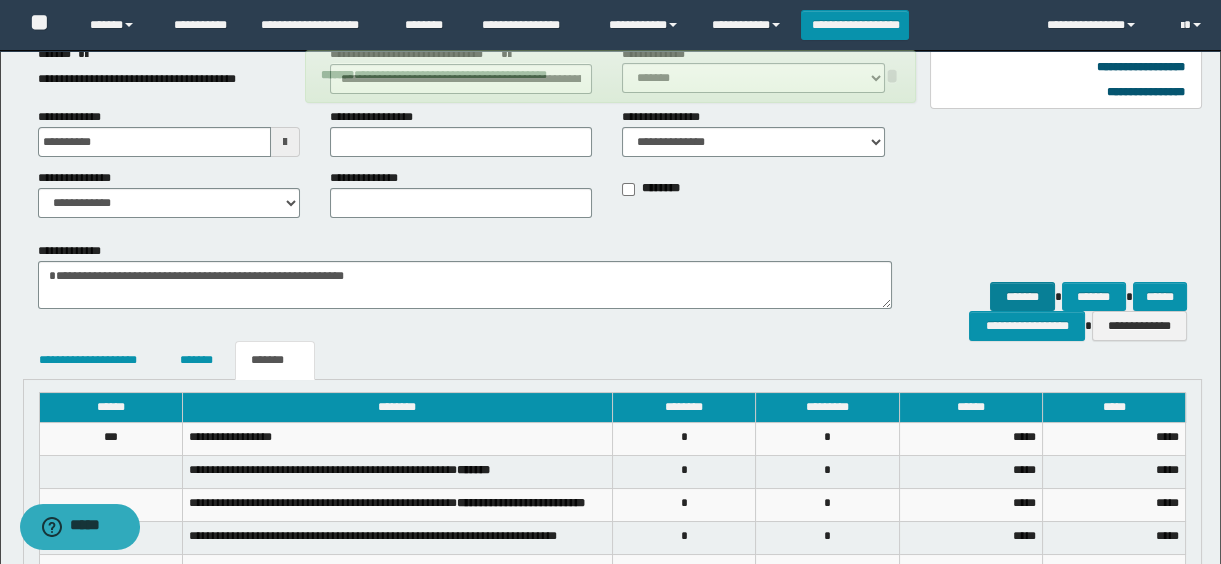 scroll, scrollTop: 242, scrollLeft: 0, axis: vertical 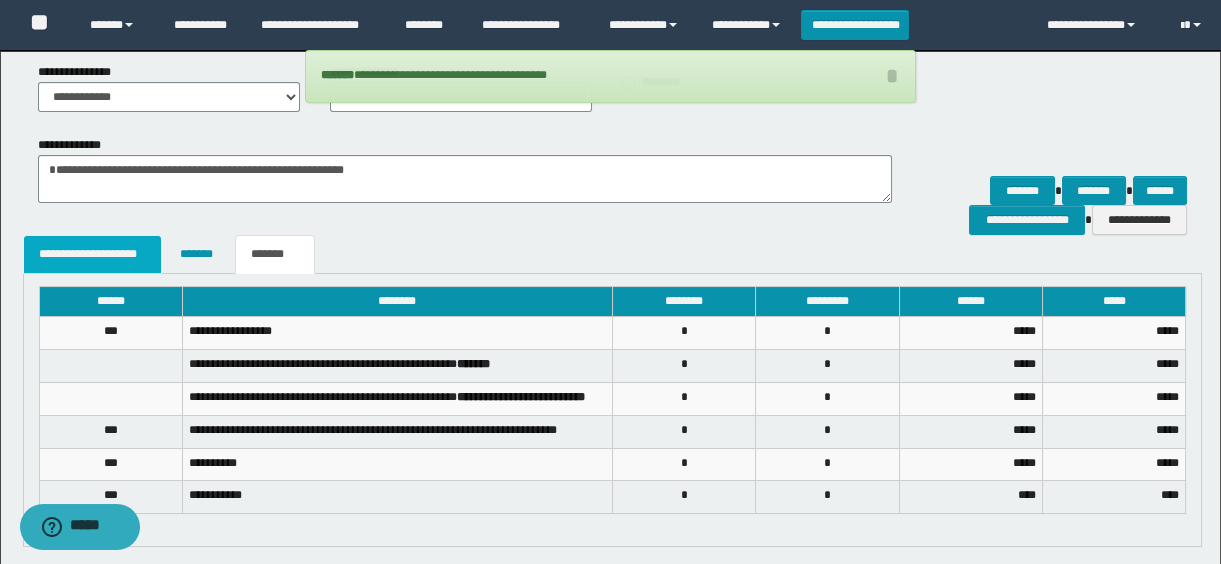 click on "**********" at bounding box center [93, 254] 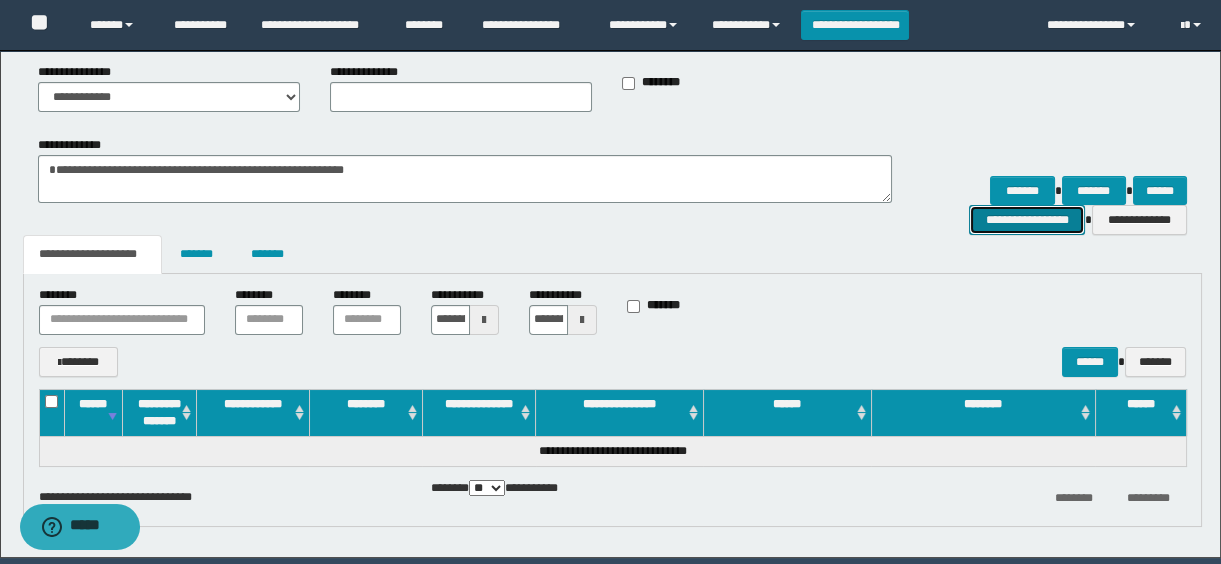 click on "**********" at bounding box center [1026, 220] 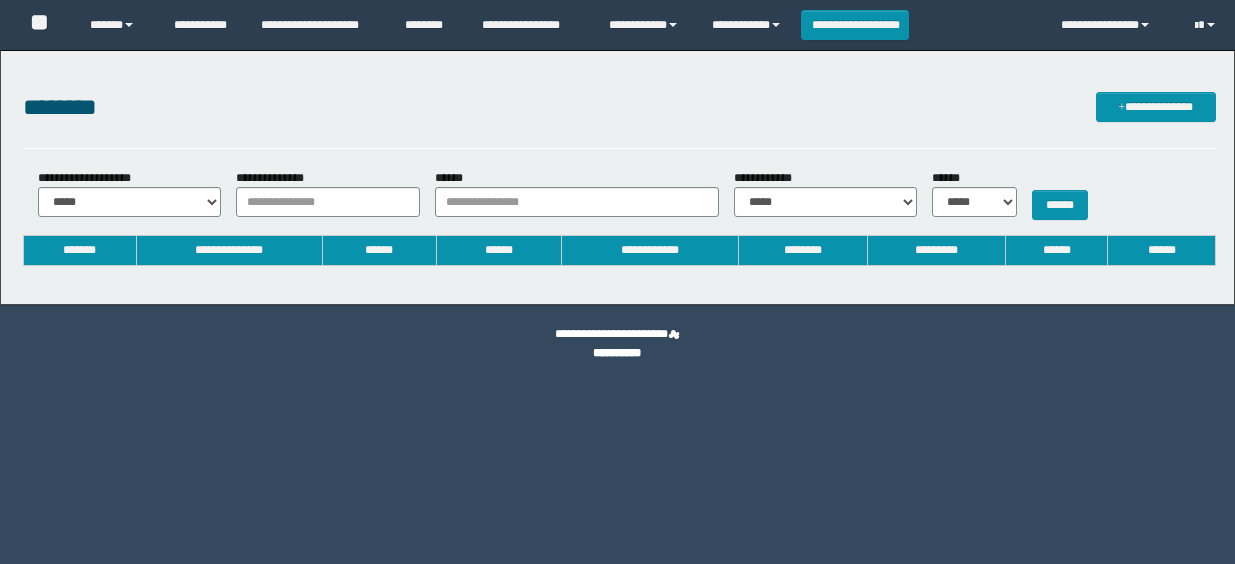 scroll, scrollTop: 0, scrollLeft: 0, axis: both 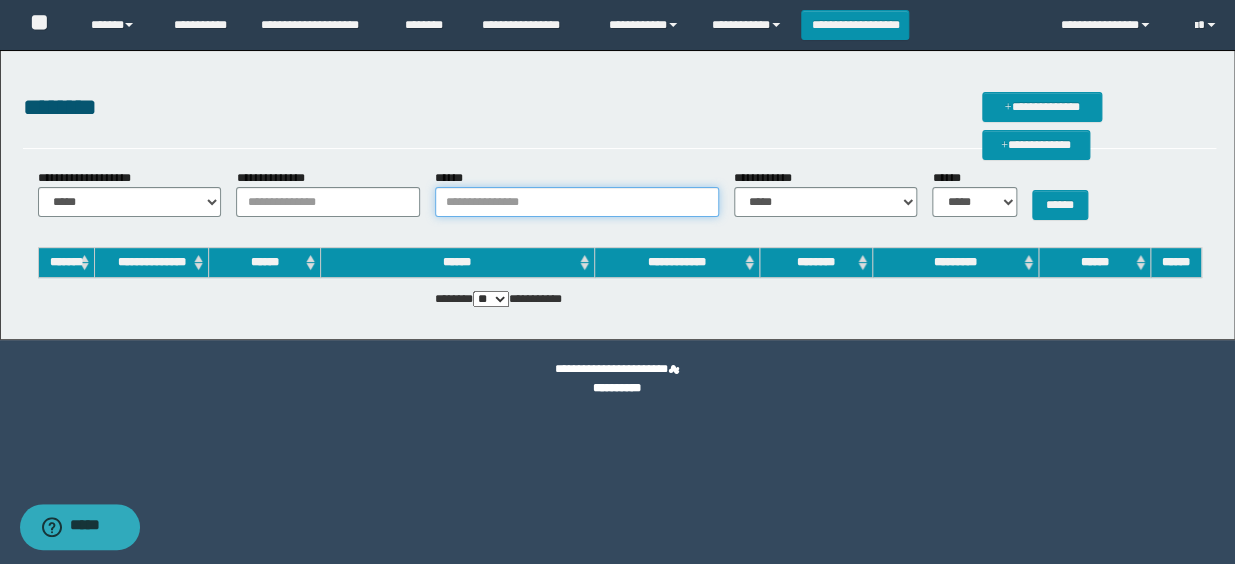 click on "******" at bounding box center (576, 202) 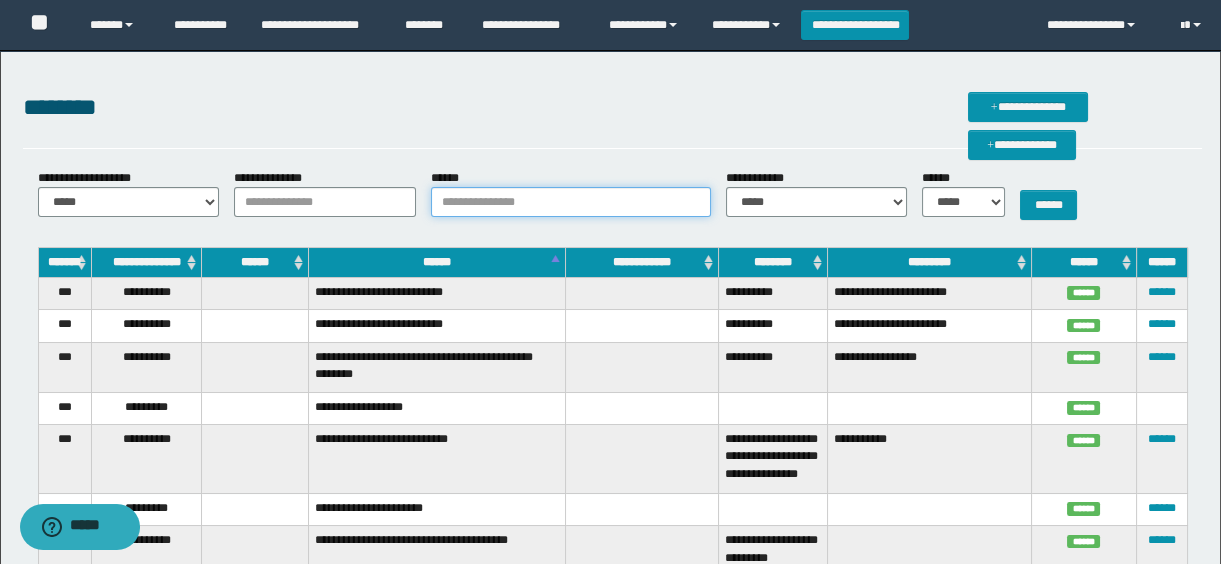 paste on "**********" 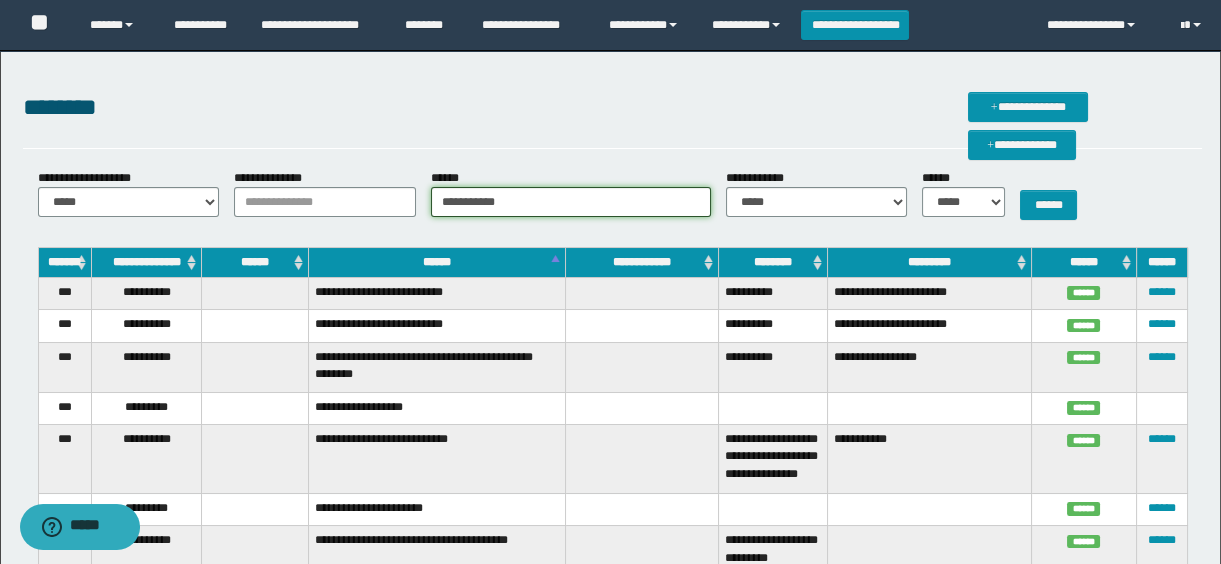 drag, startPoint x: 550, startPoint y: 205, endPoint x: 255, endPoint y: 216, distance: 295.20502 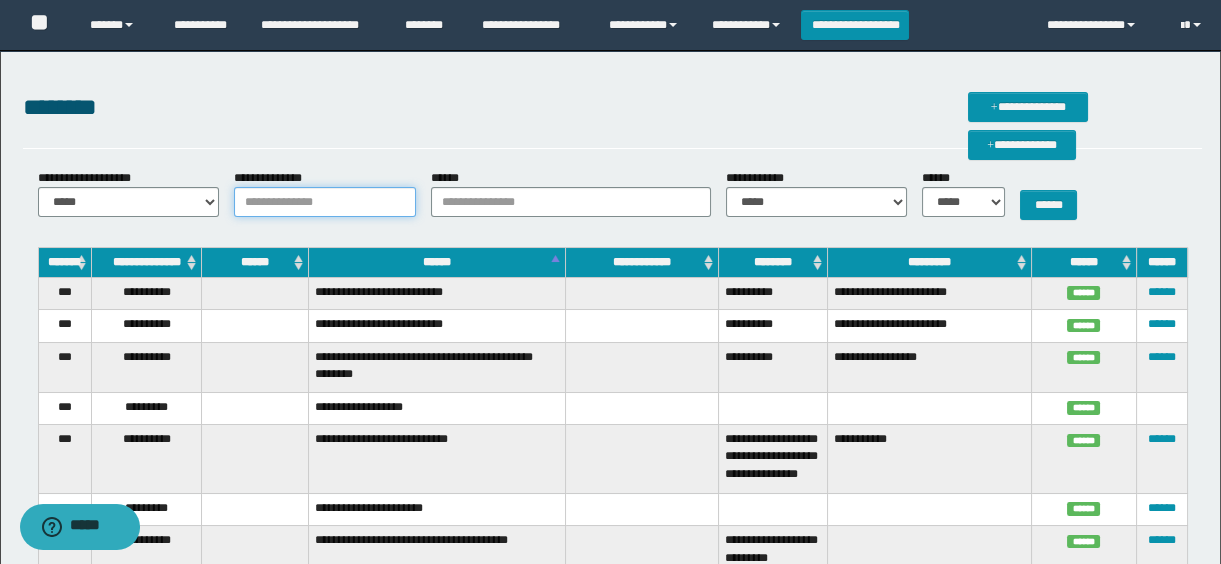 click on "**********" at bounding box center [325, 202] 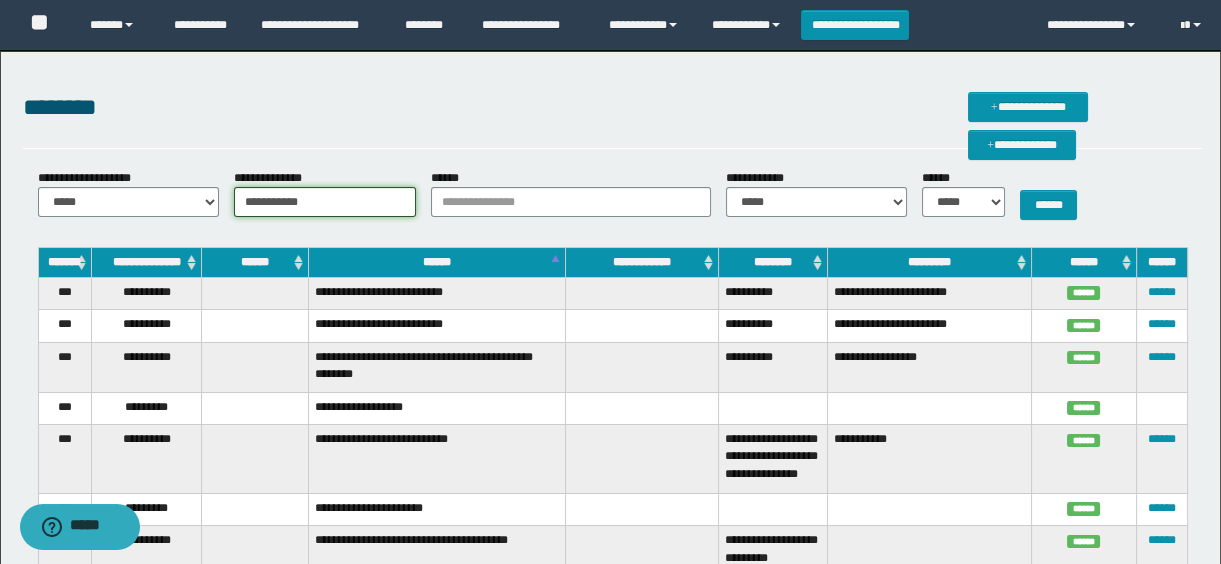 type on "**********" 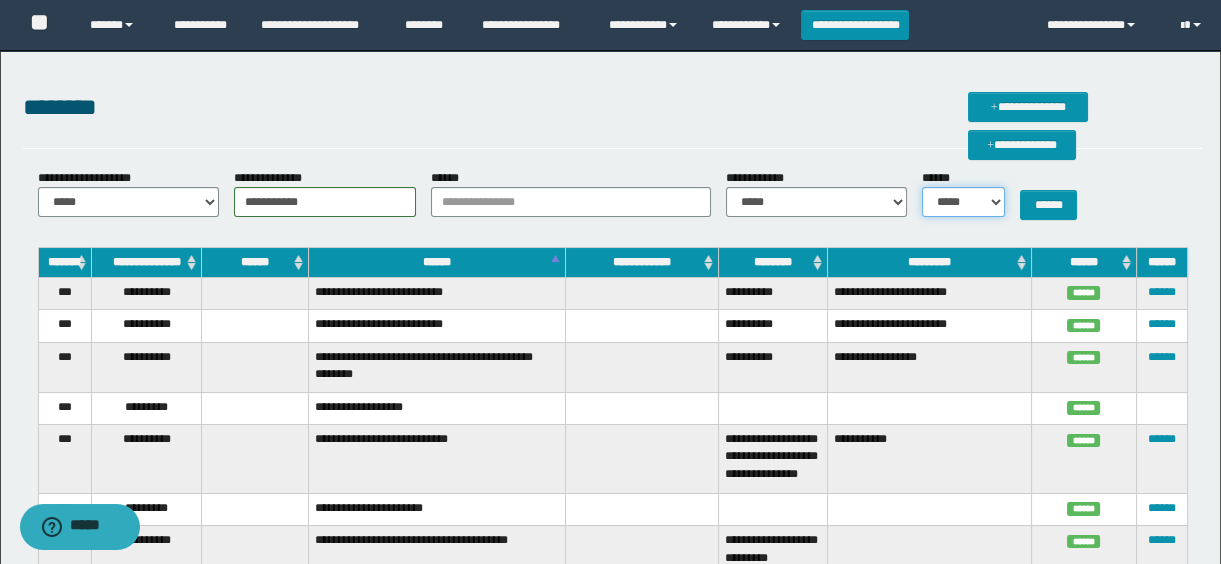 click on "*****
******
********" at bounding box center [963, 202] 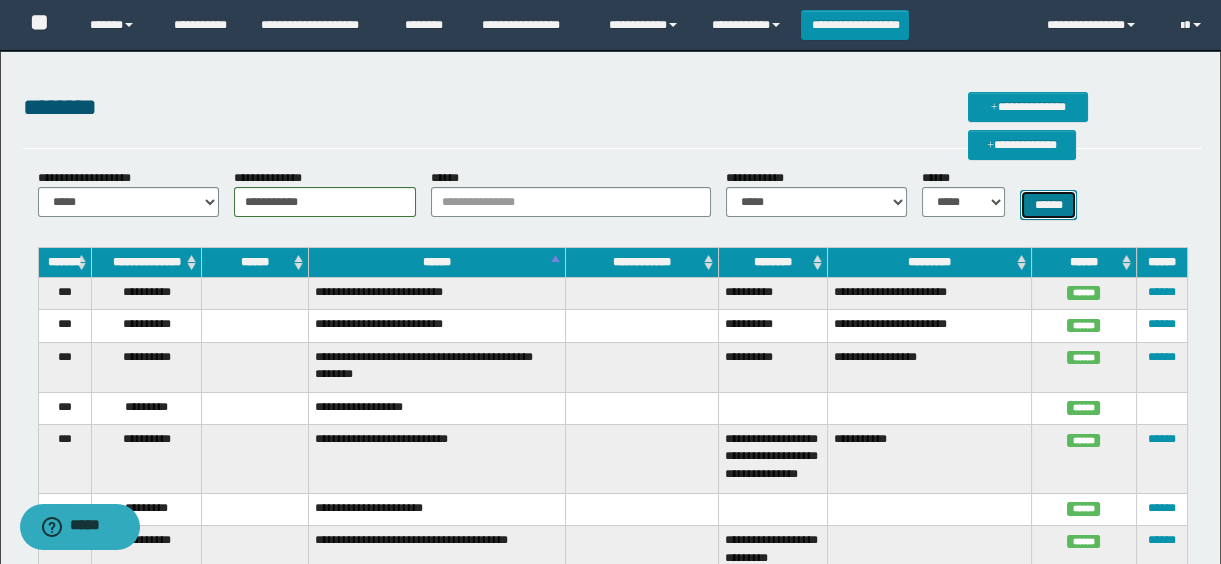 click on "******" at bounding box center (1048, 205) 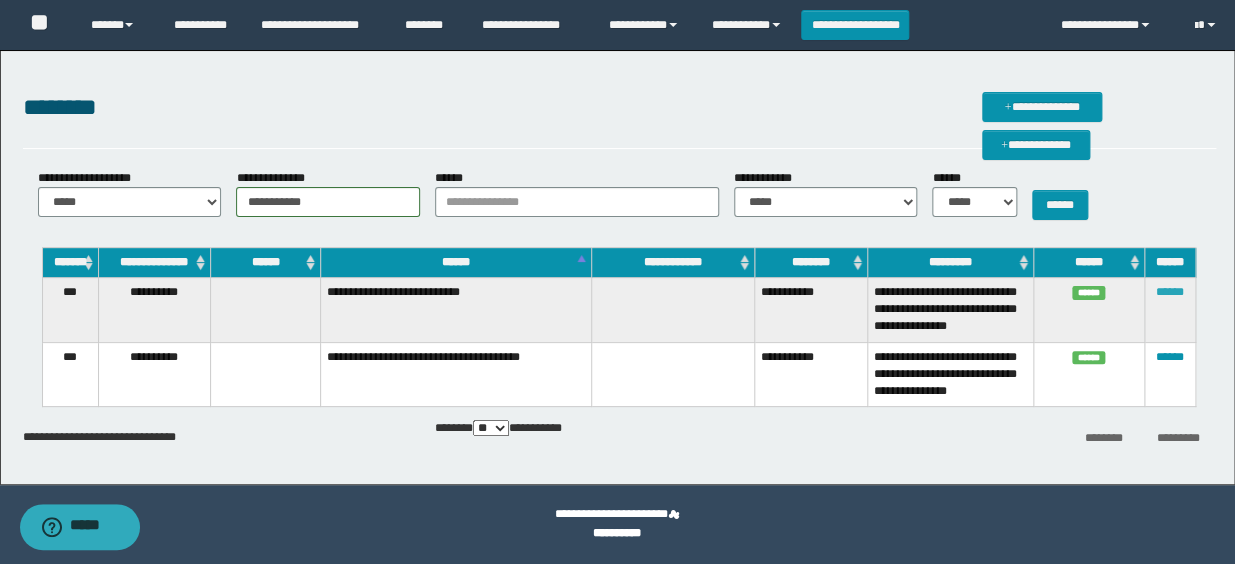 click on "******" at bounding box center [1170, 292] 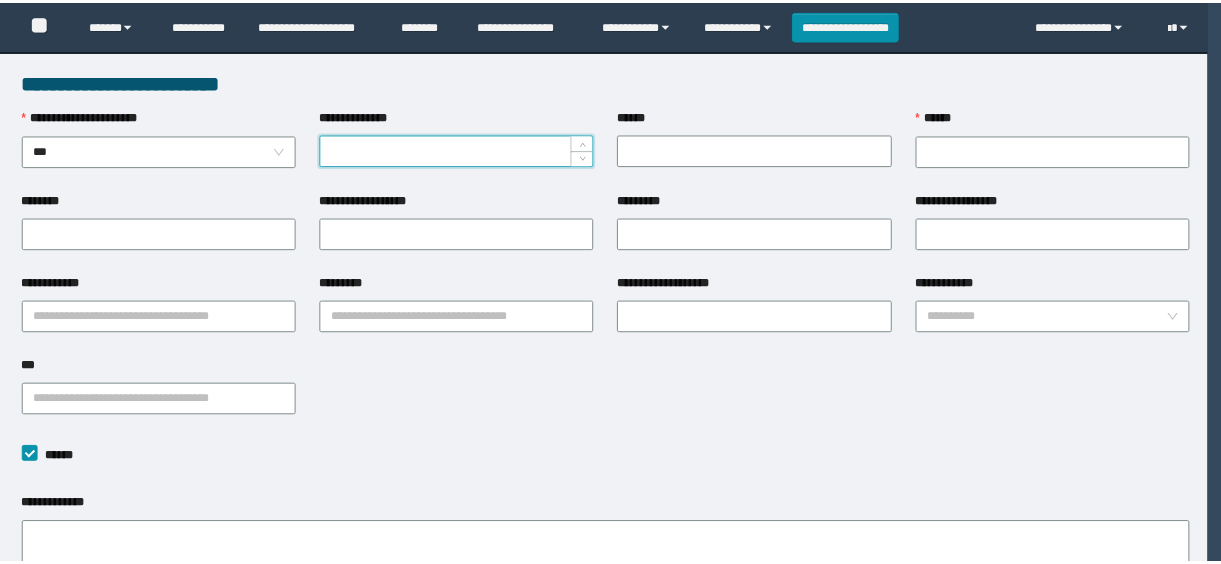 scroll, scrollTop: 0, scrollLeft: 0, axis: both 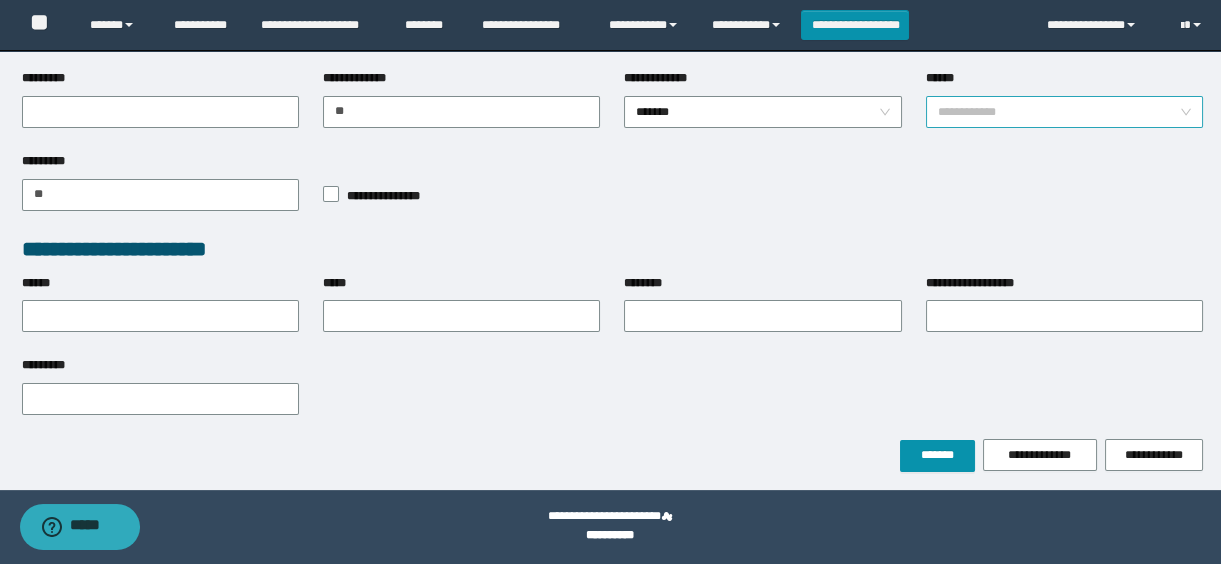 click on "**********" at bounding box center (1065, 112) 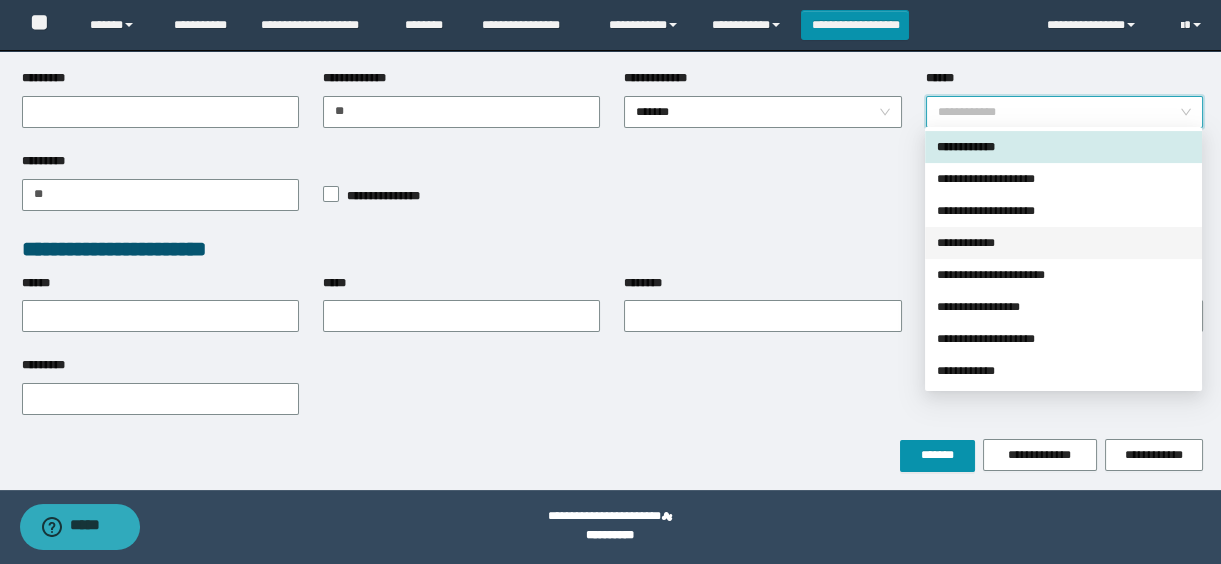 scroll, scrollTop: 0, scrollLeft: 0, axis: both 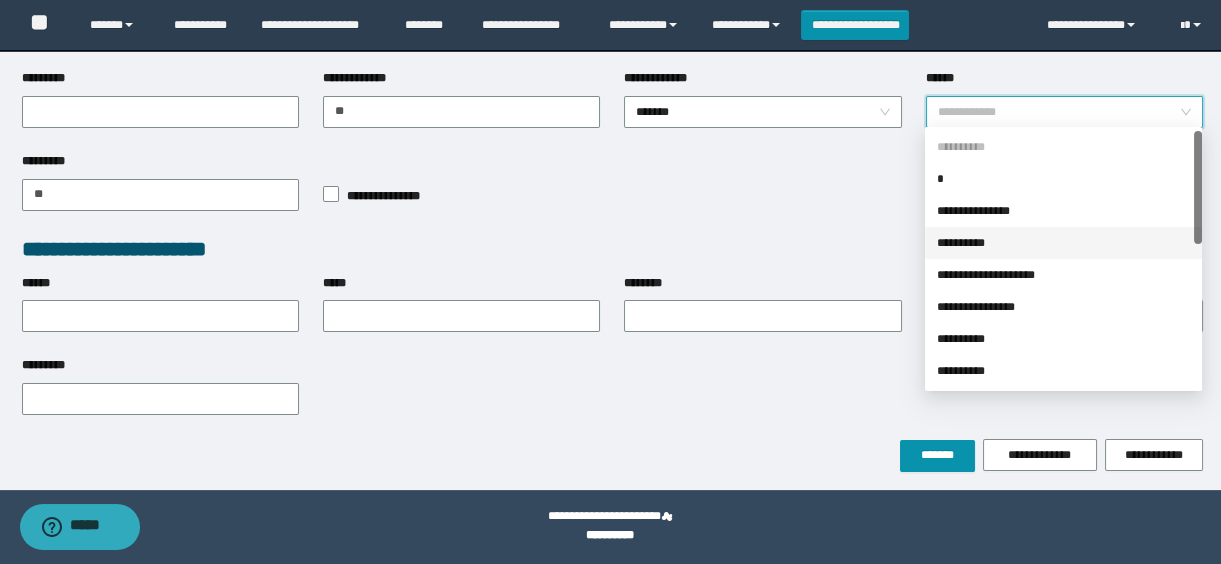 click on "**********" at bounding box center [1063, 243] 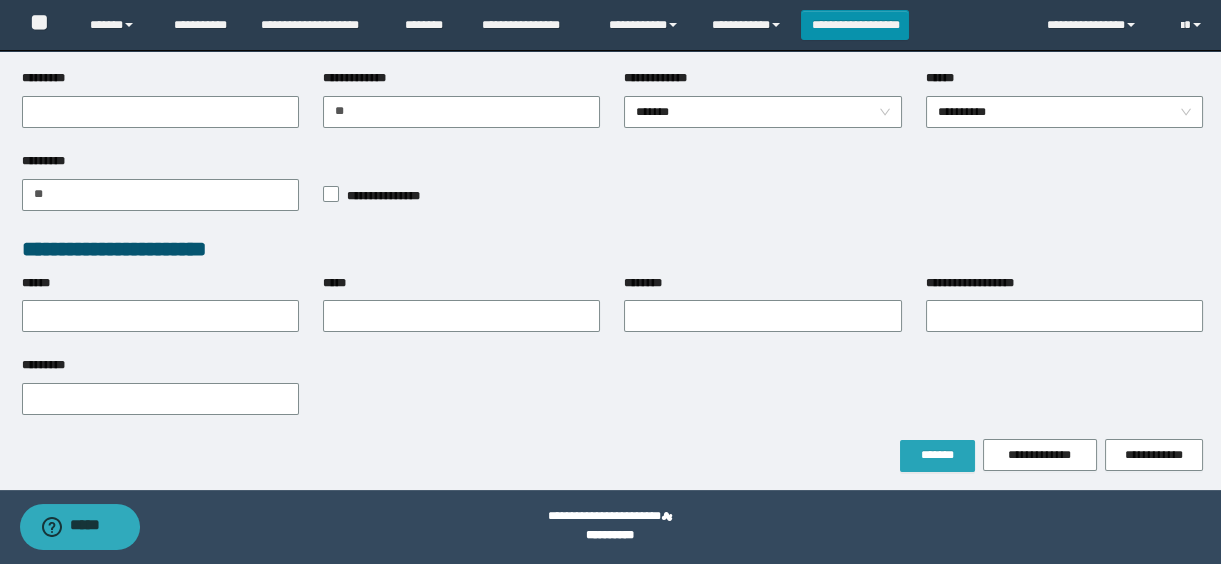 click on "*******" at bounding box center (937, 455) 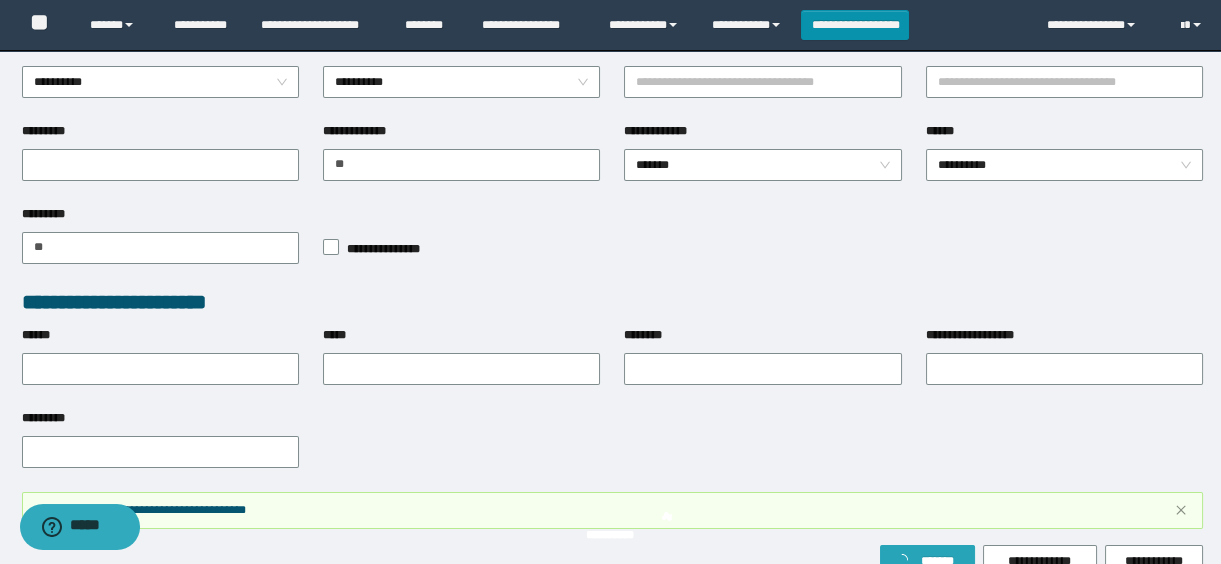 scroll, scrollTop: 1023, scrollLeft: 0, axis: vertical 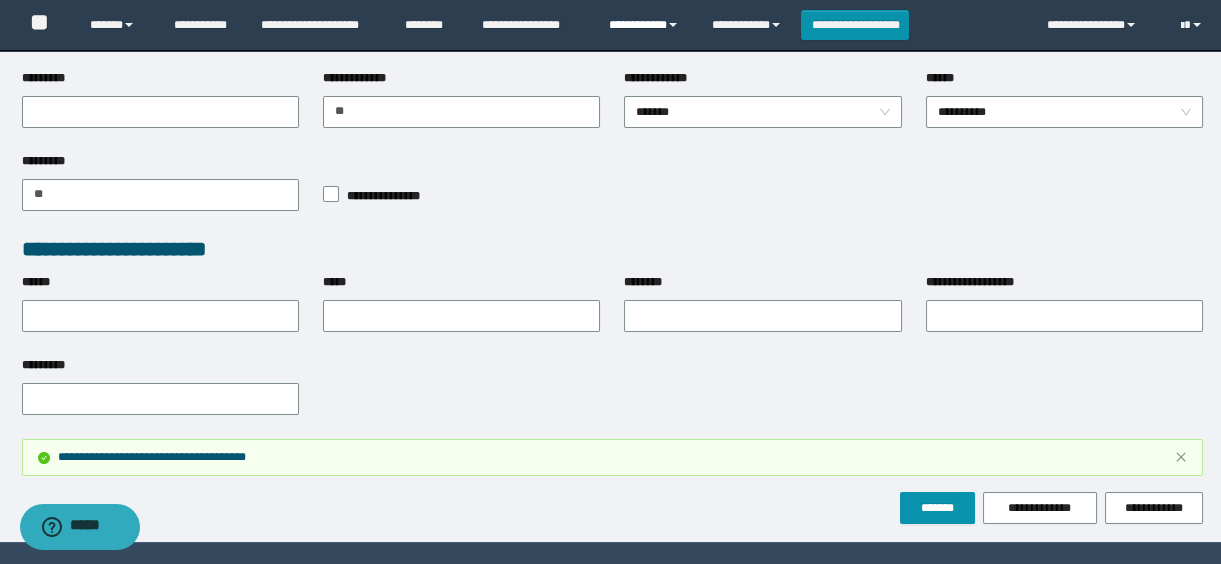 click on "**********" at bounding box center (645, 25) 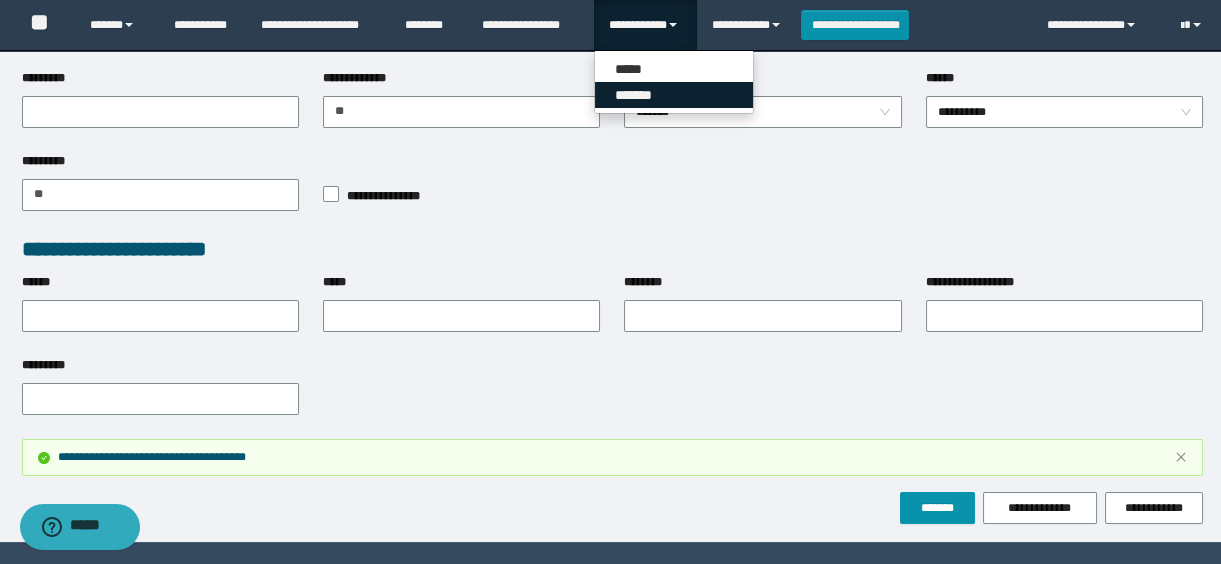click on "*******" at bounding box center (674, 95) 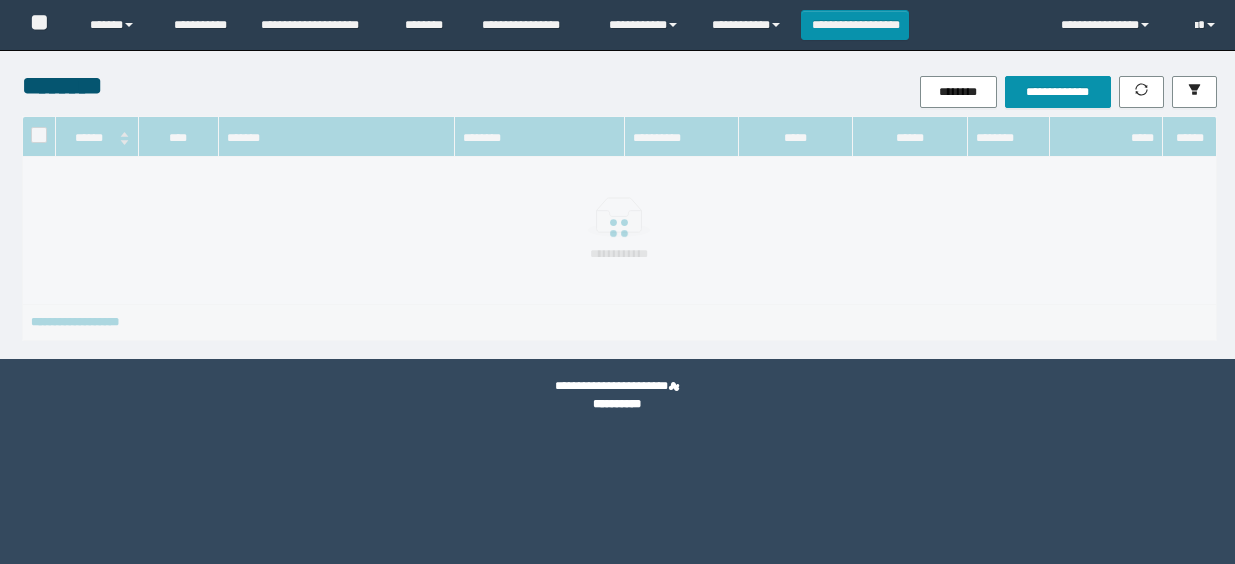 scroll, scrollTop: 0, scrollLeft: 0, axis: both 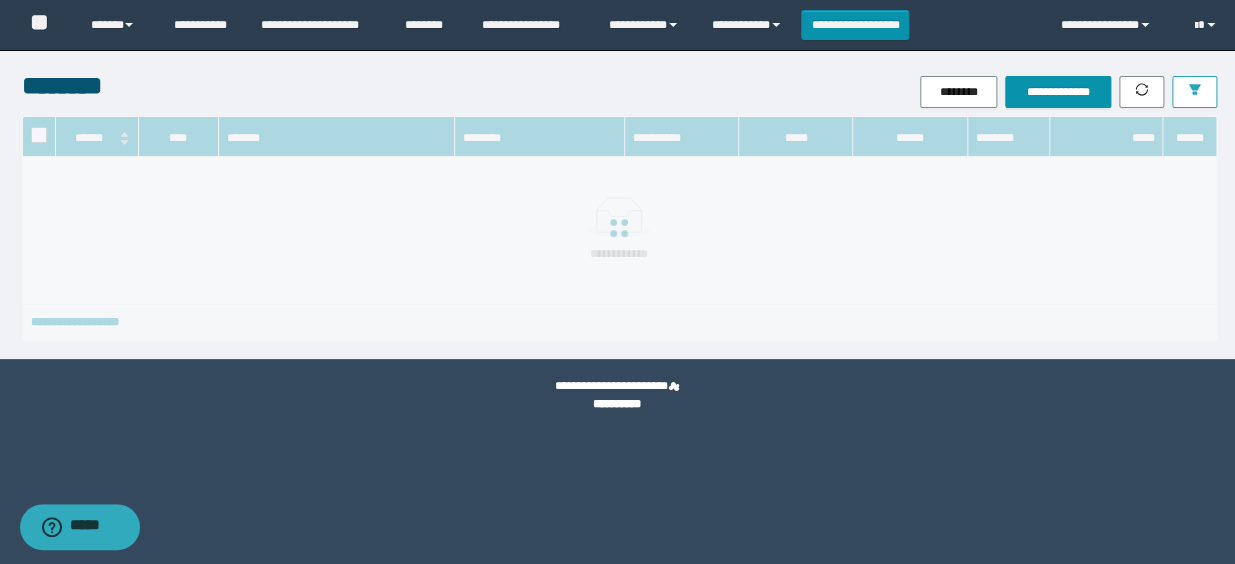 click at bounding box center [1194, 92] 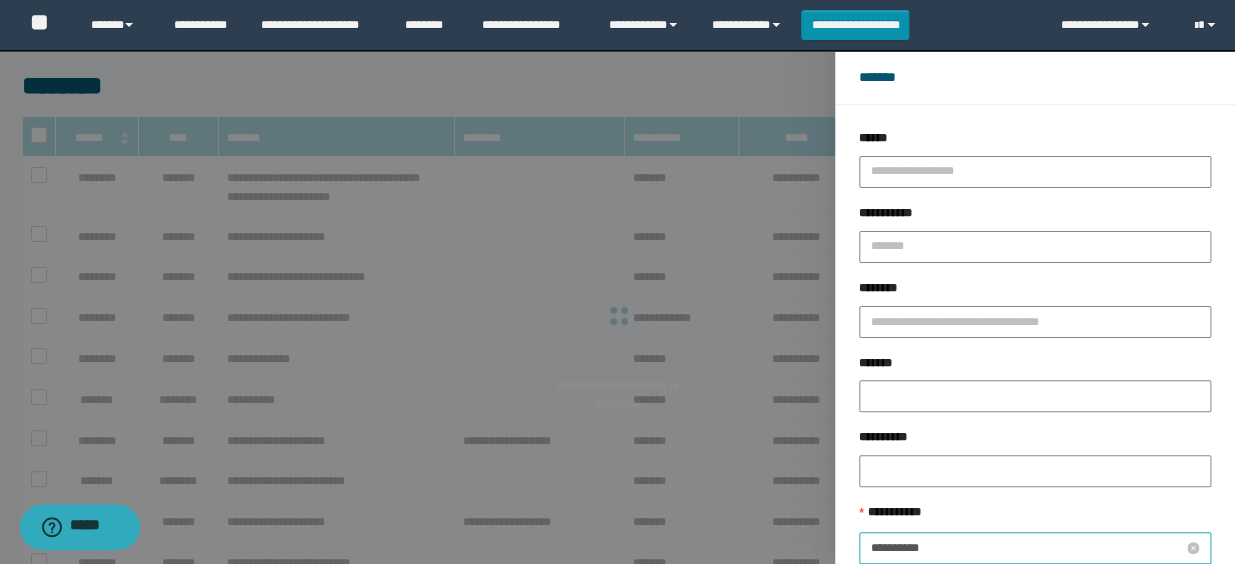 click on "**********" at bounding box center (1027, 548) 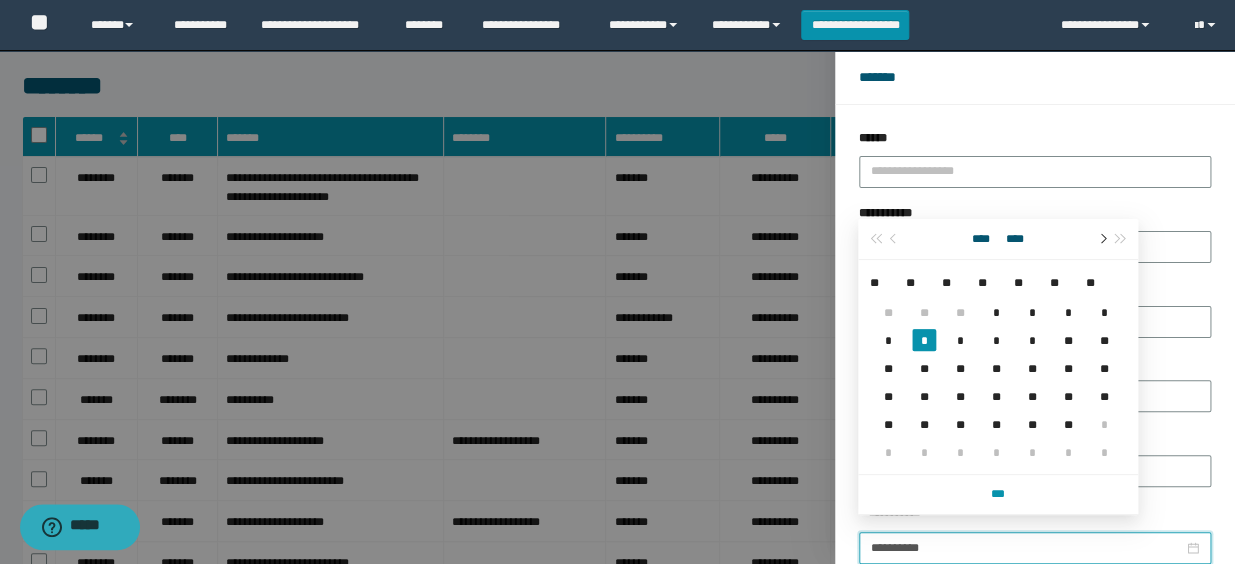 click at bounding box center (1101, 239) 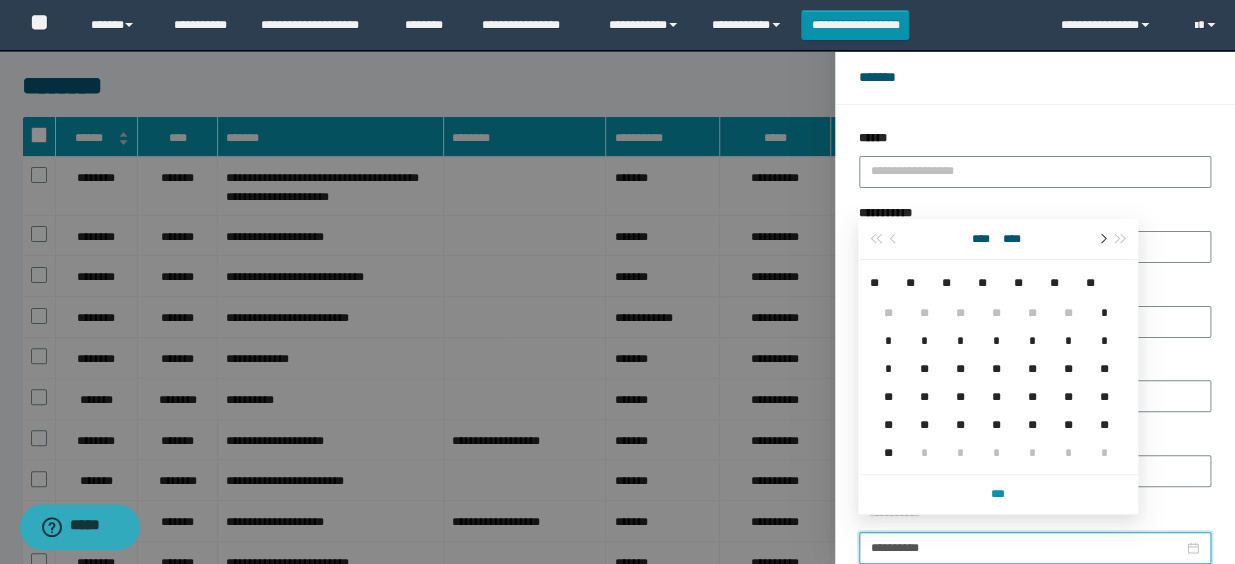 click at bounding box center [1101, 239] 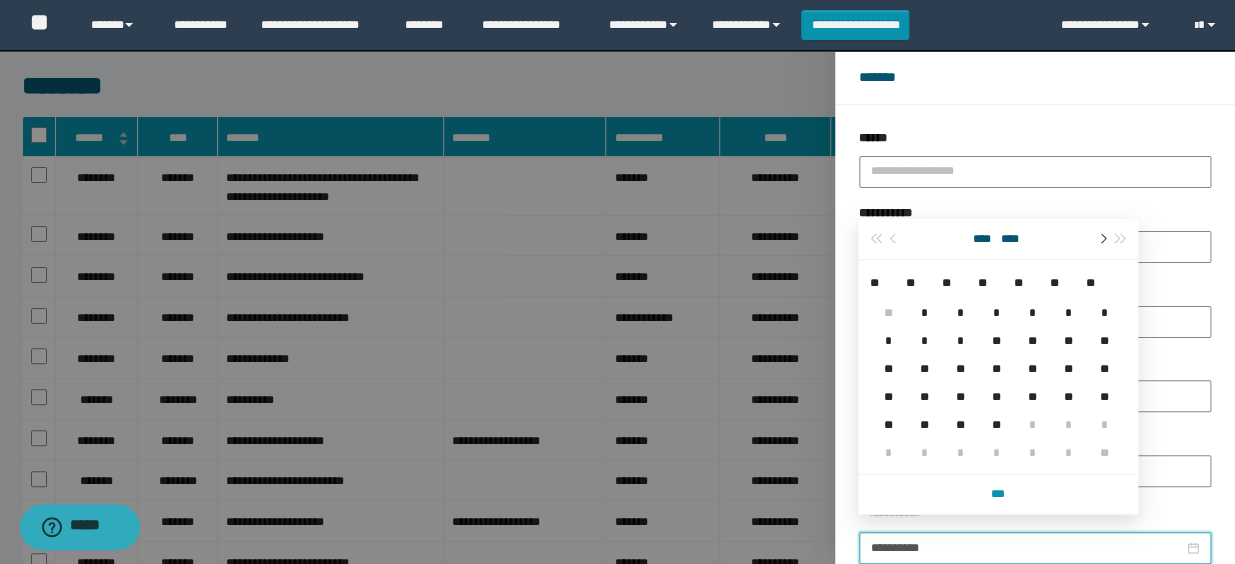 click at bounding box center (1101, 239) 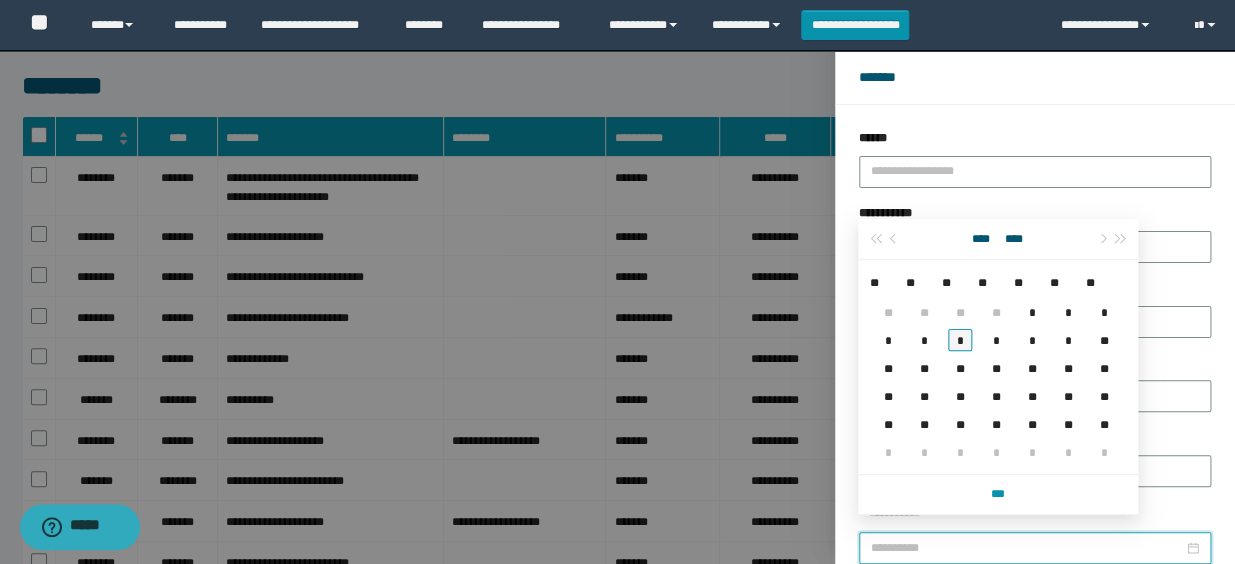 type on "**********" 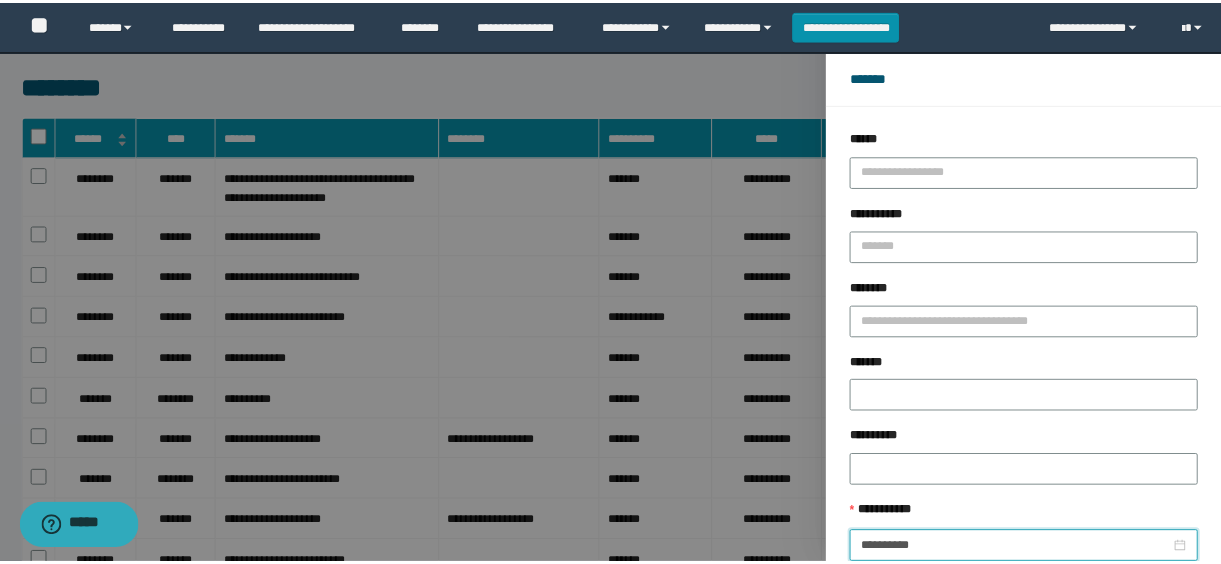 scroll, scrollTop: 112, scrollLeft: 0, axis: vertical 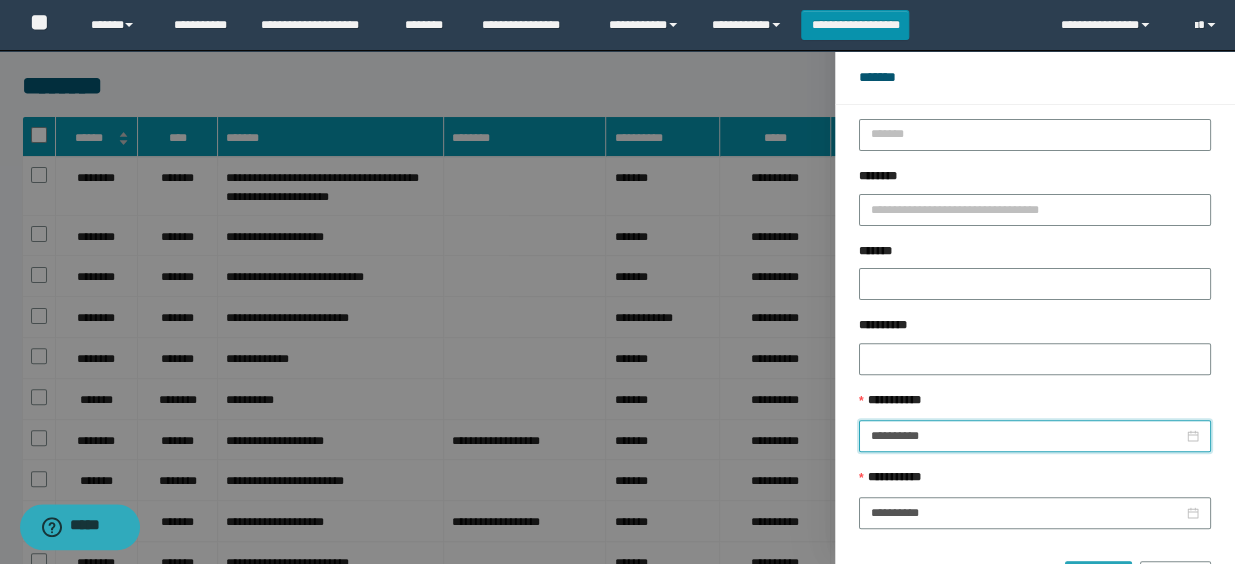 click on "******" at bounding box center [1098, 577] 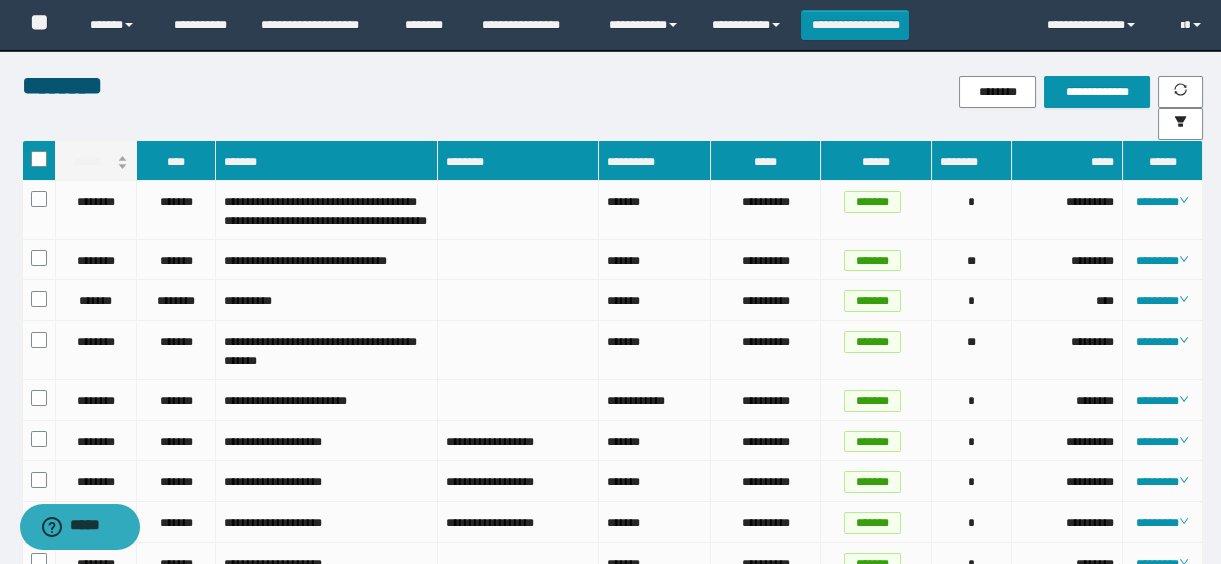 click on "******" at bounding box center (96, 162) 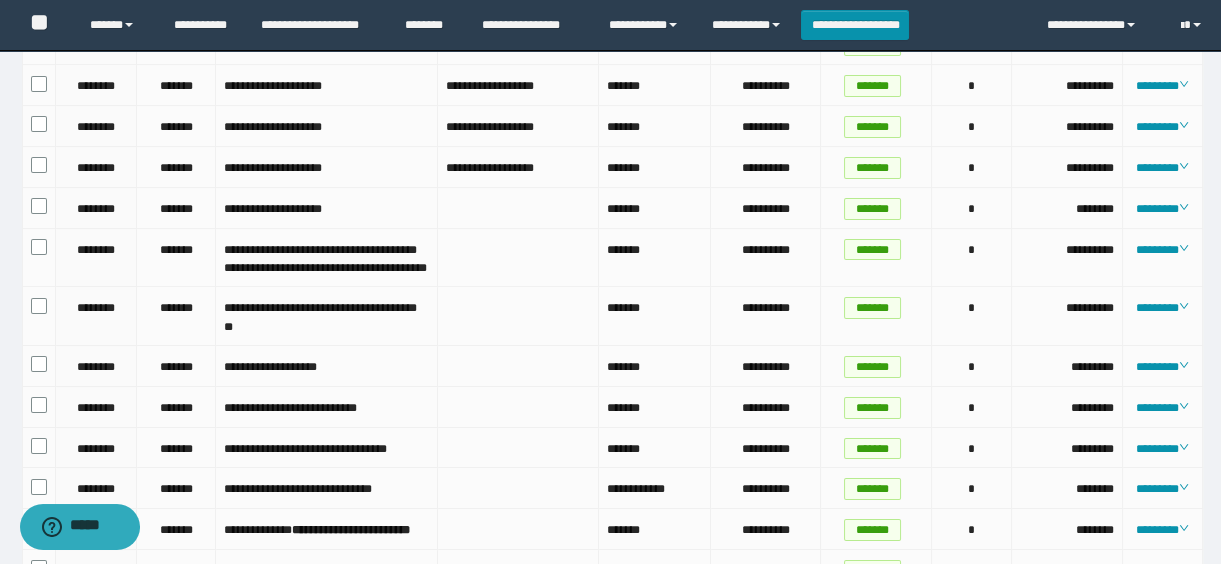 scroll, scrollTop: 1540, scrollLeft: 0, axis: vertical 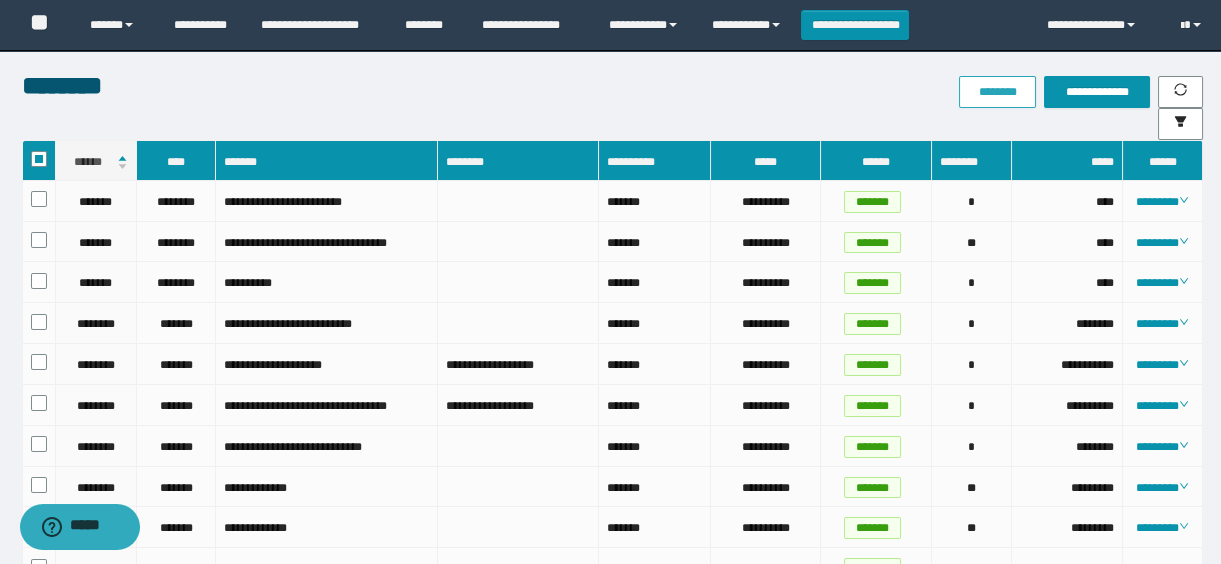 click on "********" at bounding box center [997, 92] 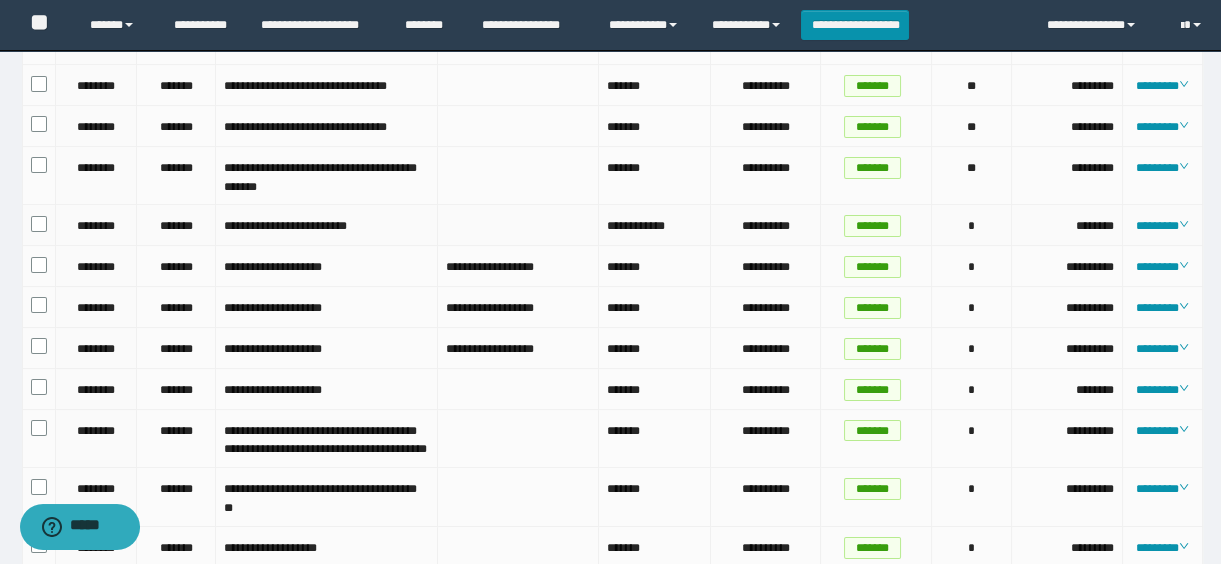 scroll, scrollTop: 1363, scrollLeft: 0, axis: vertical 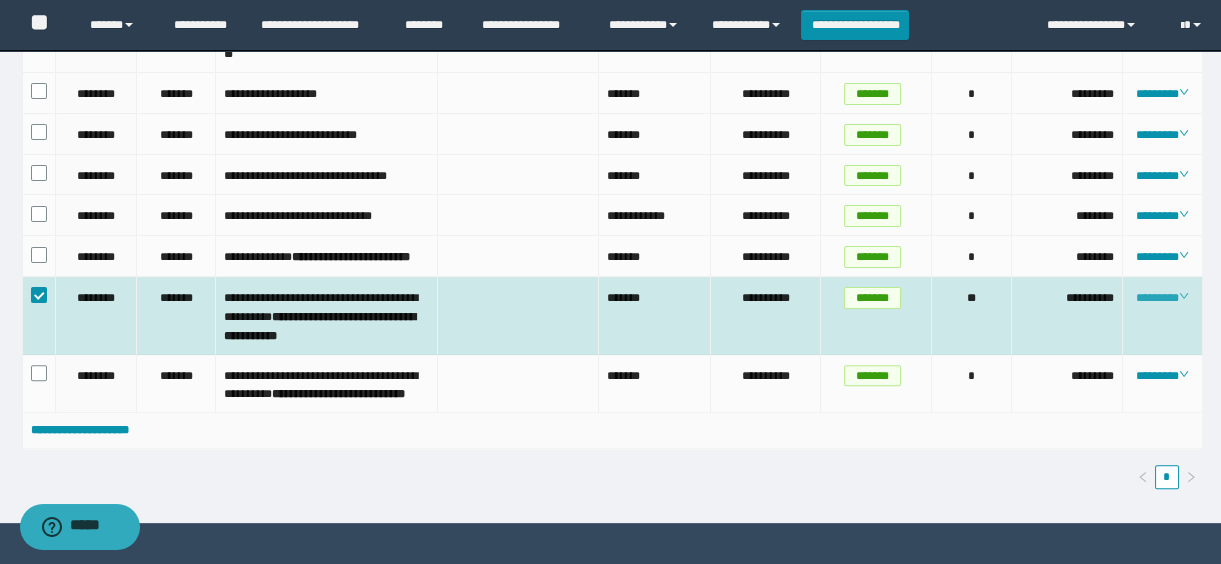 click on "********" at bounding box center [1162, 298] 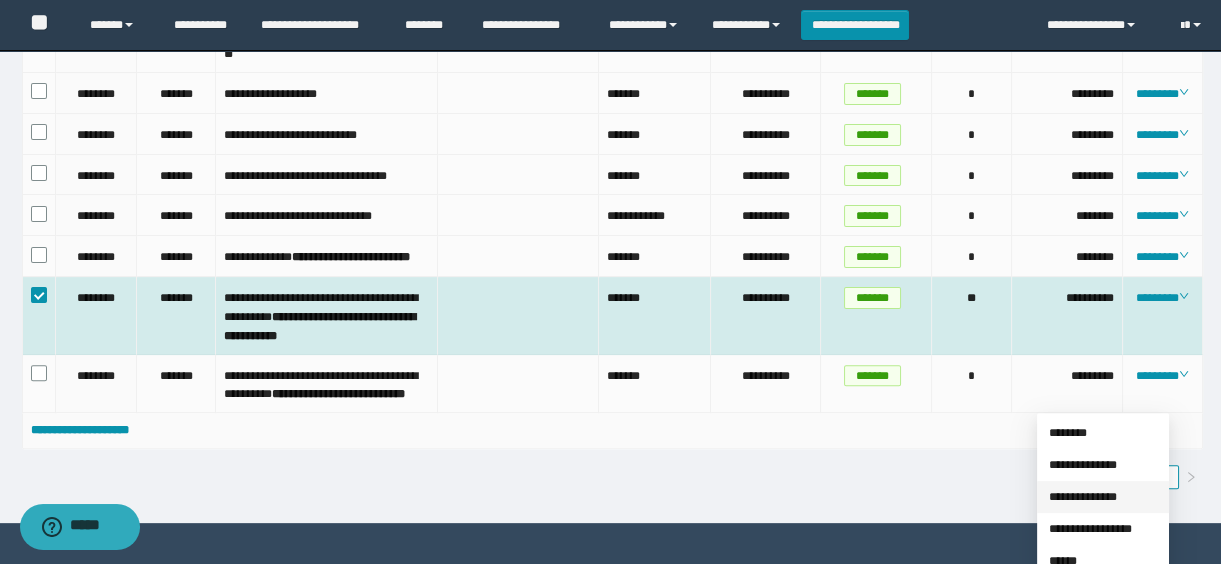 click on "**********" at bounding box center [1083, 497] 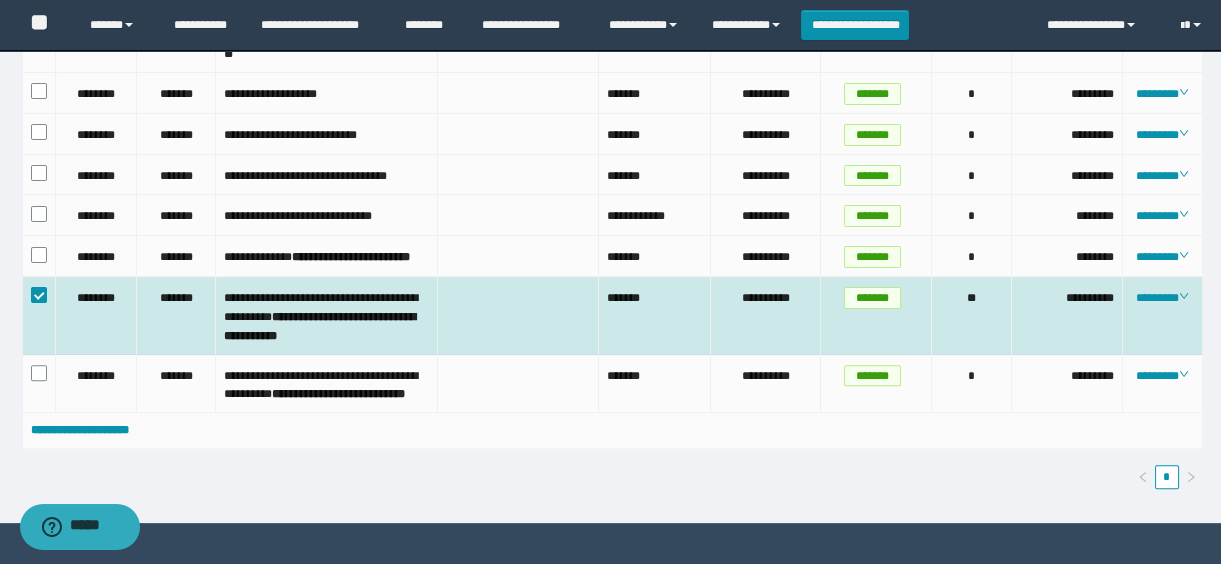 drag, startPoint x: 31, startPoint y: 392, endPoint x: 58, endPoint y: 410, distance: 32.449963 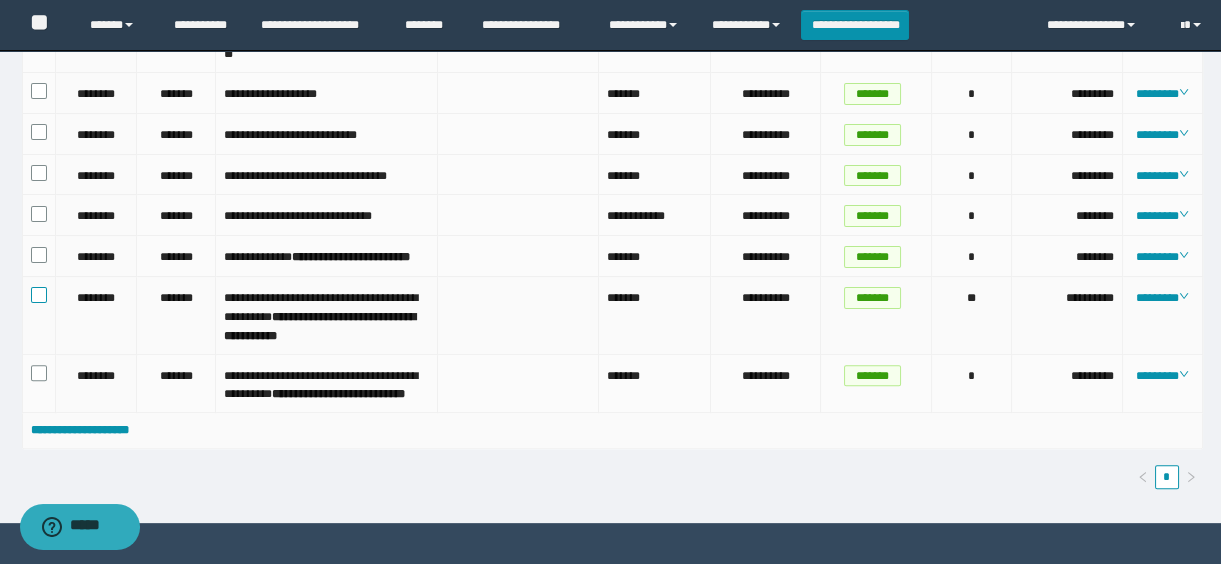 scroll, scrollTop: 1540, scrollLeft: 0, axis: vertical 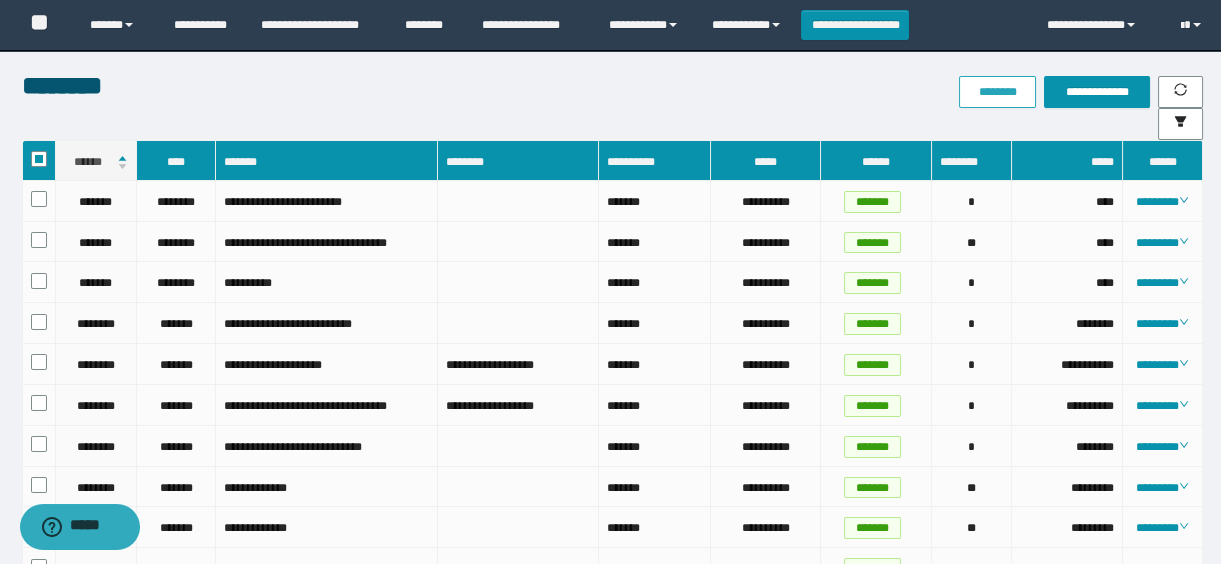 click on "********" at bounding box center [997, 92] 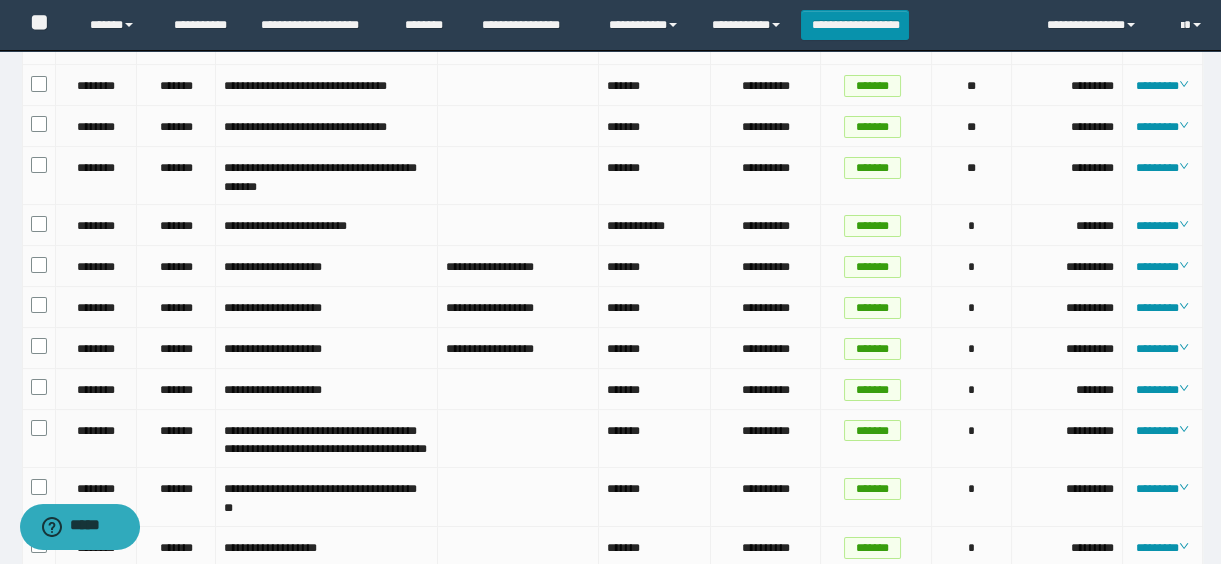scroll, scrollTop: 1454, scrollLeft: 0, axis: vertical 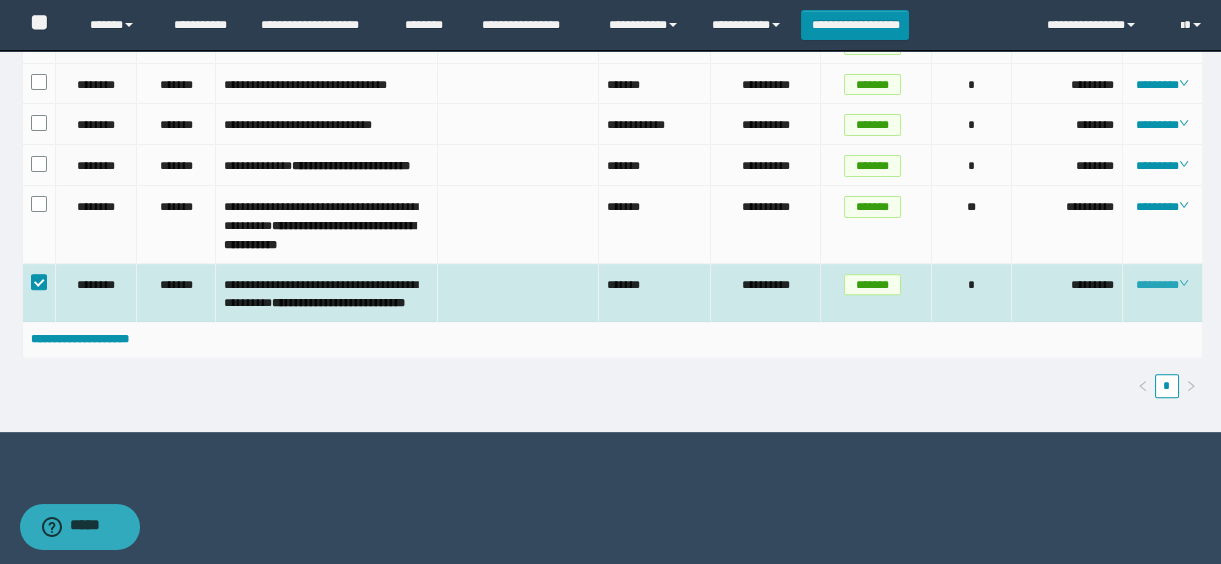 click on "********" at bounding box center [1162, 285] 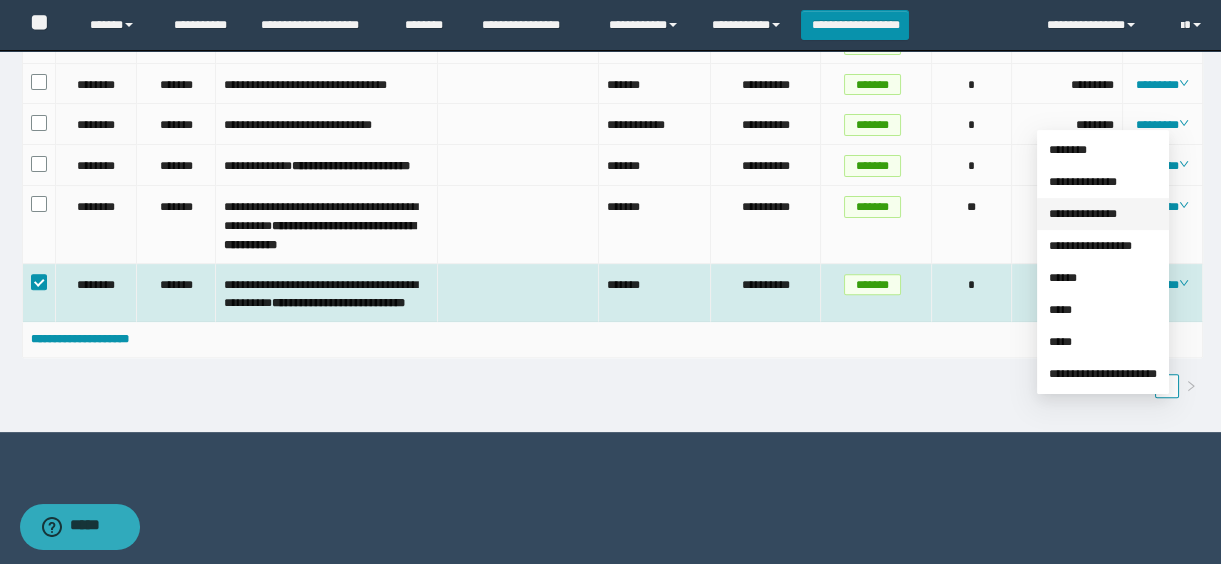 click on "**********" at bounding box center [1083, 214] 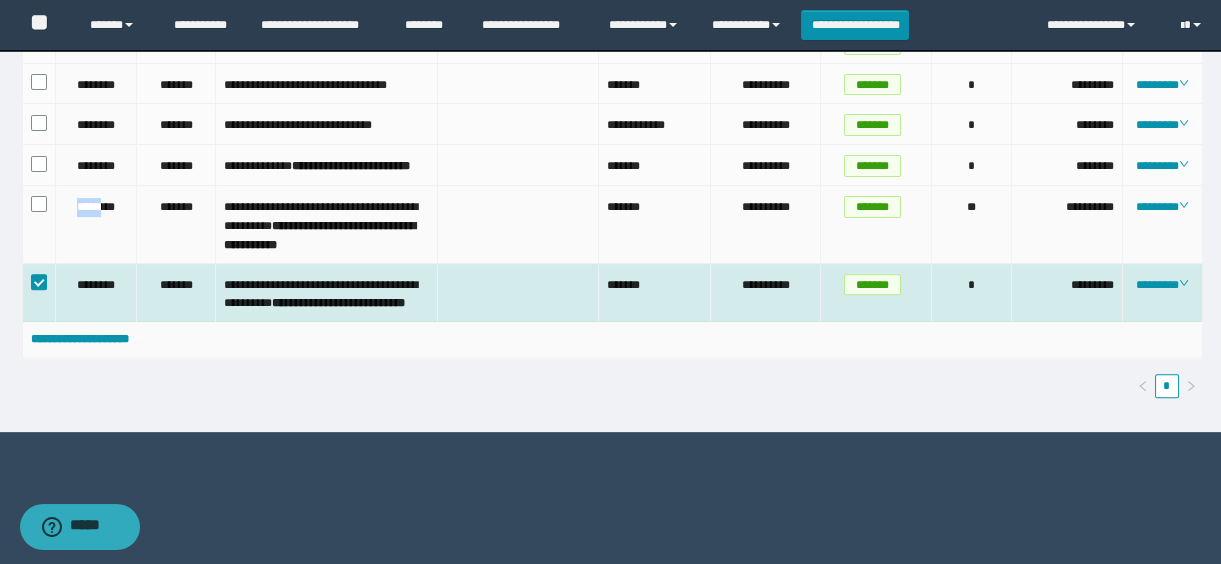 drag, startPoint x: 65, startPoint y: 310, endPoint x: 104, endPoint y: 326, distance: 42.154476 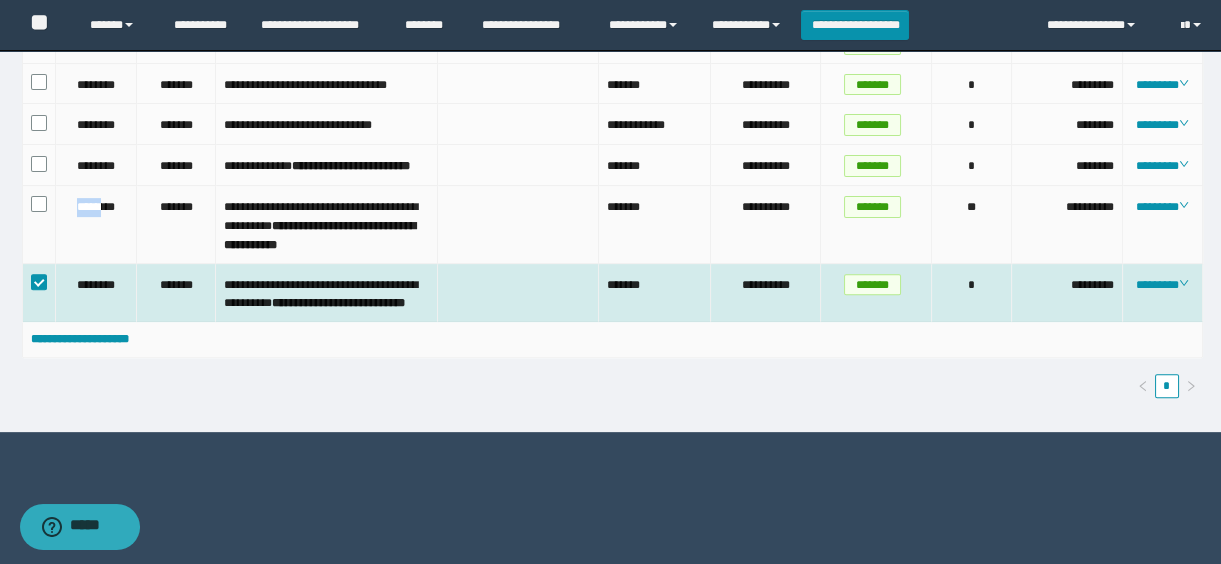 copy on "*****" 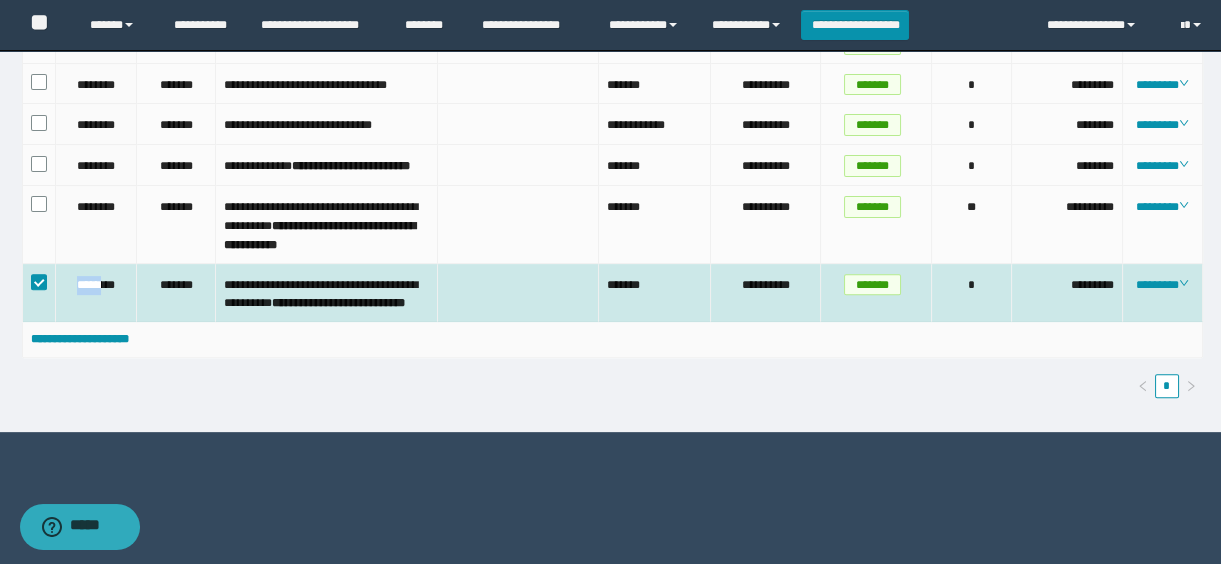 drag, startPoint x: 74, startPoint y: 402, endPoint x: 105, endPoint y: 402, distance: 31 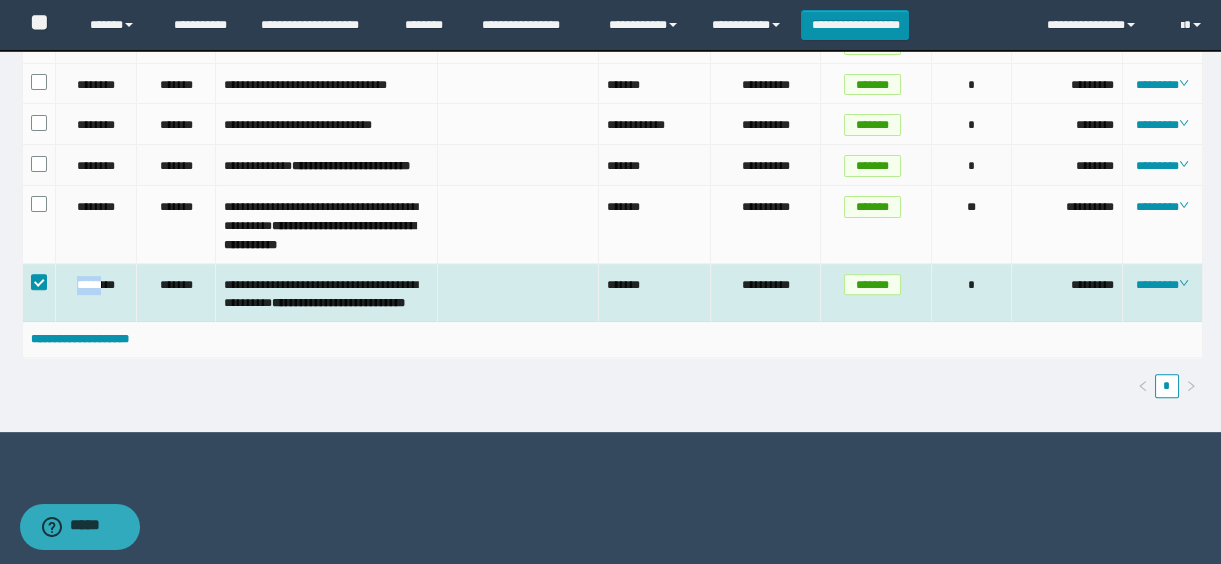 copy on "*****" 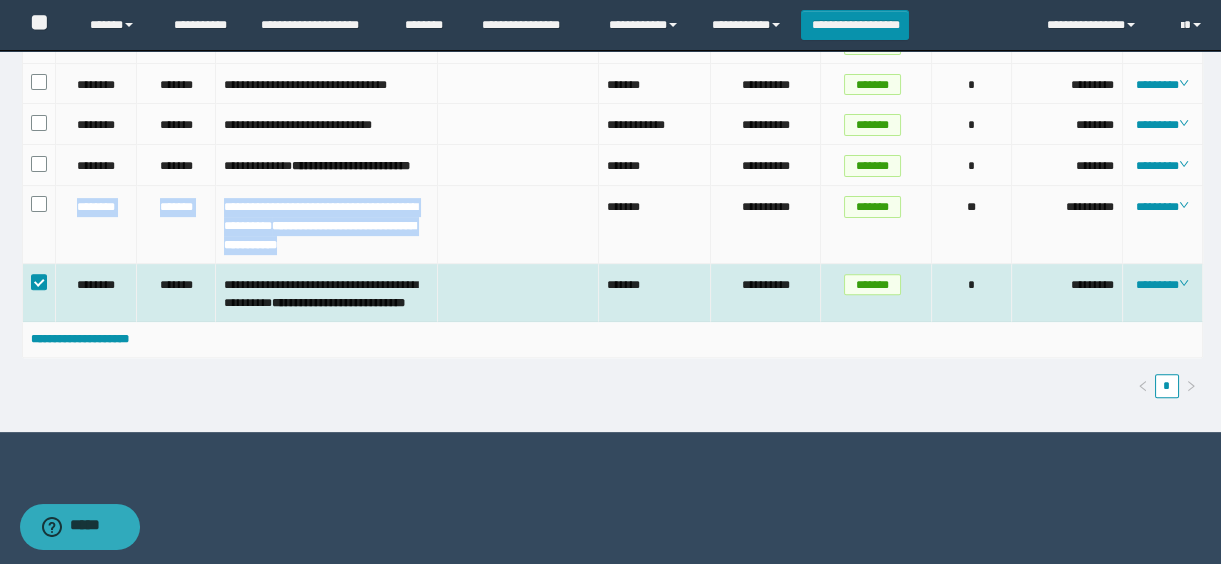 drag, startPoint x: 70, startPoint y: 309, endPoint x: 409, endPoint y: 362, distance: 343.11804 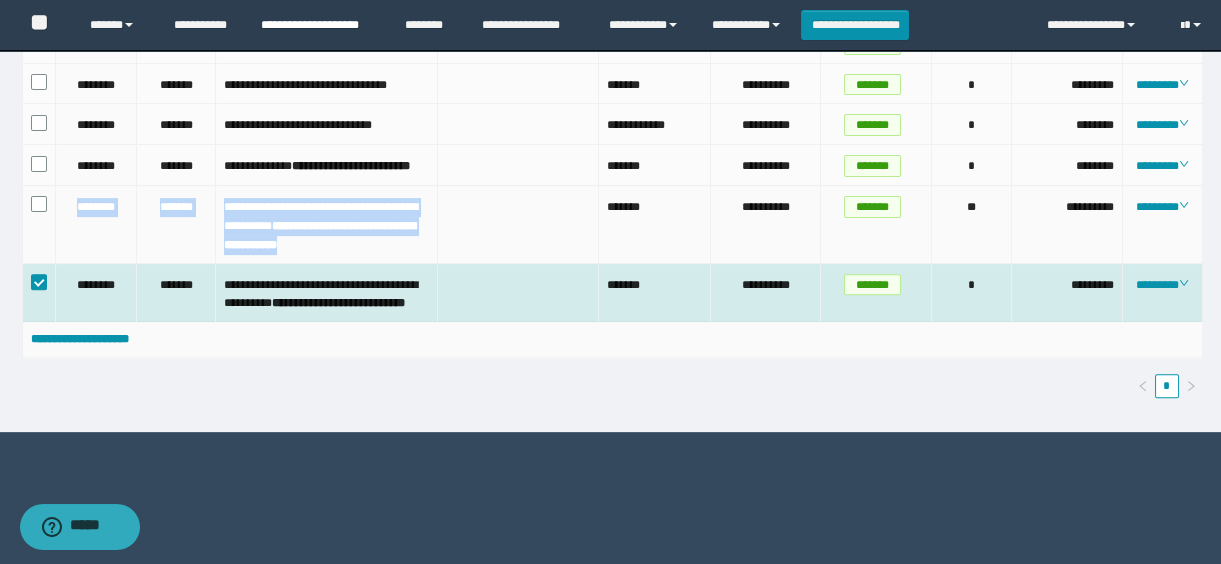 copy on "**********" 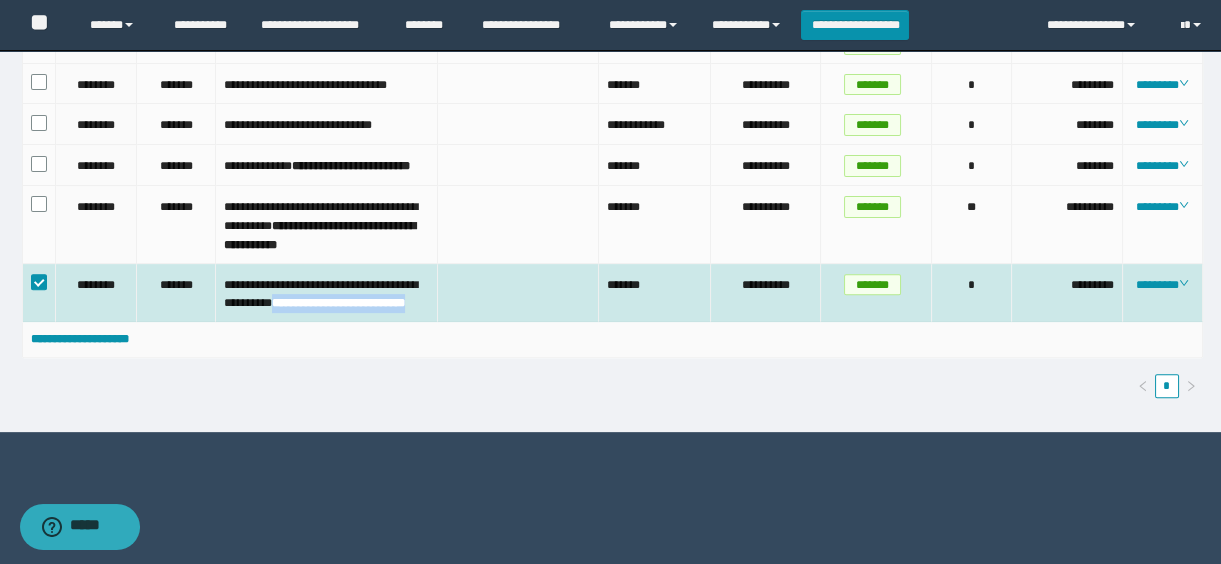drag, startPoint x: 248, startPoint y: 445, endPoint x: 427, endPoint y: 456, distance: 179.33768 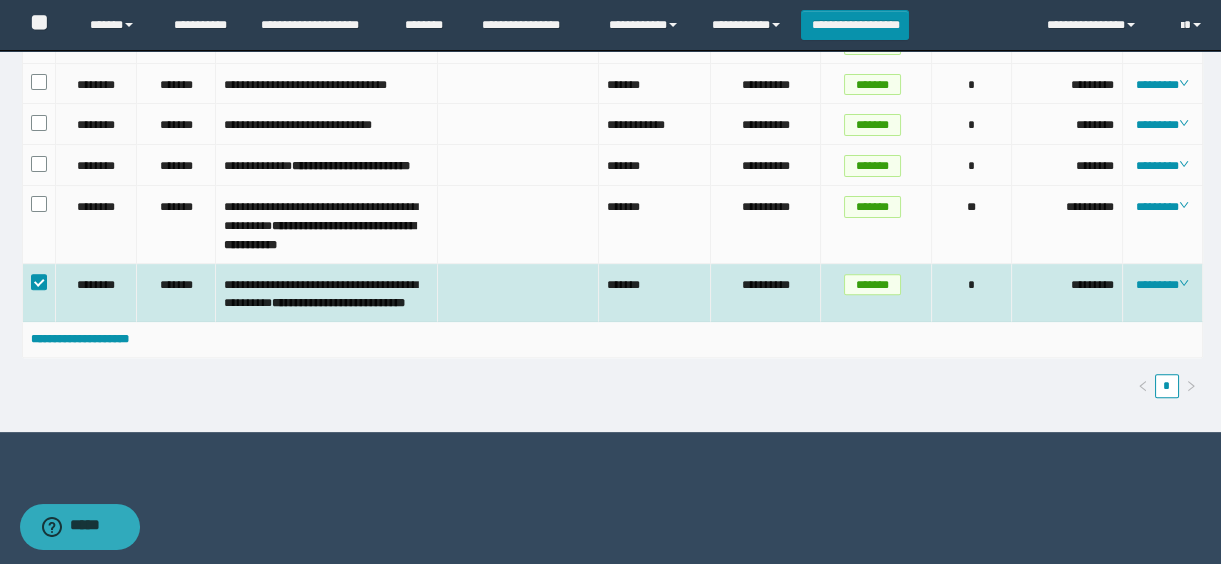 click on "********" at bounding box center (97, 293) 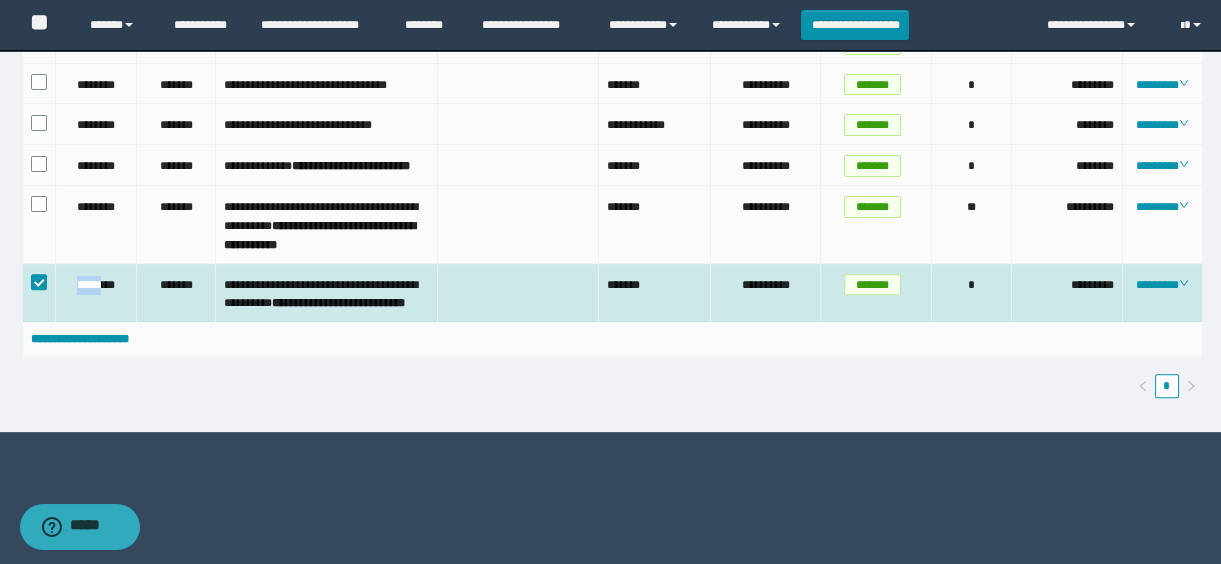 drag, startPoint x: 71, startPoint y: 401, endPoint x: 104, endPoint y: 412, distance: 34.785053 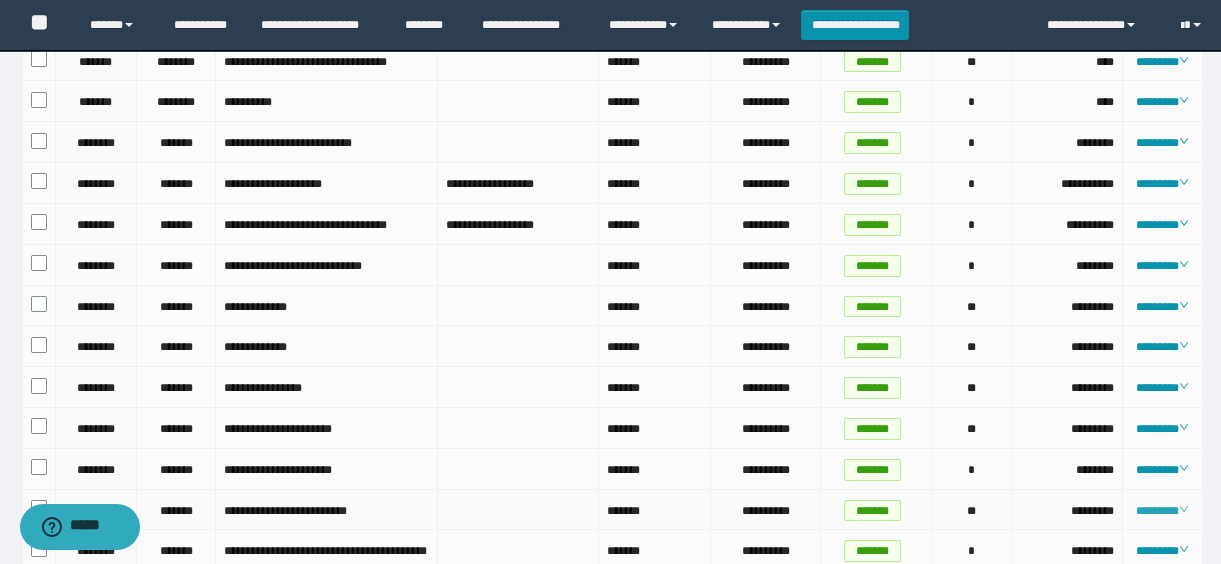 scroll, scrollTop: 0, scrollLeft: 0, axis: both 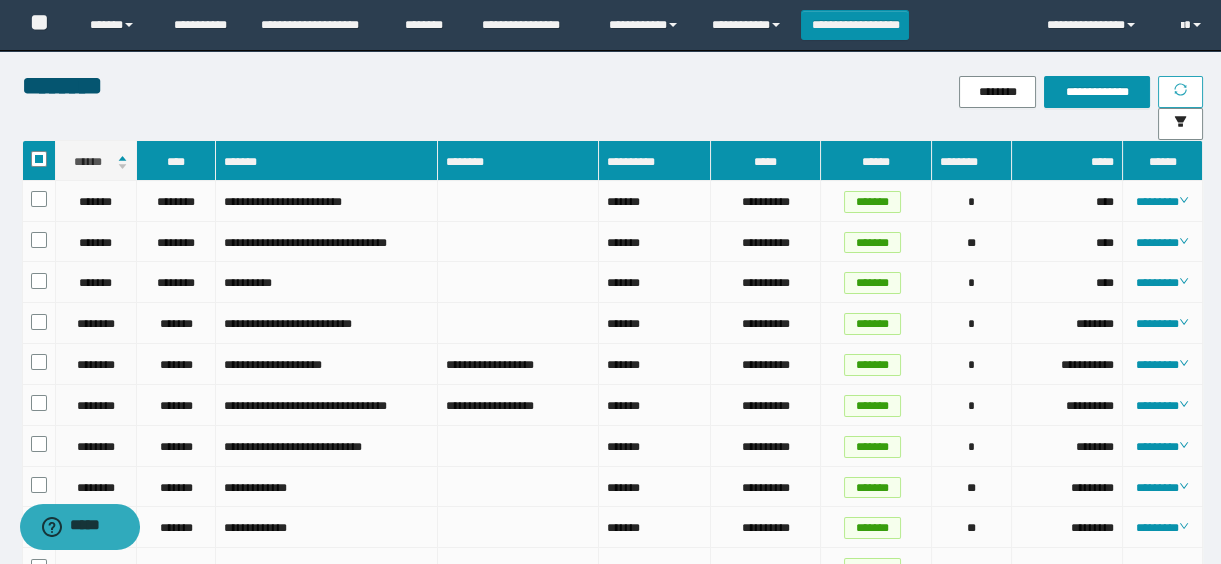 click at bounding box center [1180, 92] 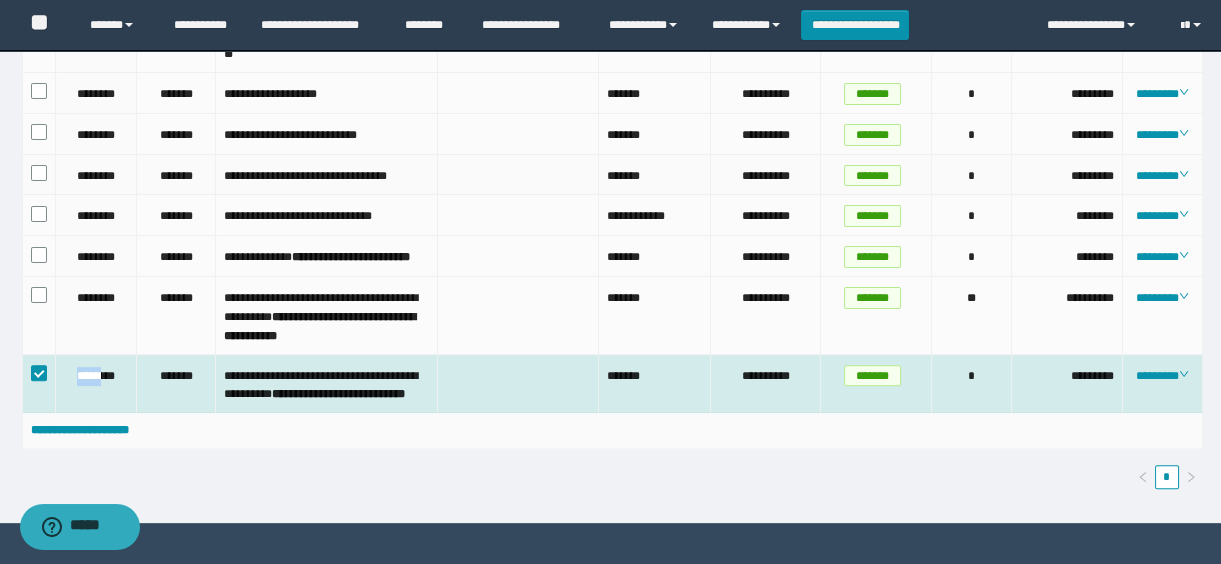 scroll, scrollTop: 1540, scrollLeft: 0, axis: vertical 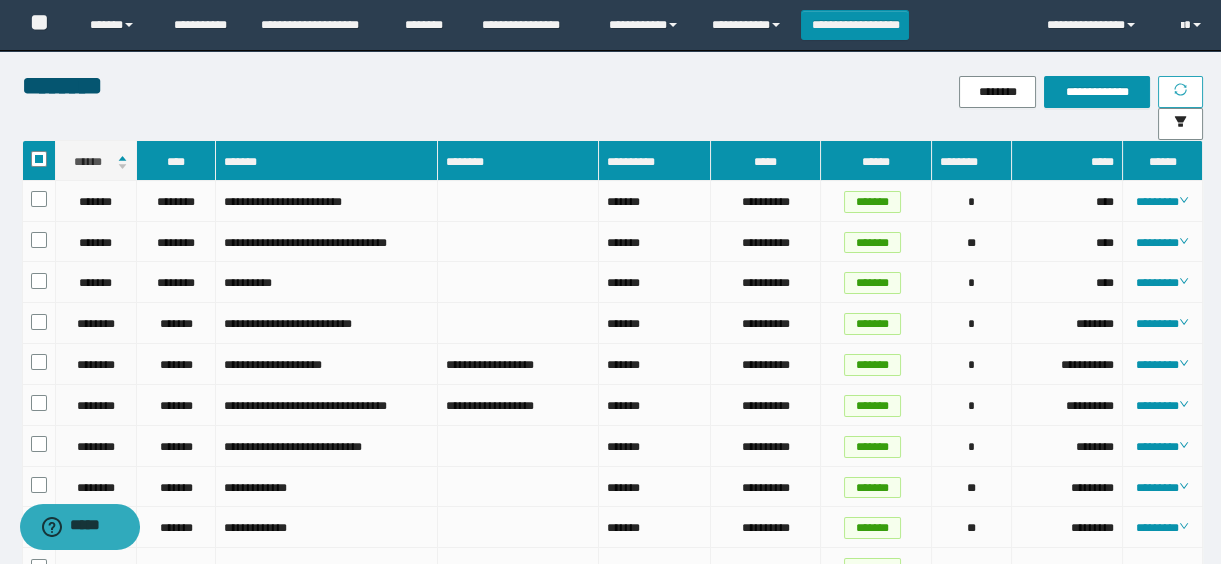 click at bounding box center [1180, 92] 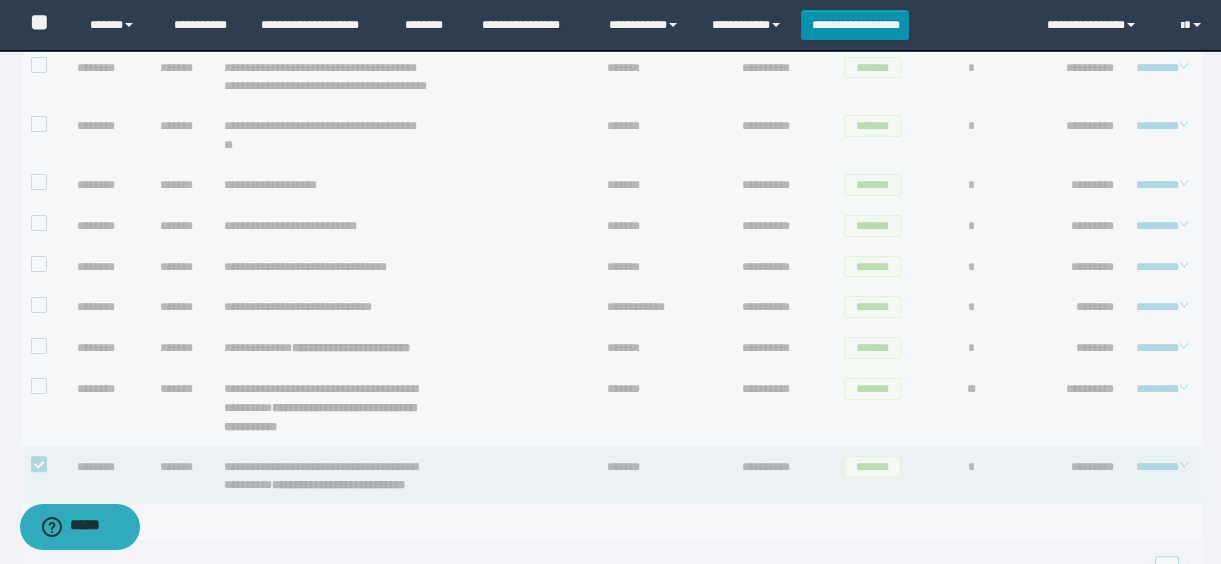 scroll, scrollTop: 1540, scrollLeft: 0, axis: vertical 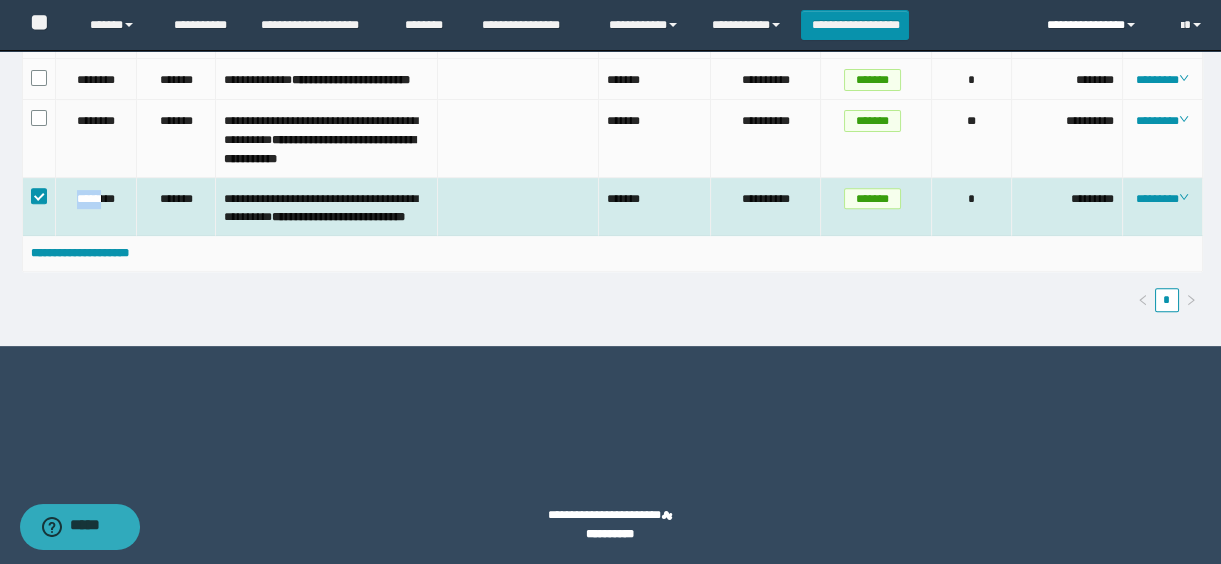 click on "**********" at bounding box center [1099, 25] 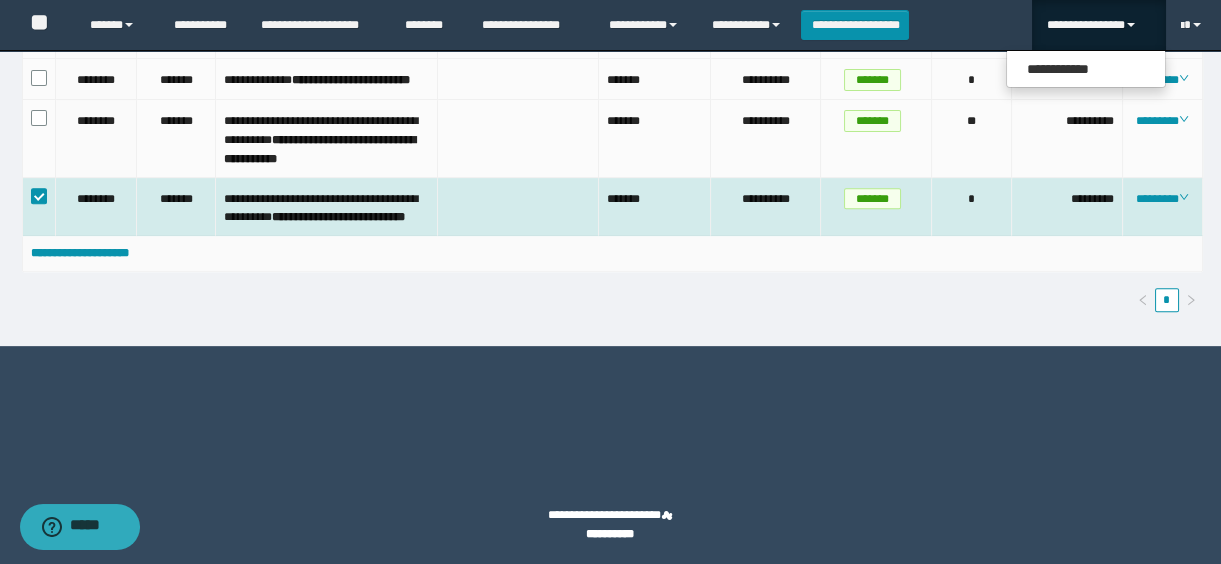 click on "**********" at bounding box center [1086, 69] 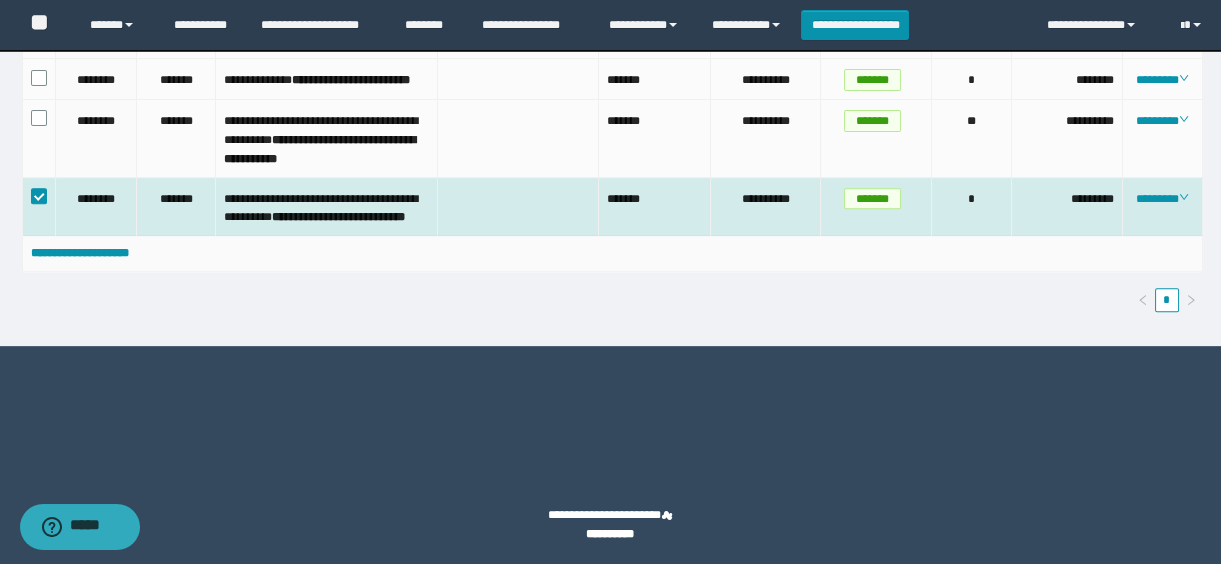 click on "*********" at bounding box center (1067, -2) 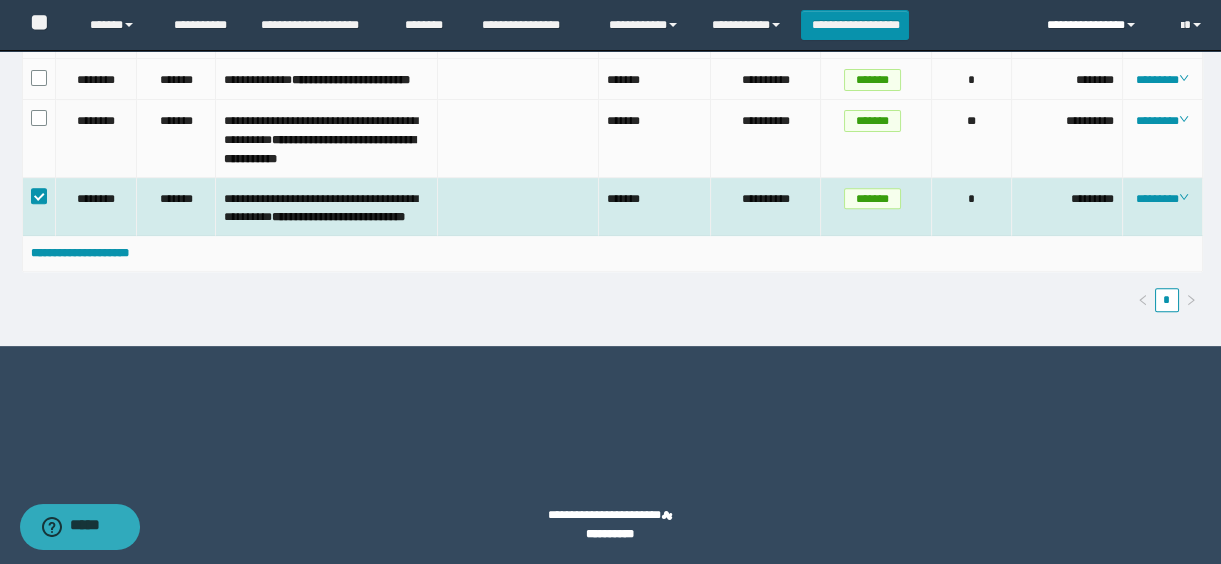 click on "**********" at bounding box center [1099, 25] 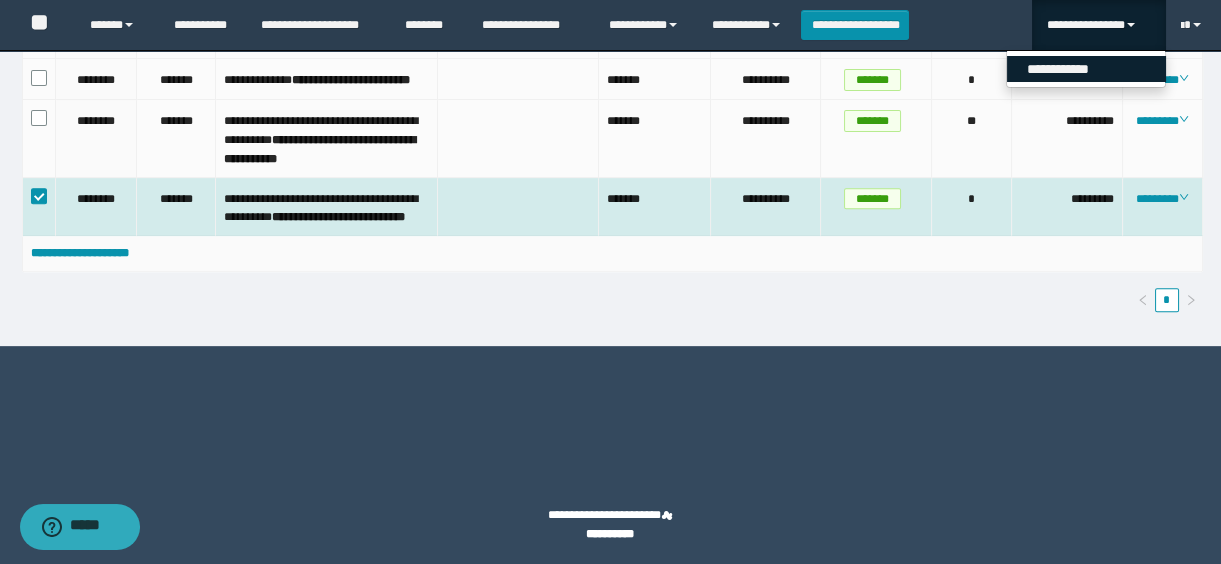click on "**********" at bounding box center (1086, 69) 